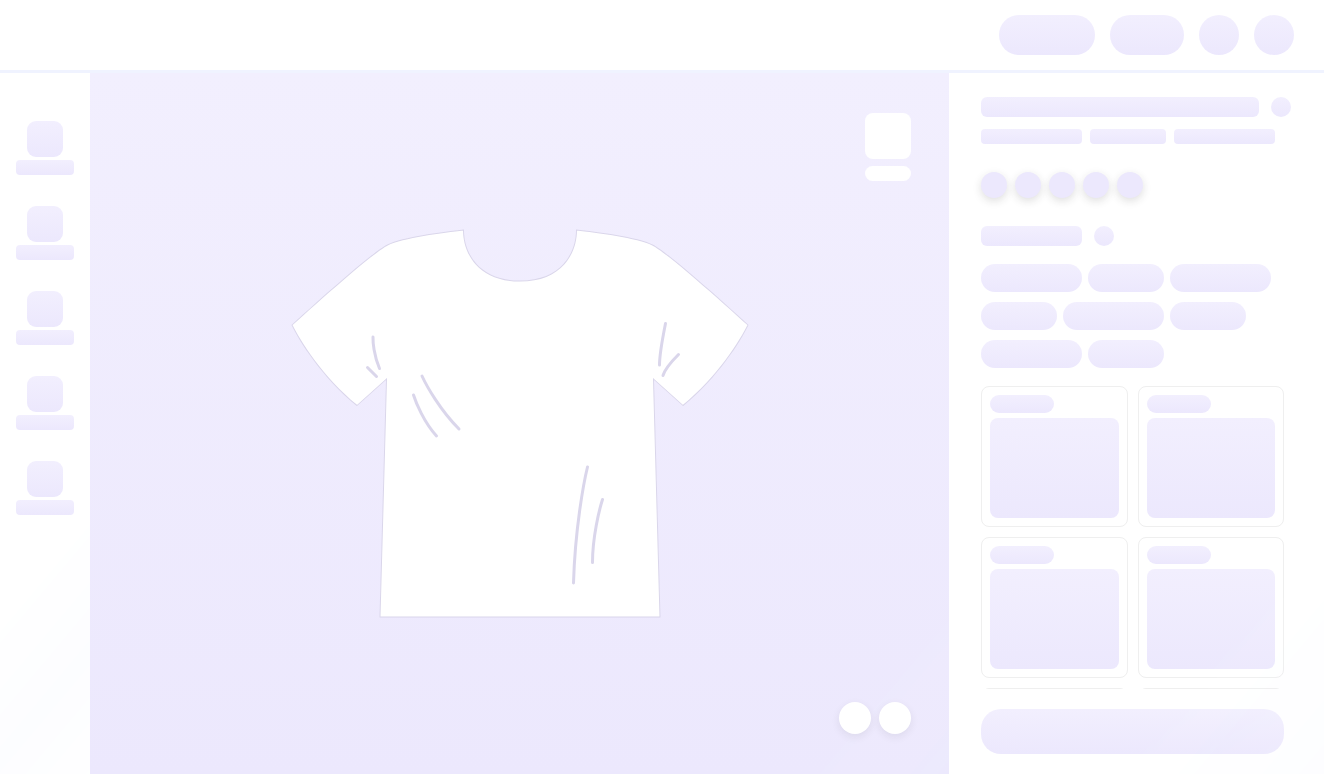 scroll, scrollTop: 0, scrollLeft: 0, axis: both 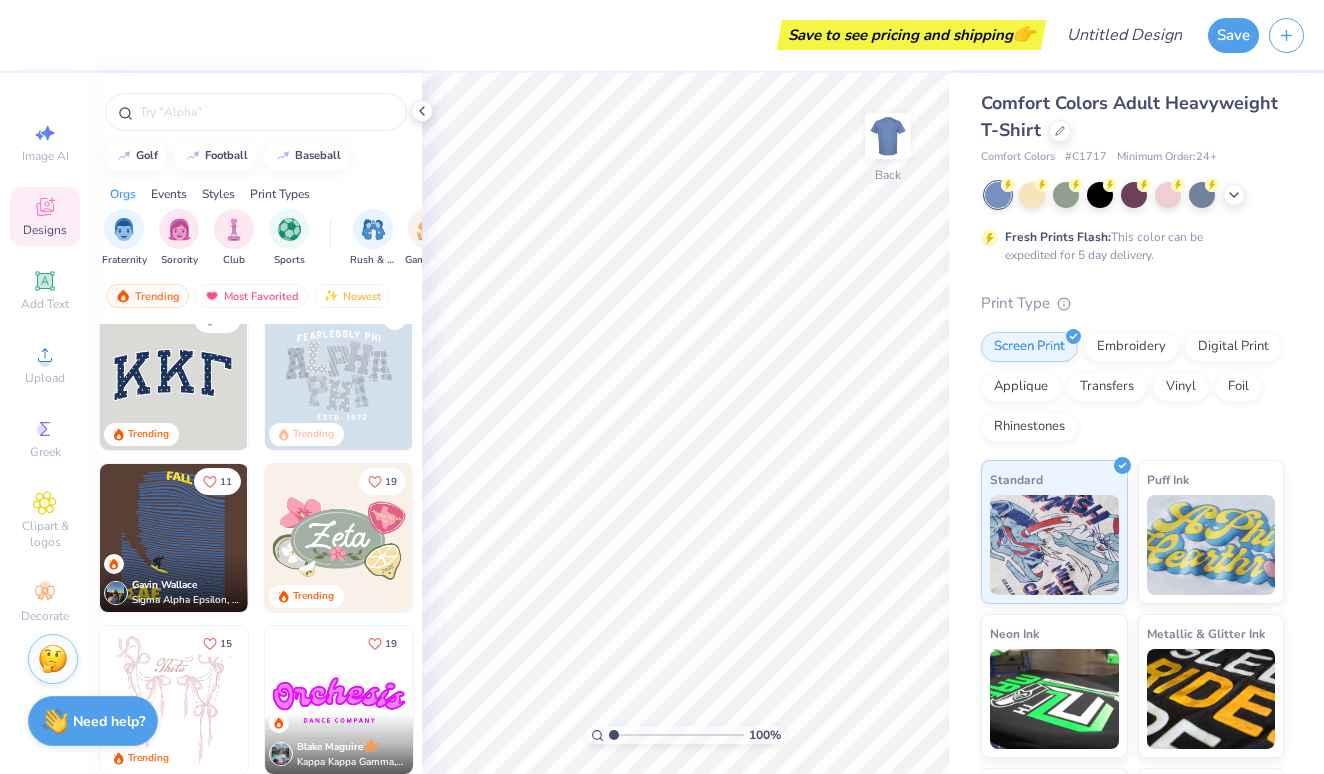click at bounding box center [-122, 376] 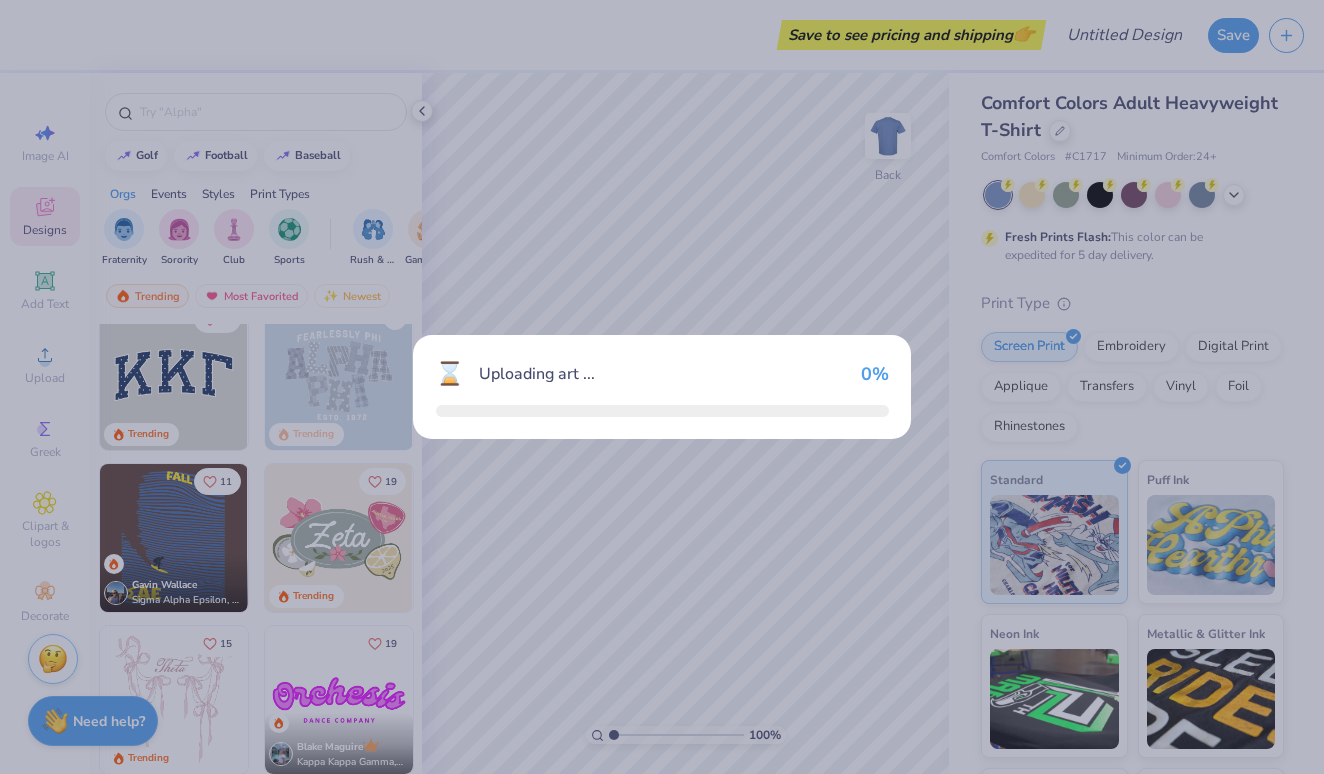 click on "⌛ Uploading art ... 0 %" at bounding box center [662, 387] 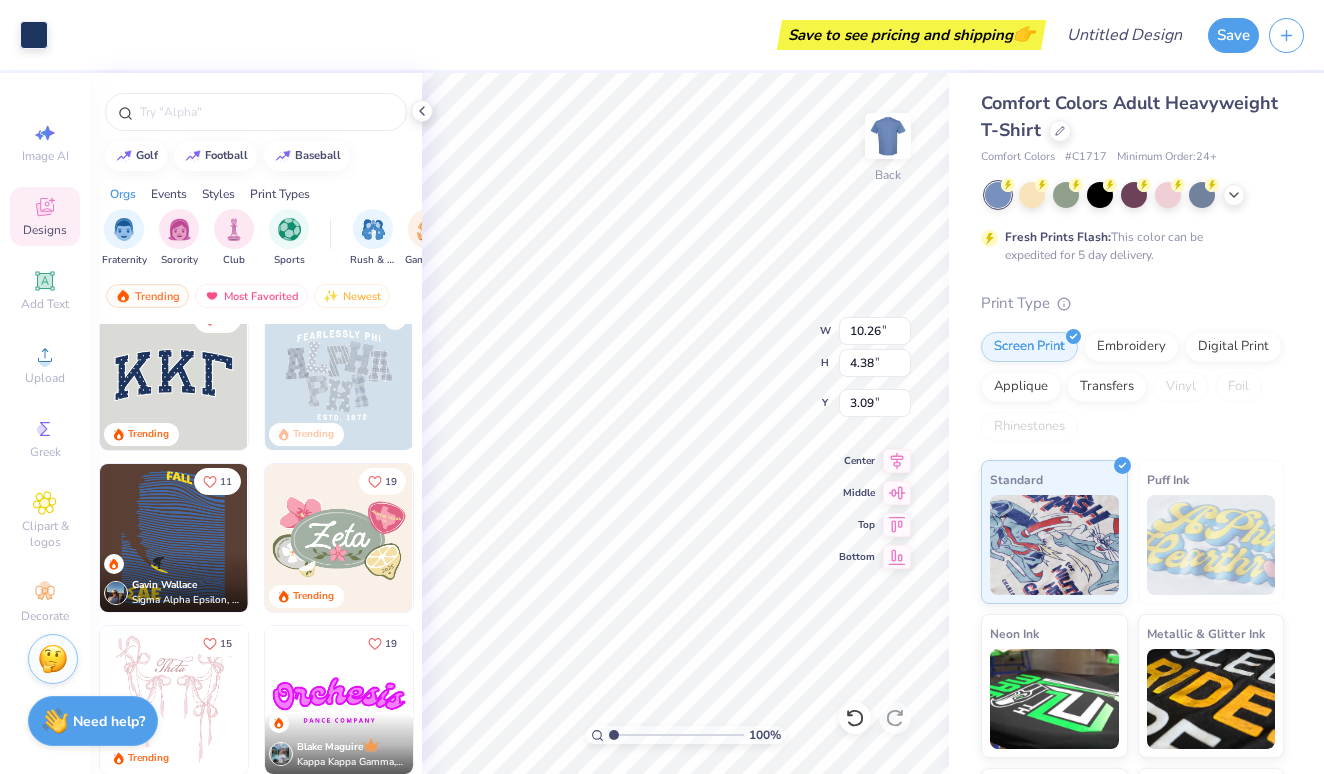 type on "10.26" 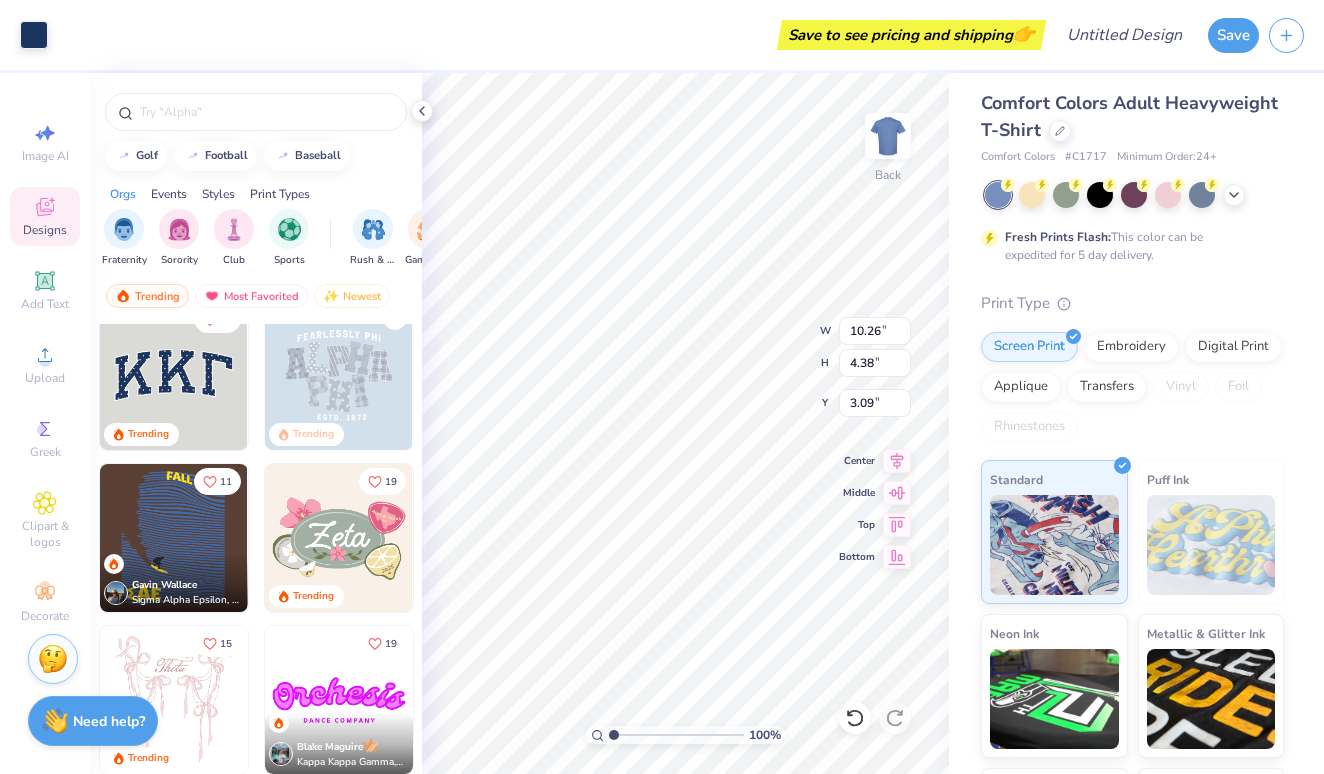 type on "4.38" 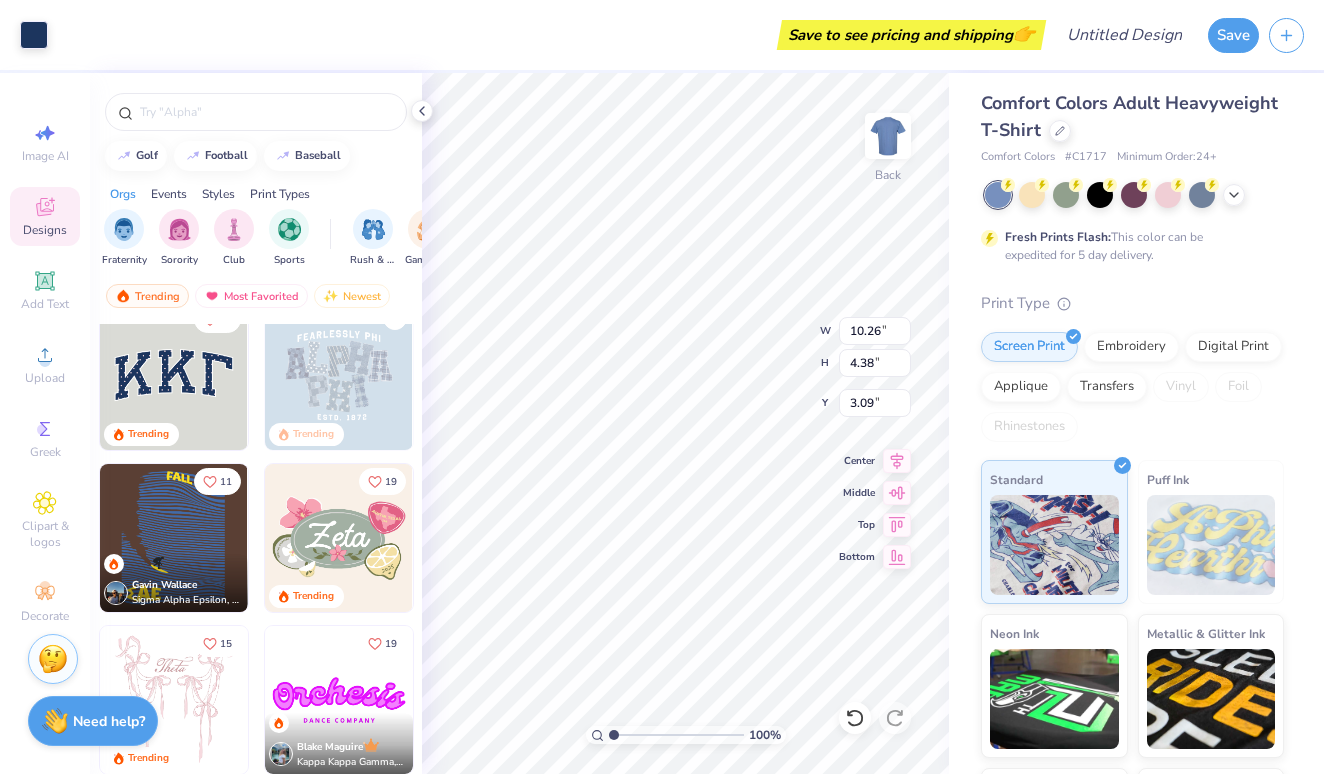 type on "3.09" 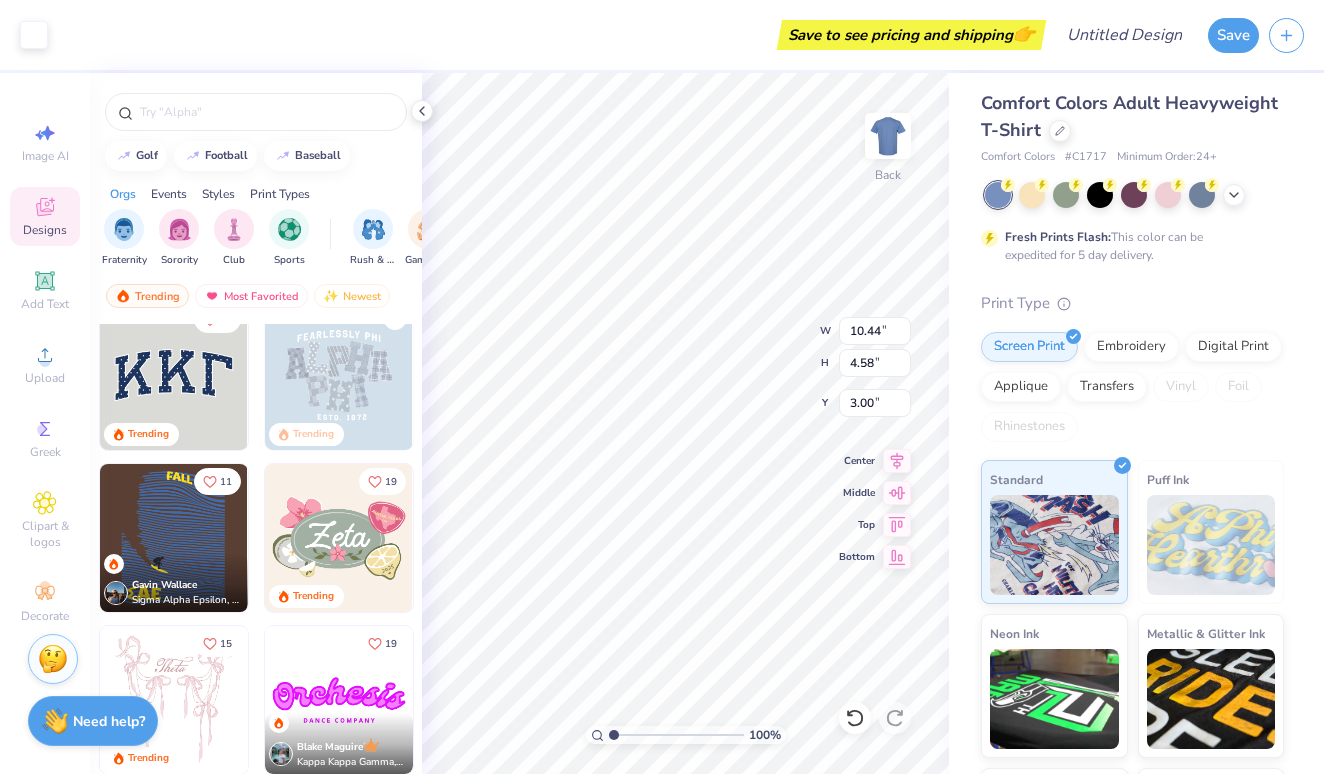 type on "10.26" 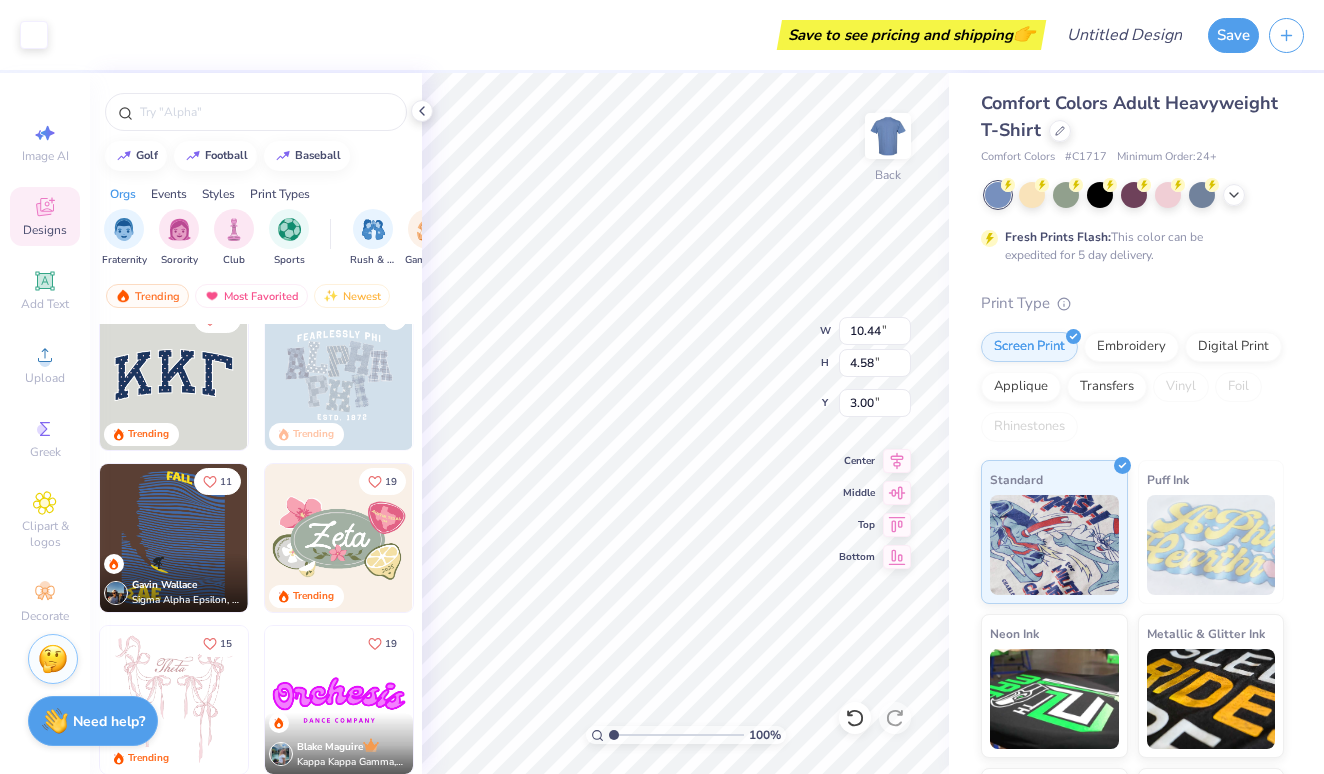 type on "4.38" 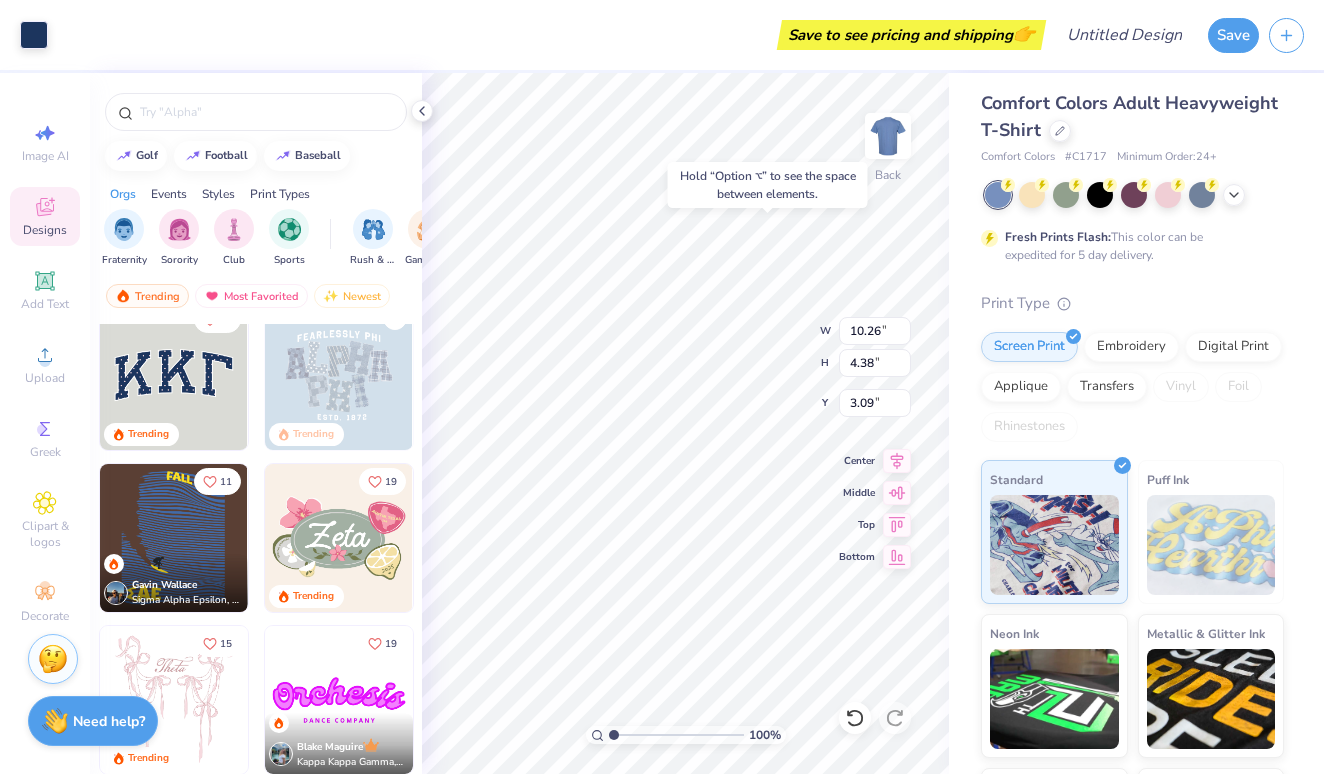 type on "3.00" 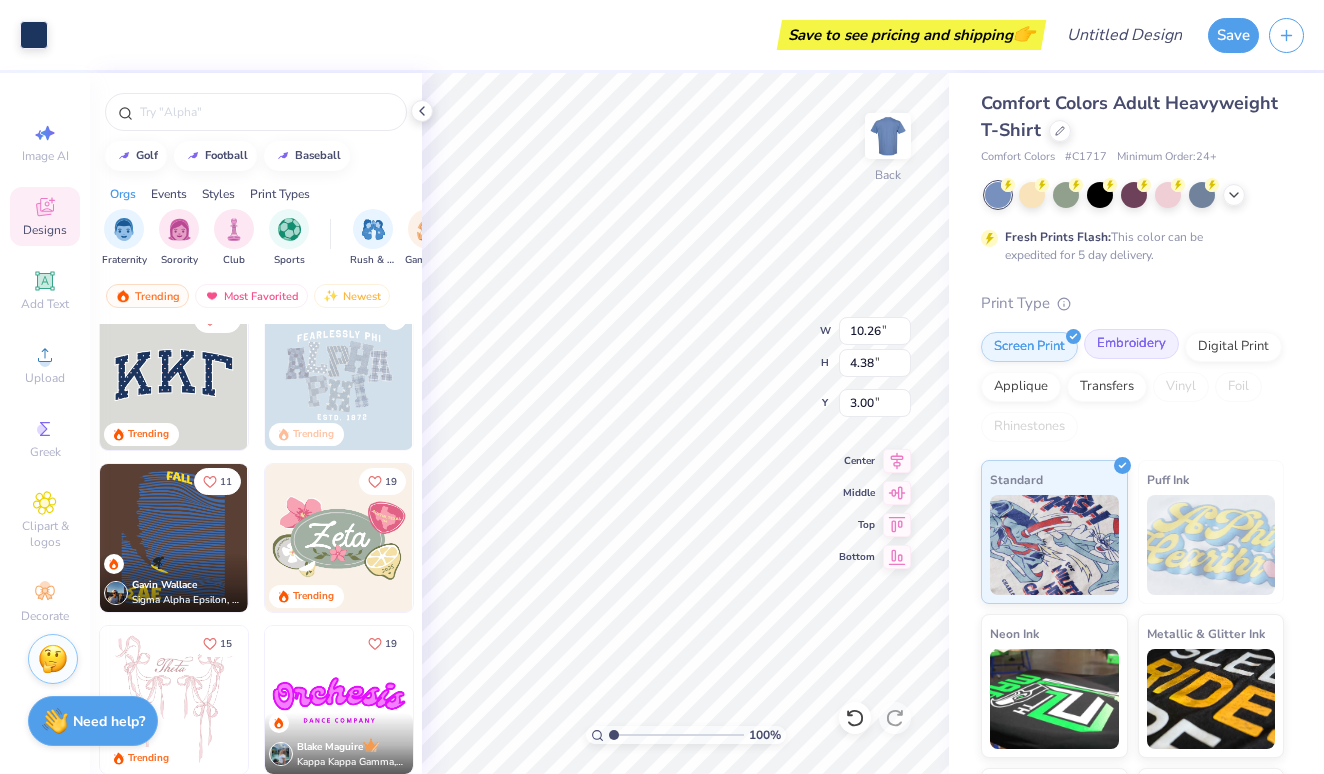 click on "Embroidery" at bounding box center [1131, 344] 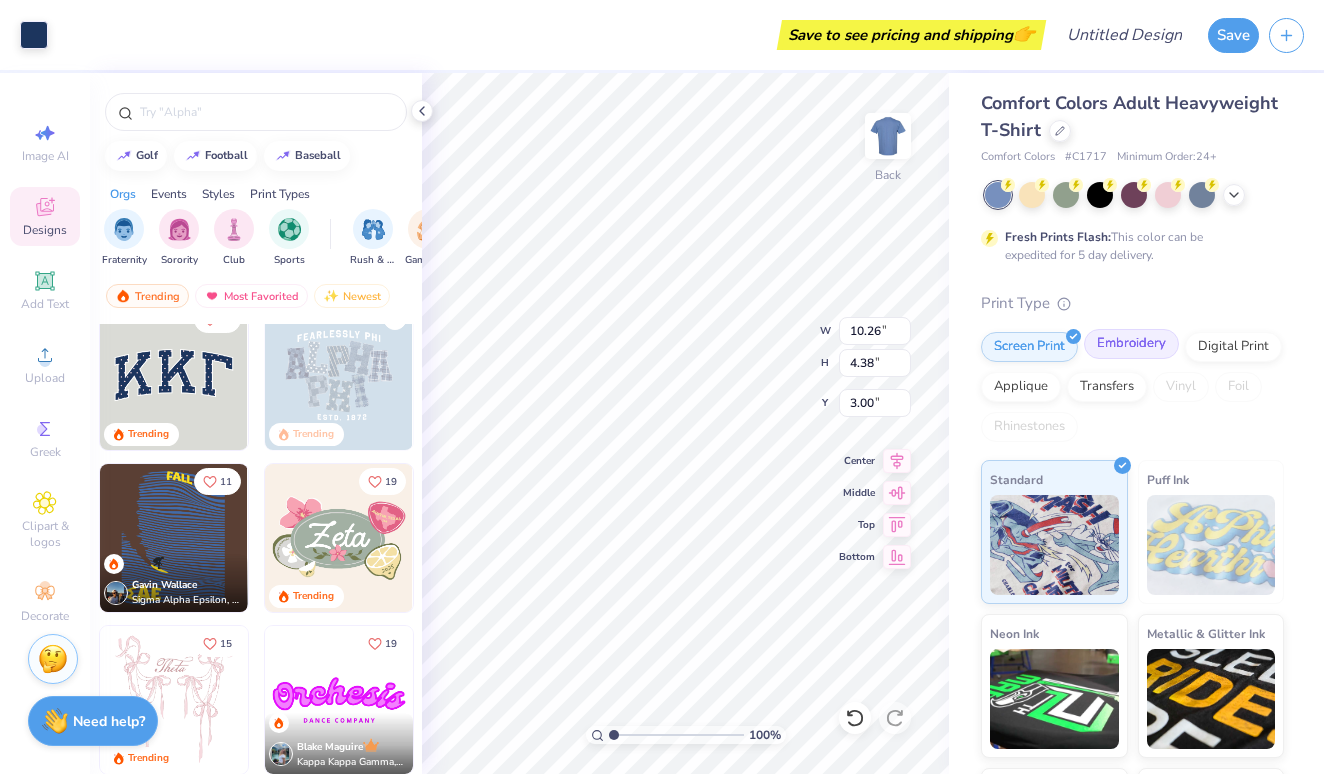 scroll, scrollTop: 0, scrollLeft: 0, axis: both 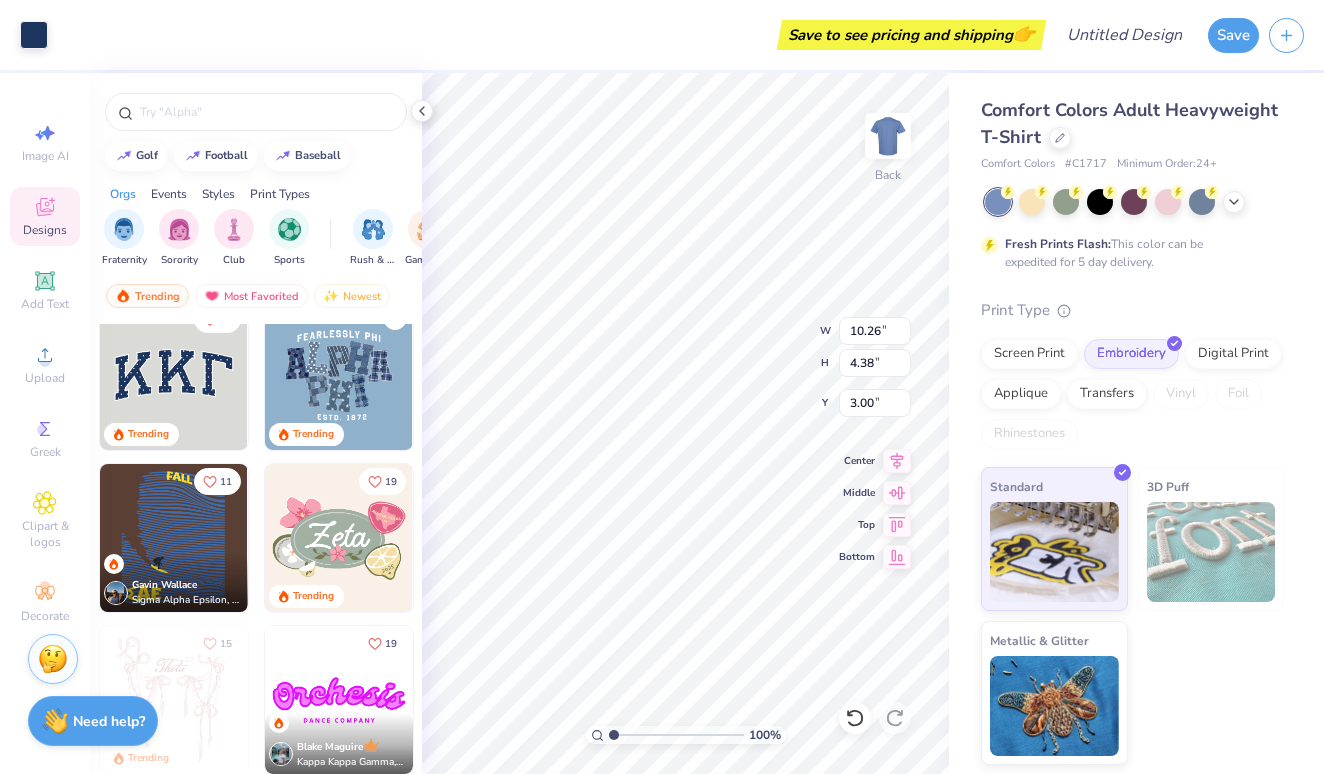 type on "10.44" 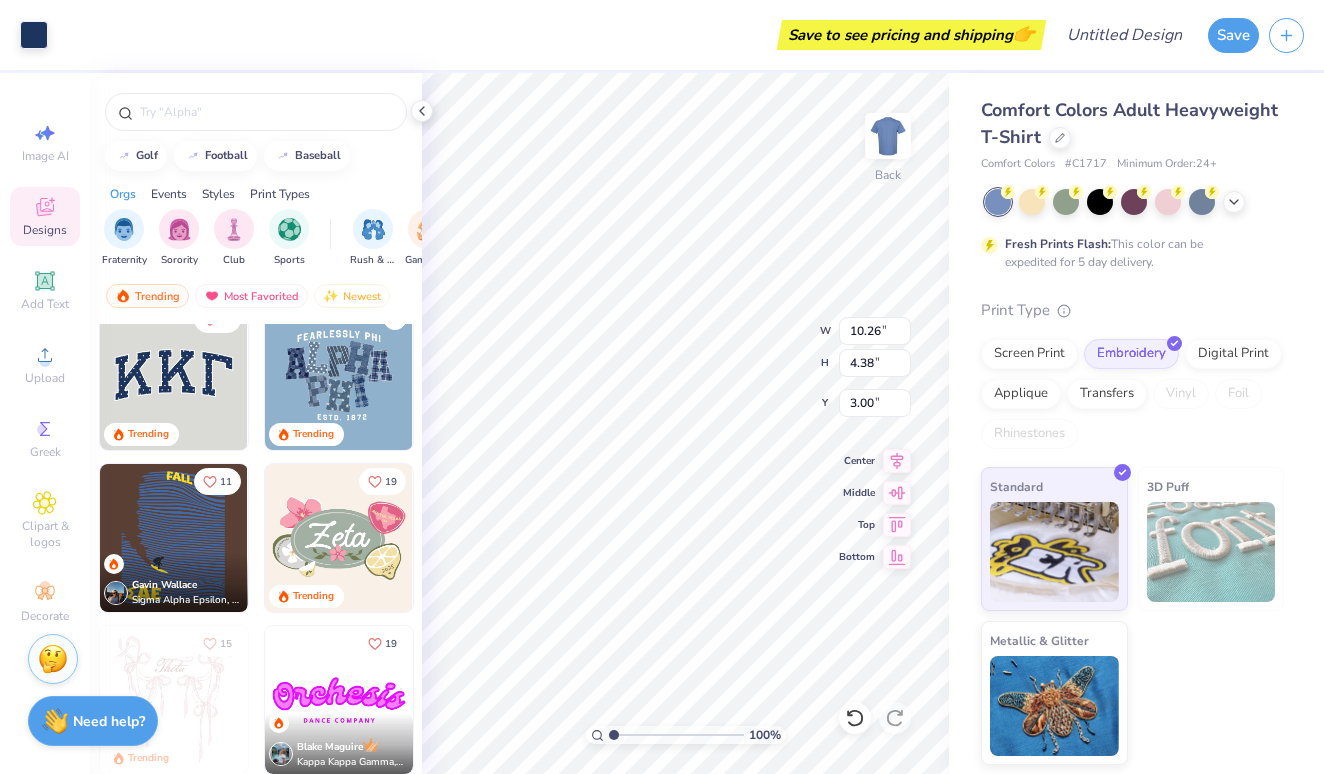 type on "4.58" 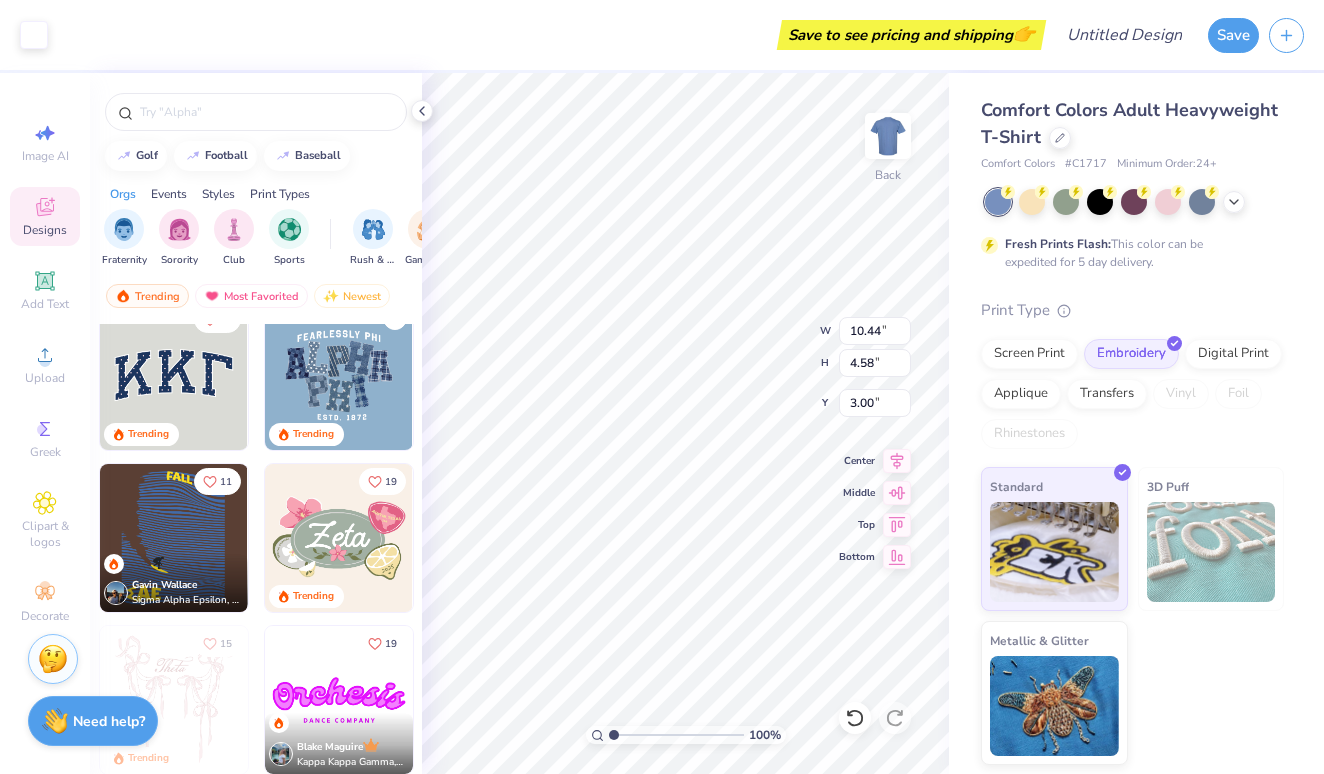 type on "9.55" 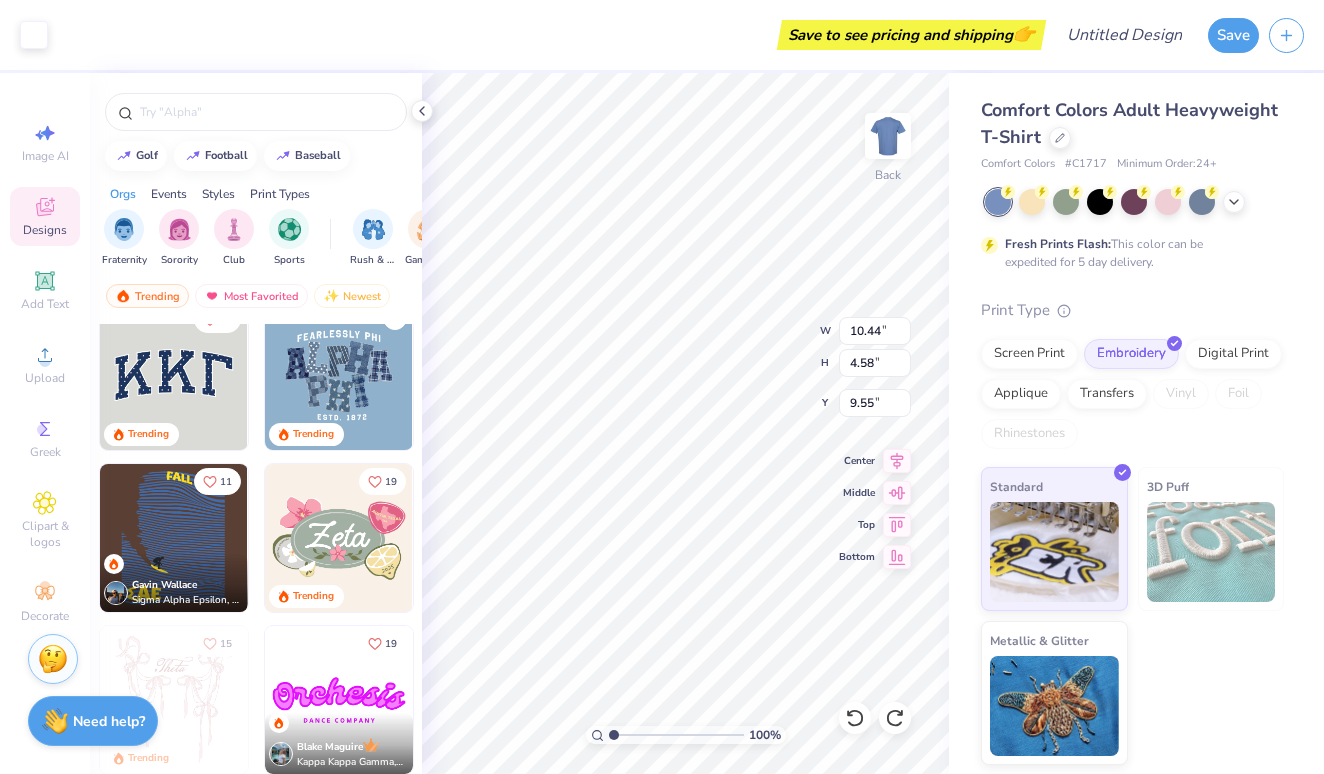type on "3.00" 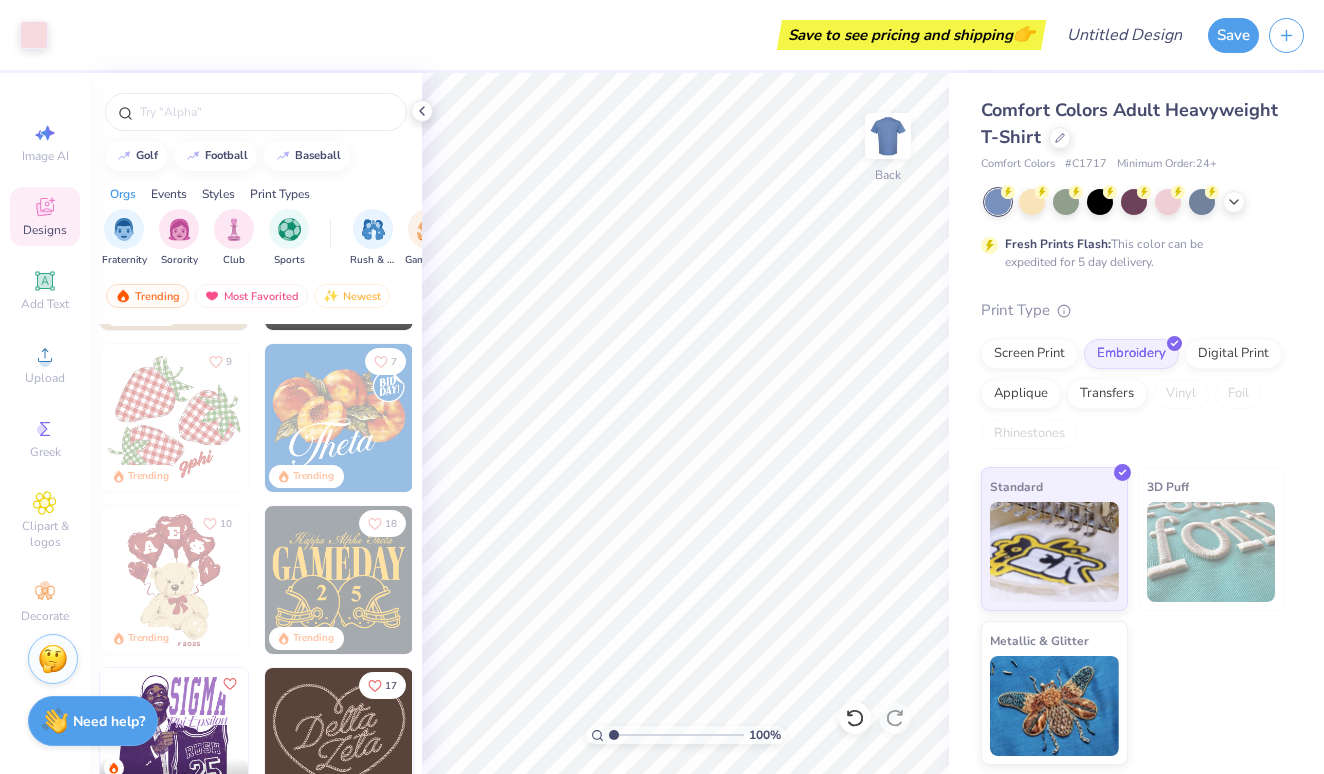 scroll, scrollTop: 798, scrollLeft: 0, axis: vertical 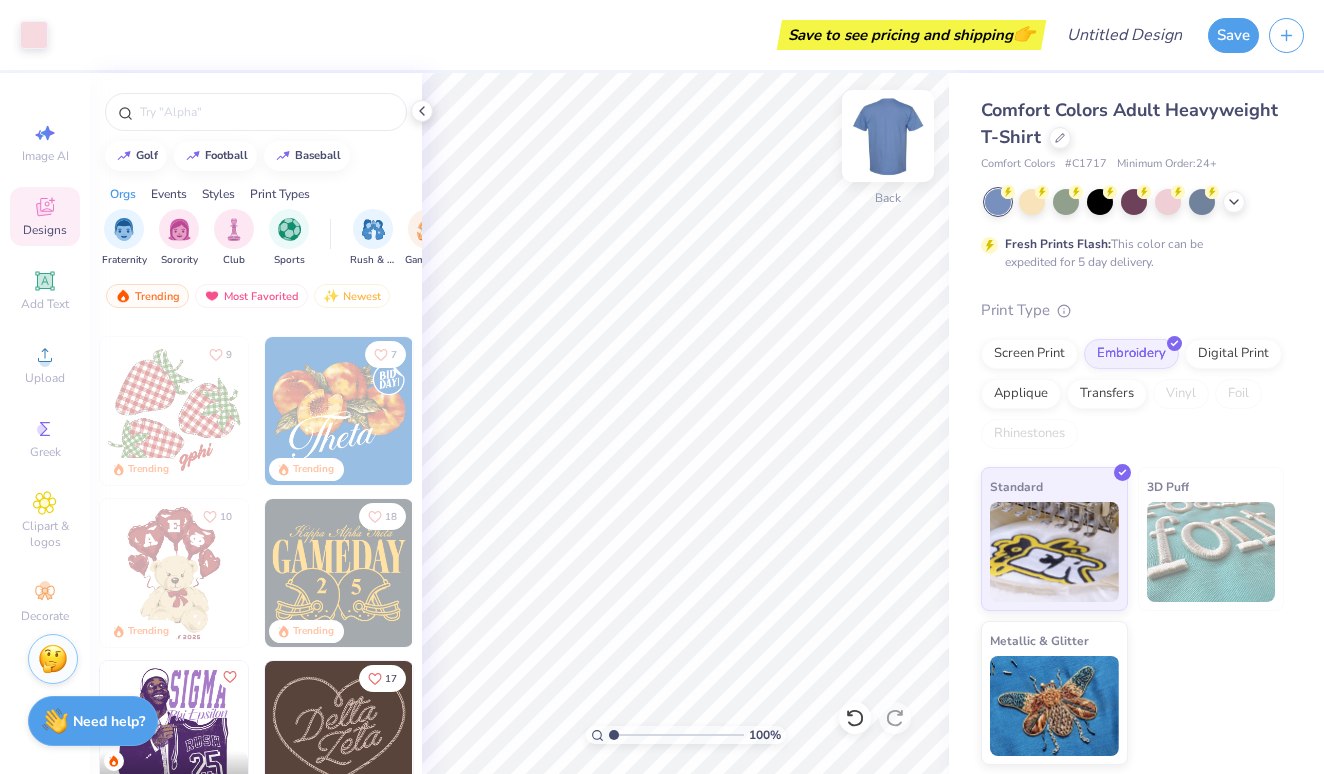 drag, startPoint x: 971, startPoint y: 36, endPoint x: 895, endPoint y: 181, distance: 163.71011 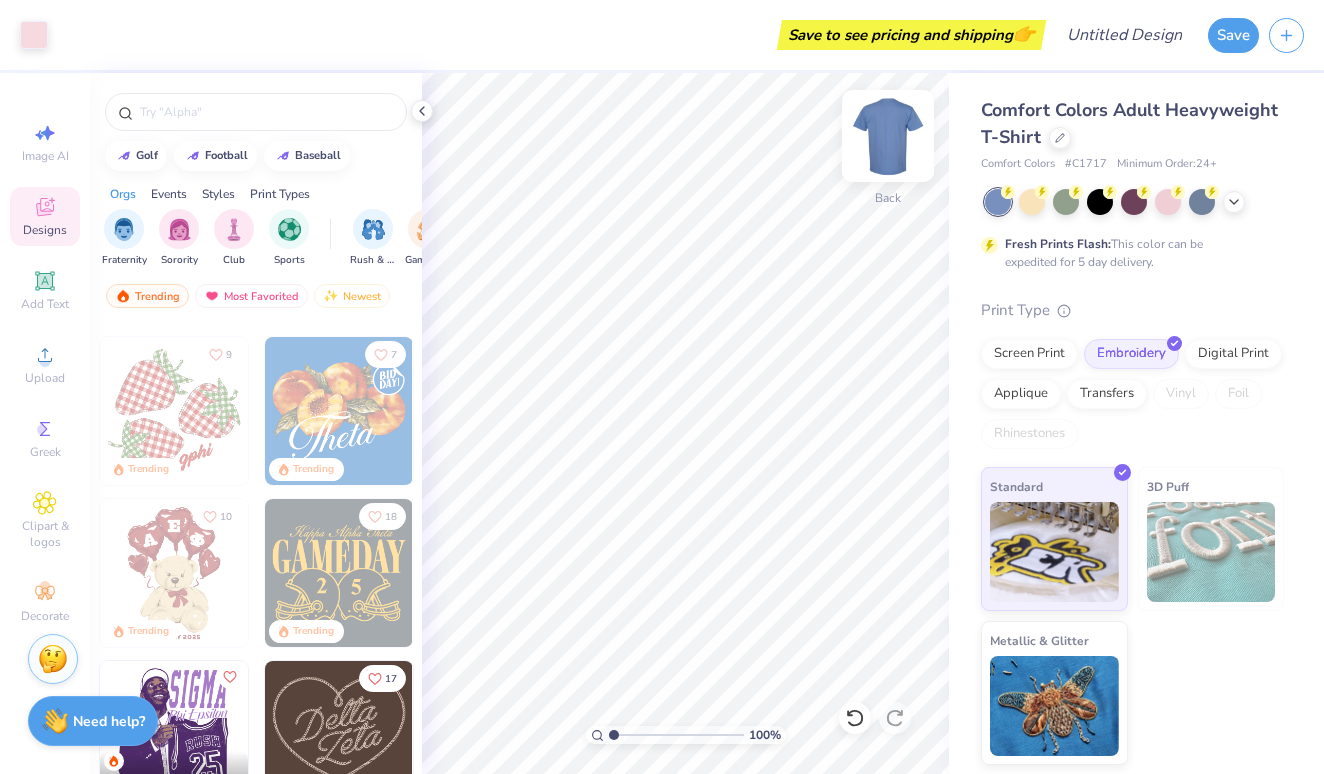 click on "Save to see pricing and shipping  👉" at bounding box center (911, 35) 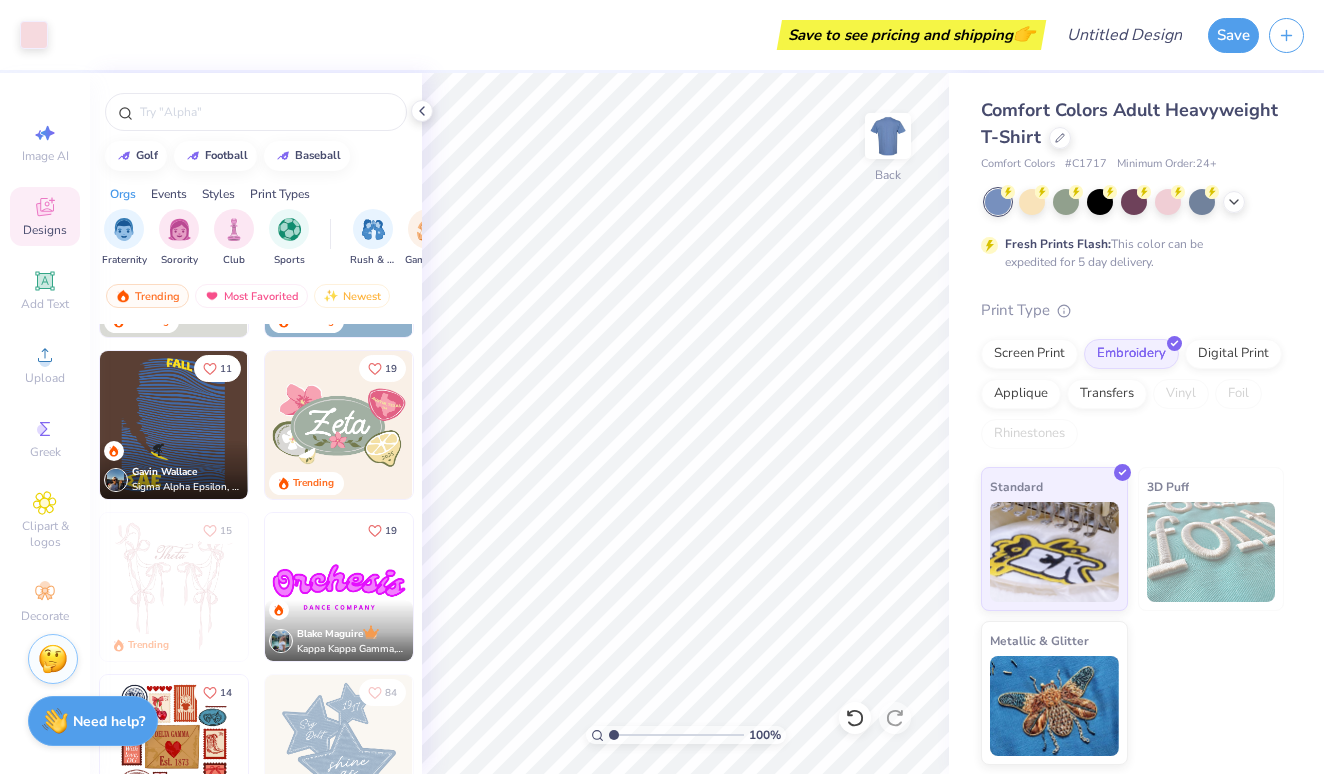 scroll, scrollTop: 134, scrollLeft: 0, axis: vertical 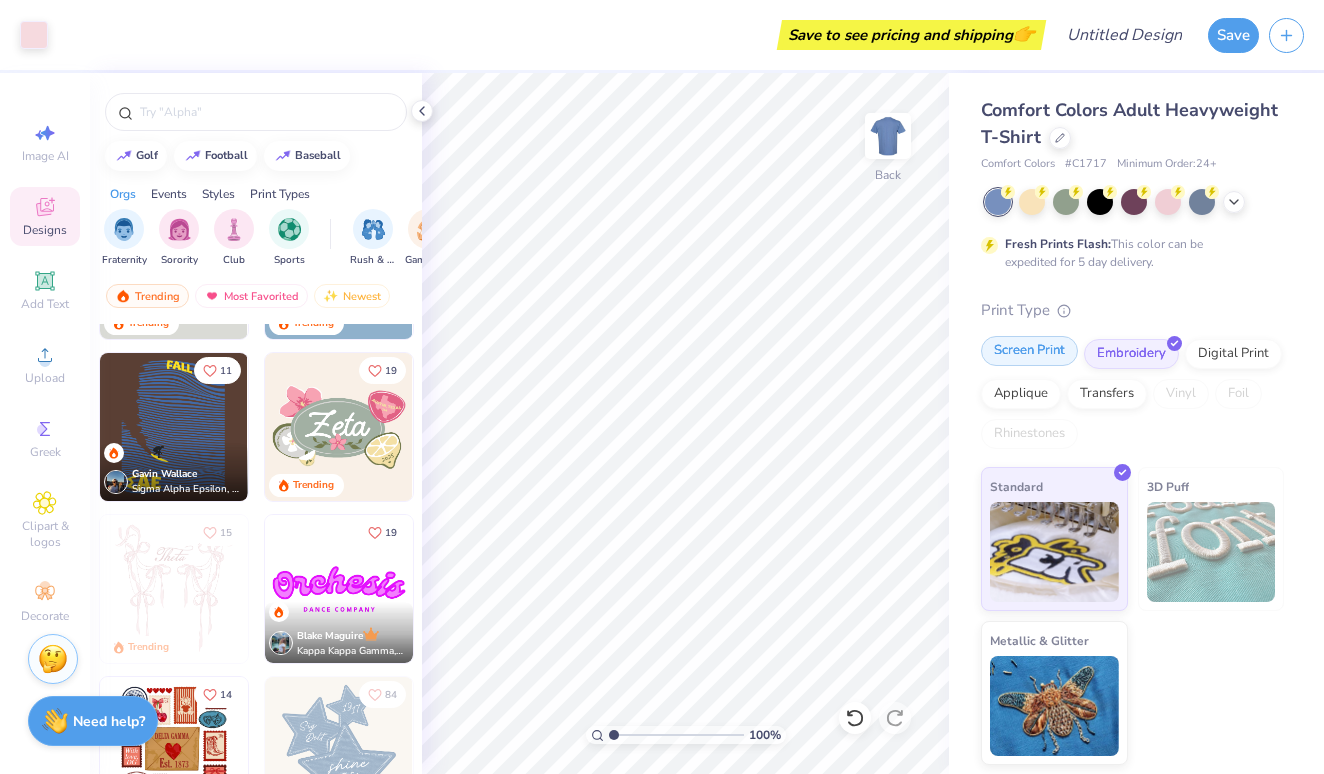 click on "Screen Print" at bounding box center (1029, 351) 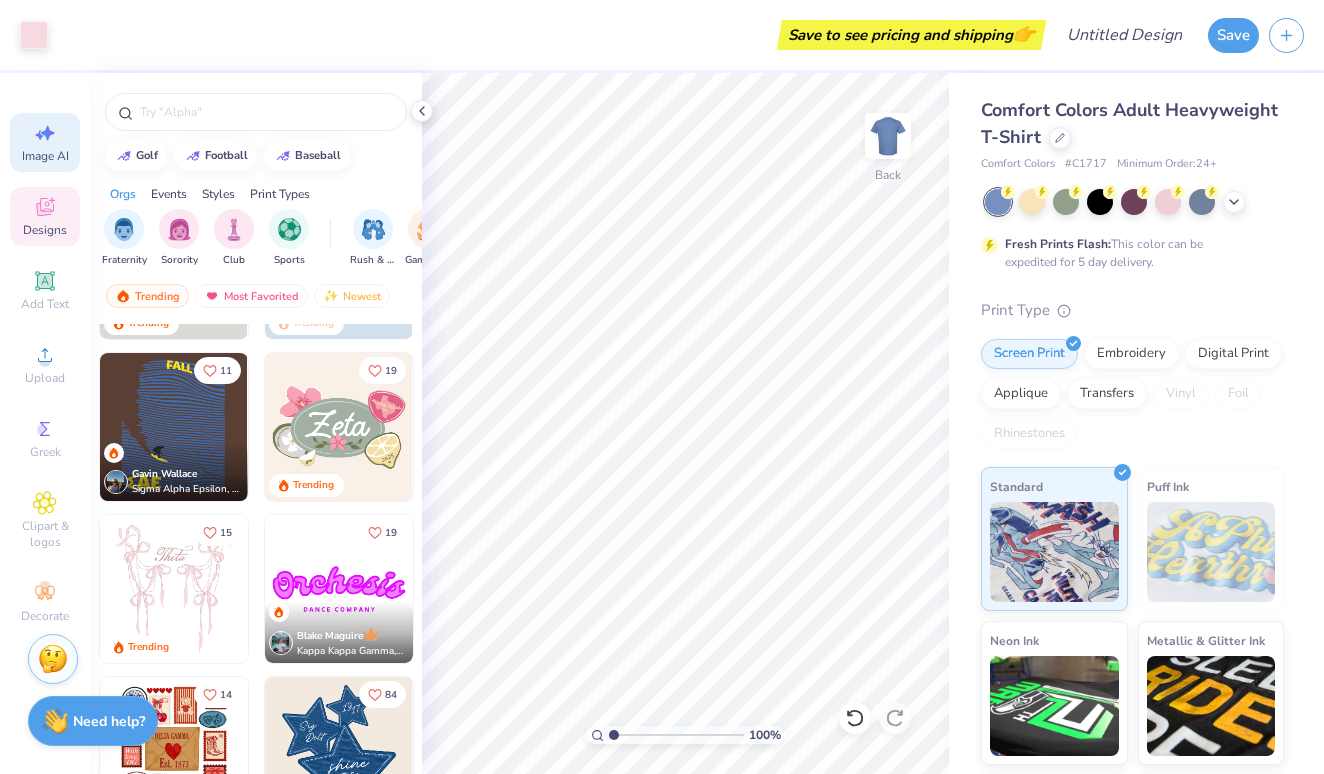 scroll, scrollTop: 0, scrollLeft: 0, axis: both 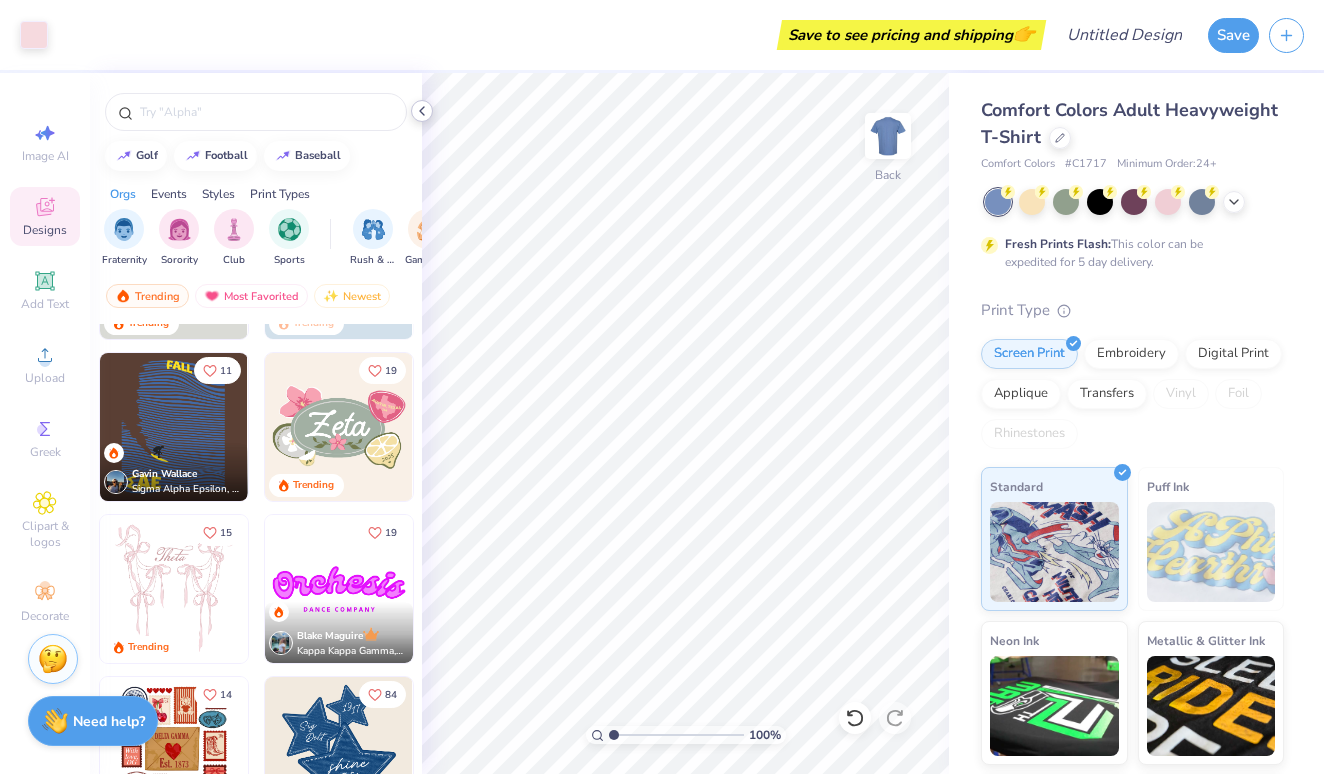 click 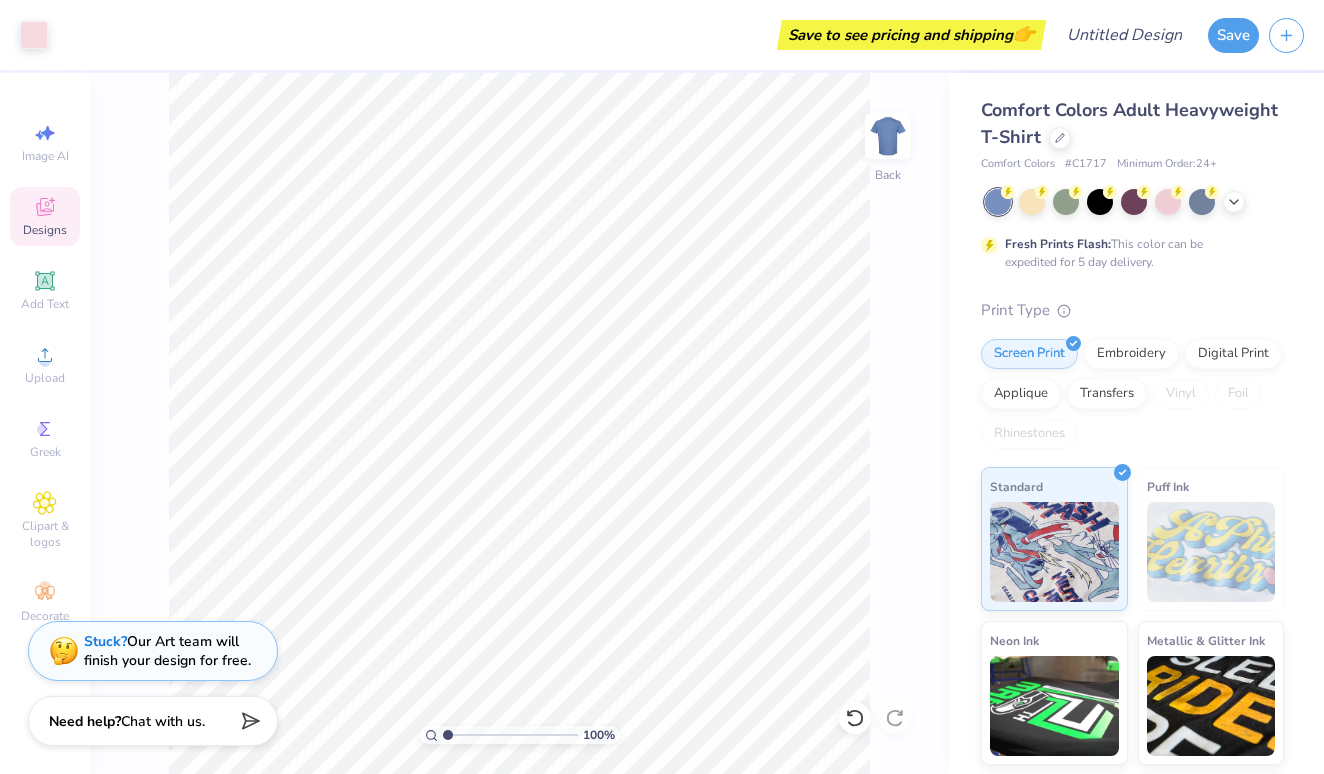 scroll, scrollTop: 0, scrollLeft: 0, axis: both 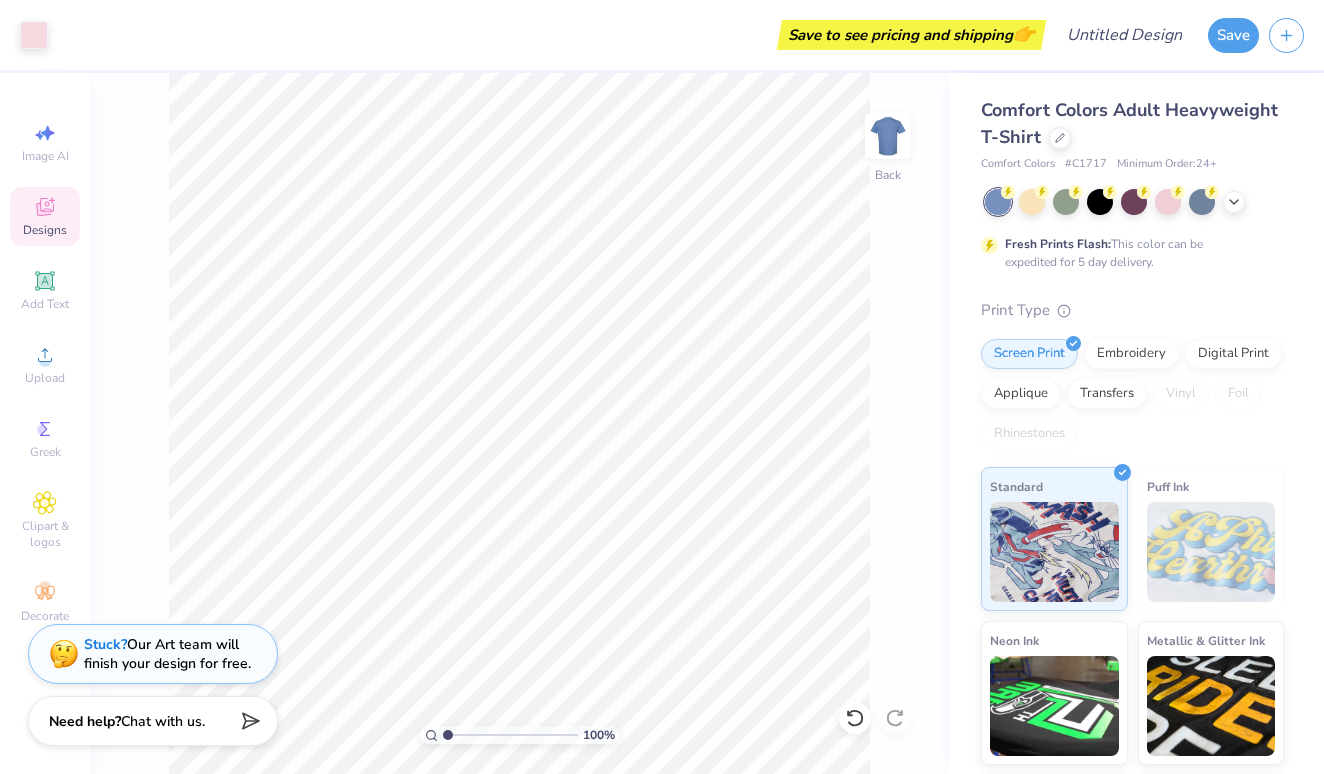 click on "100  % Back" at bounding box center (519, 423) 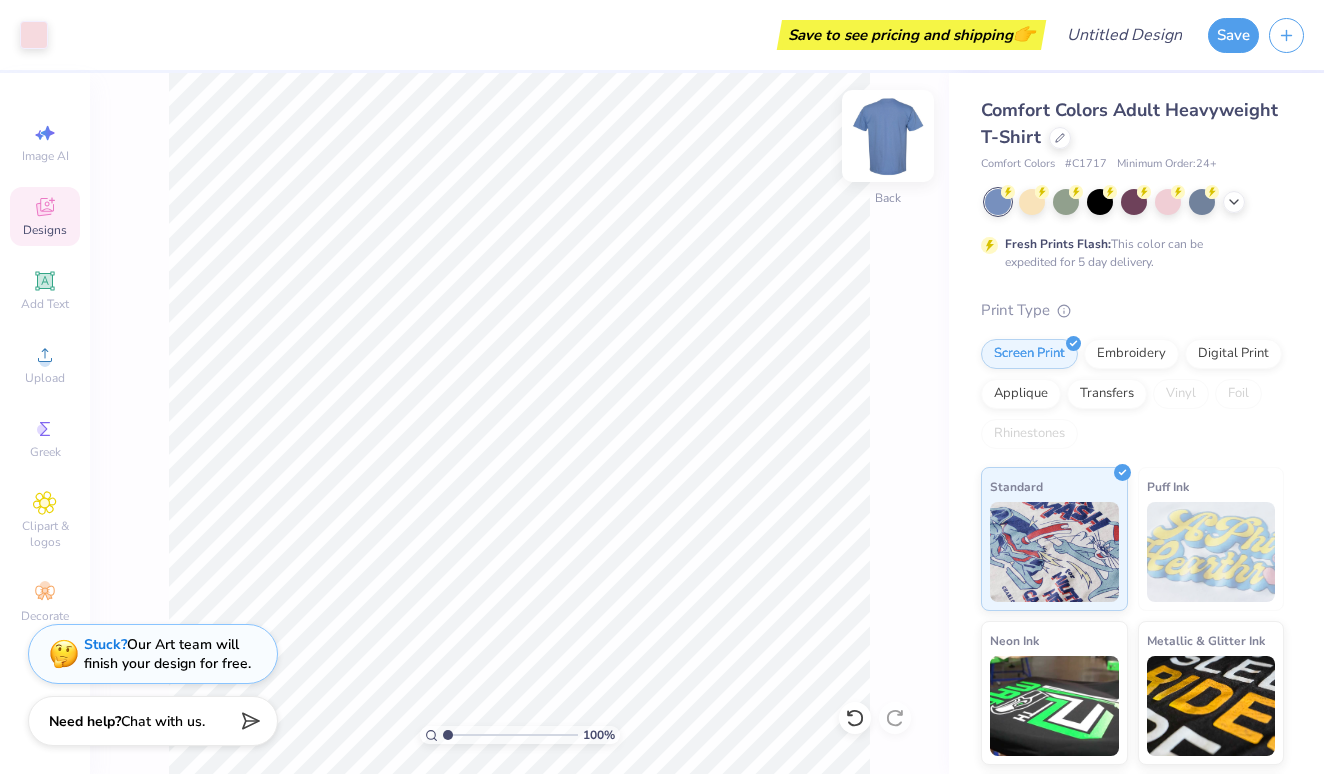 click at bounding box center (888, 136) 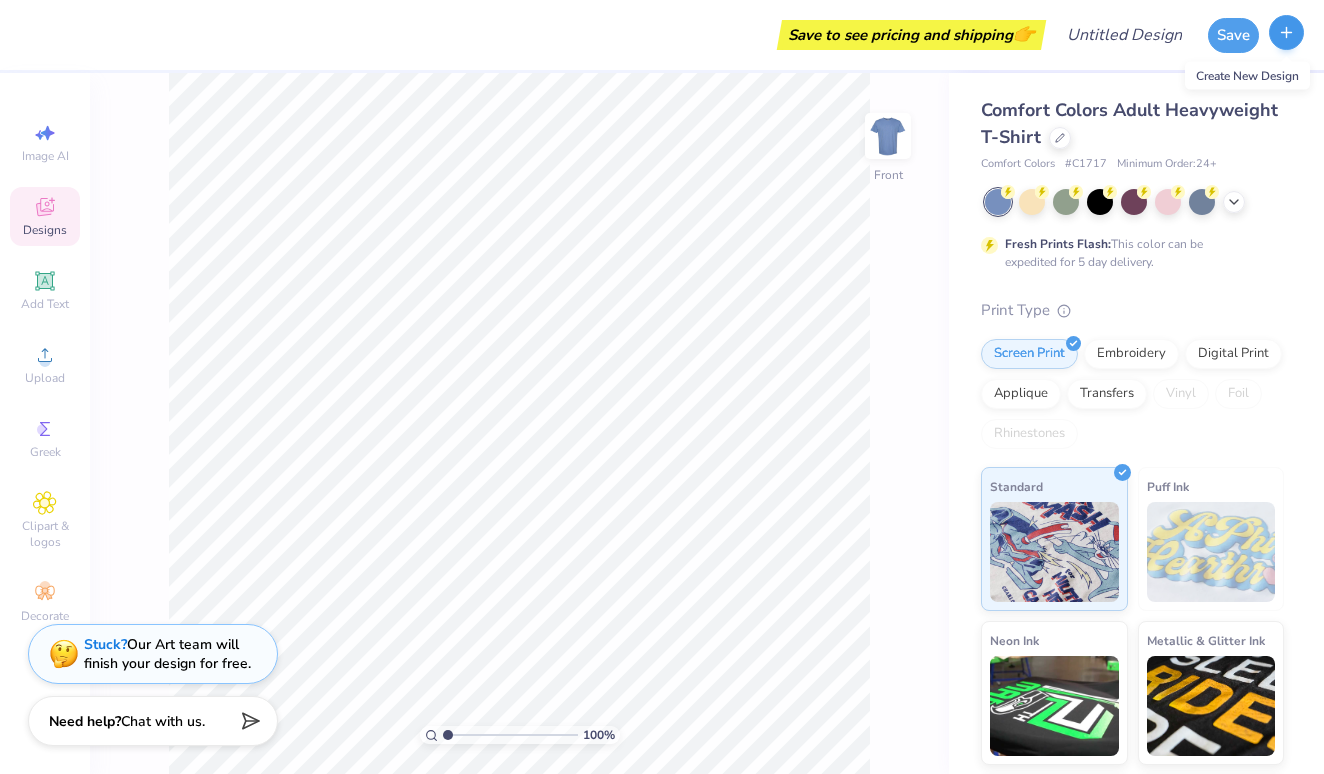 click 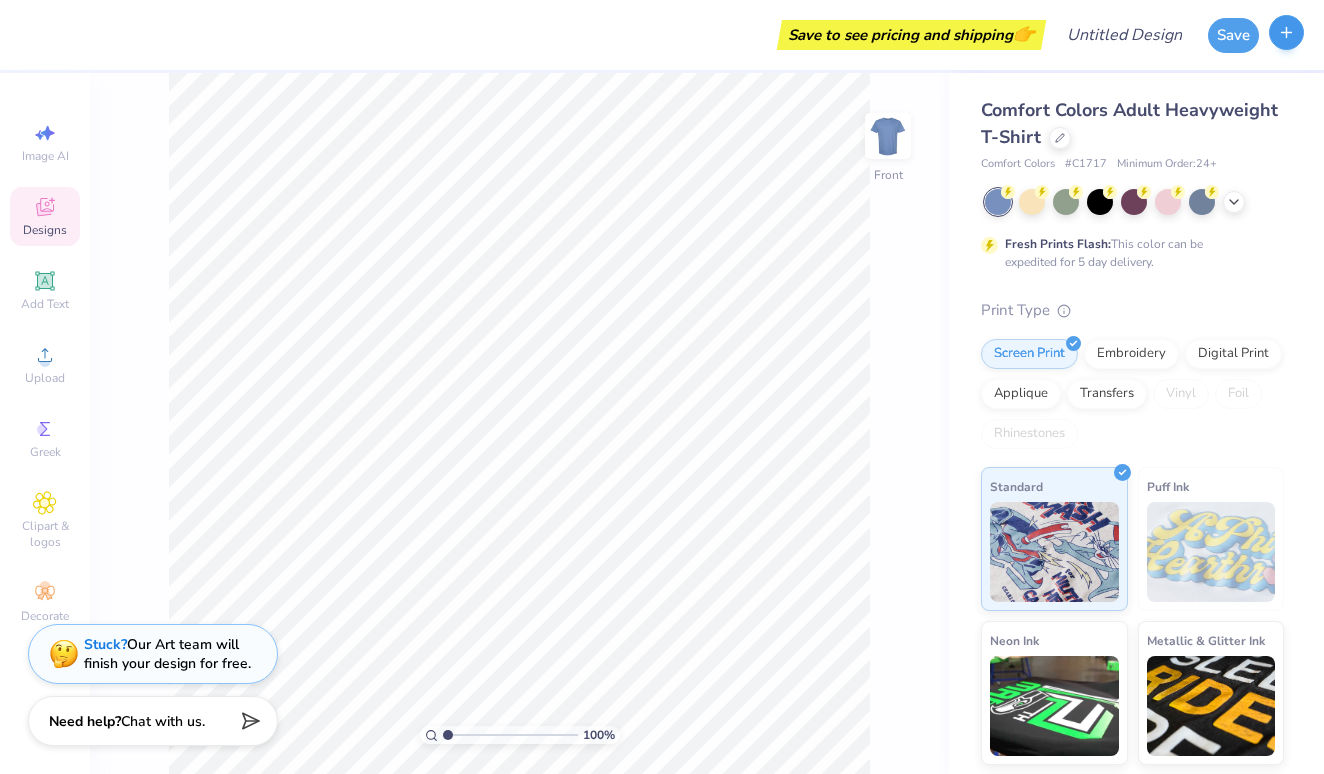 click 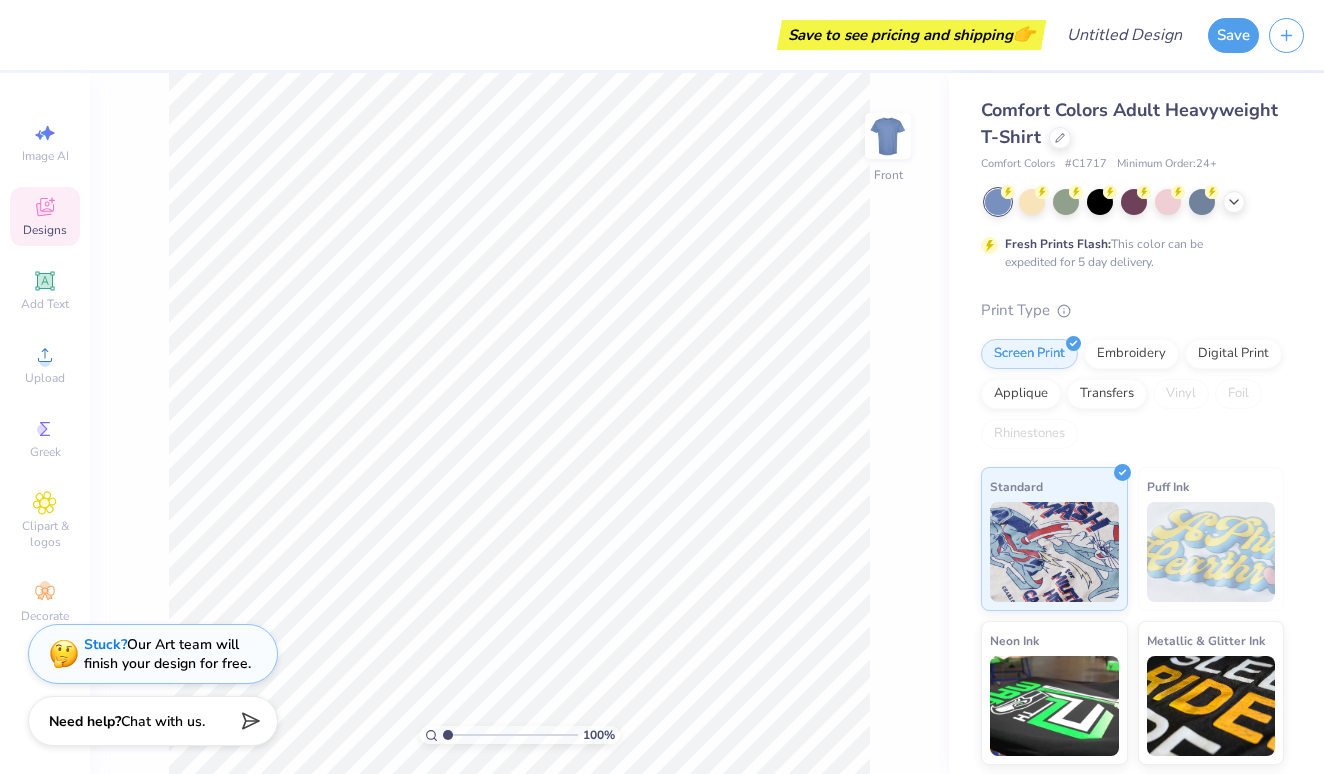 scroll, scrollTop: 0, scrollLeft: 0, axis: both 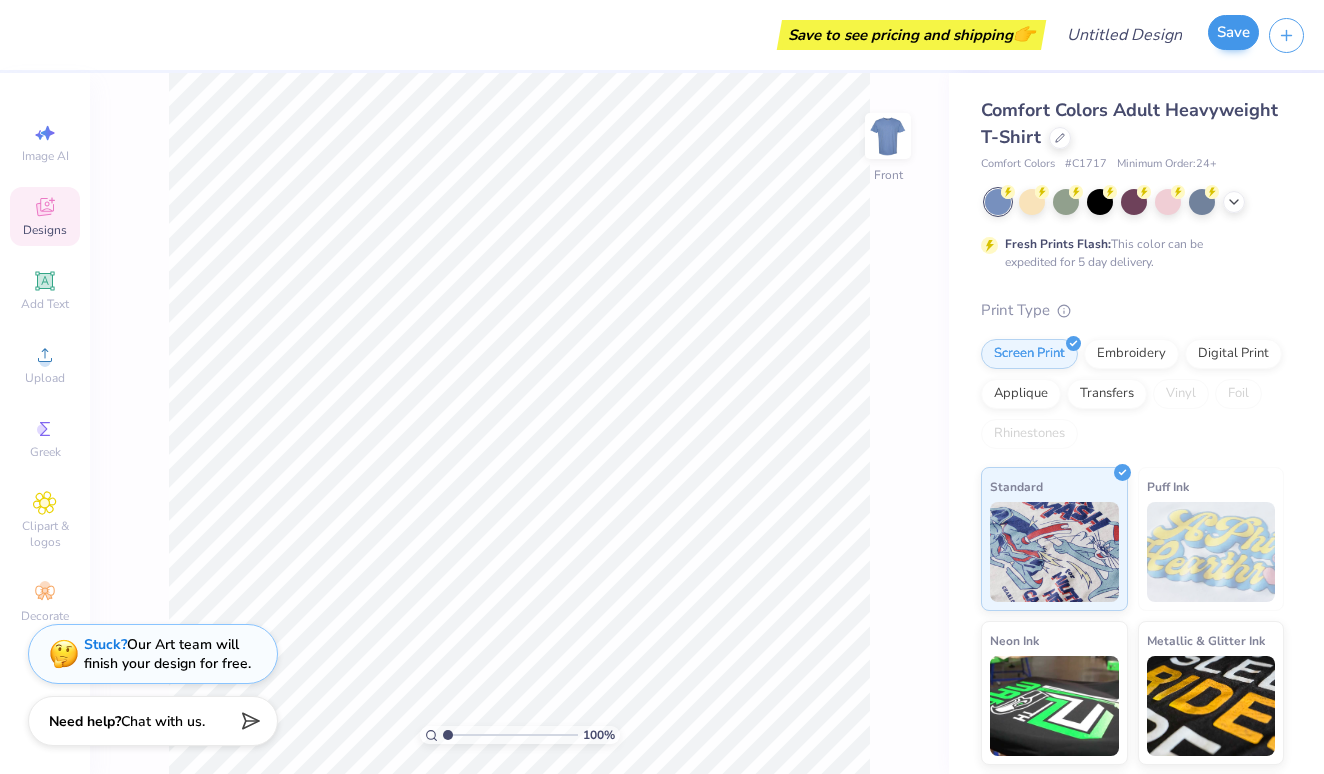click on "Save" at bounding box center (1233, 32) 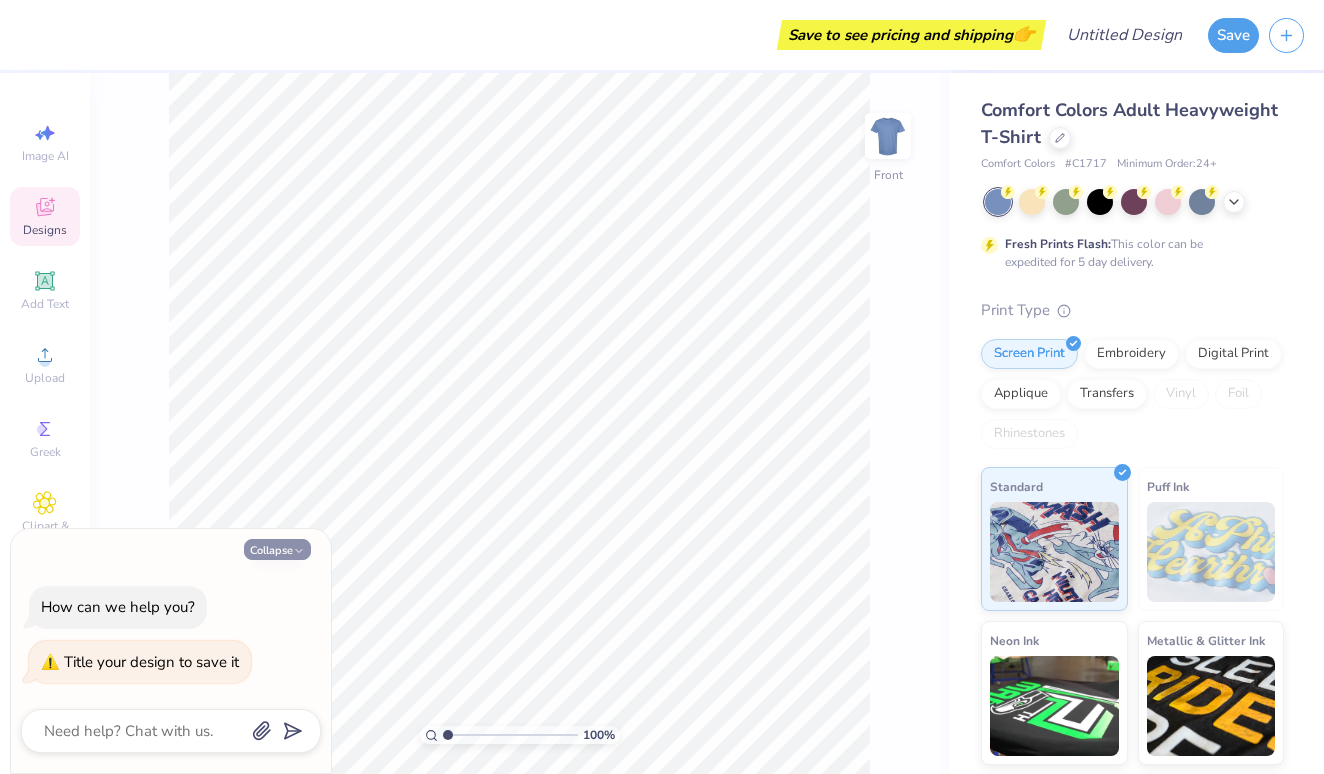 scroll, scrollTop: 0, scrollLeft: 0, axis: both 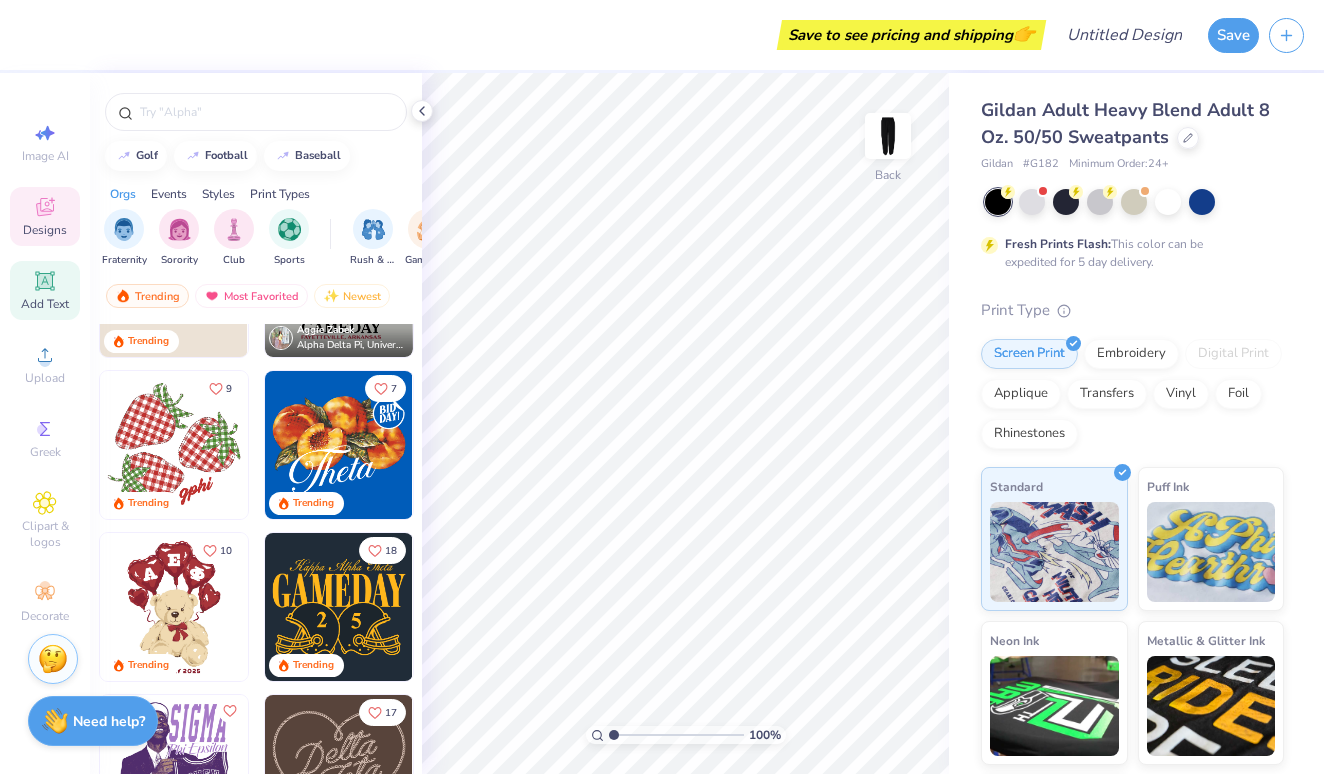 click 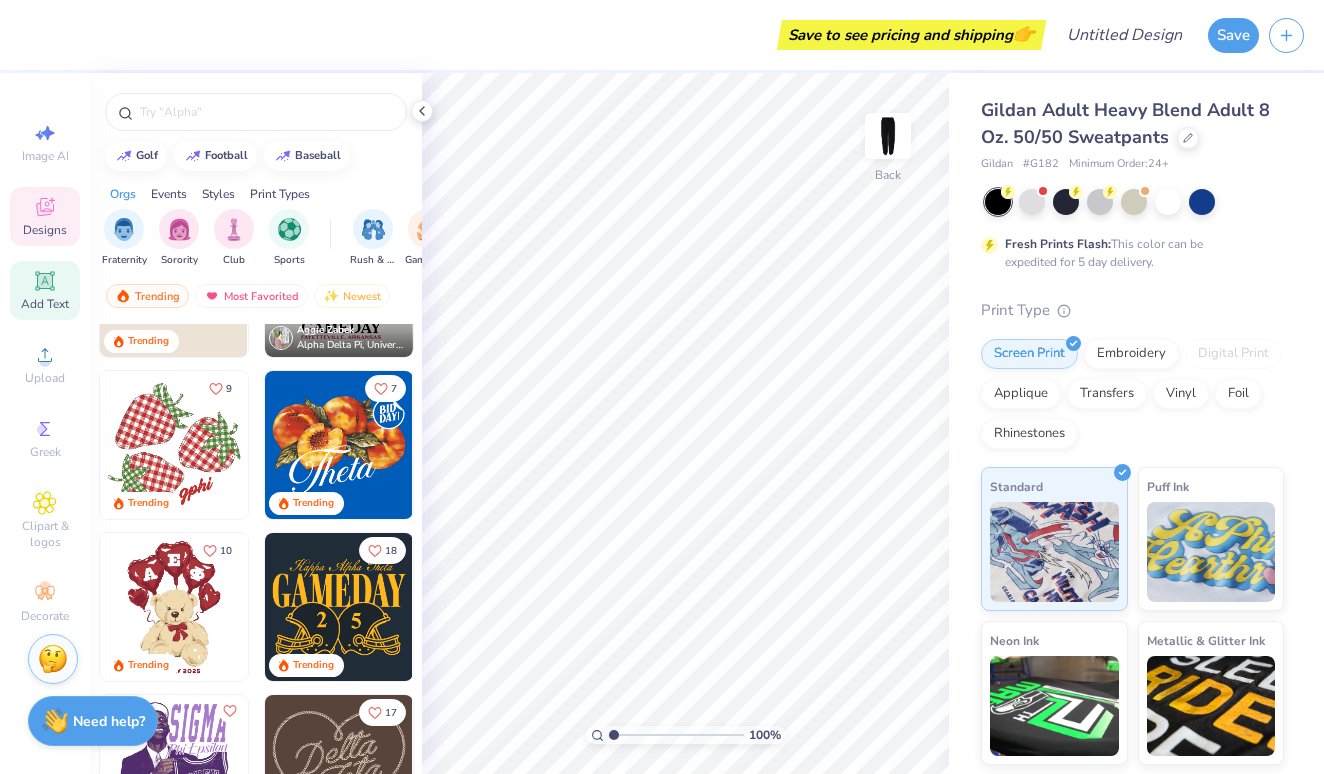 scroll, scrollTop: 803, scrollLeft: 0, axis: vertical 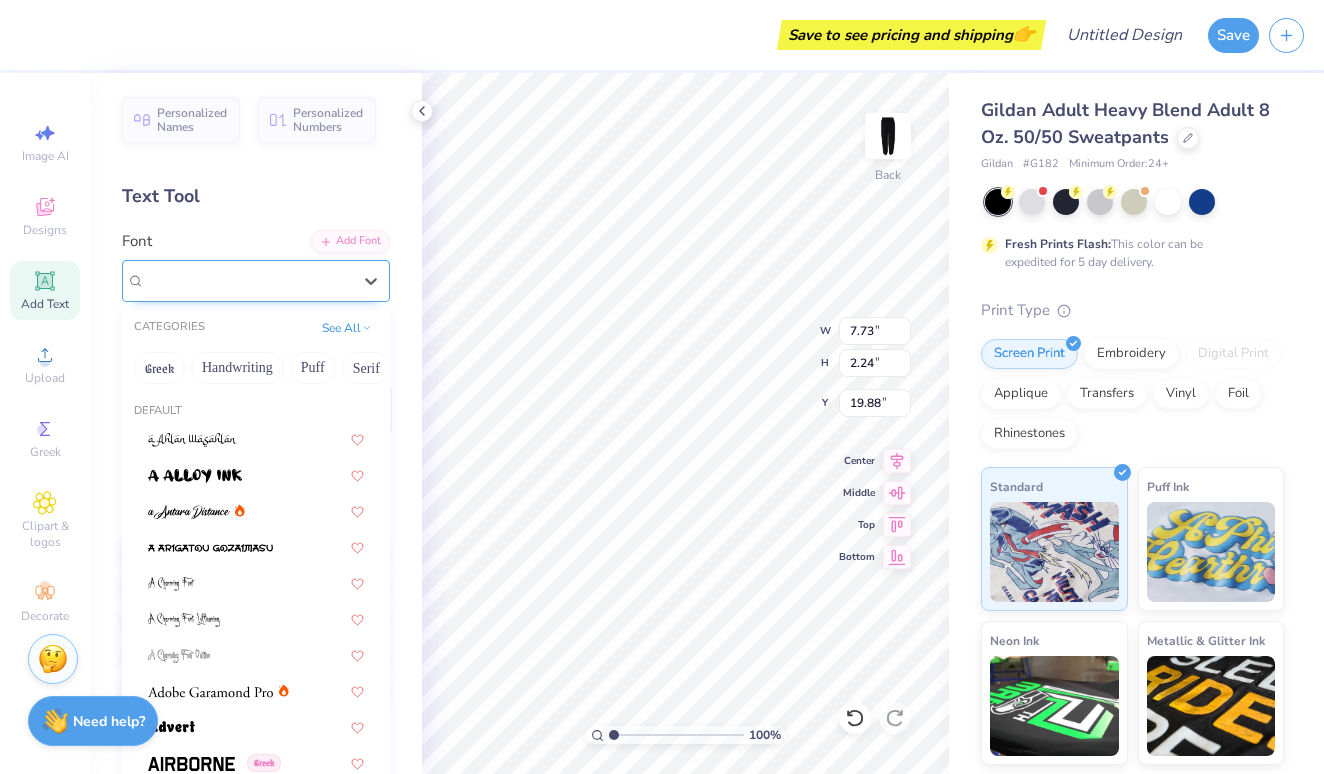 click on "Super Dream" at bounding box center (248, 280) 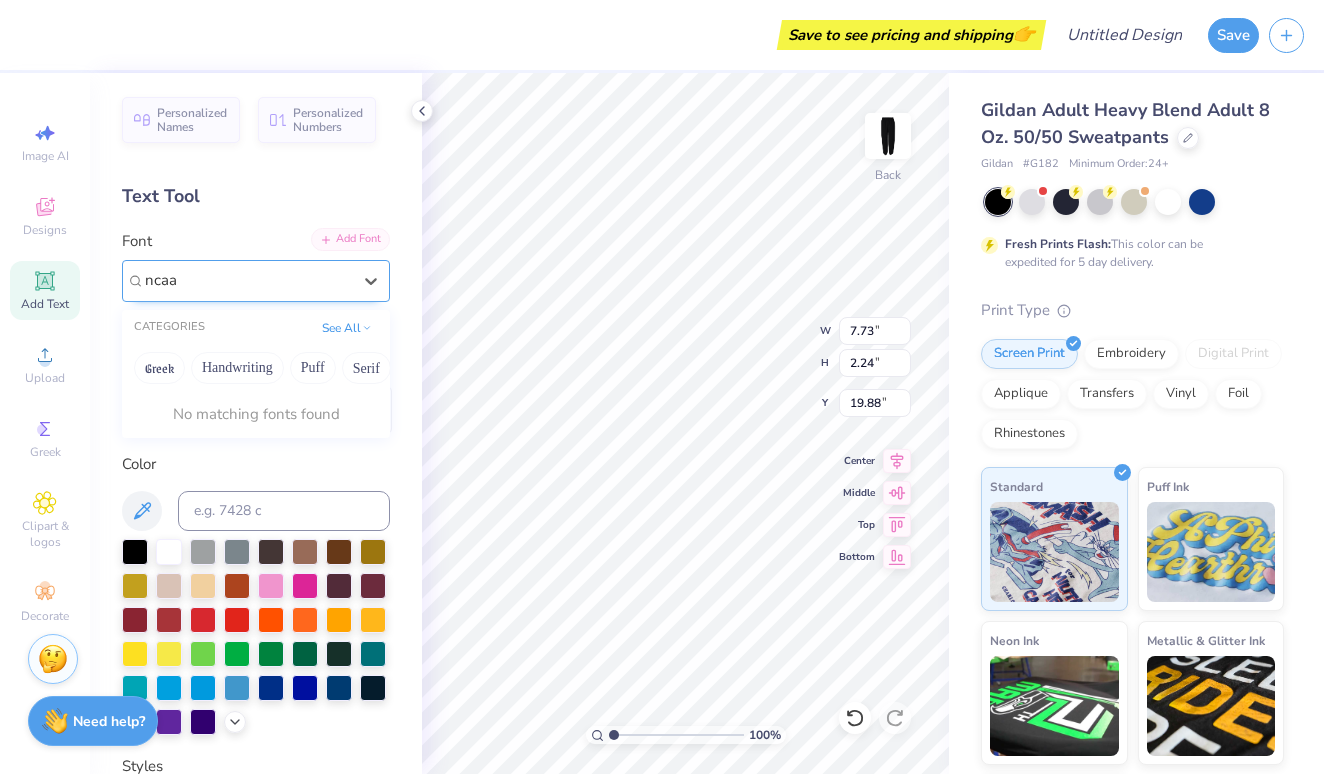 type on "ncaa" 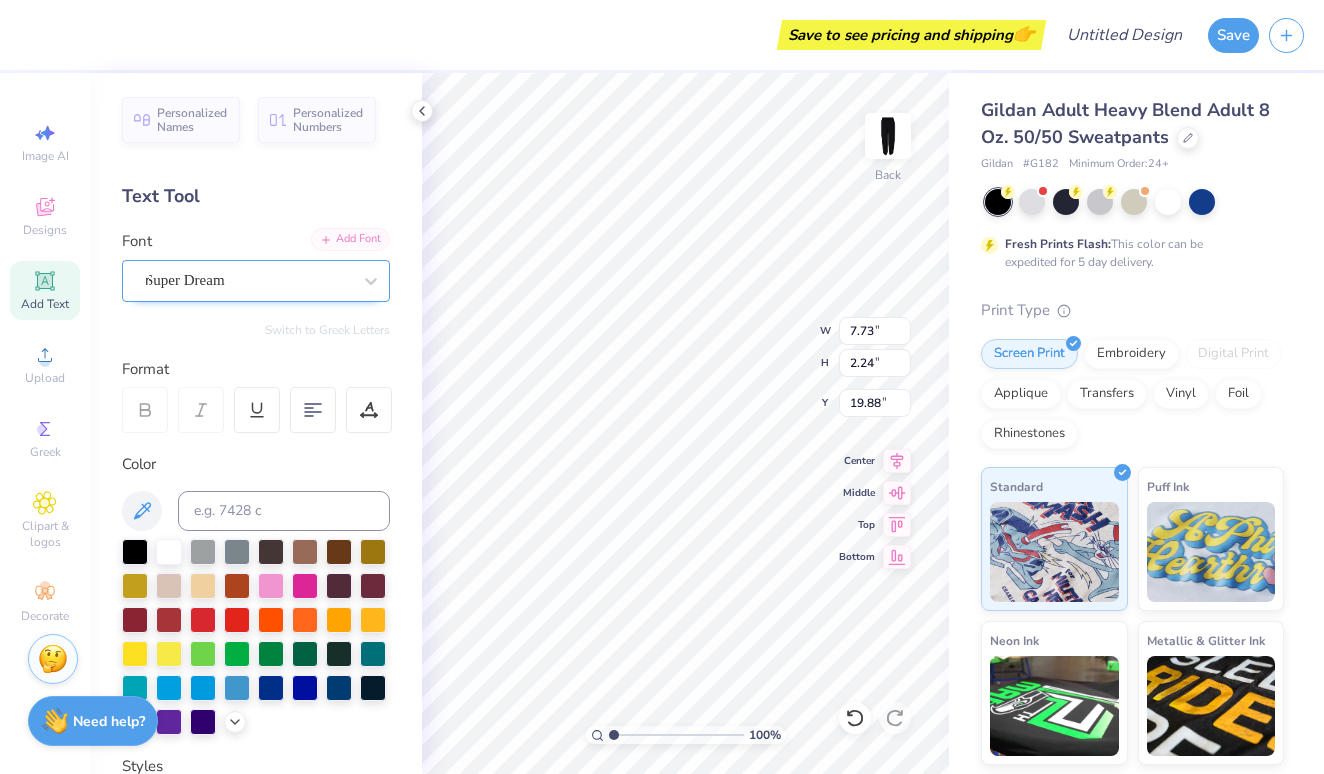 type 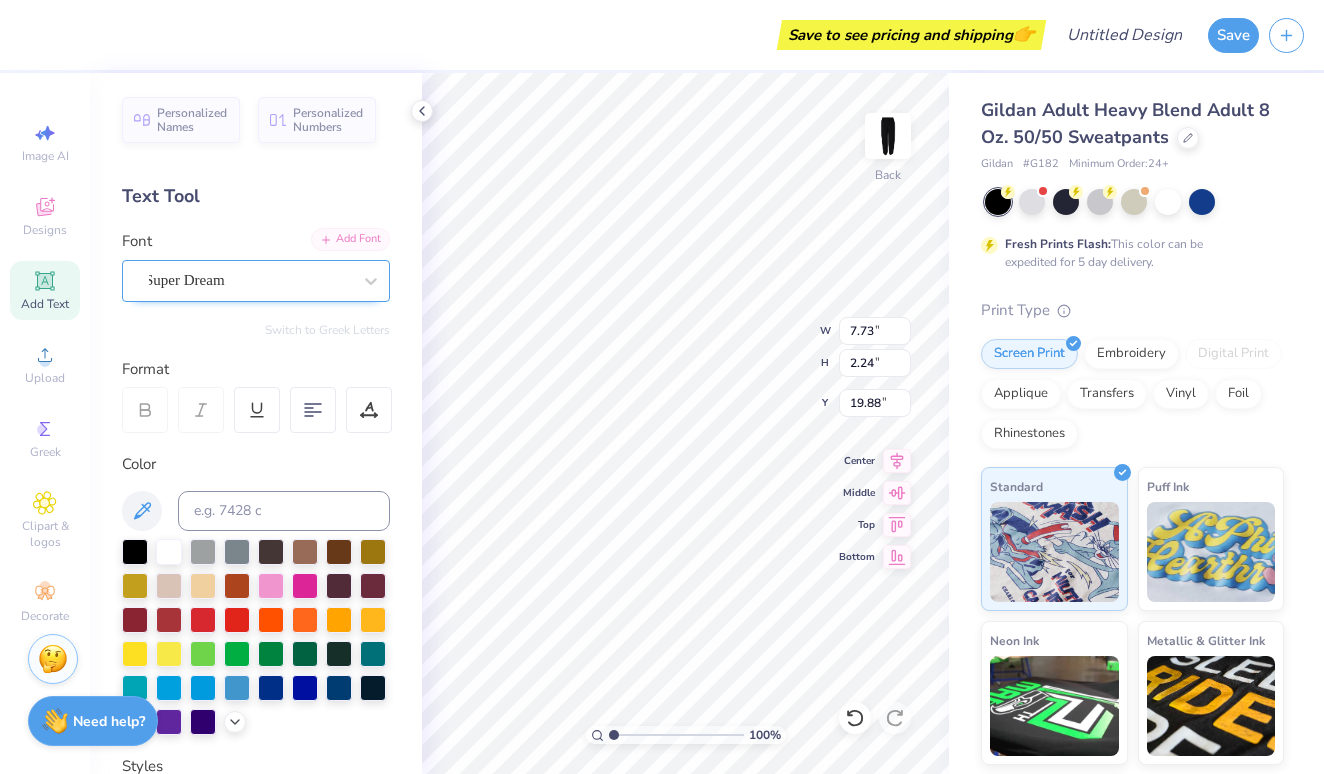click on "Add Font" at bounding box center [350, 239] 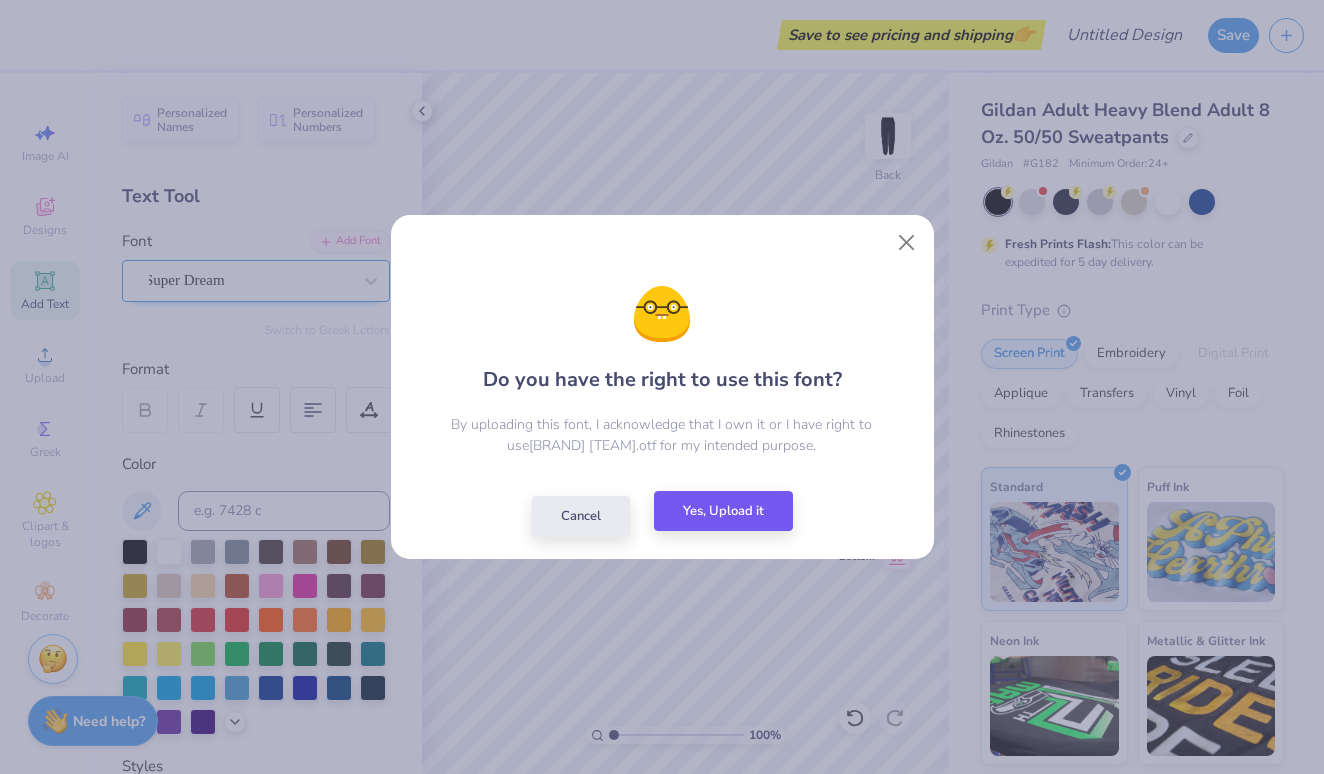 click on "Yes, Upload it" at bounding box center (723, 511) 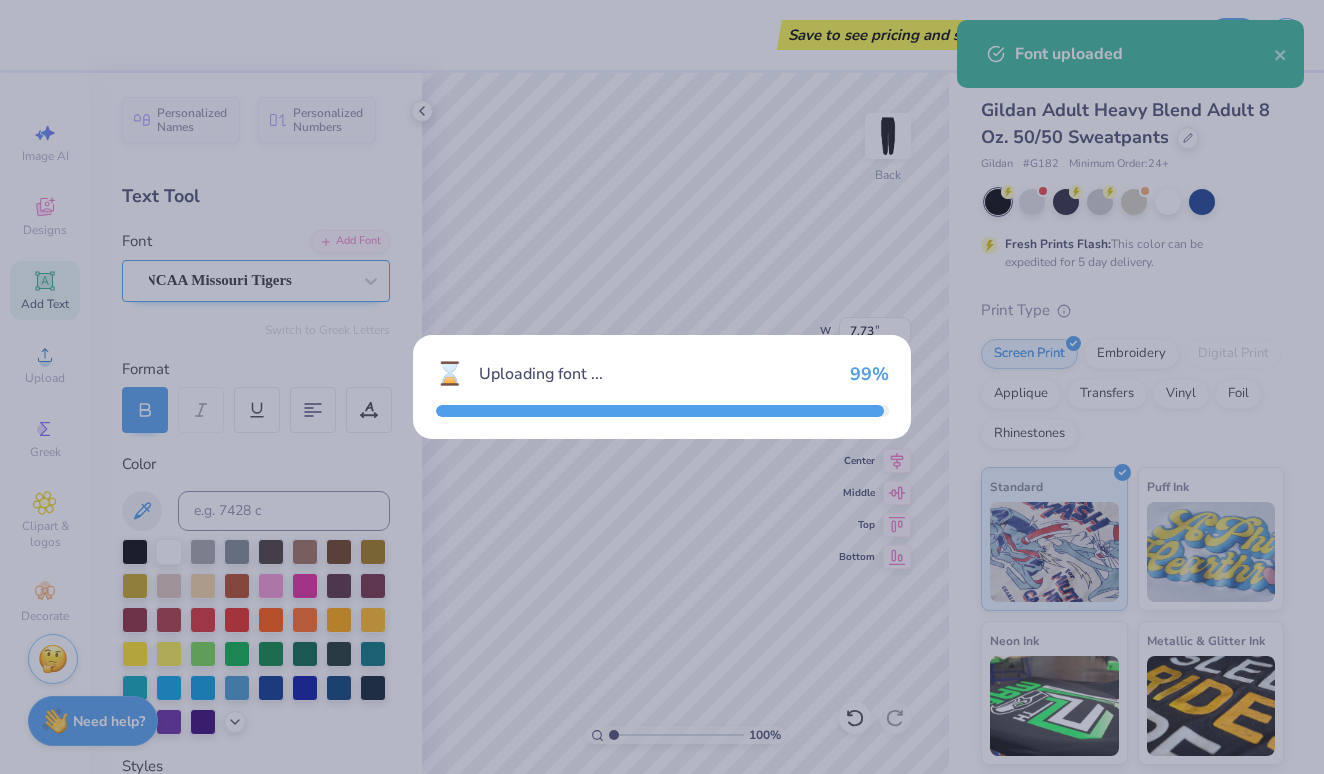 type on "7.64" 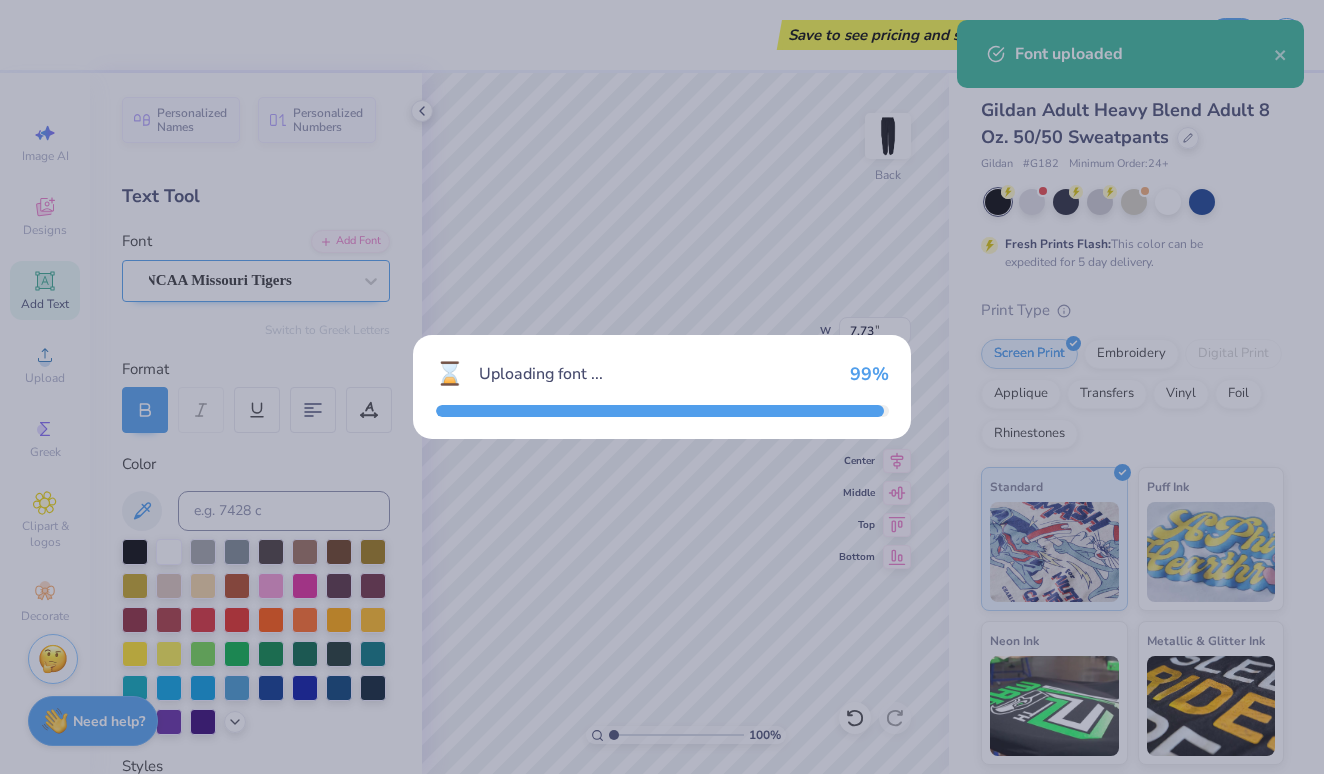 type on "1.29" 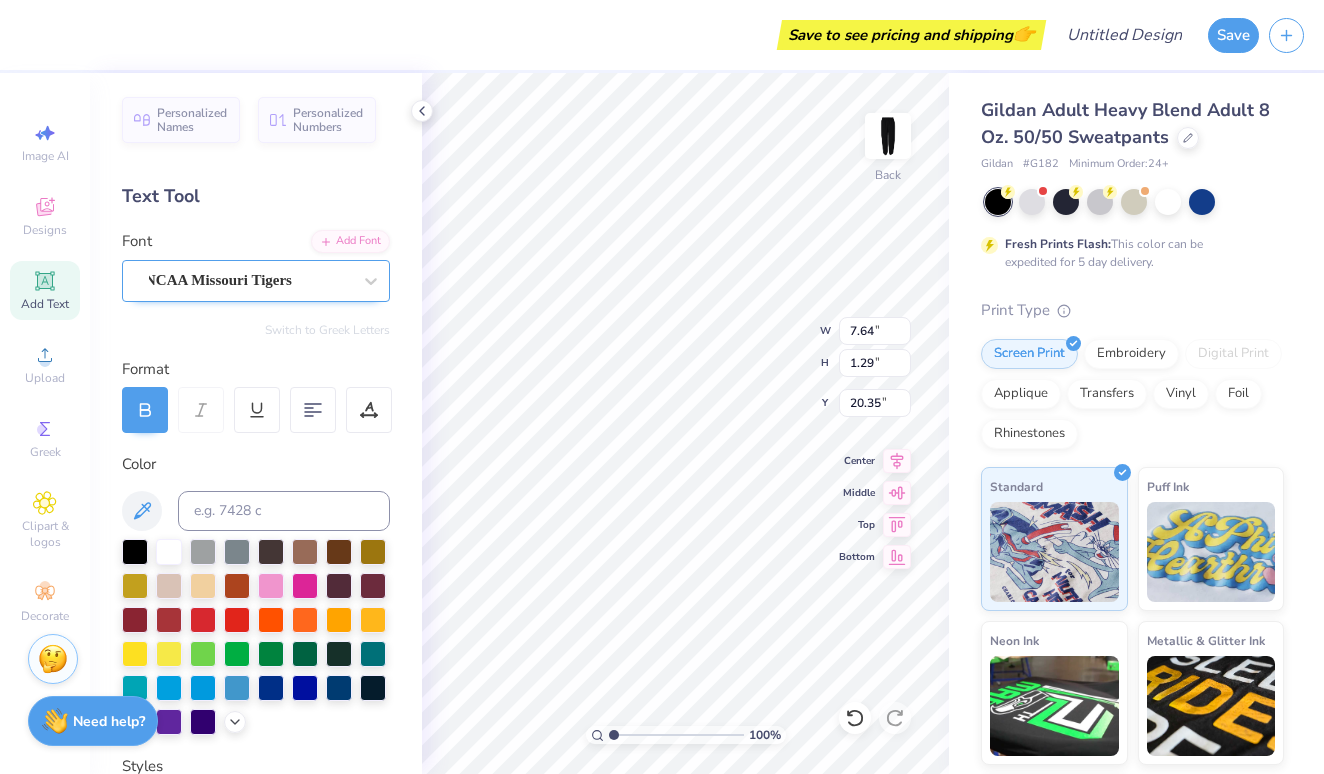 type on "M" 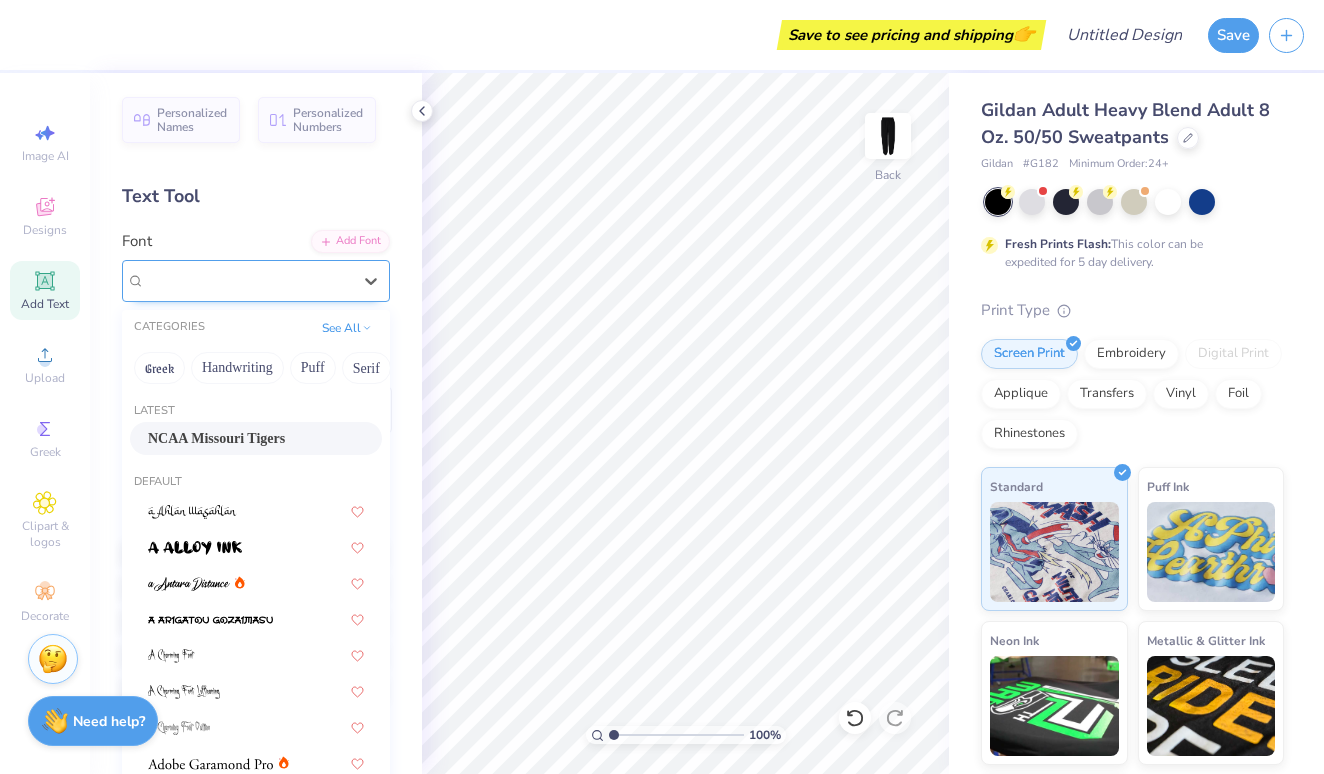 click on "NCAA Missouri Tigers" at bounding box center (218, 280) 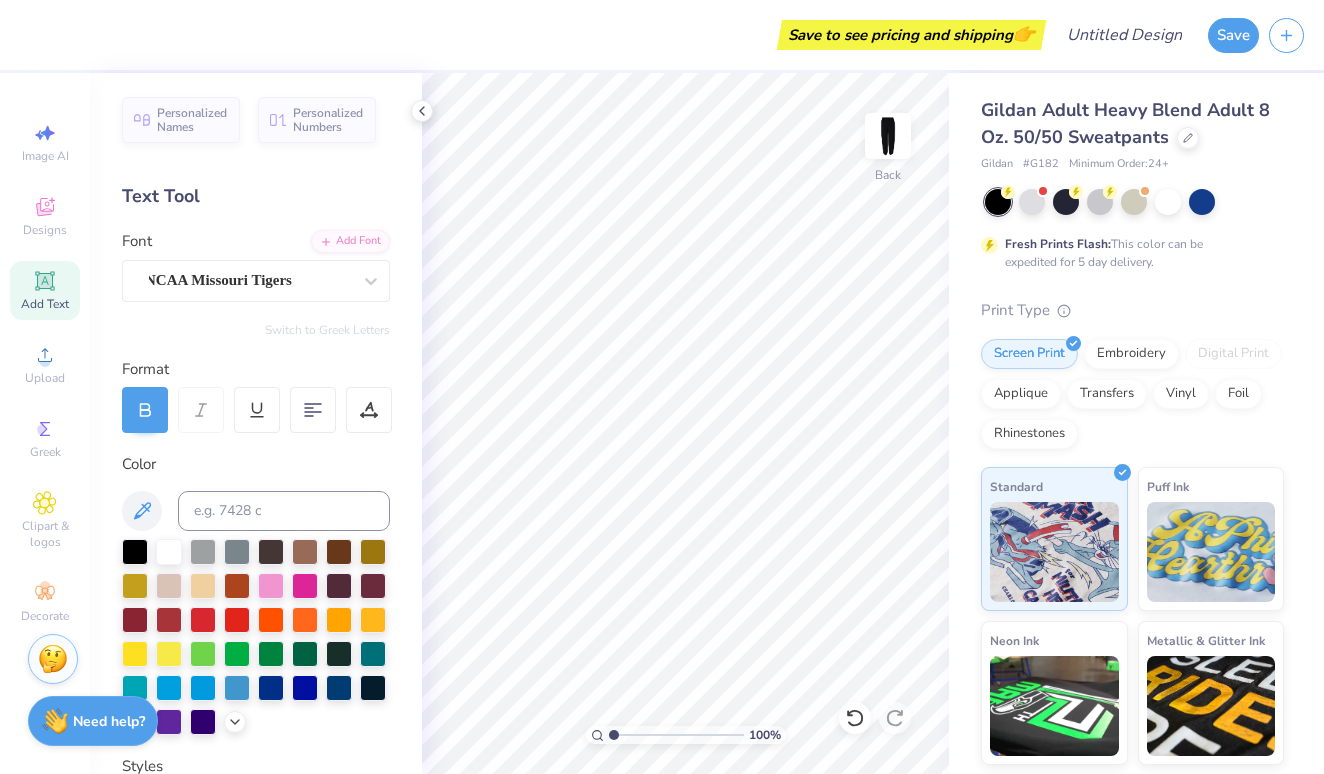 click 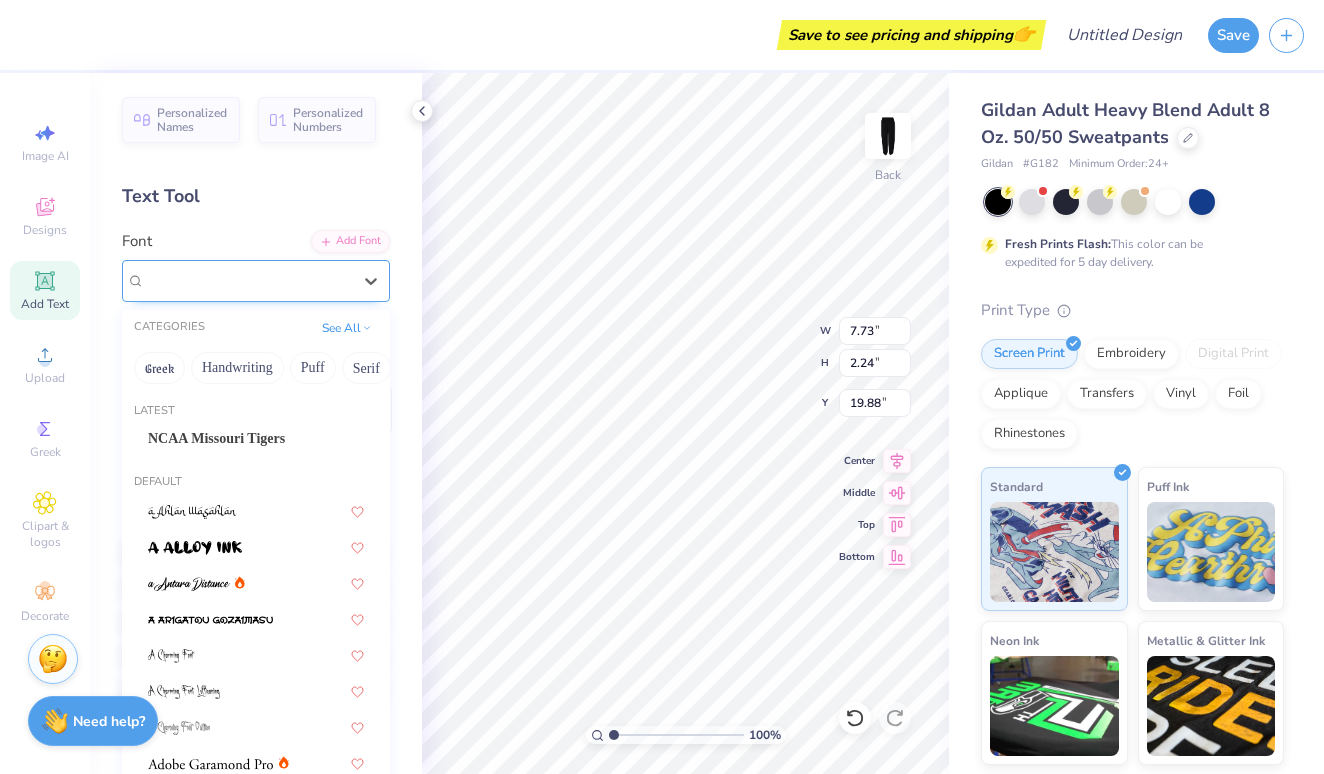 click on "Super Dream" at bounding box center [248, 280] 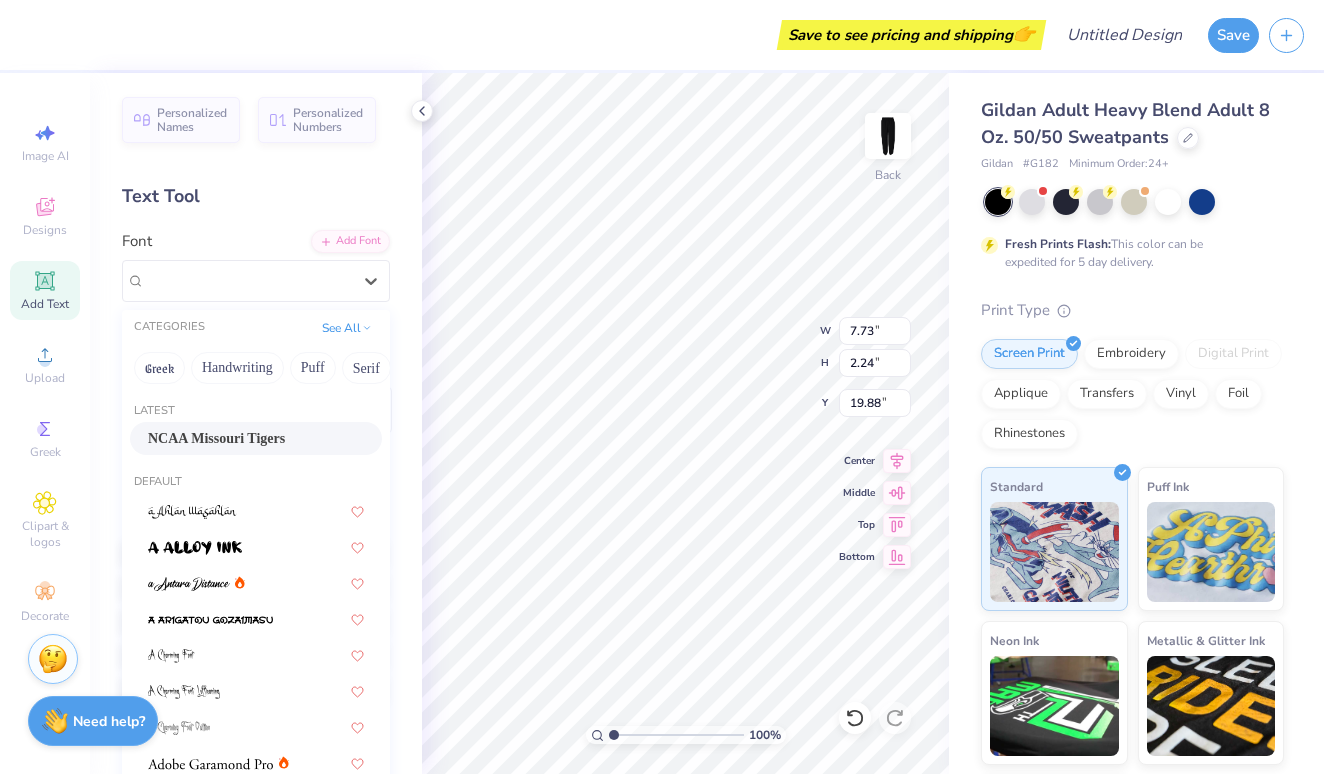 click on "NCAA Missouri Tigers" at bounding box center [216, 438] 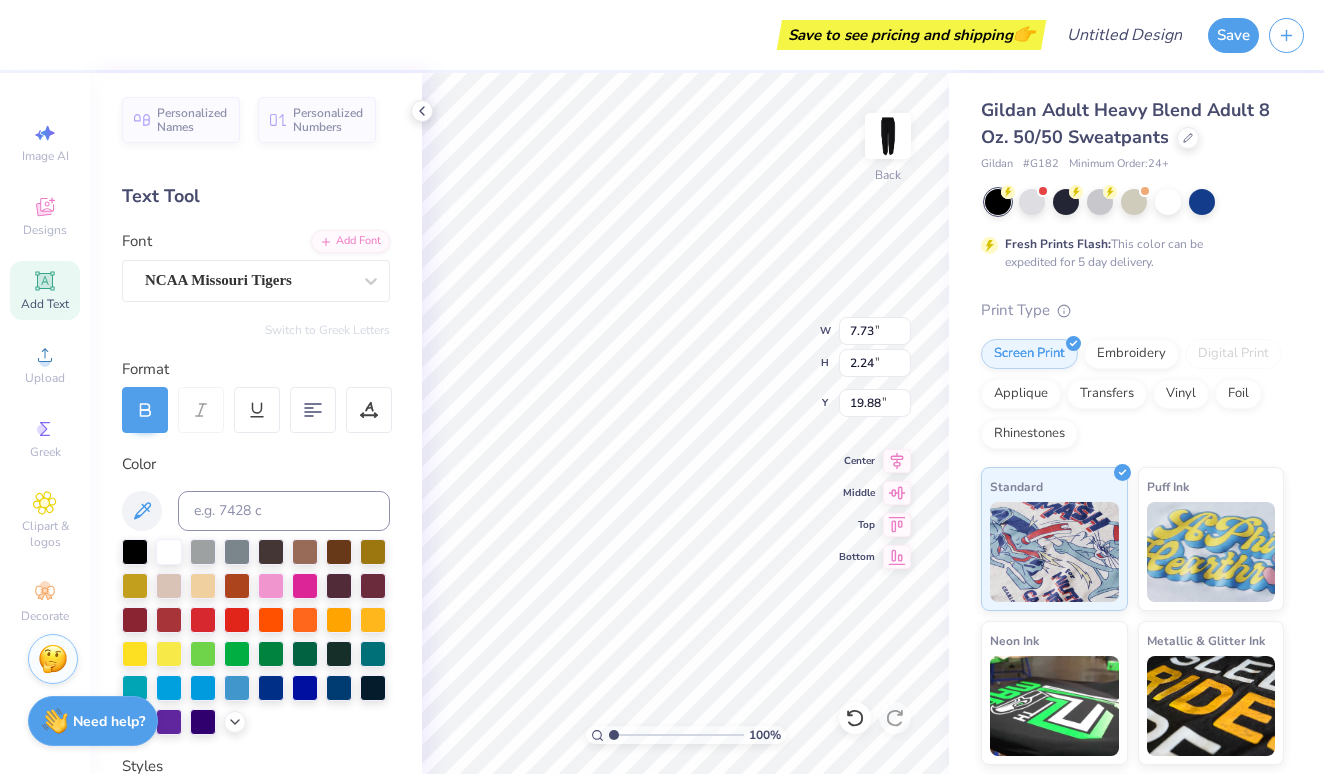 type on "7.64" 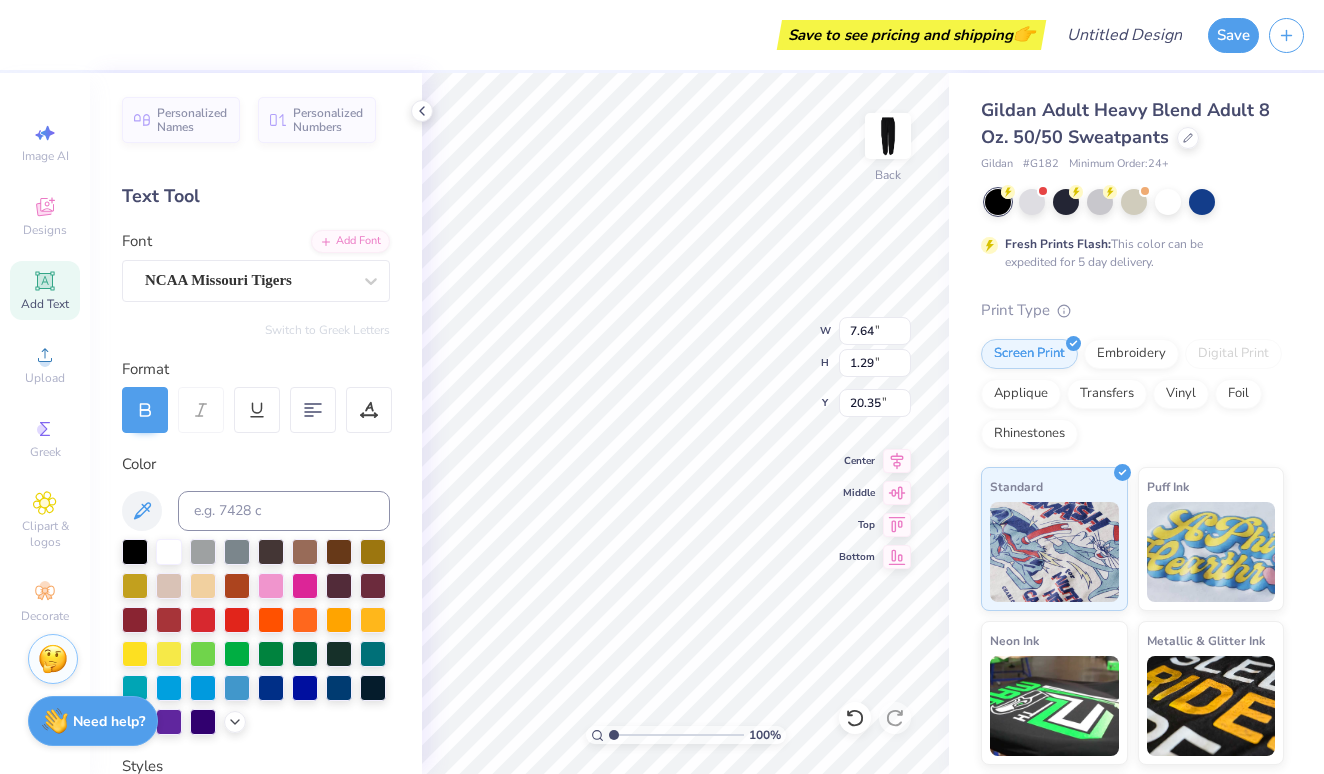 type on "G" 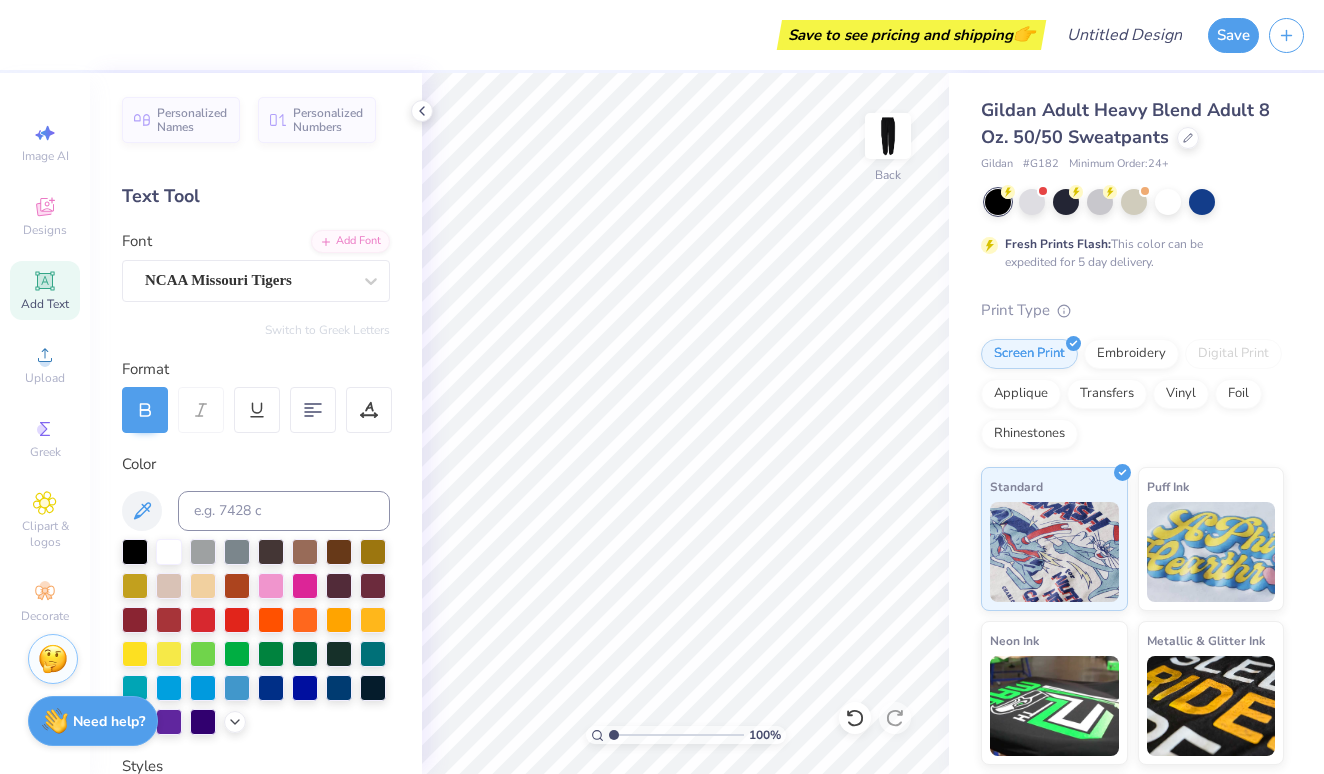 click 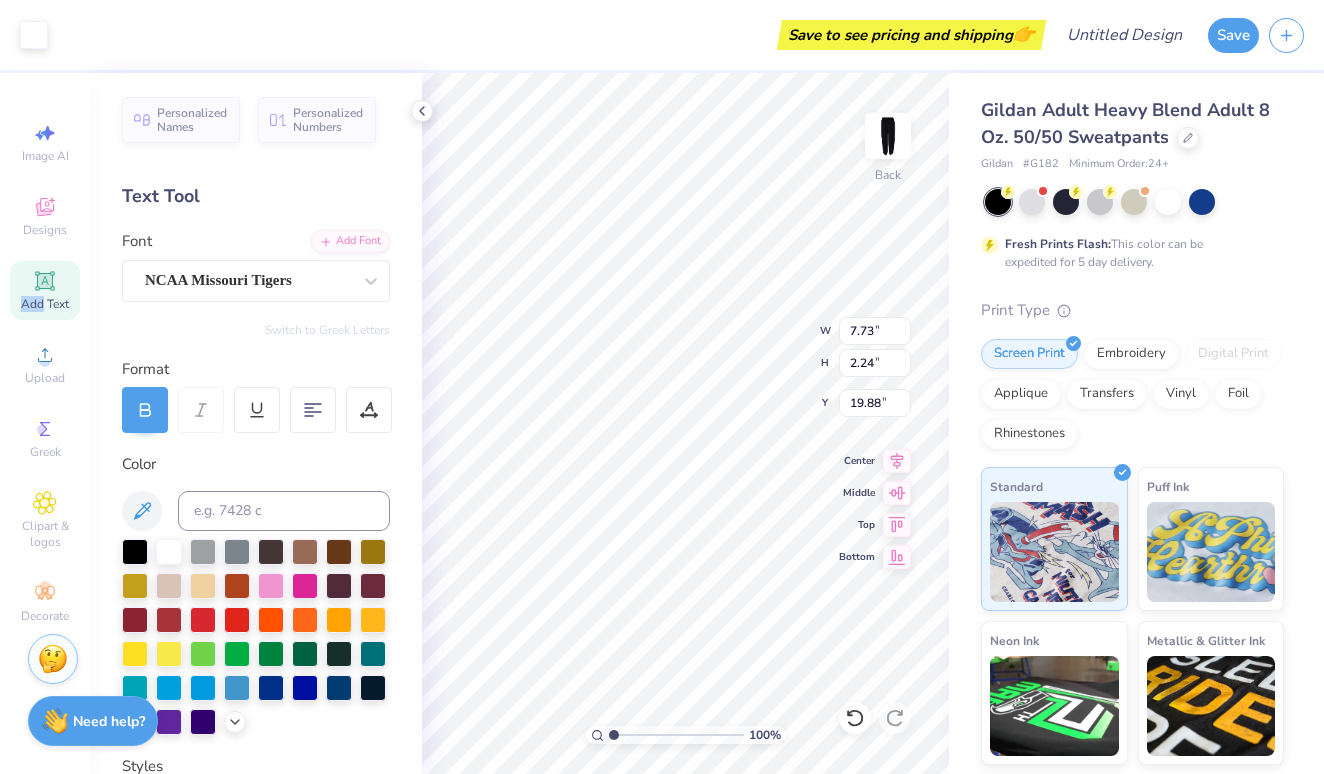 click 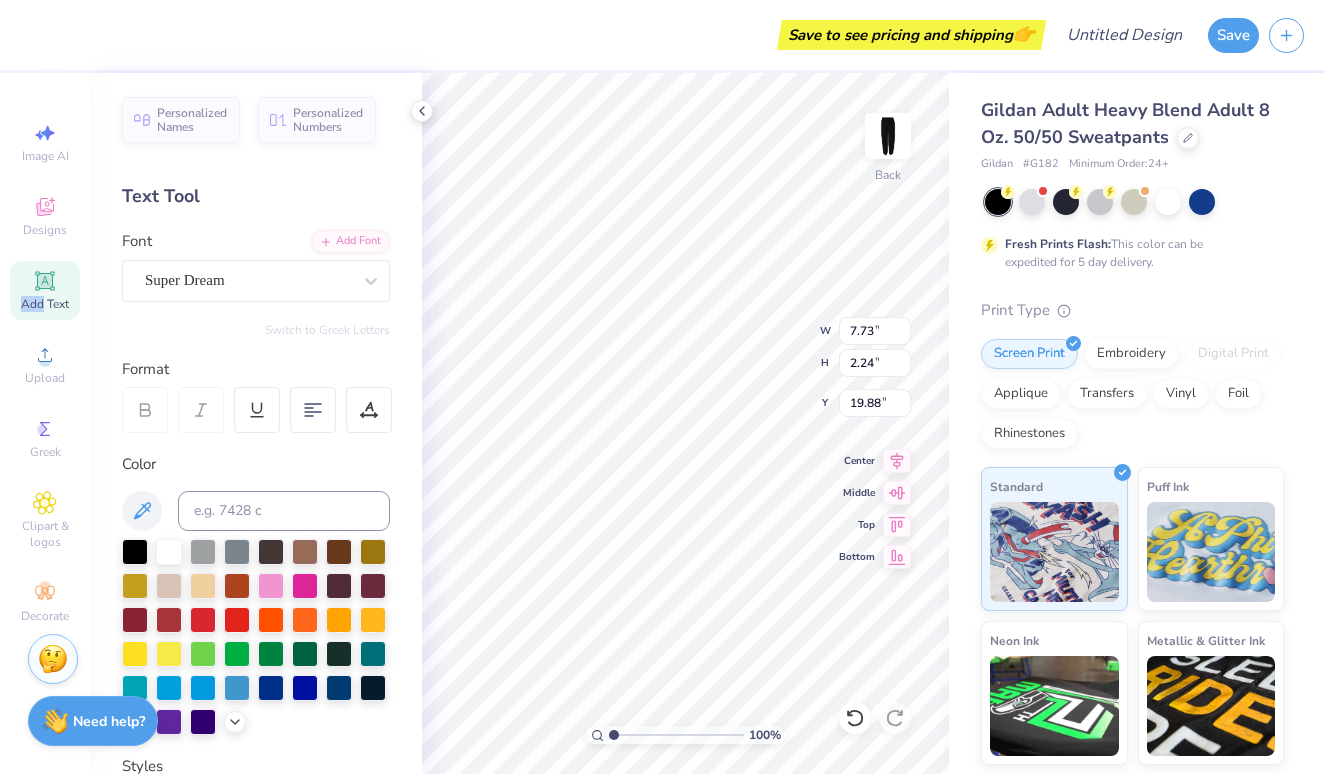 type on "2.35" 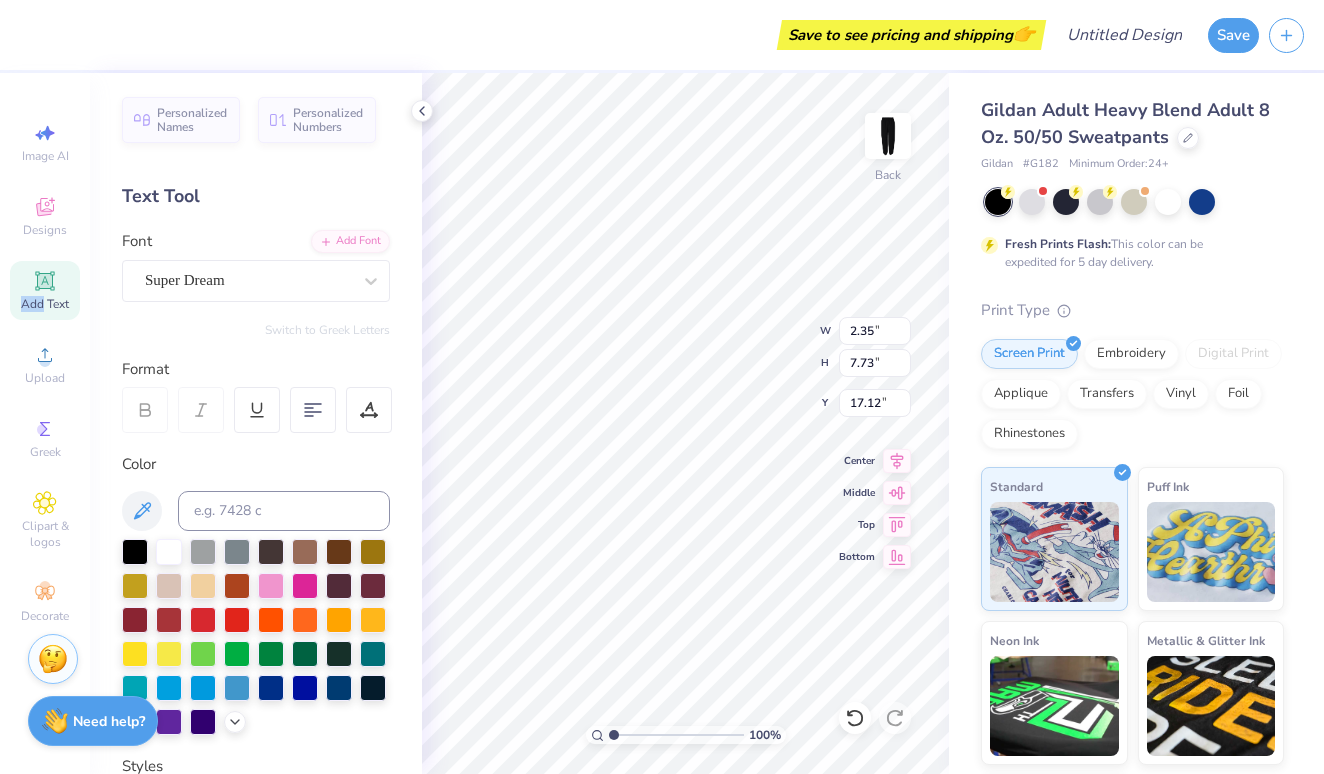 type on "2.42" 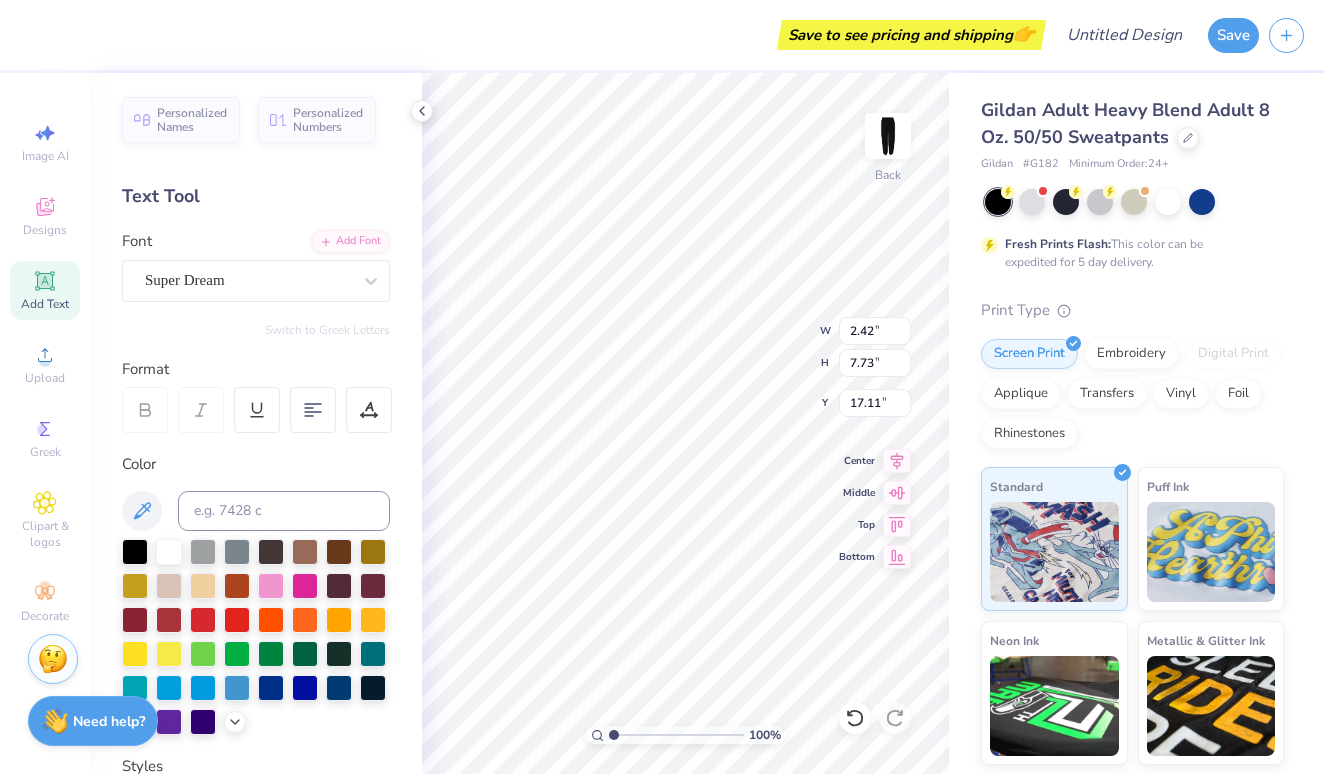 type on "g" 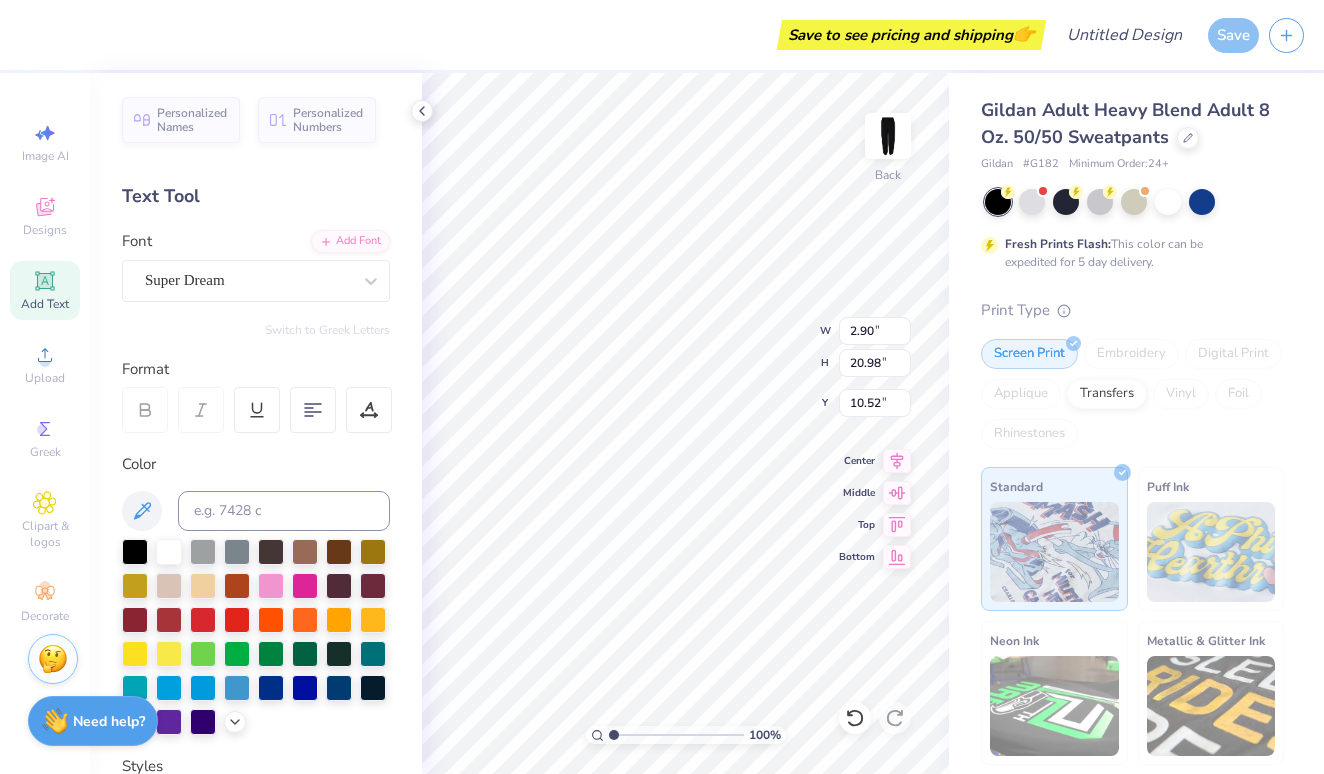 type on "11.27" 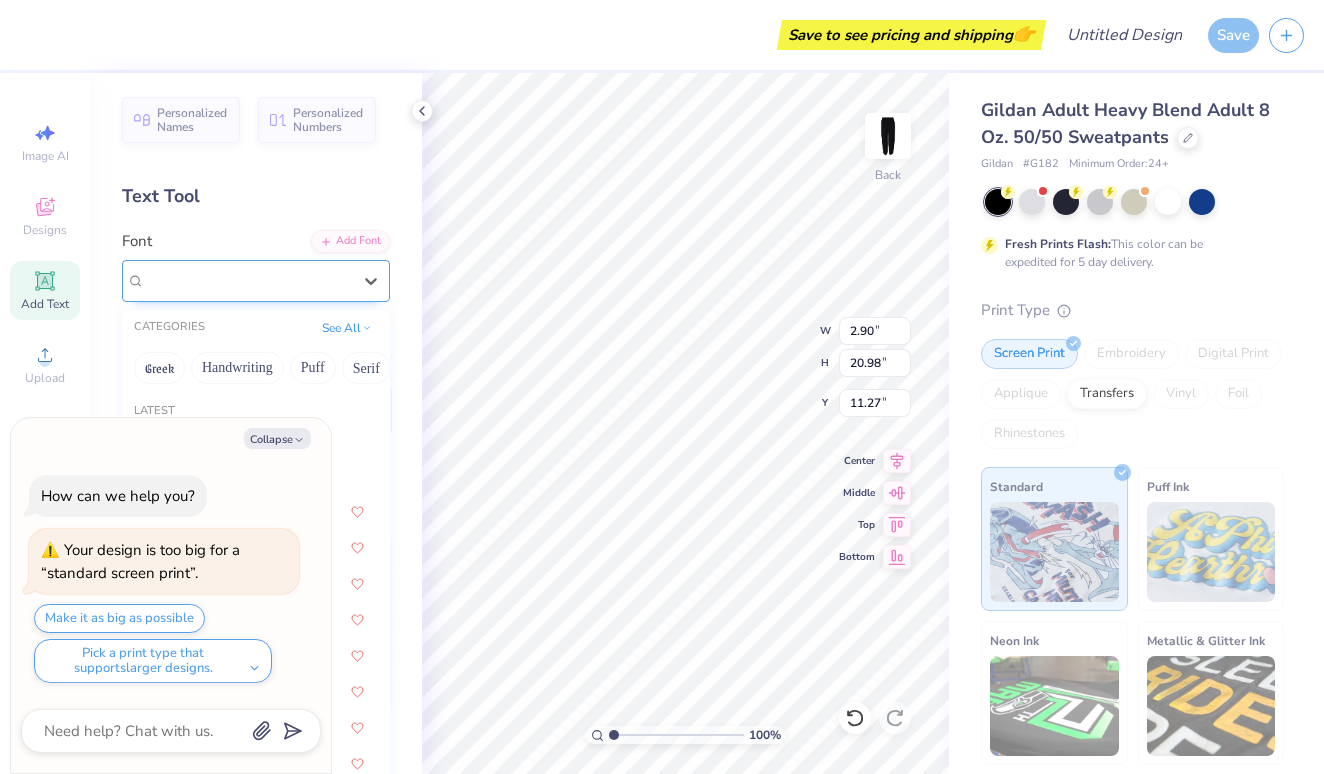 click on "Super Dream" at bounding box center [248, 280] 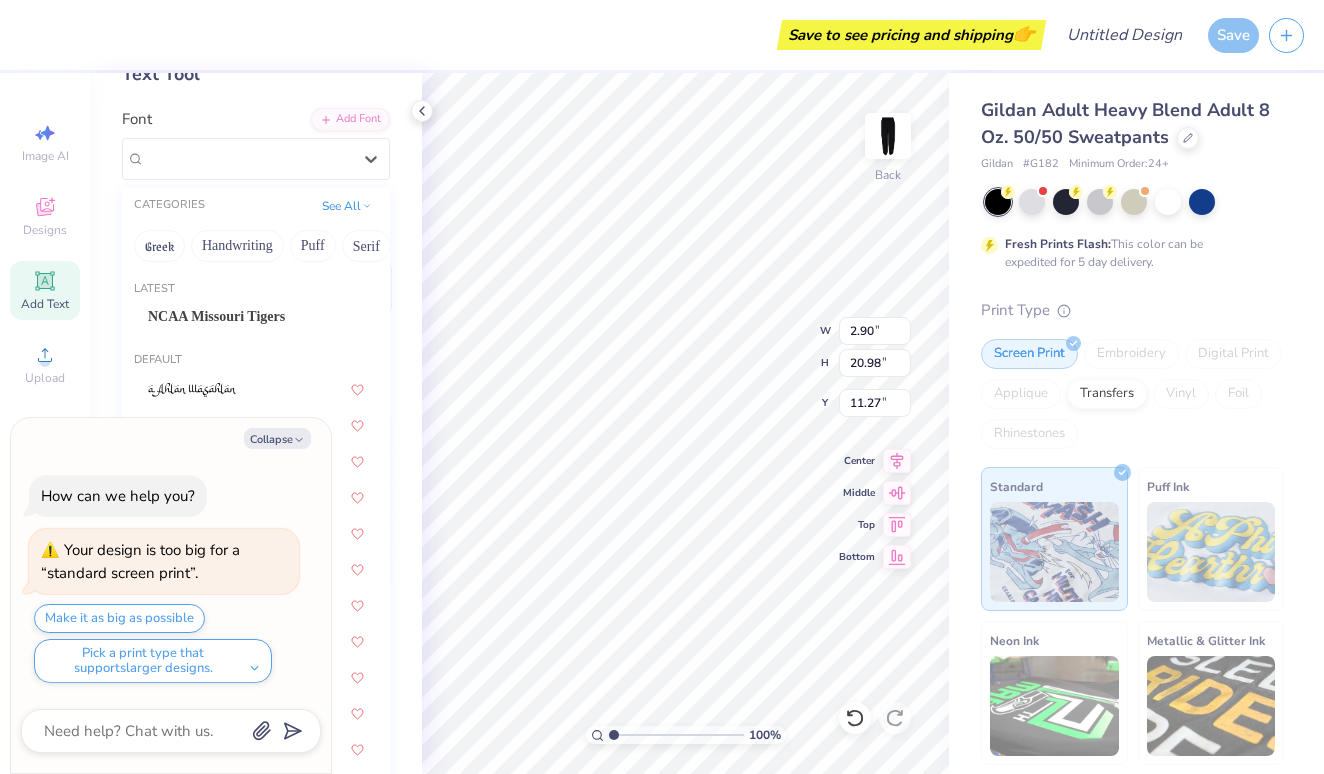 scroll, scrollTop: 125, scrollLeft: 0, axis: vertical 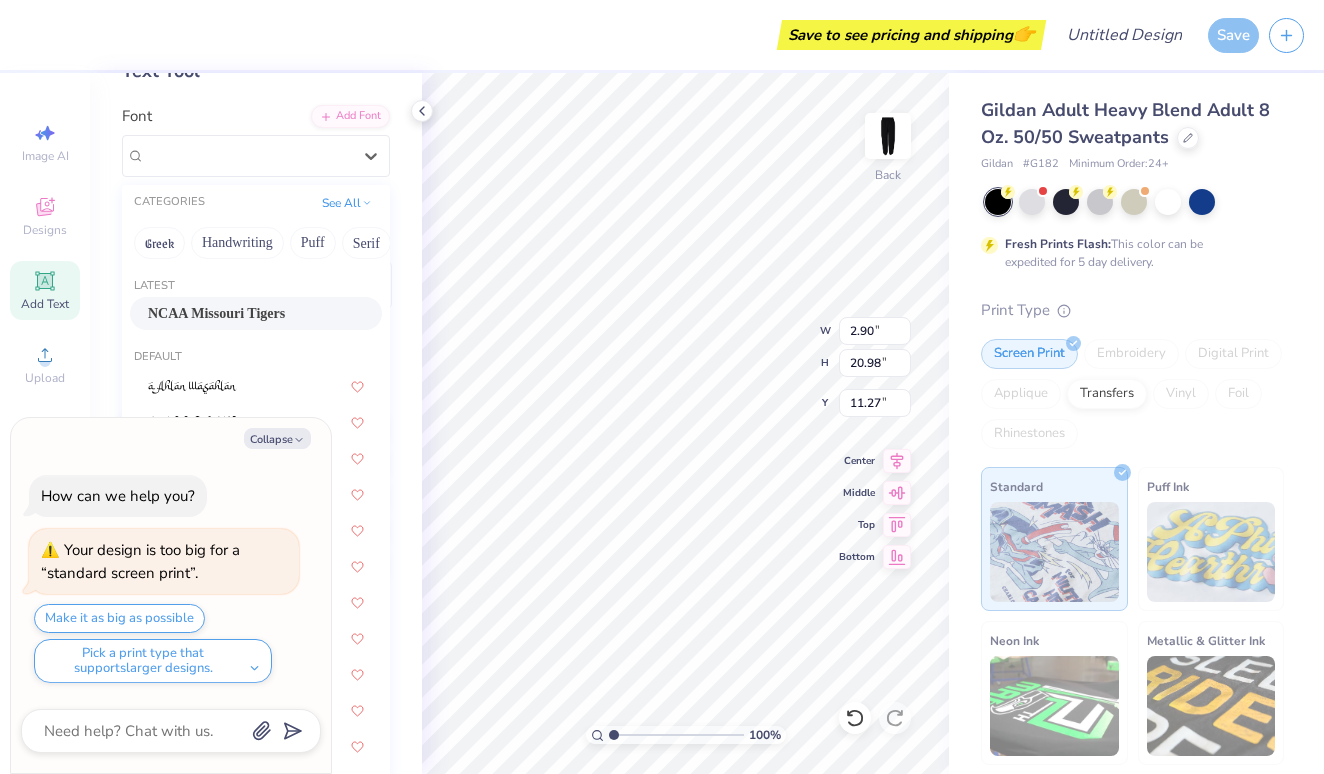 click on "NCAA Missouri Tigers" at bounding box center (216, 313) 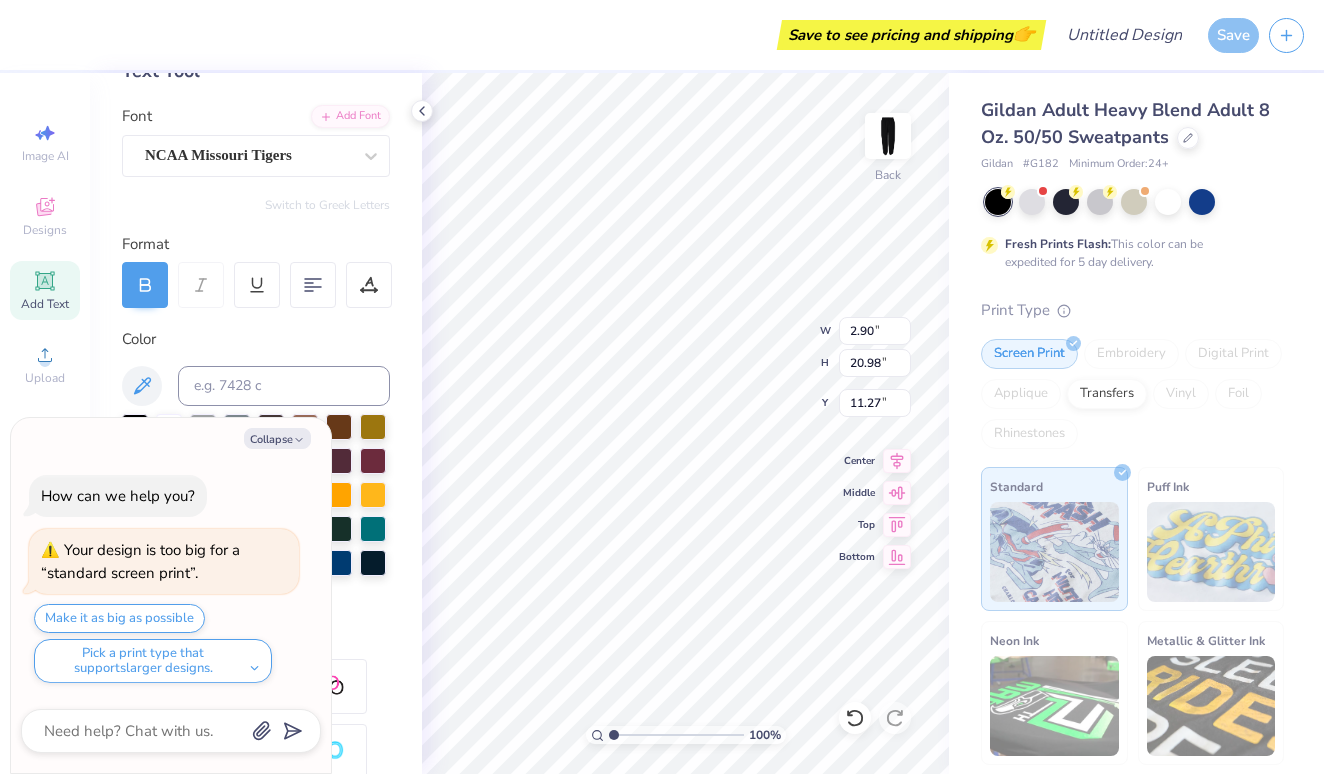 type on "x" 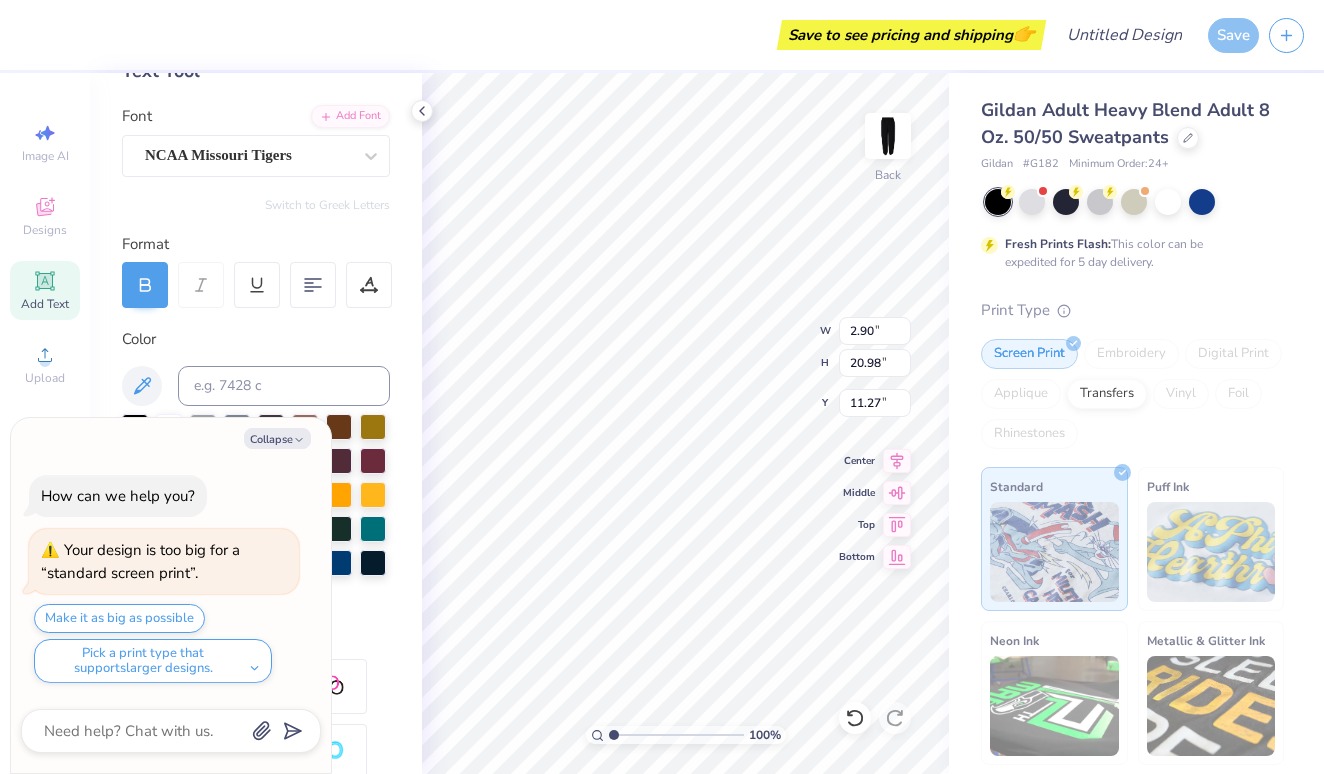 type on "6.98" 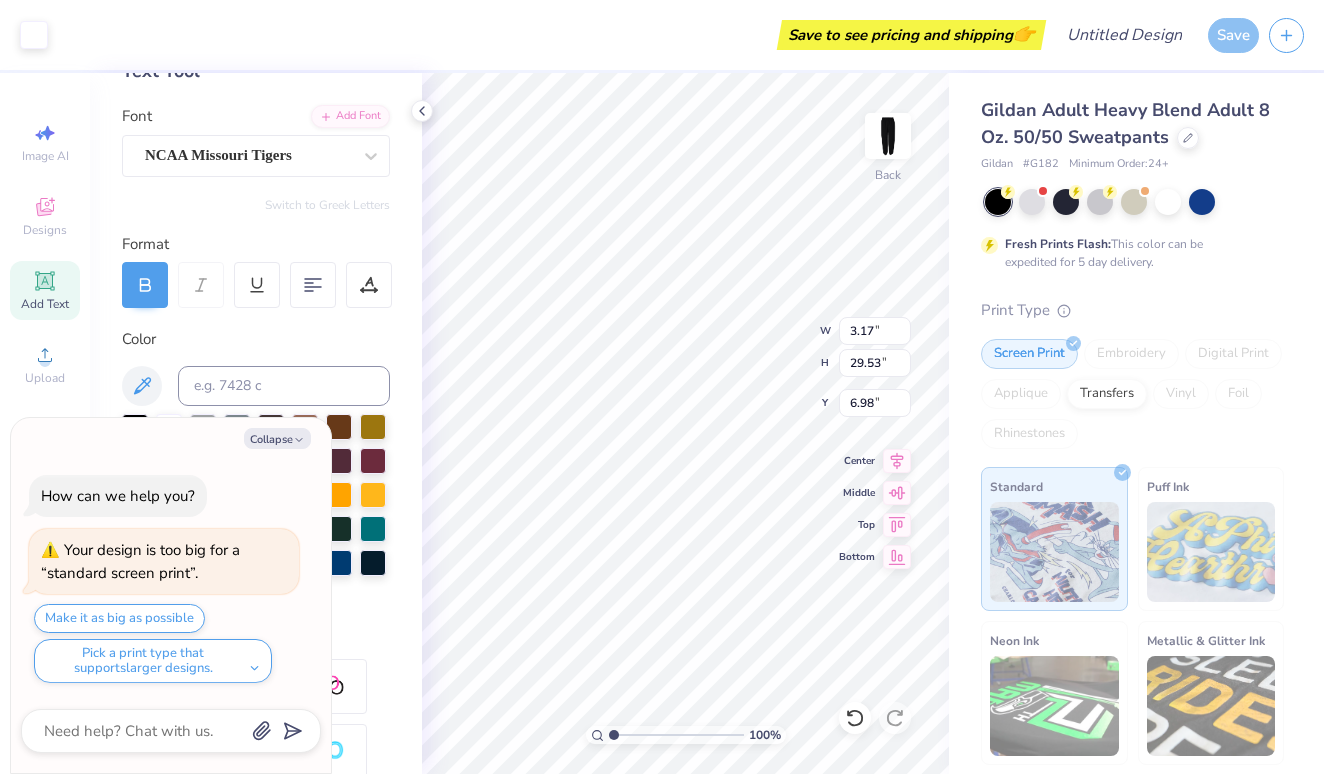 type on "x" 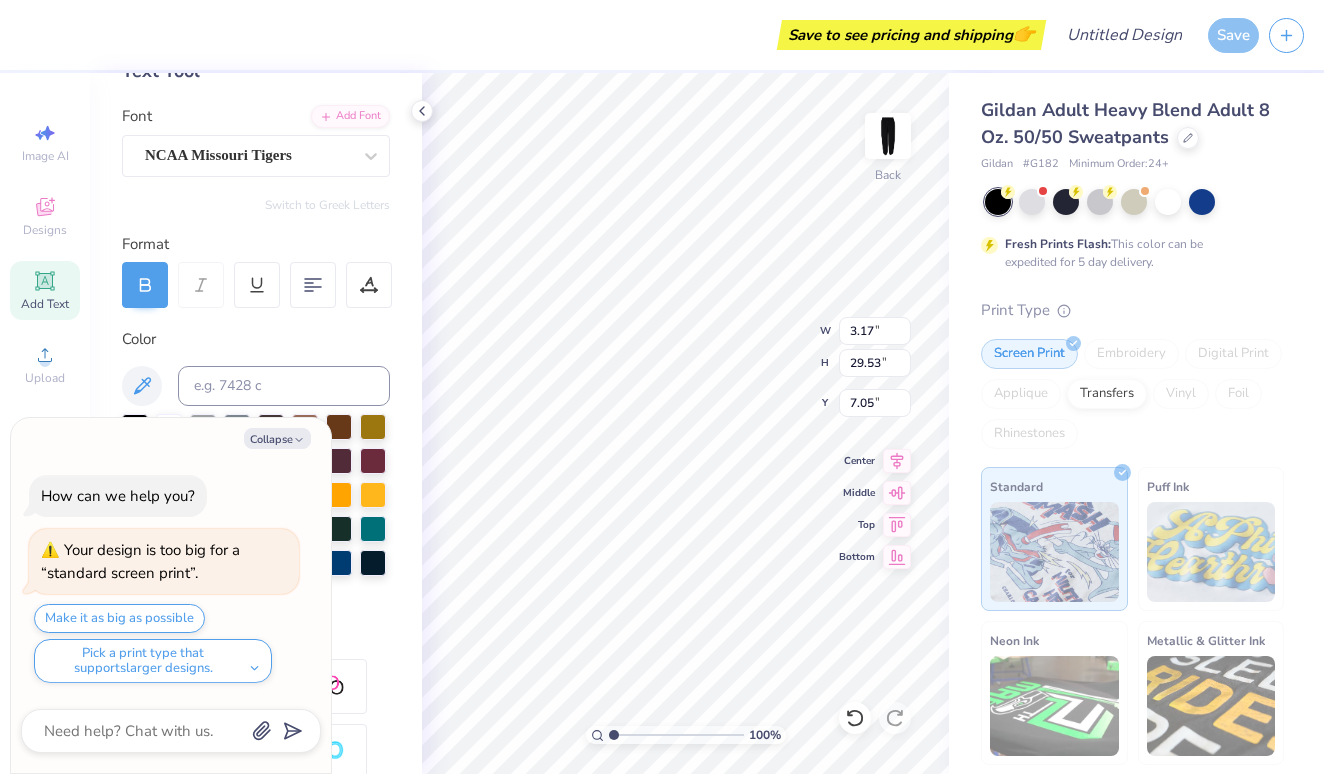 scroll, scrollTop: 0, scrollLeft: 1, axis: horizontal 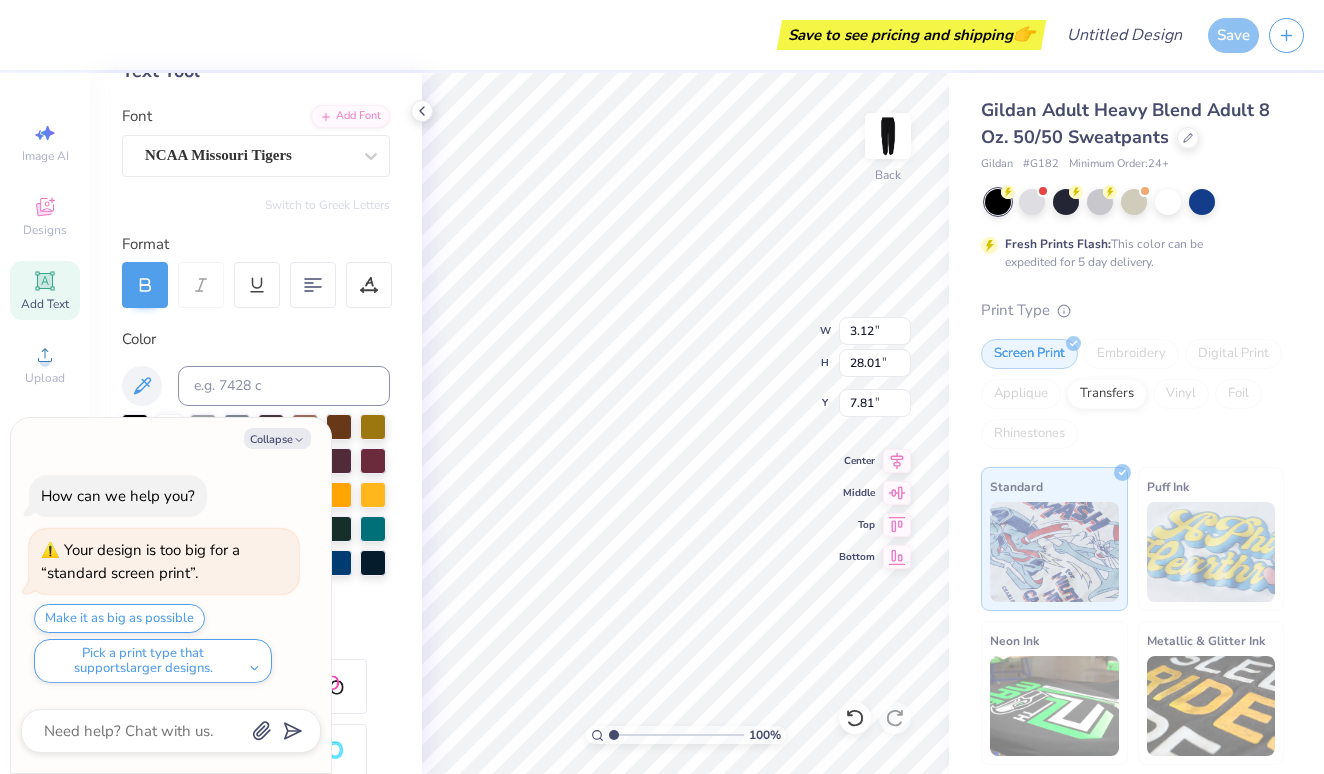 type on "x" 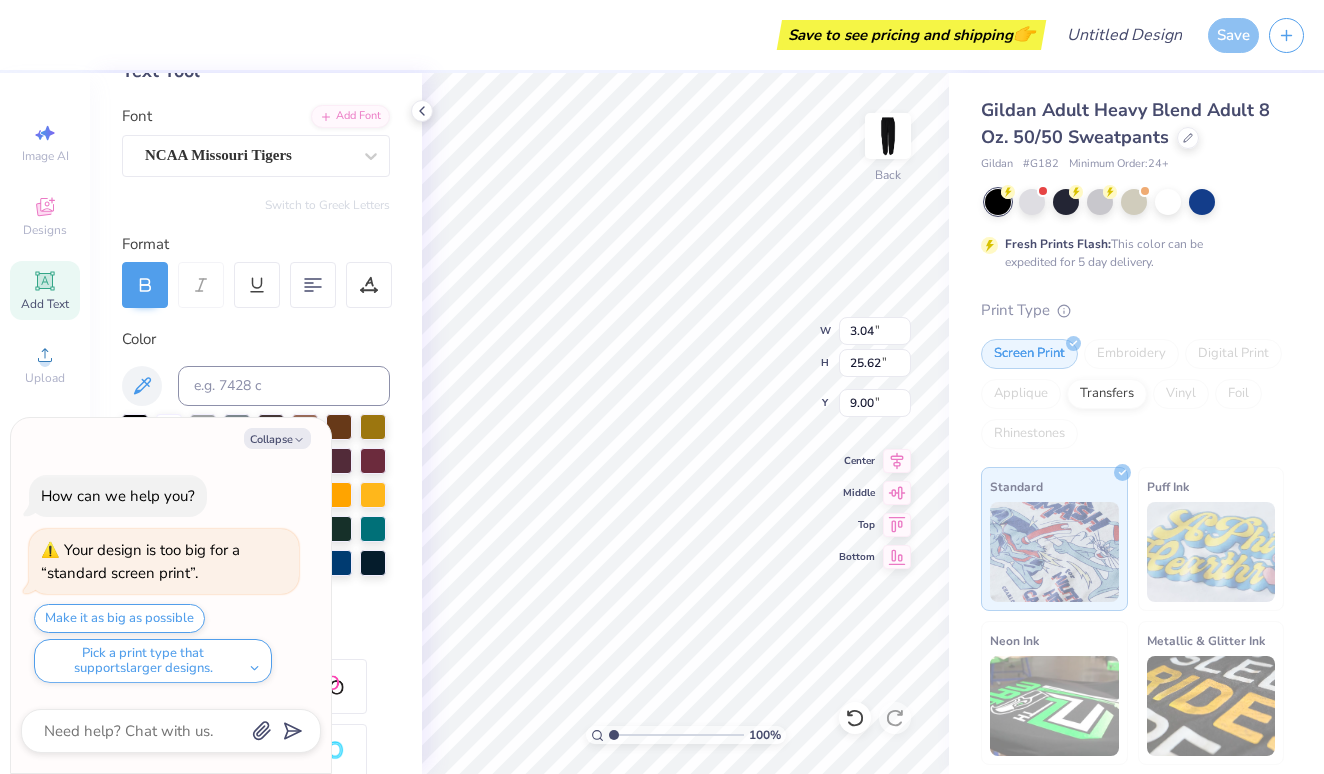 type on "x" 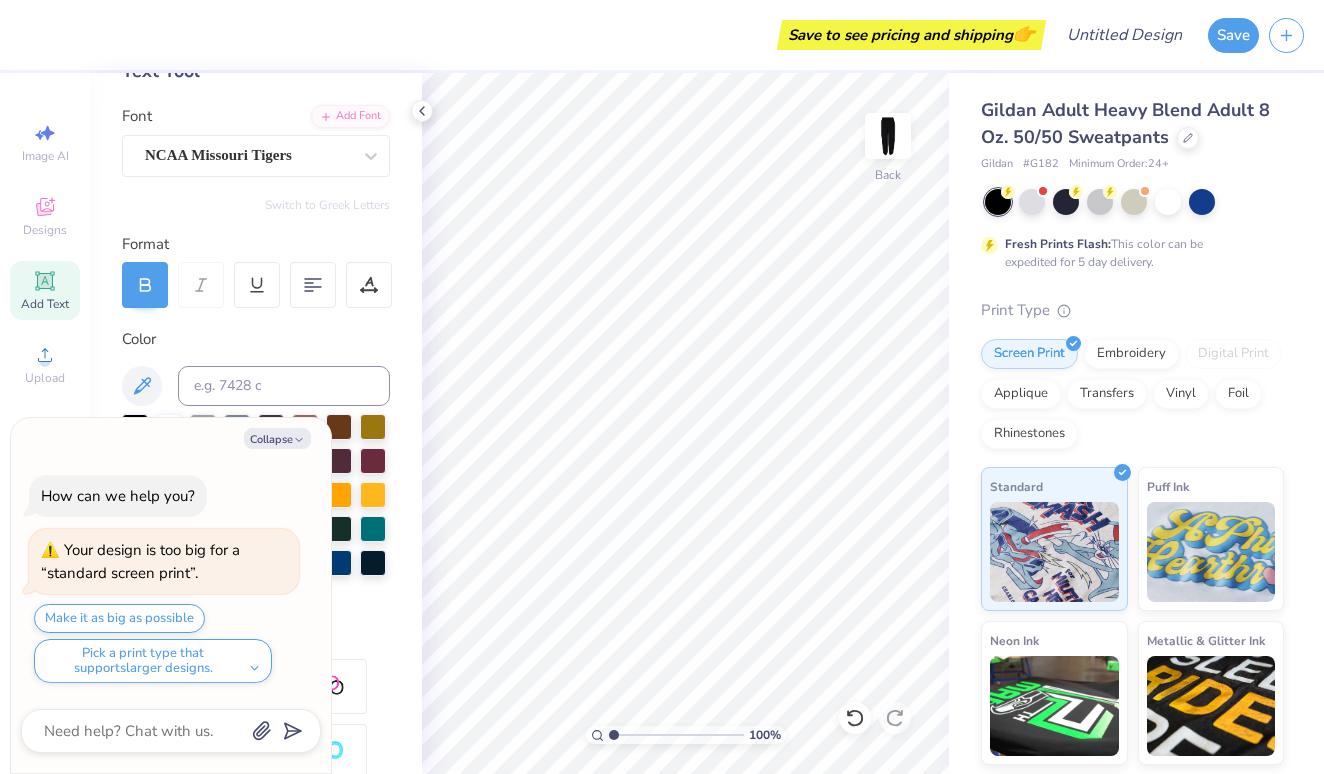 scroll, scrollTop: 0, scrollLeft: 0, axis: both 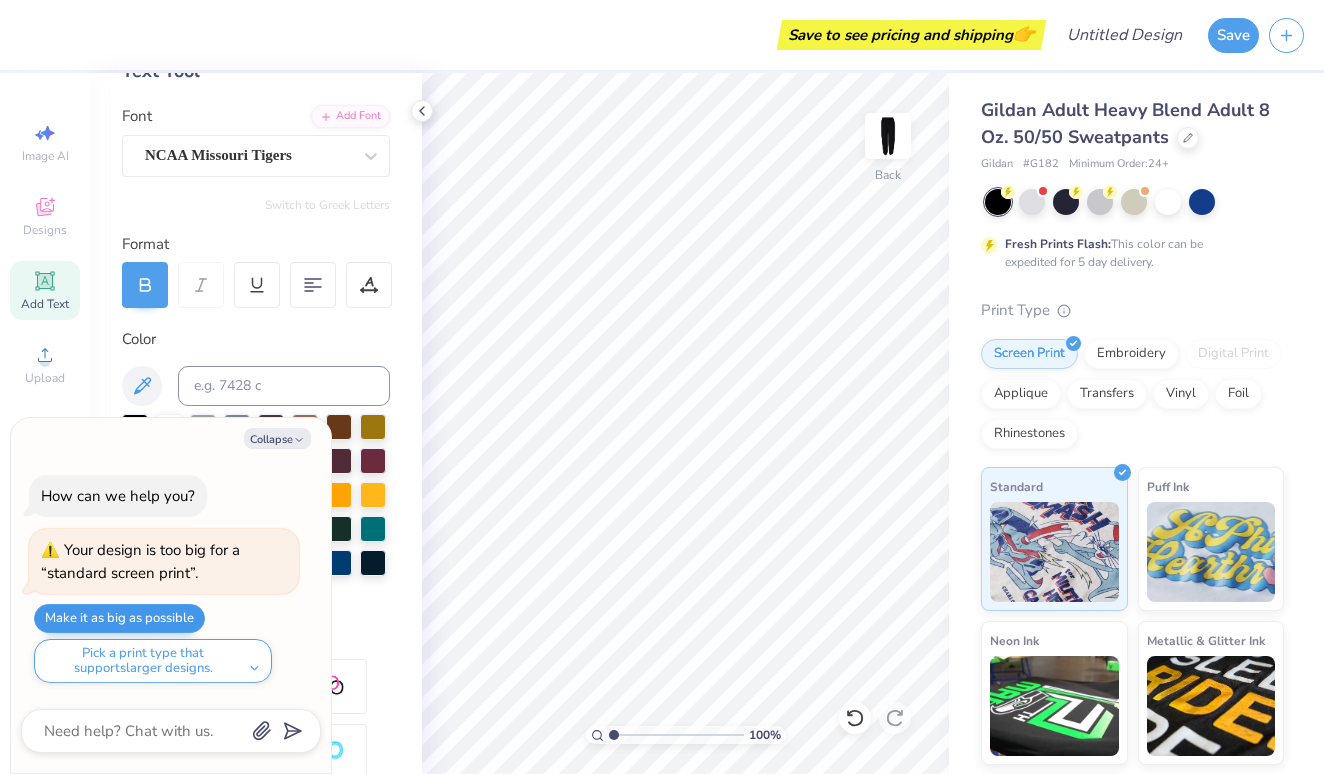 click on "Make it as big as possible" at bounding box center (119, 618) 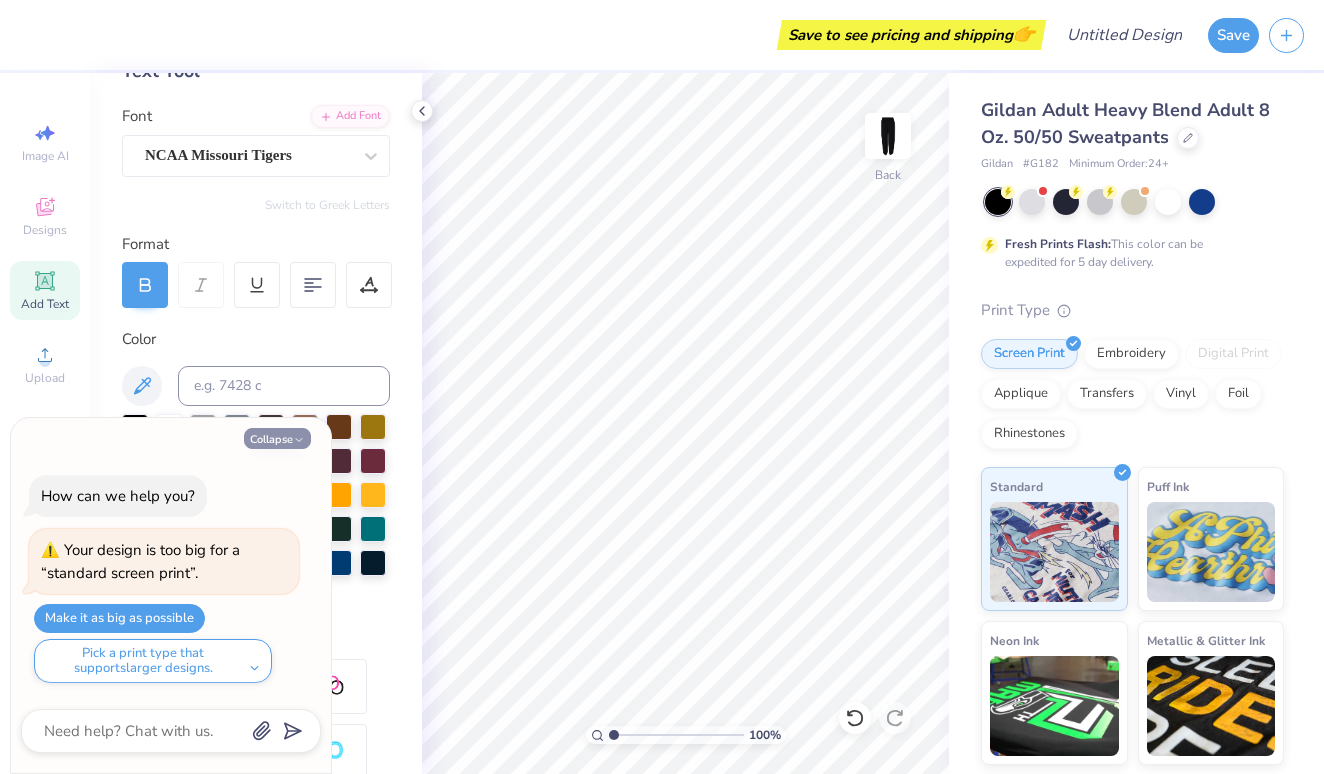 click on "Collapse" at bounding box center [277, 438] 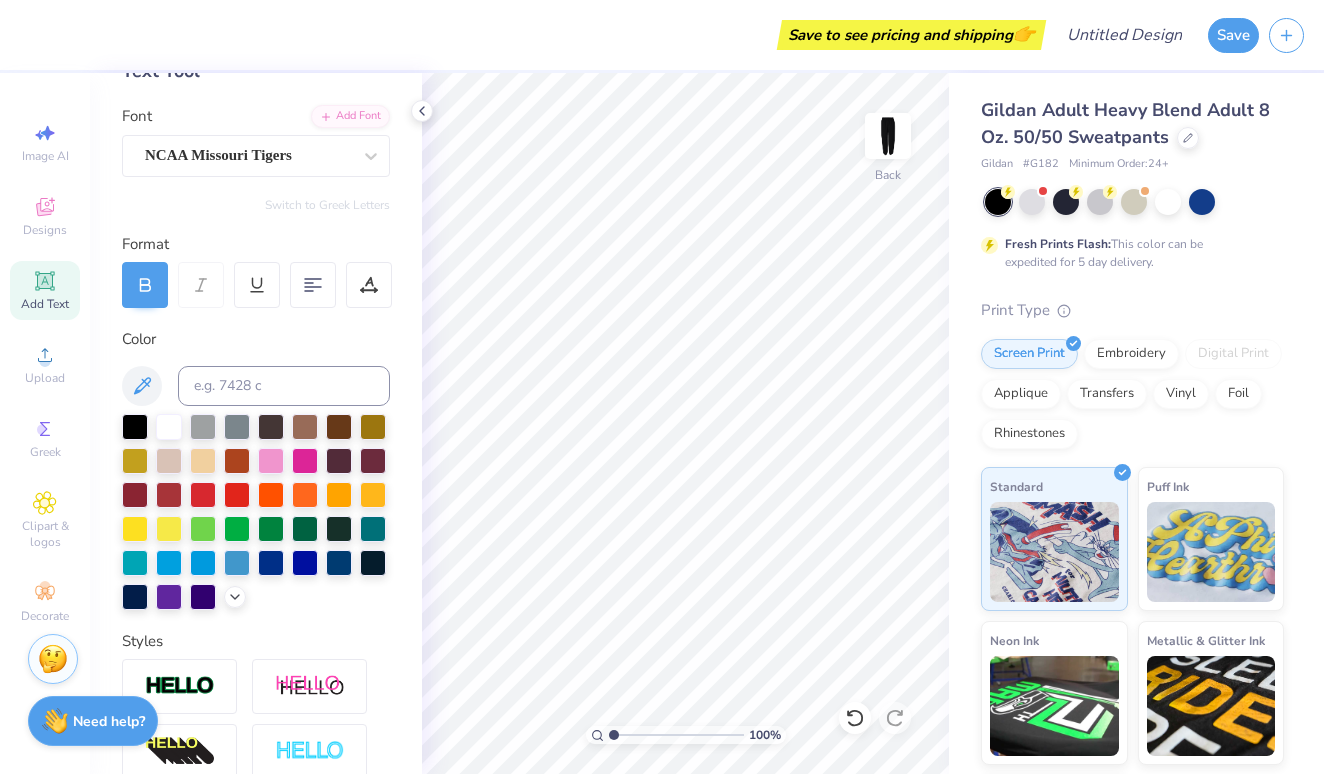 type on "x" 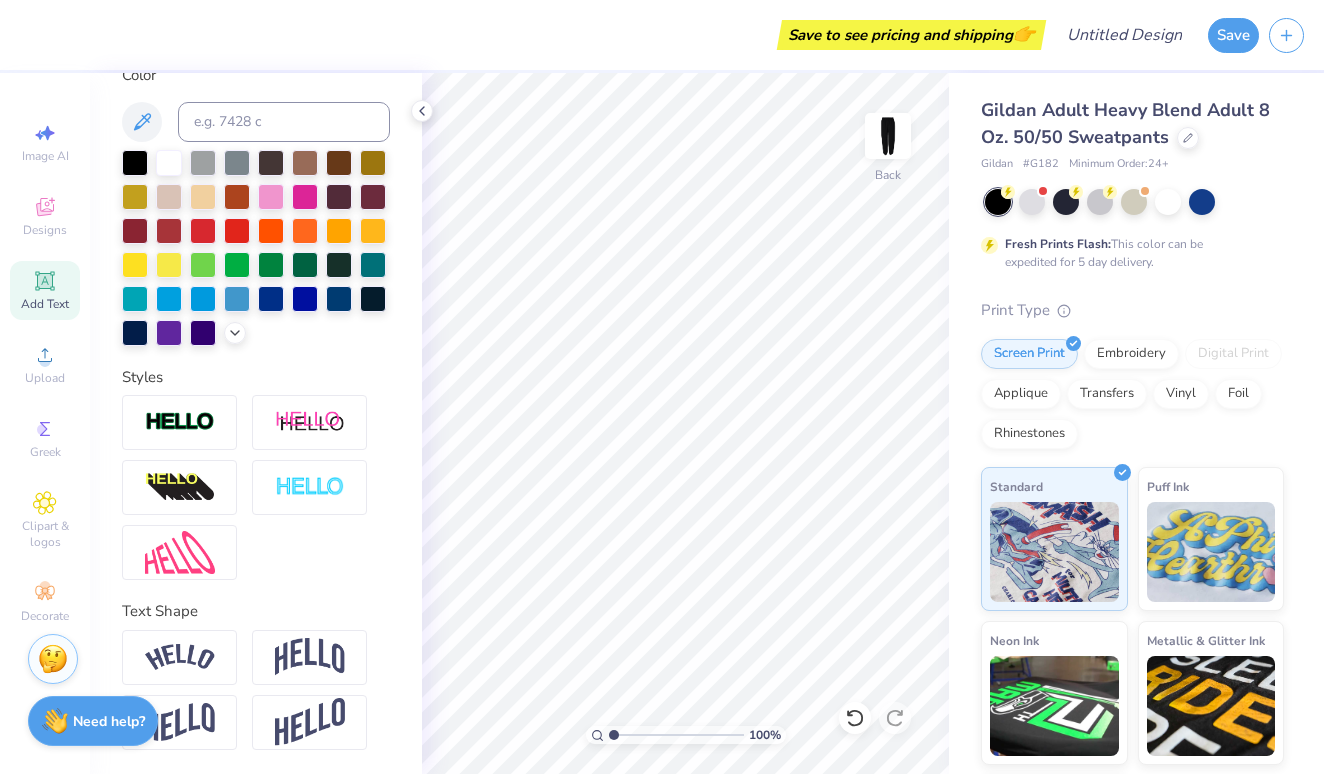 scroll, scrollTop: 389, scrollLeft: 0, axis: vertical 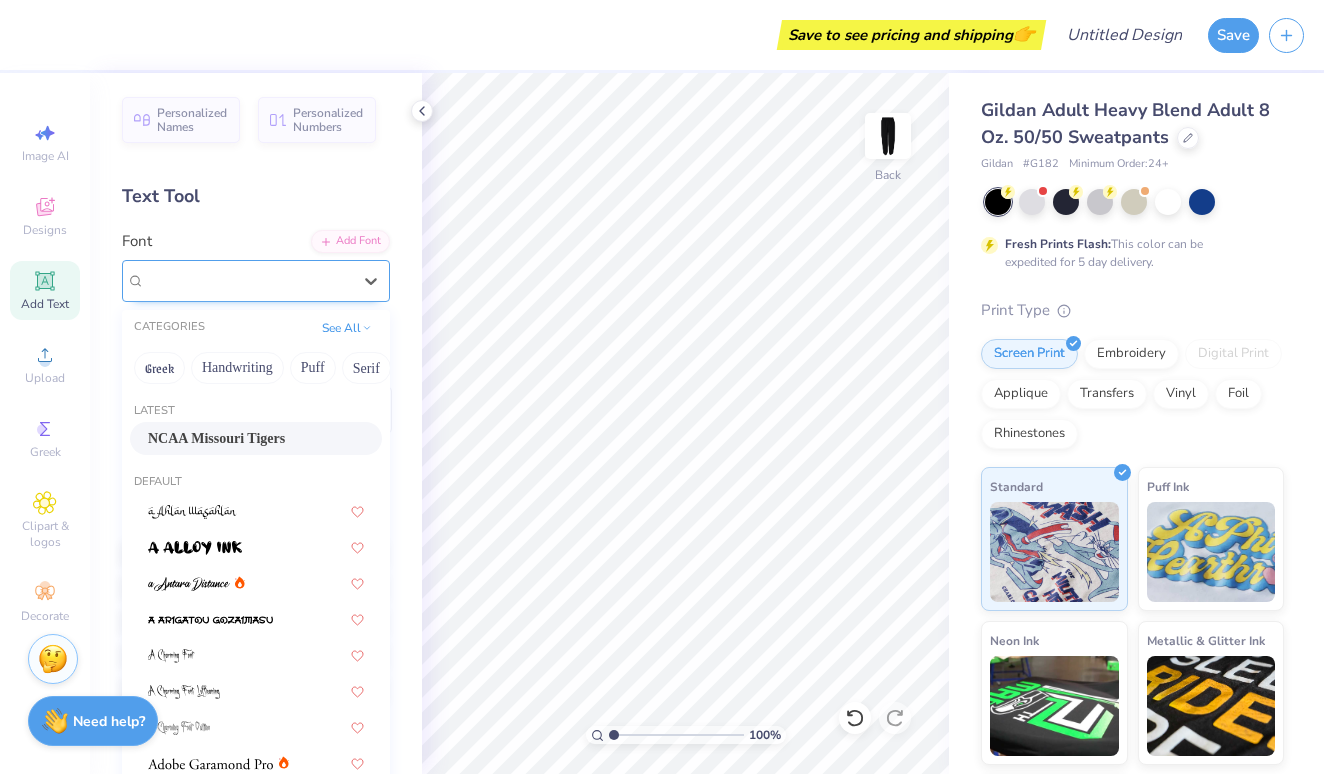 click at bounding box center [248, 280] 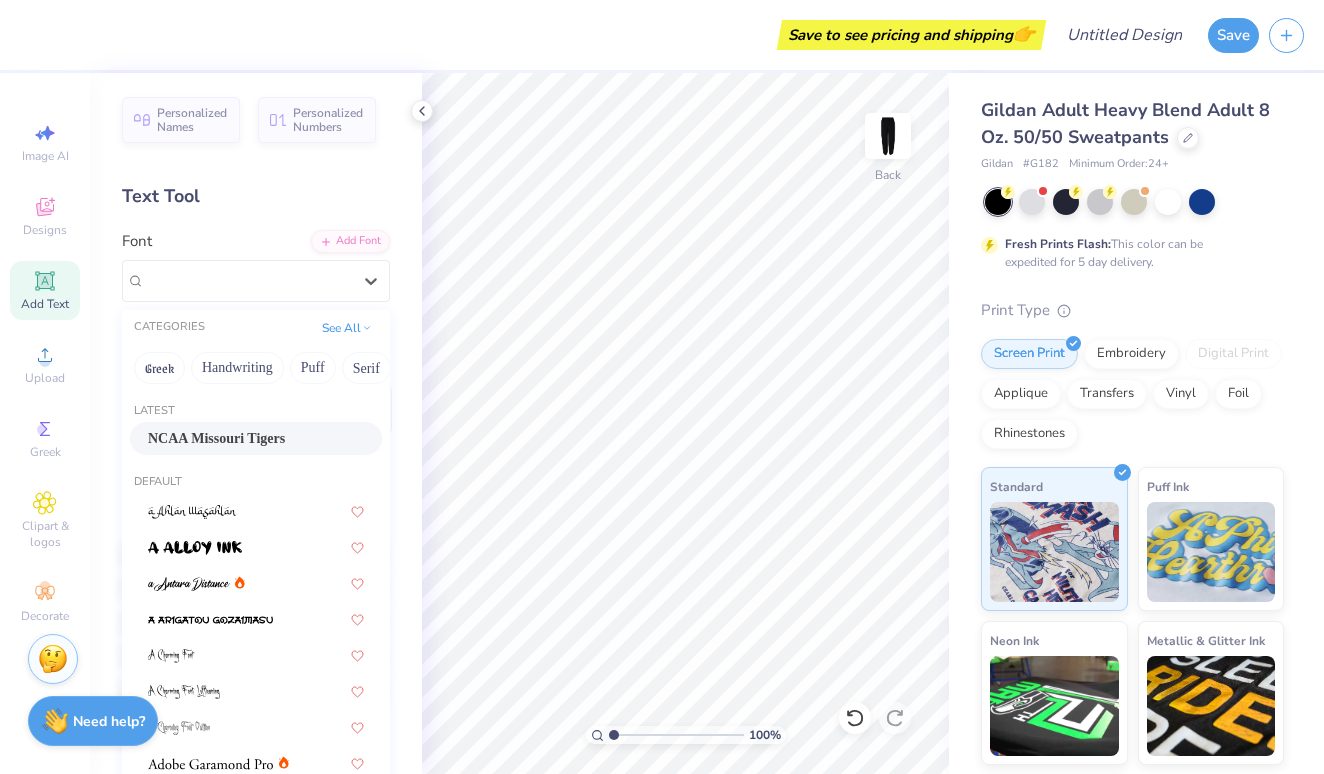 click on "Text Tool" at bounding box center [256, 196] 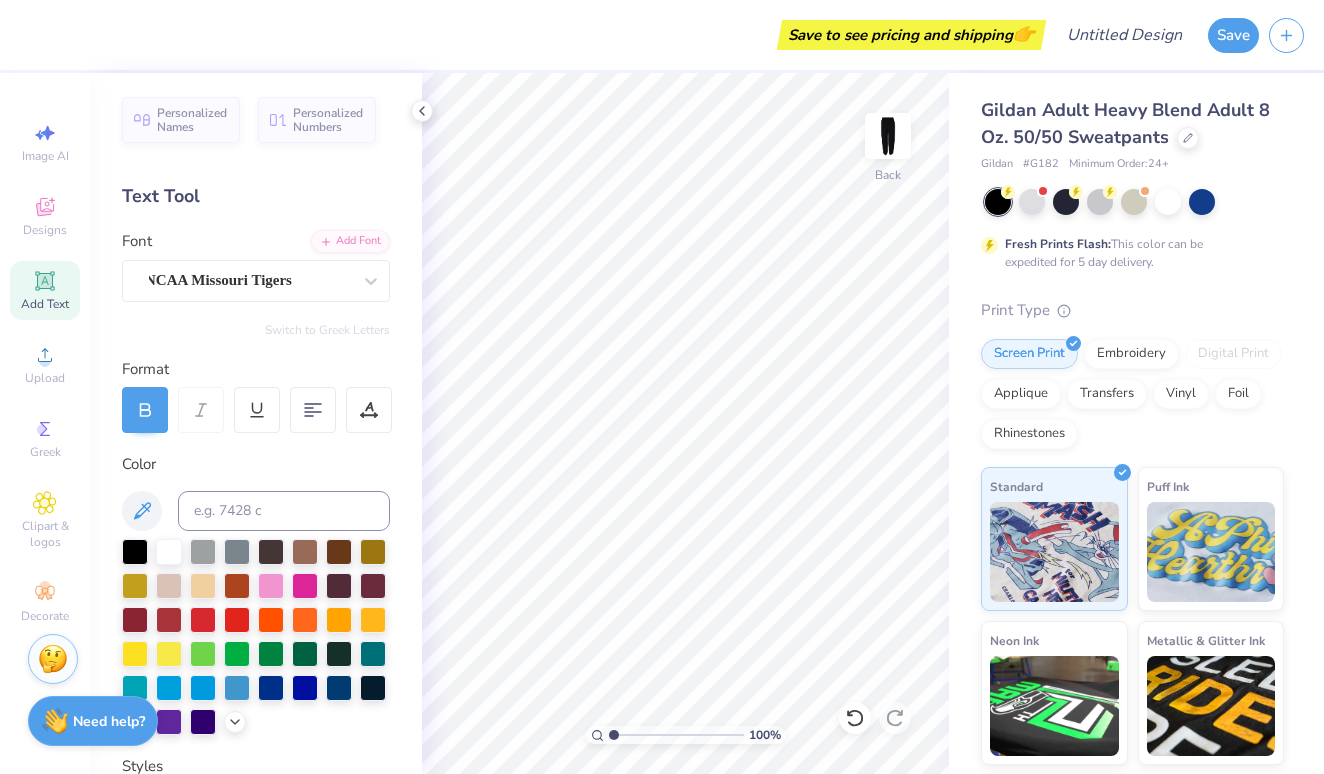 click at bounding box center [145, 410] 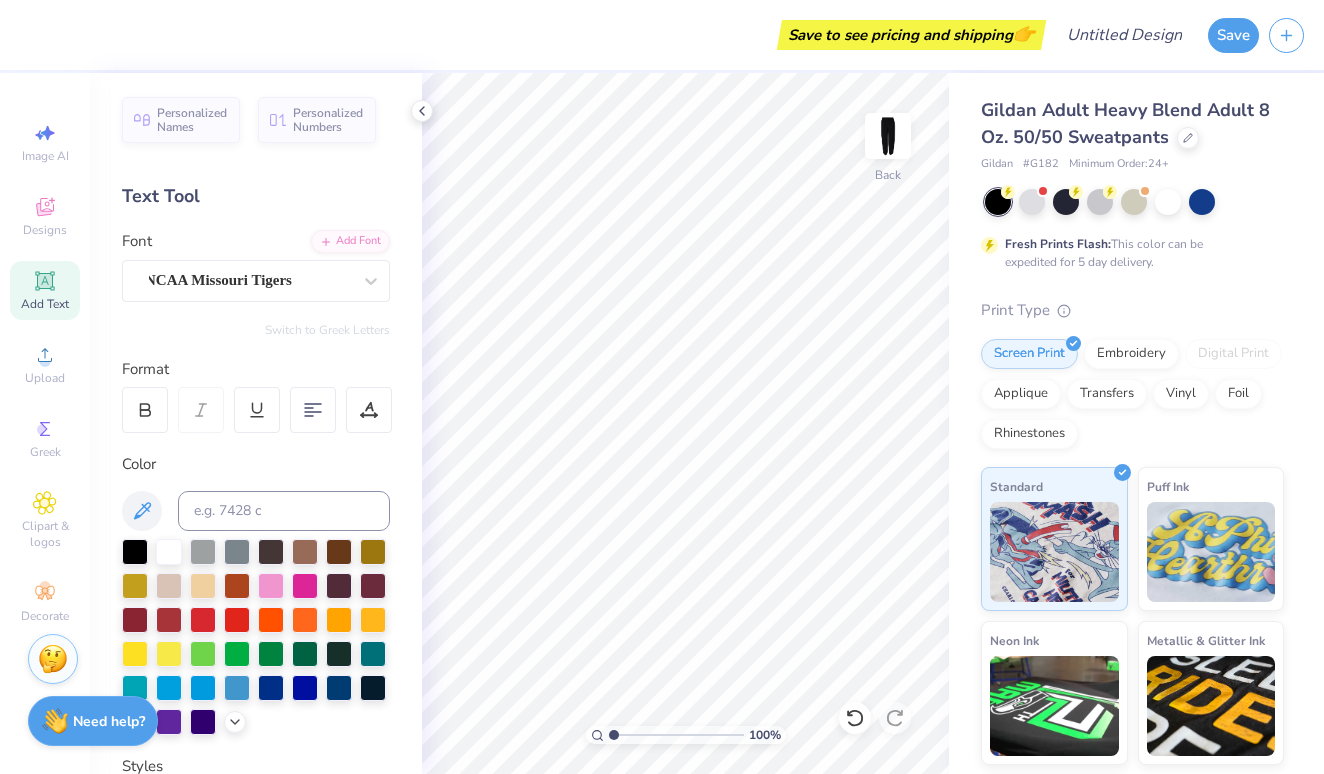 click 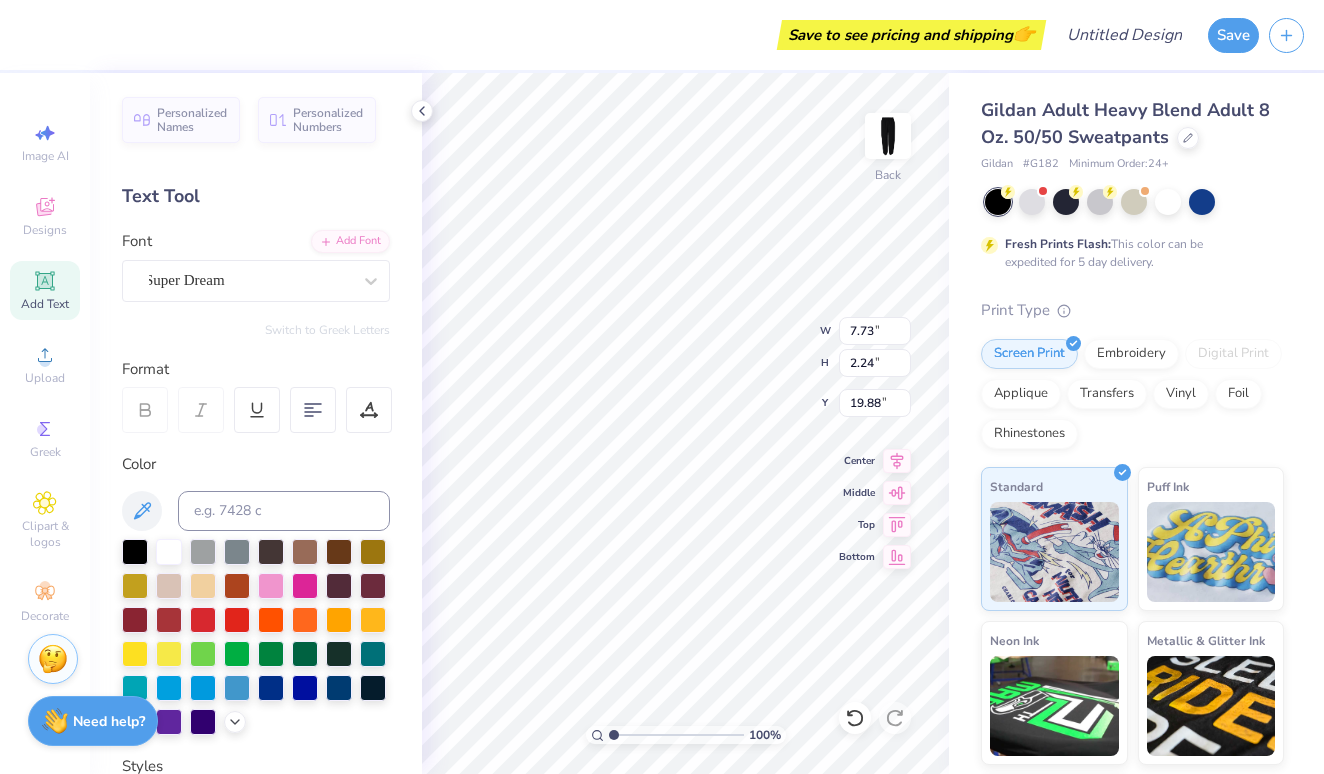 type on "2.24" 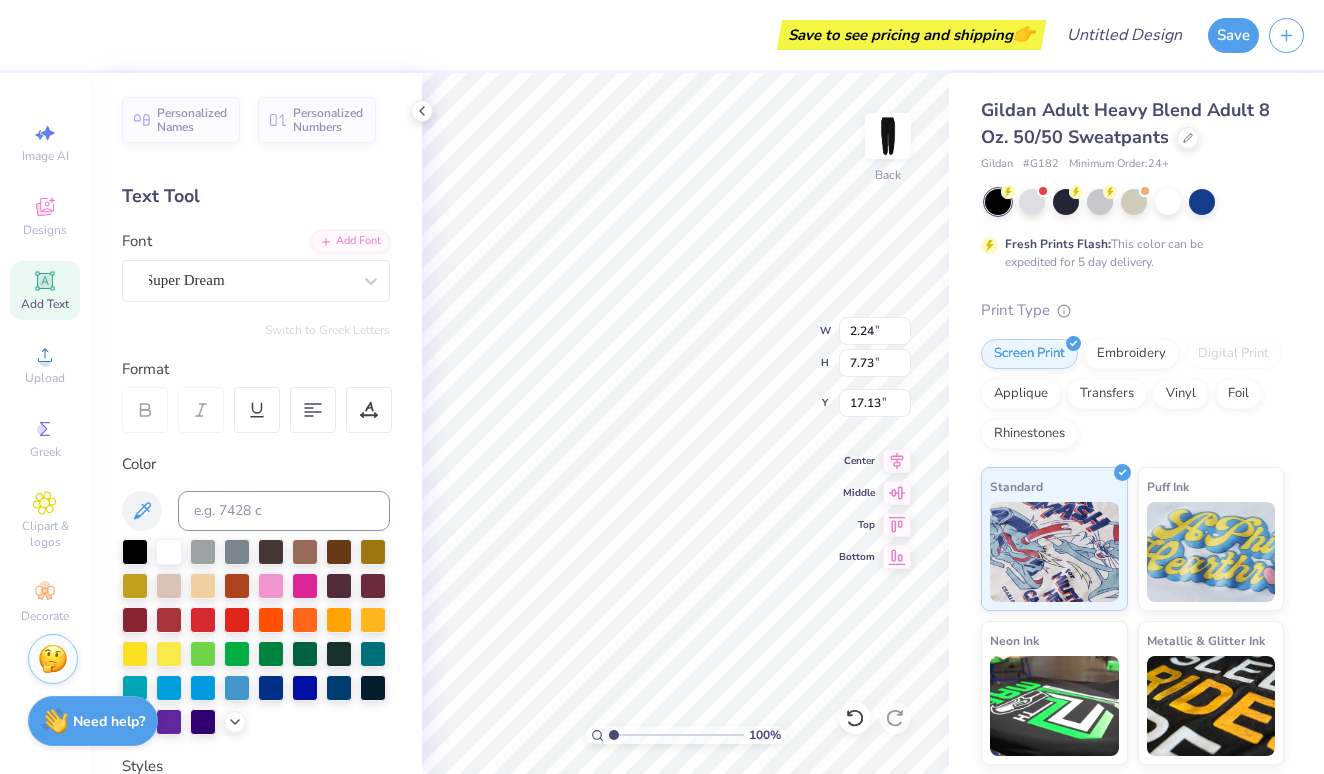 type on "F" 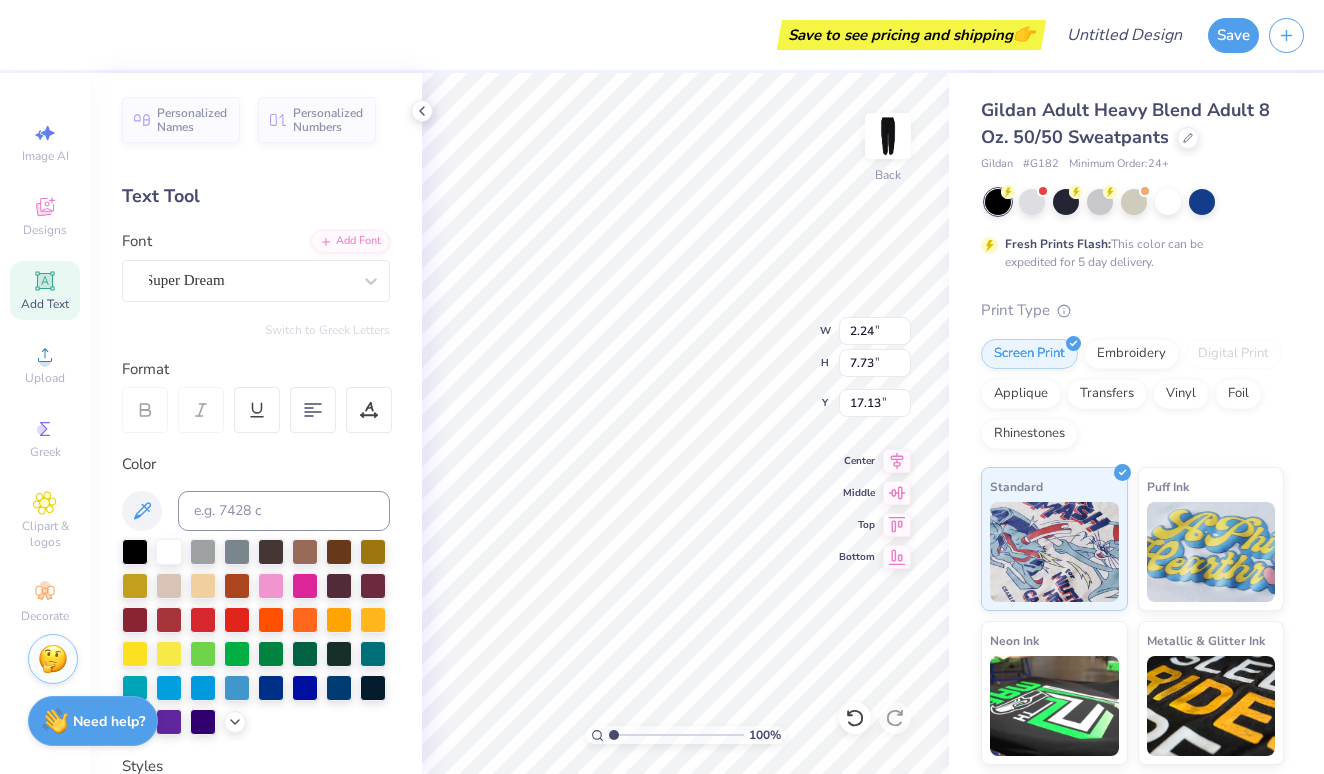 scroll, scrollTop: 0, scrollLeft: 0, axis: both 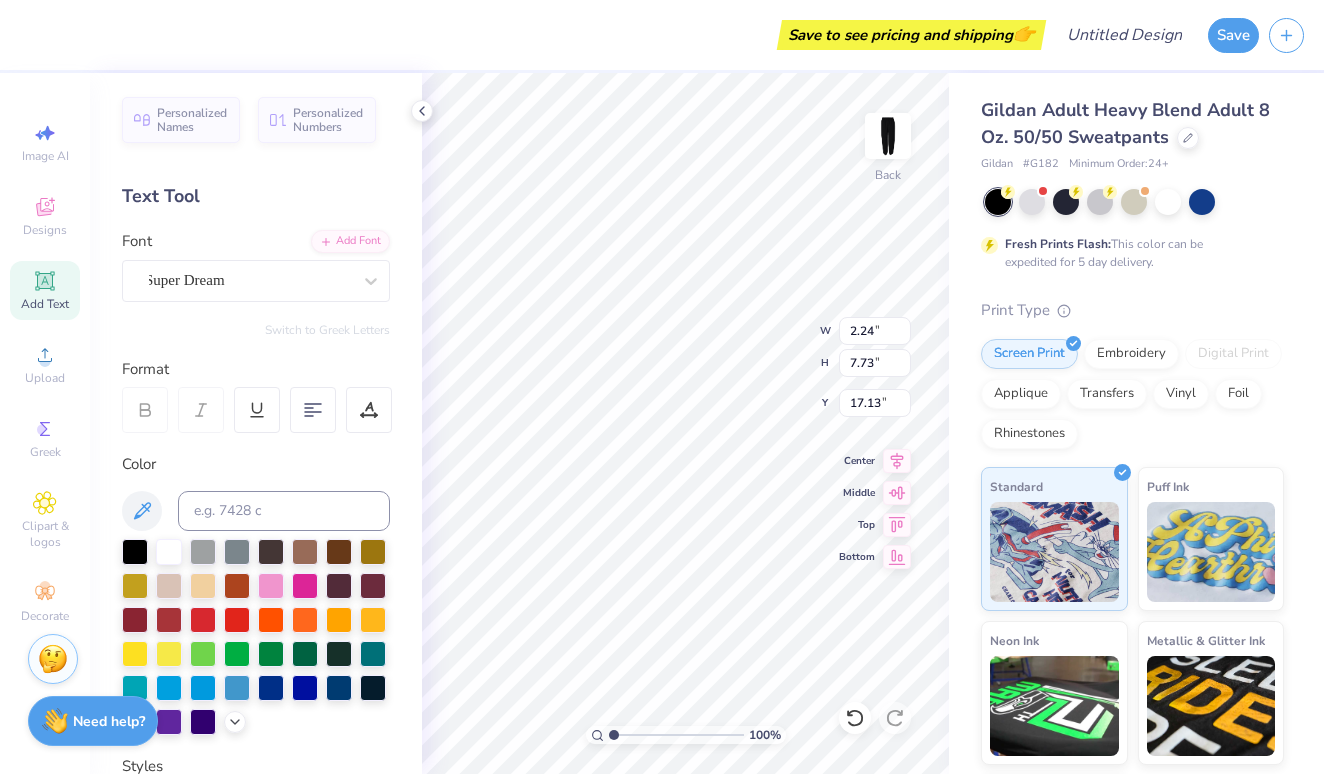 type on "GOLDEN GIRLS" 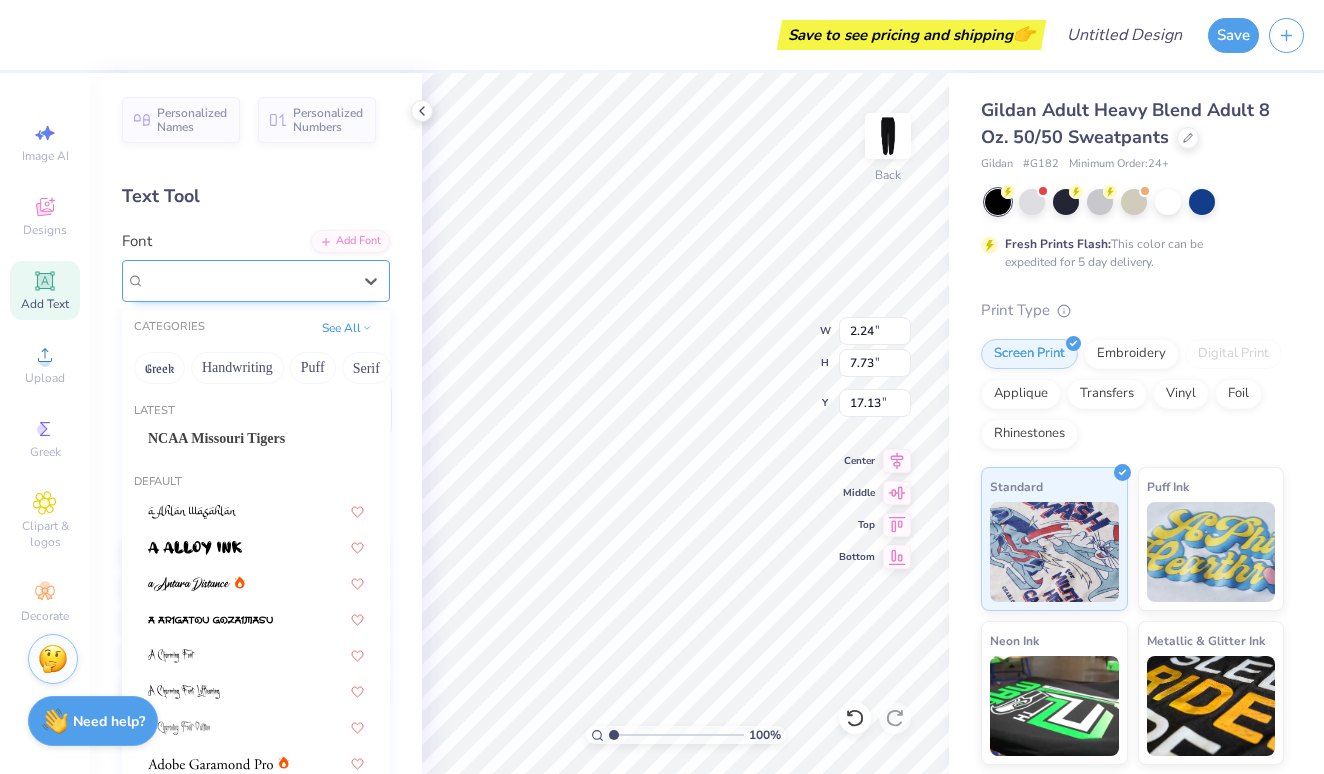 click on "Super Dream" at bounding box center [248, 280] 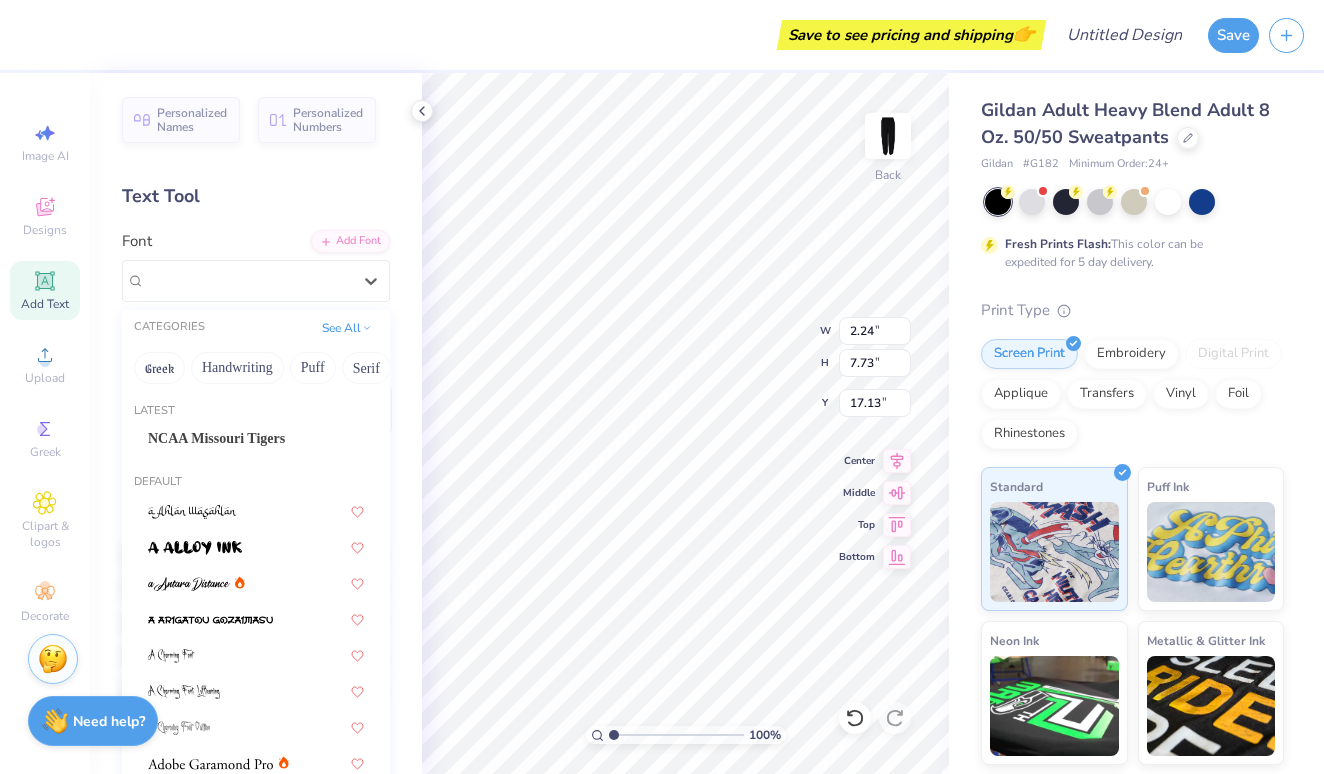 click on "Latest NCAA Missouri Tigers" at bounding box center [256, 431] 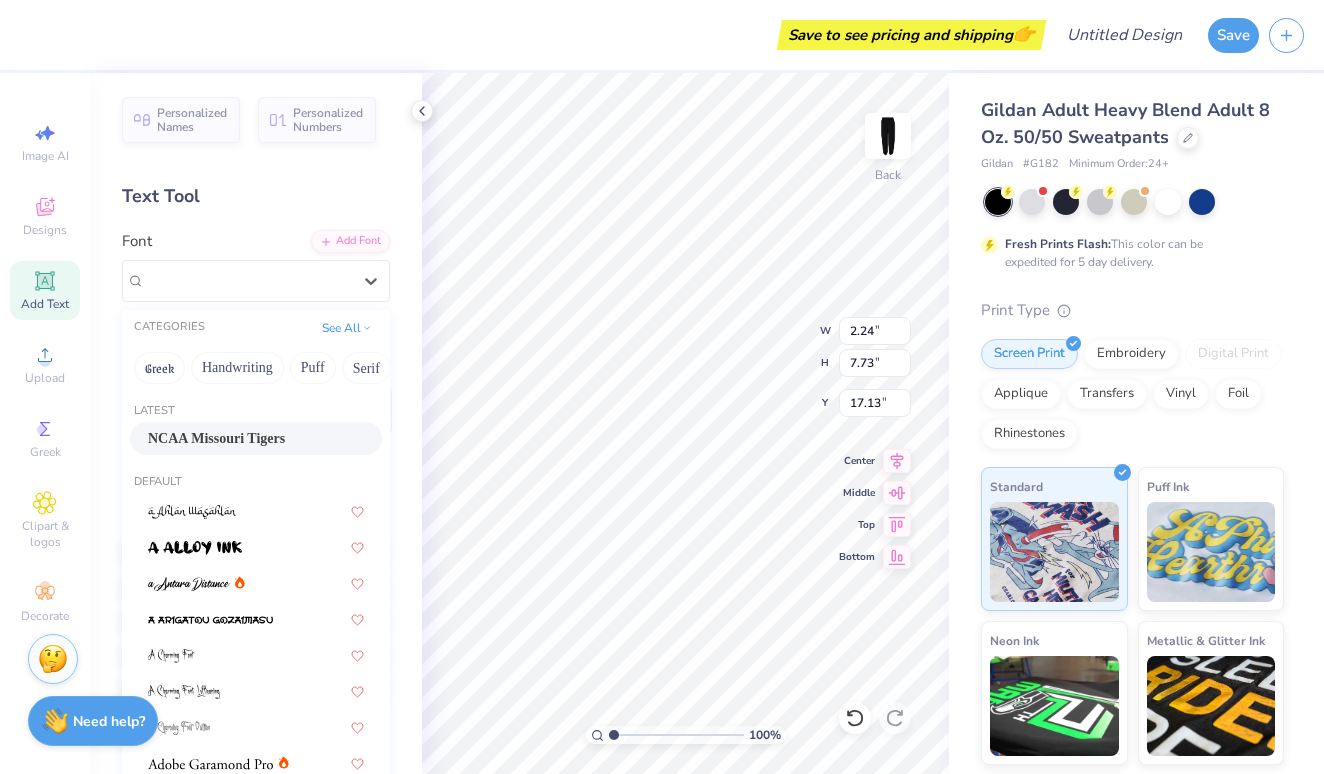 click on "NCAA Missouri Tigers" at bounding box center [216, 438] 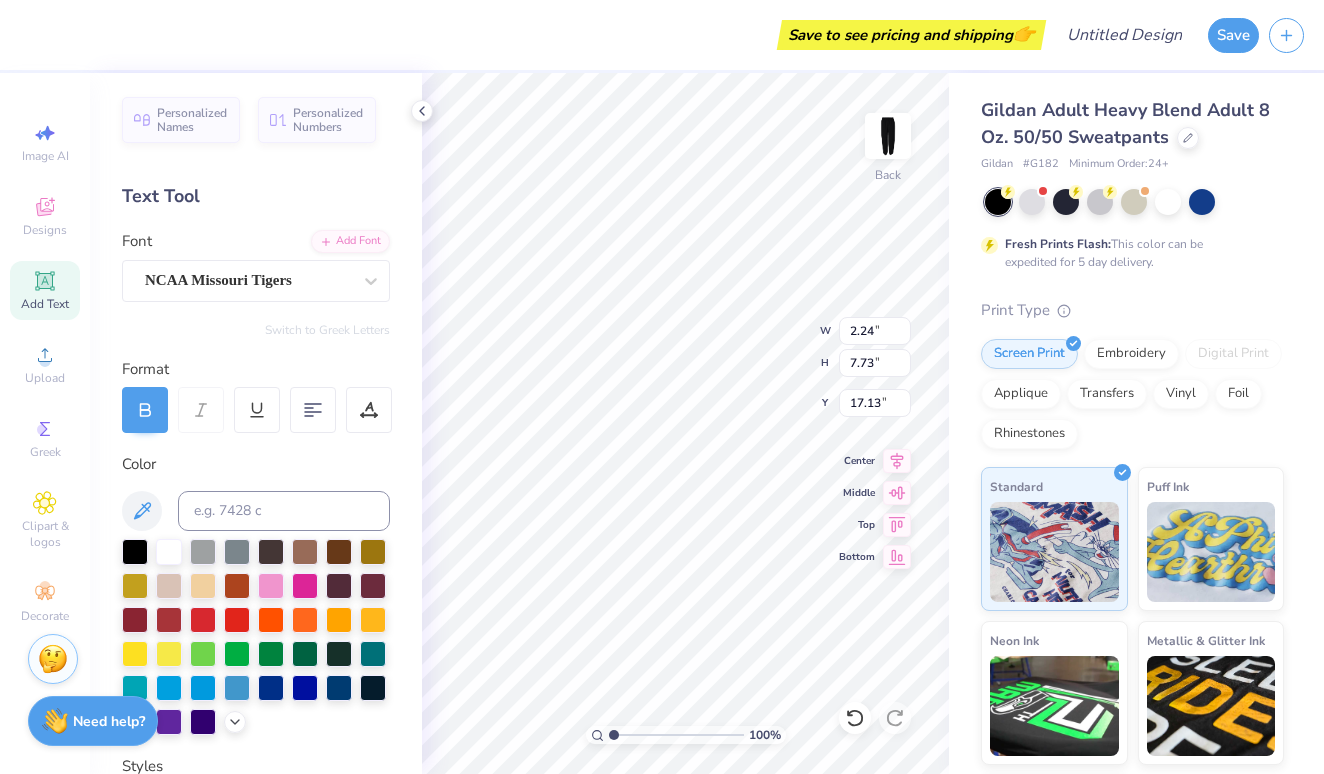 click at bounding box center [145, 410] 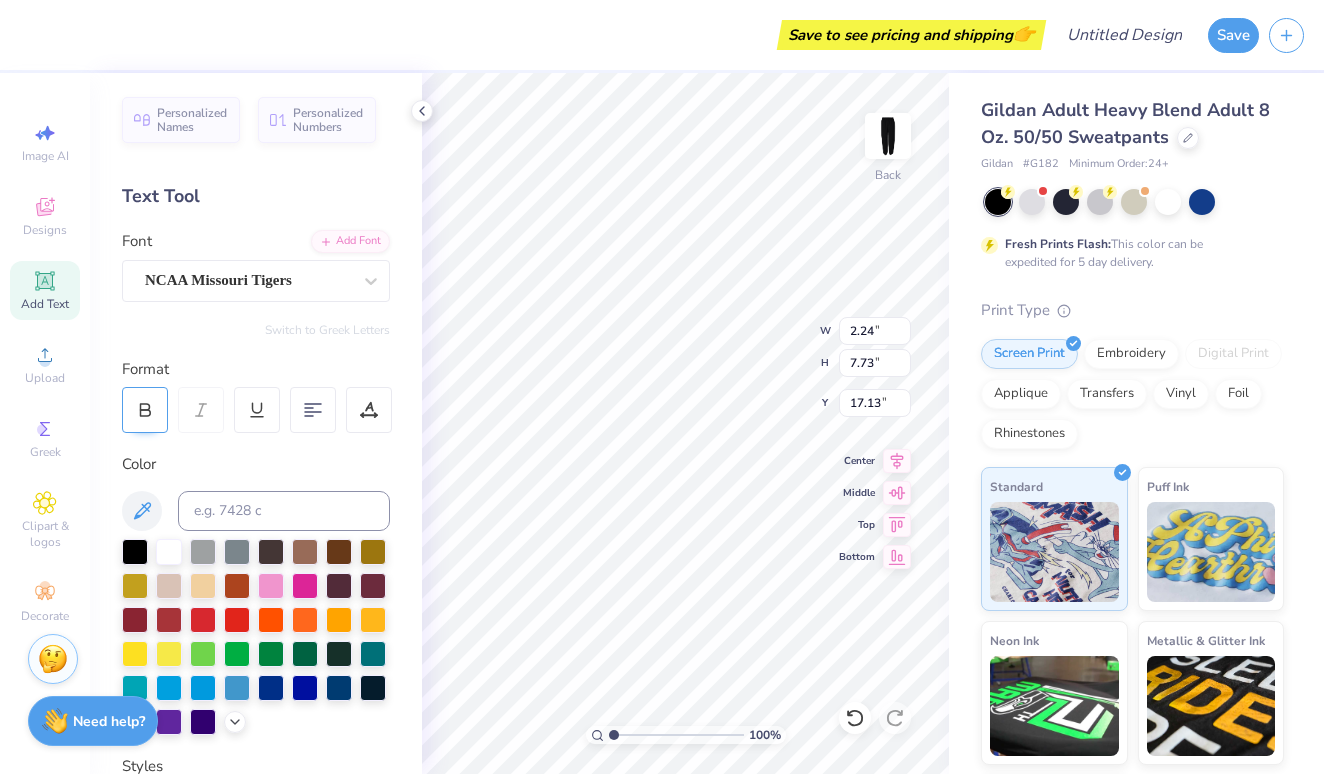 click 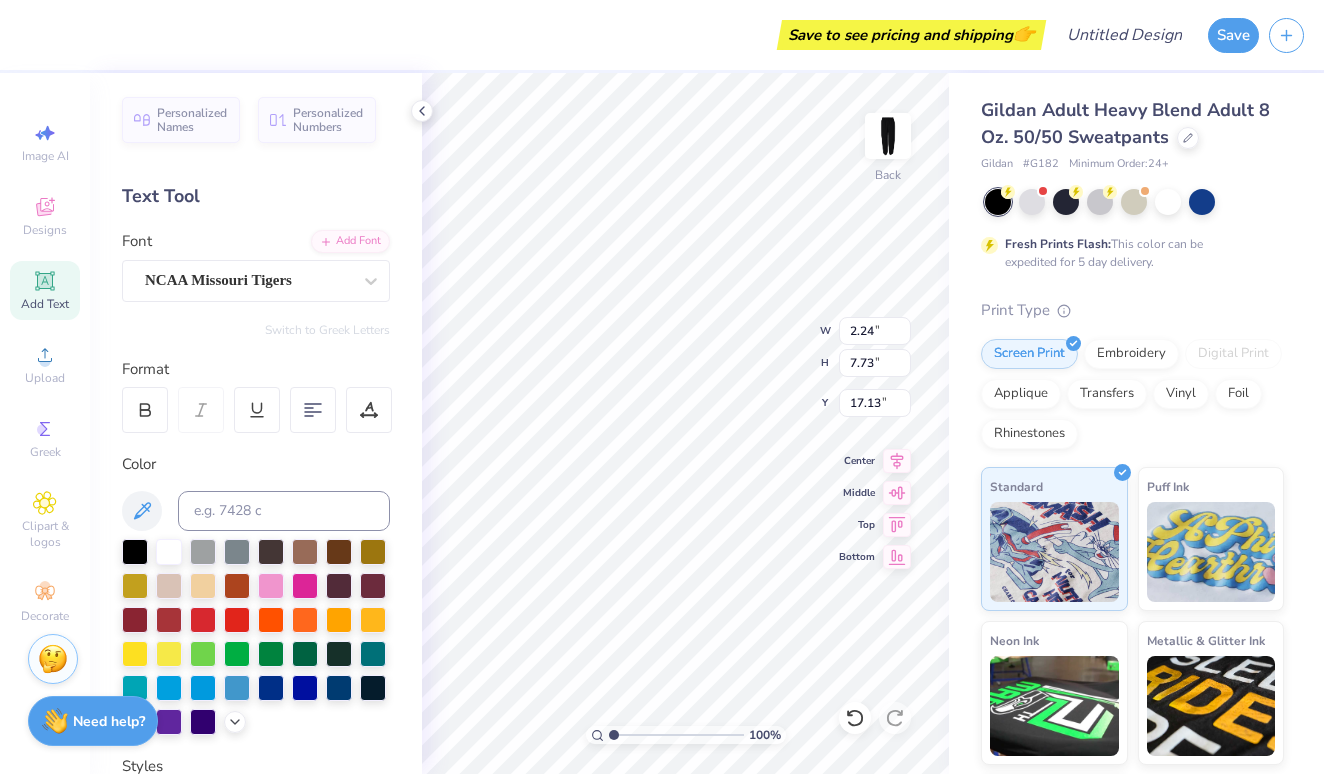 click on "Personalized Names Personalized Numbers Text Tool Add Font Font [BRAND] [TEAM] Switch to Greek Letters Format Color Styles Text Shape" at bounding box center (256, 423) 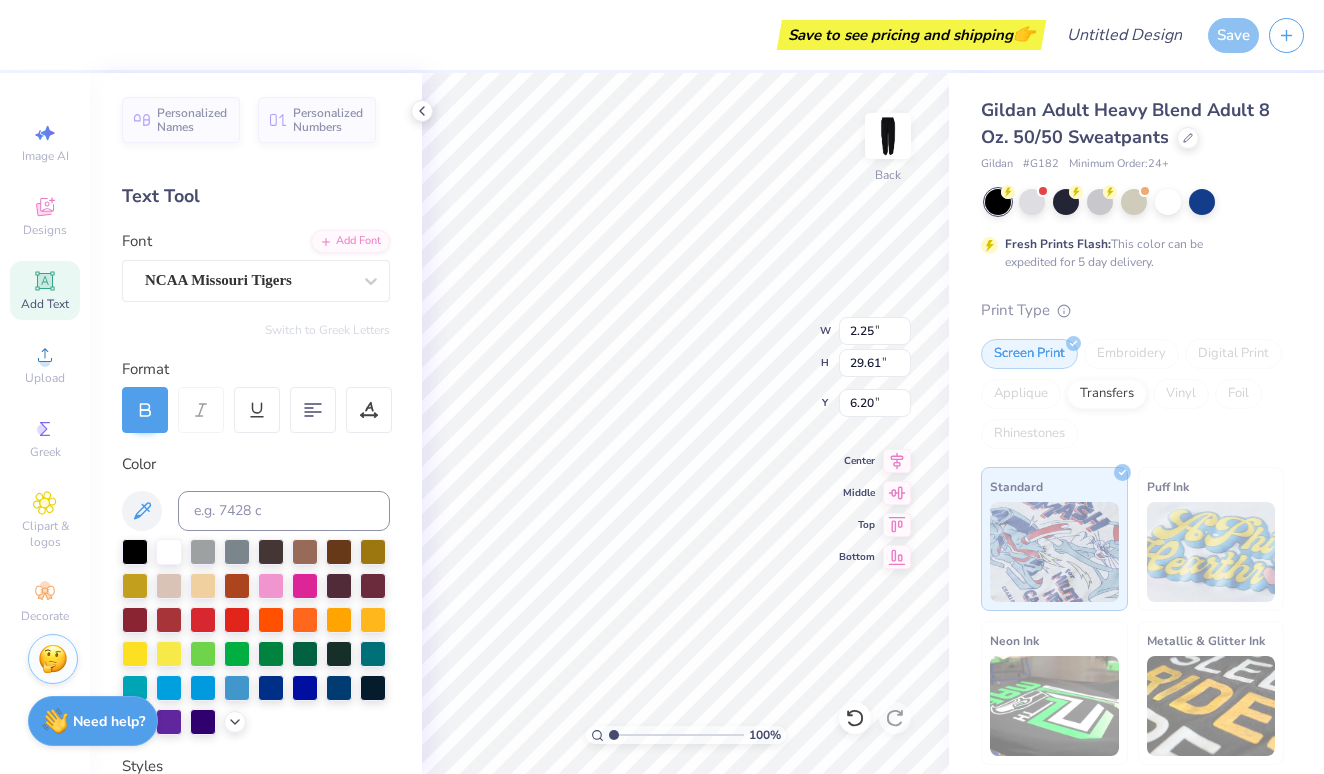 scroll, scrollTop: 0, scrollLeft: 5, axis: horizontal 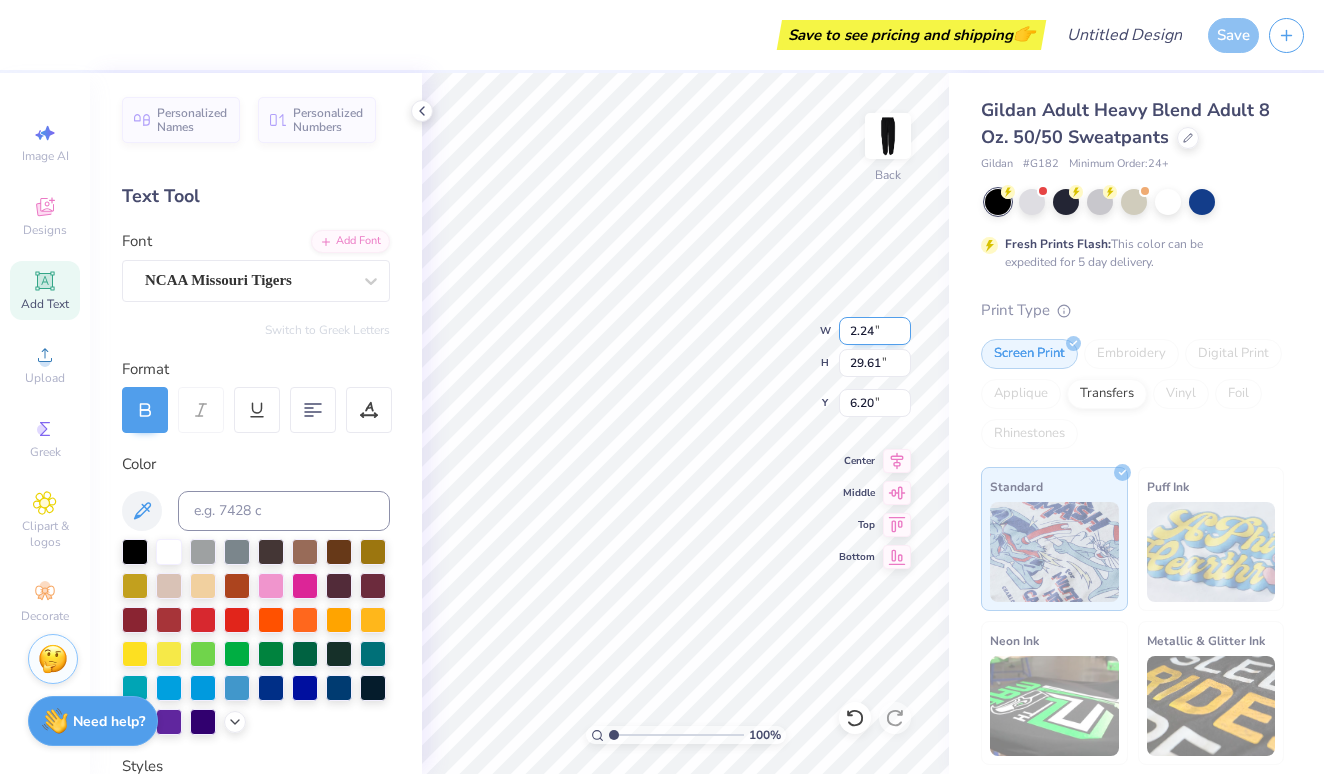 click on "2.24" at bounding box center (875, 331) 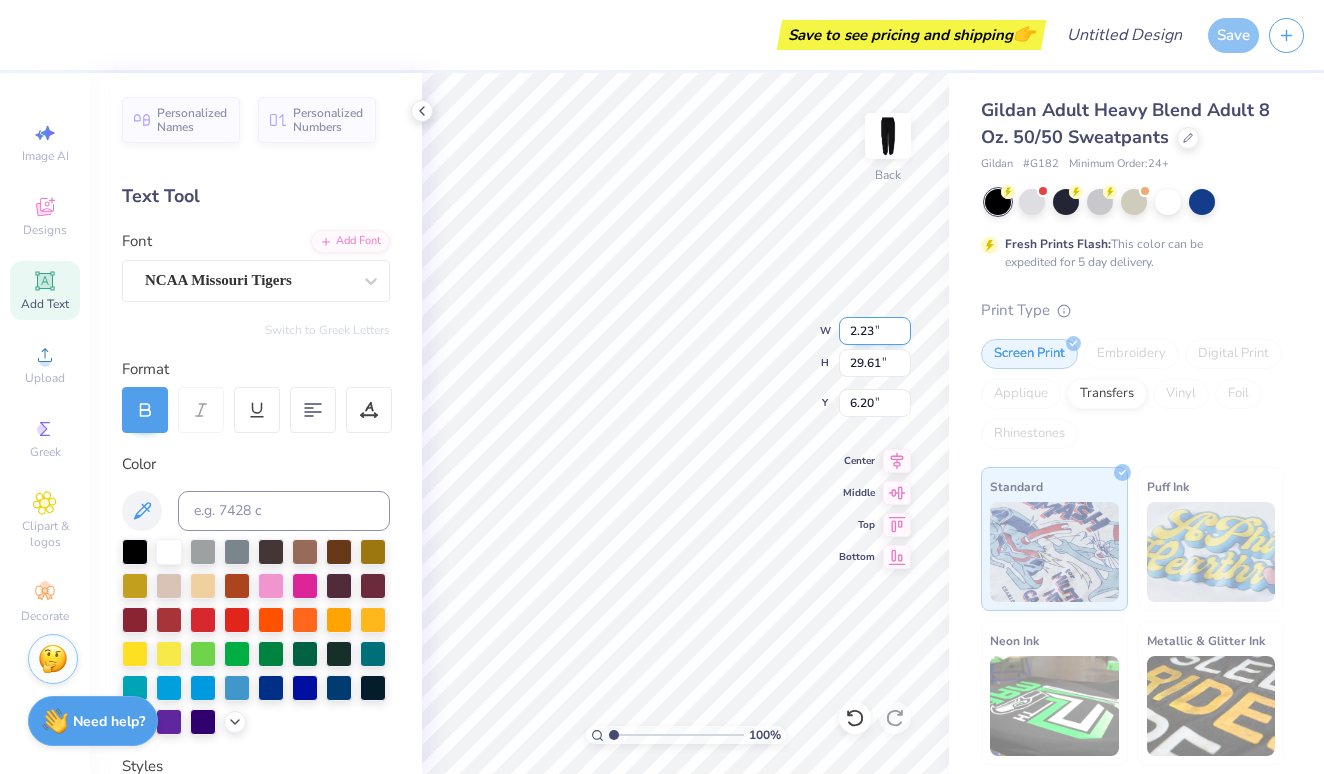 click on "2.23" at bounding box center [875, 331] 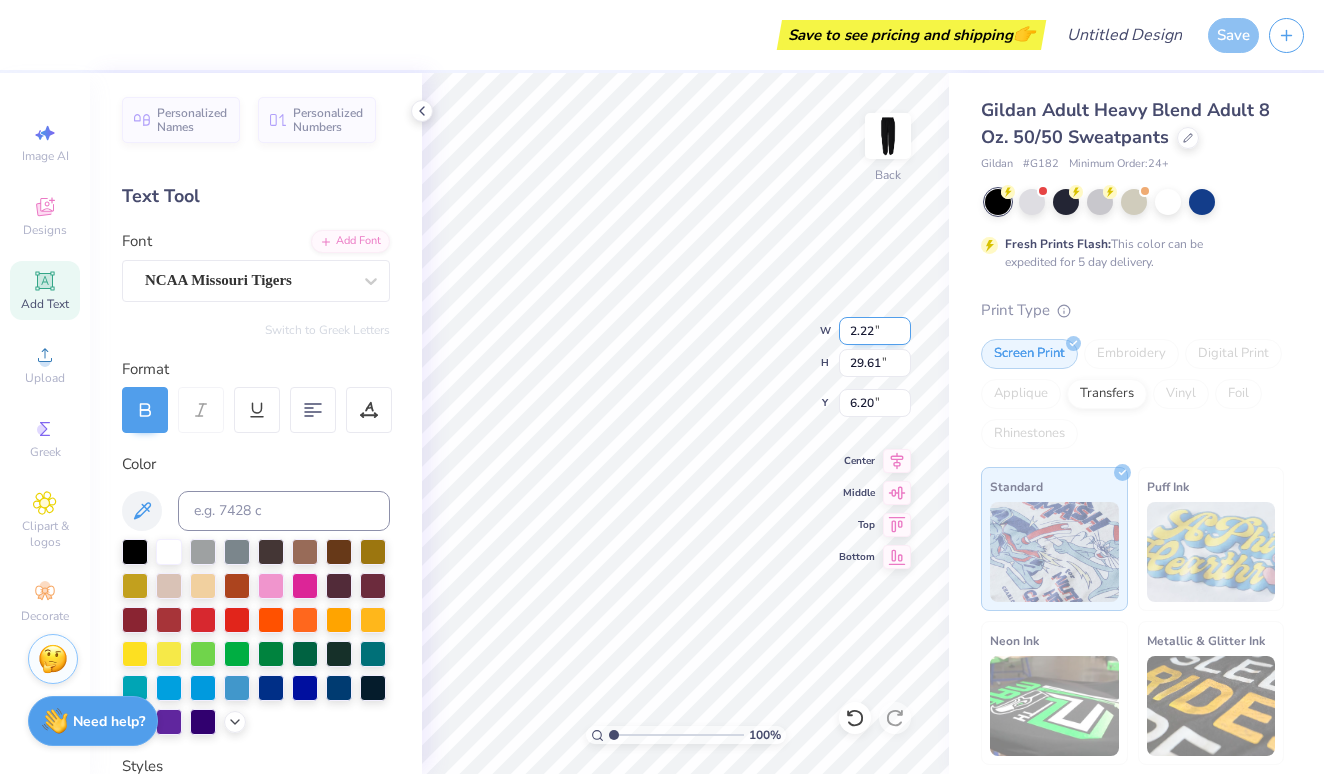 click on "2.22" at bounding box center [875, 331] 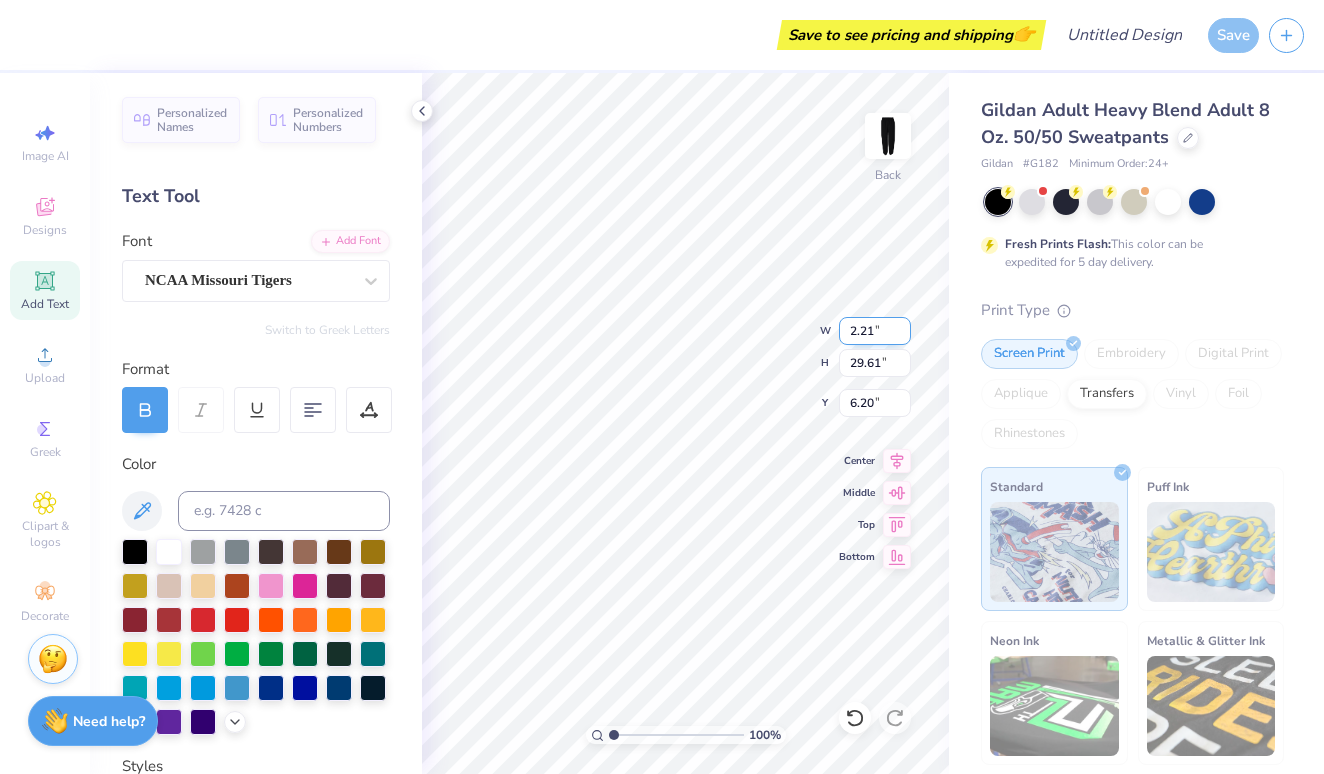 click on "2.21" at bounding box center (875, 331) 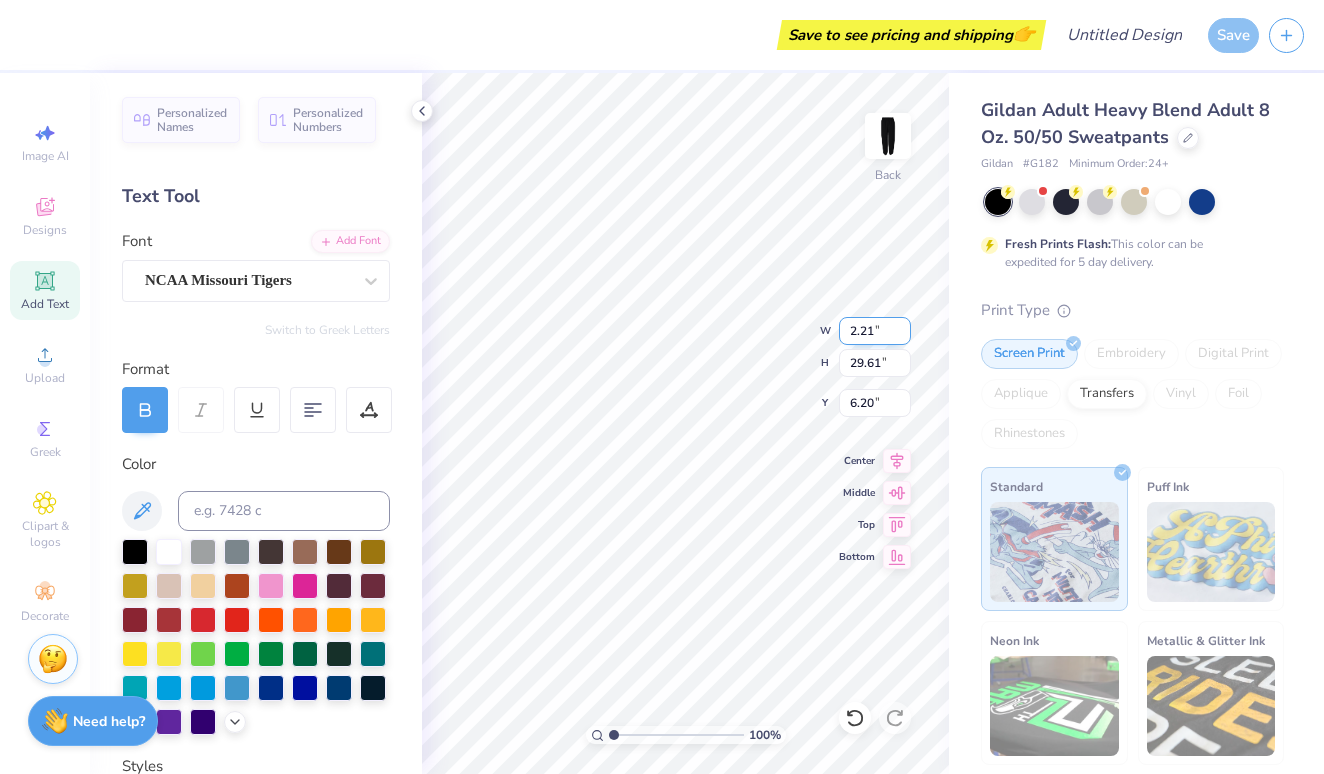 click on "2.21" at bounding box center (875, 331) 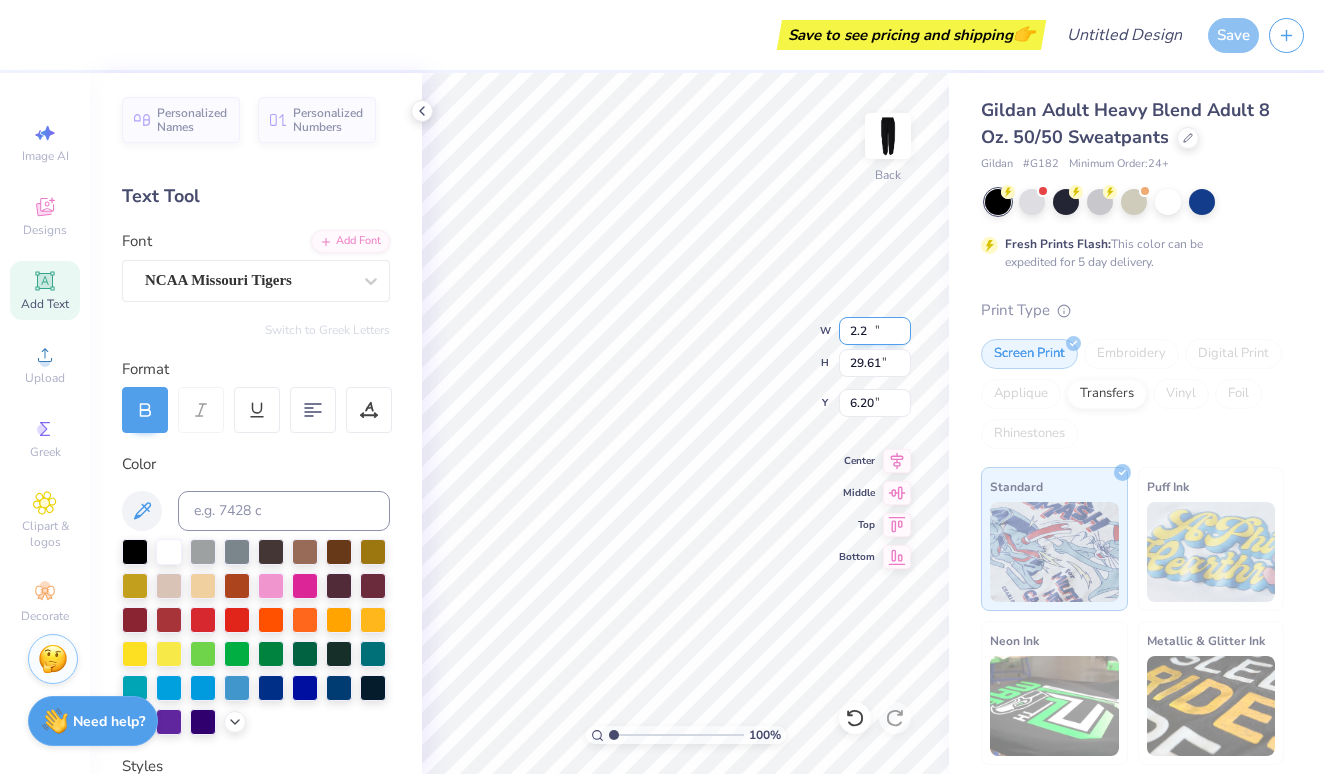 click on "2.2" at bounding box center [875, 331] 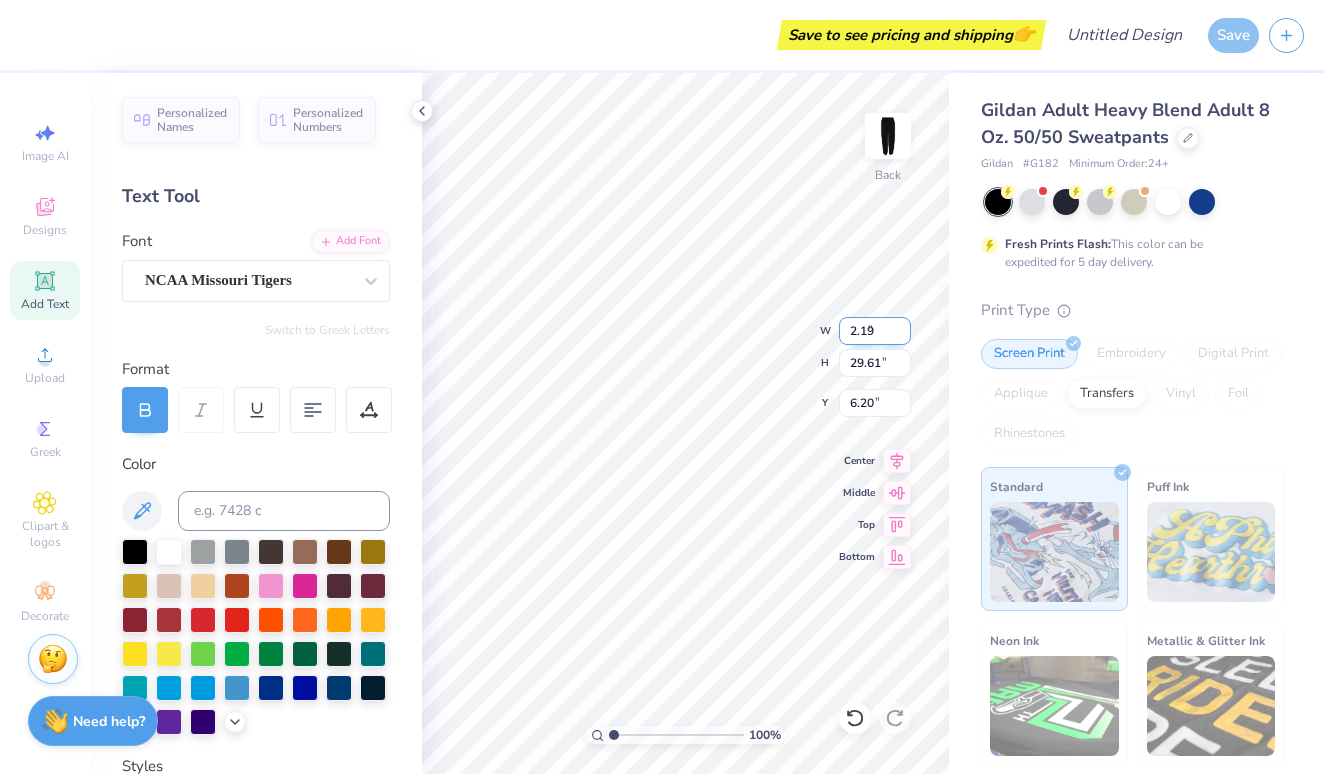 click on "2.19" at bounding box center [875, 331] 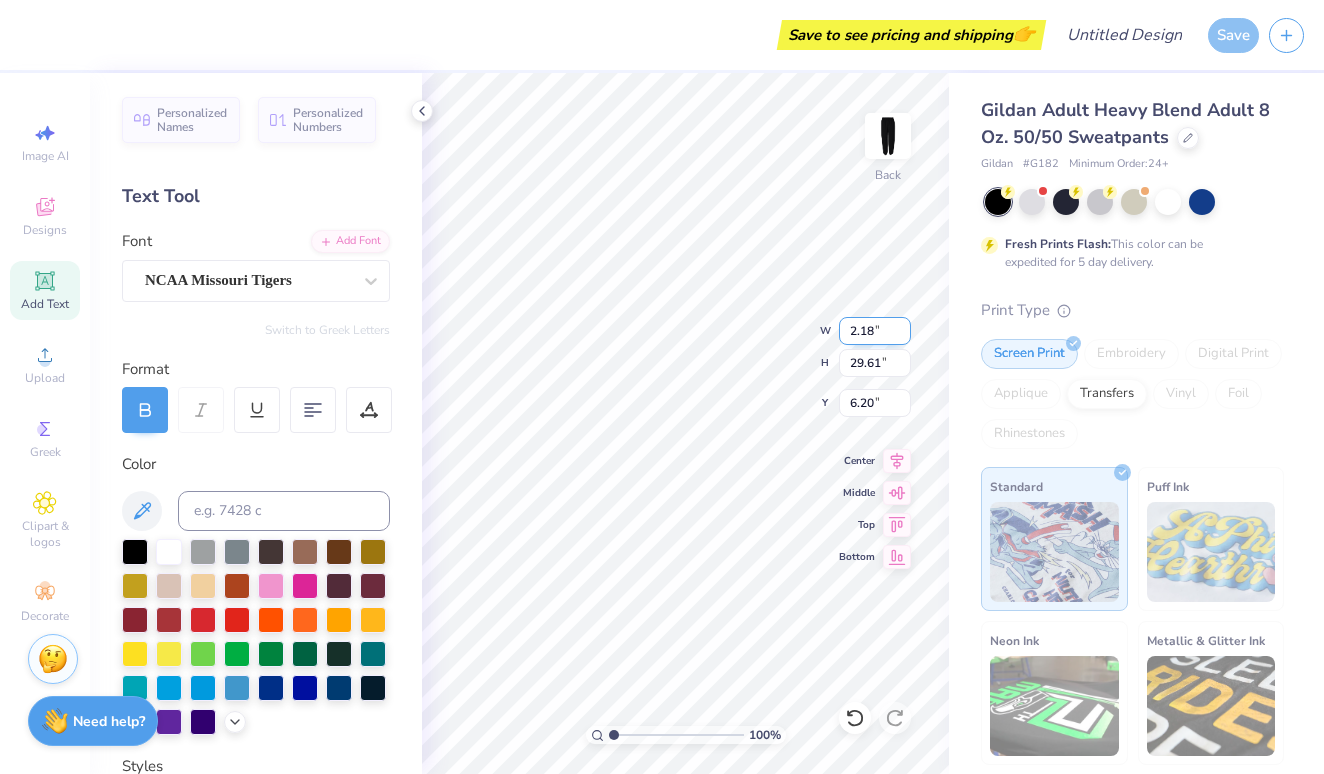 click on "2.18" at bounding box center (875, 331) 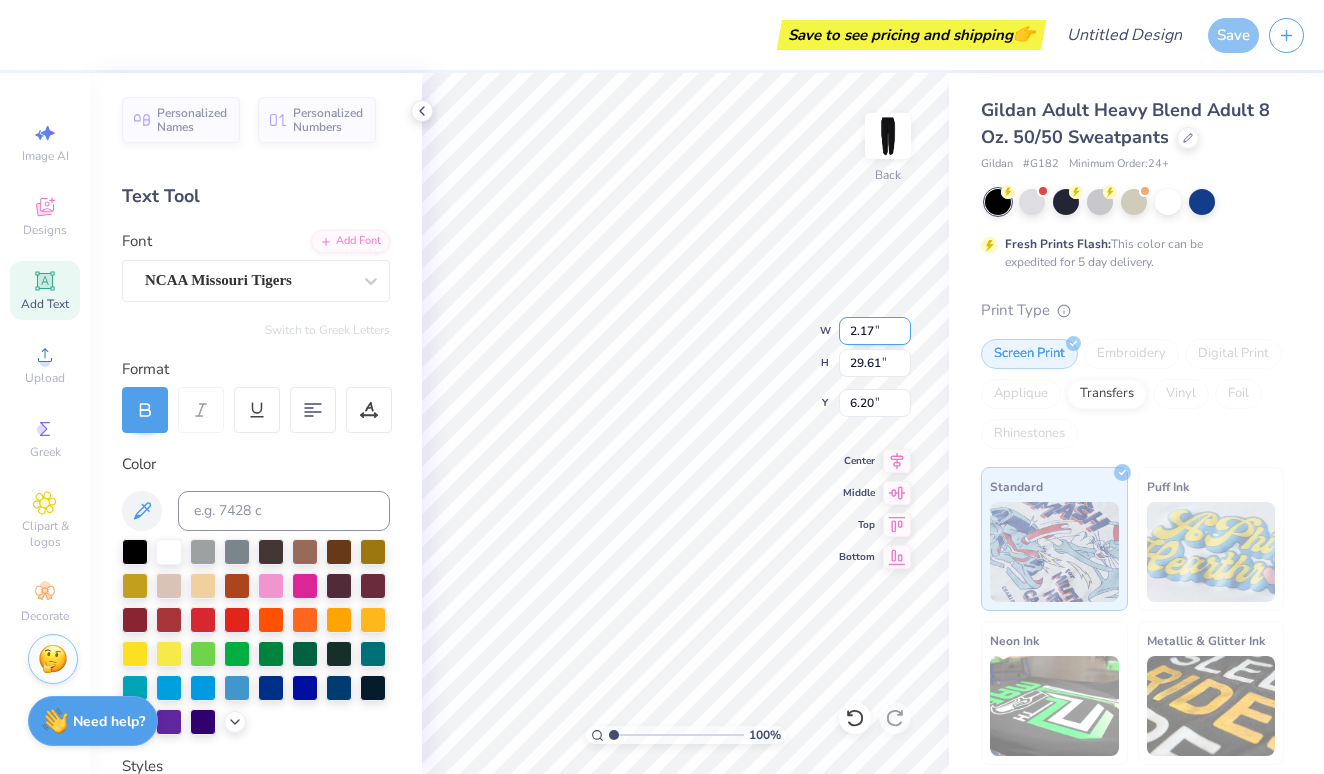click on "2.17" at bounding box center [875, 331] 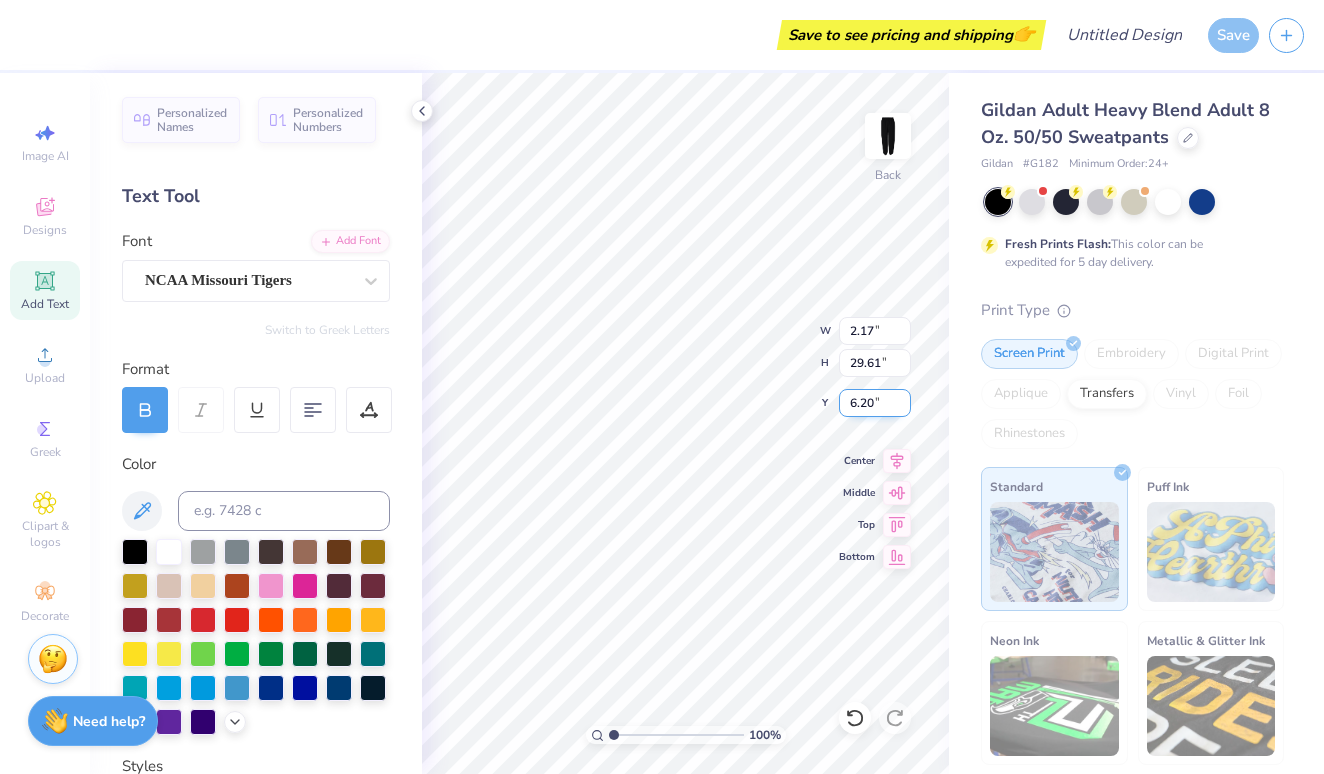 type on "6.21" 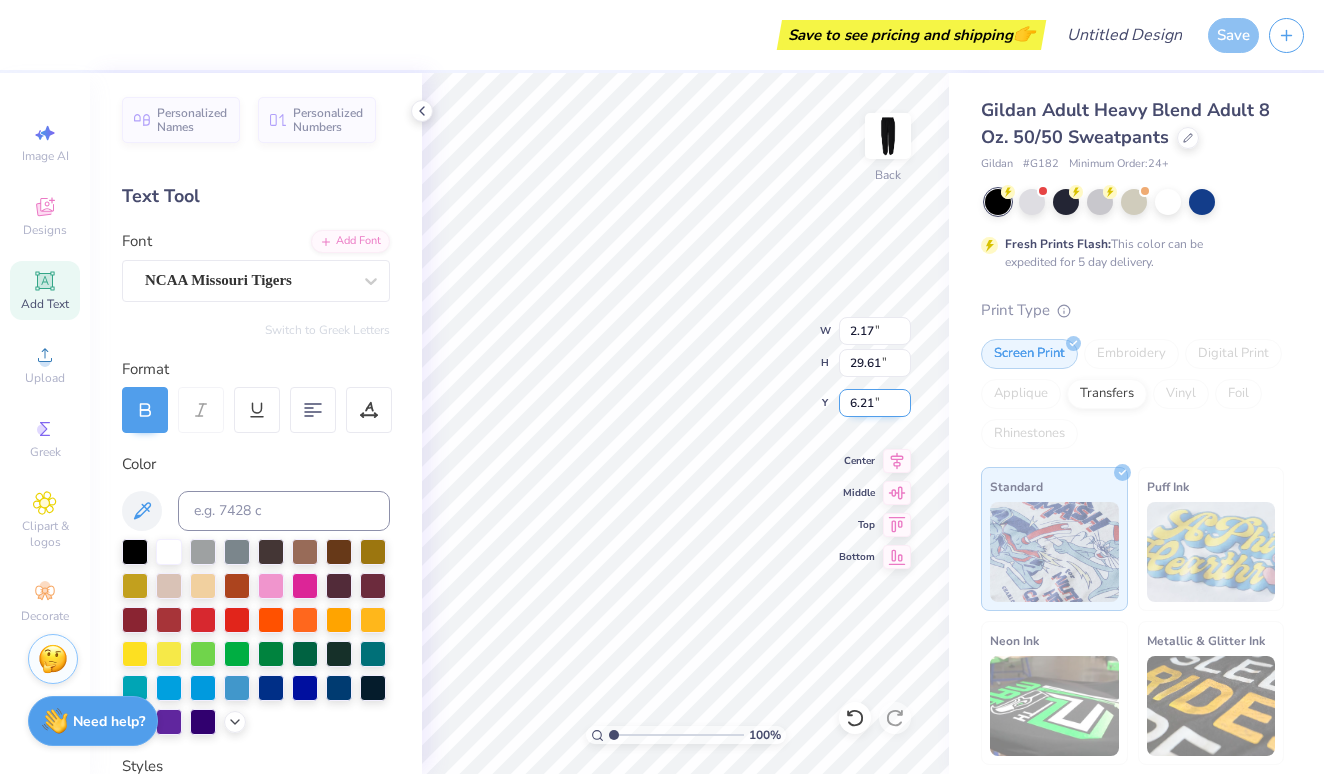 click on "6.21" at bounding box center (875, 403) 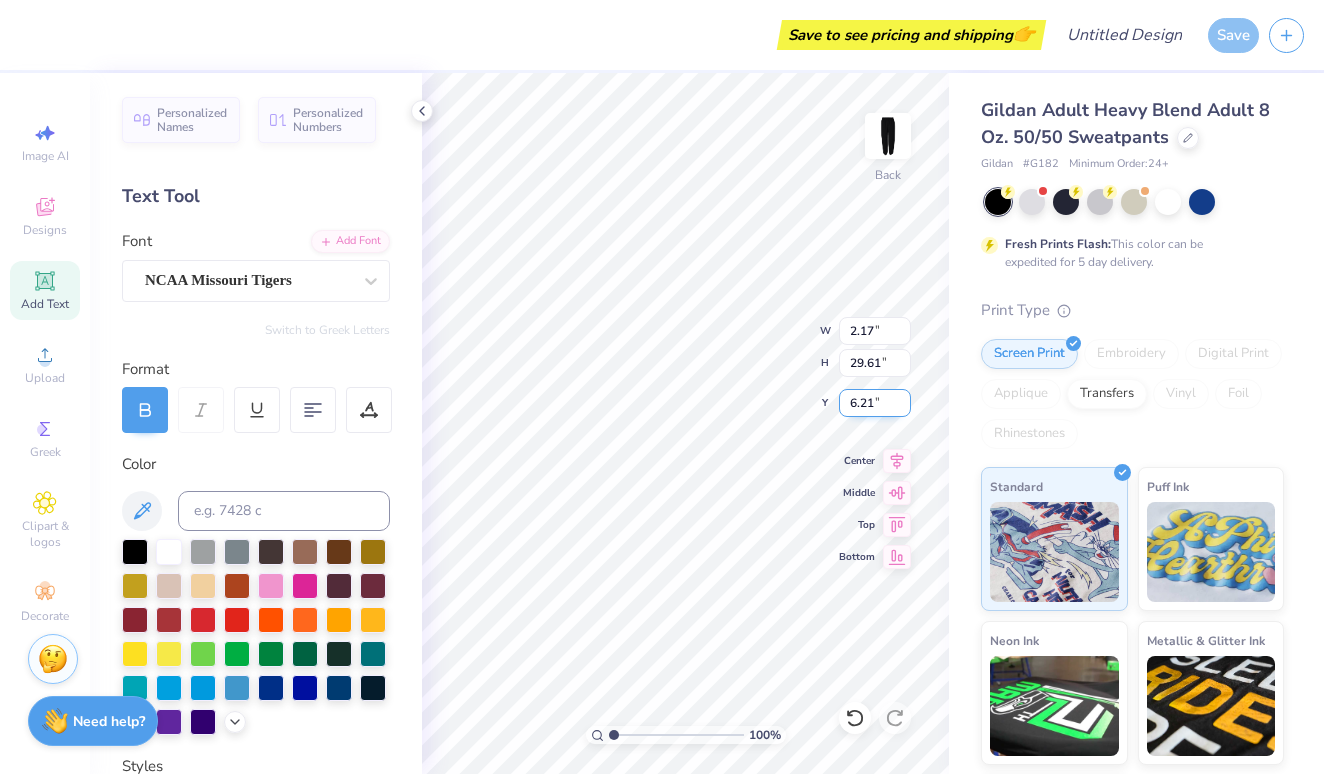 type on "1.37" 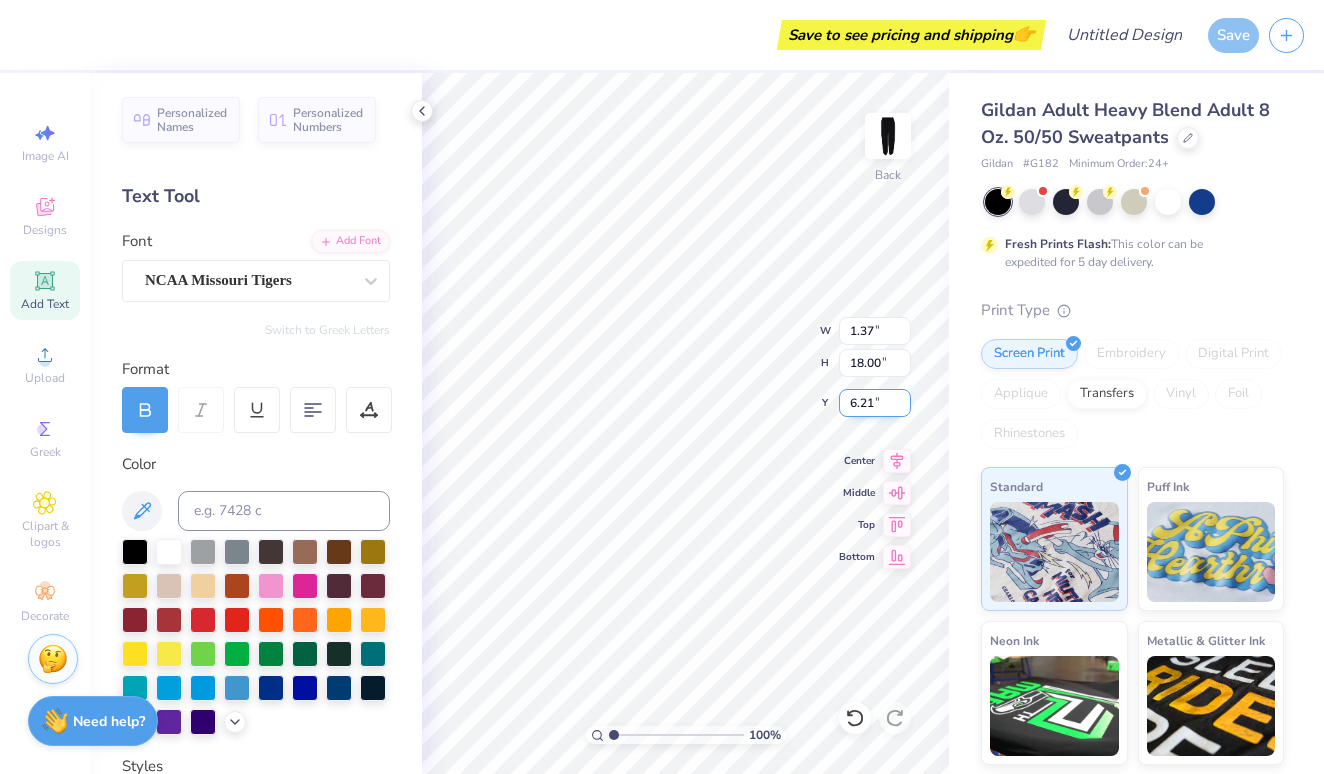 type on "6.22" 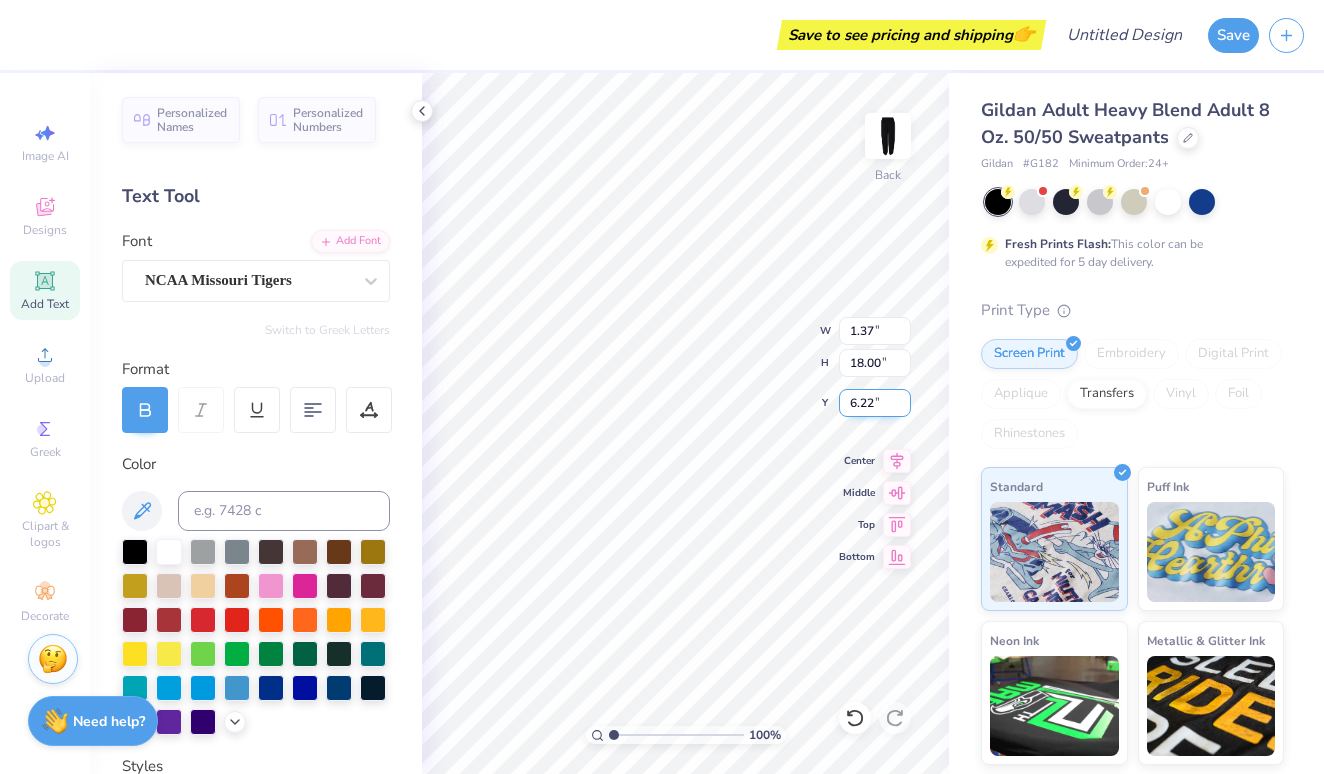 click on "6.22" at bounding box center [875, 403] 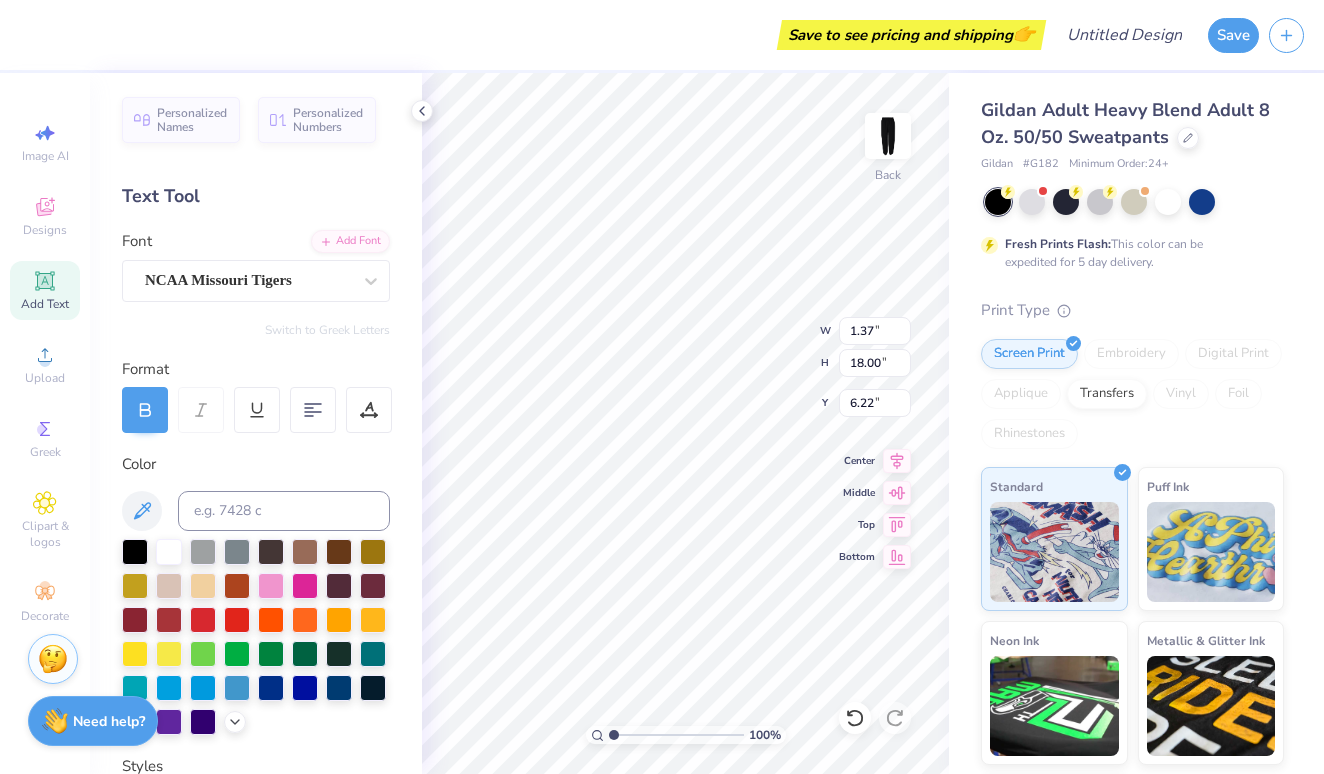 scroll, scrollTop: 0, scrollLeft: 2, axis: horizontal 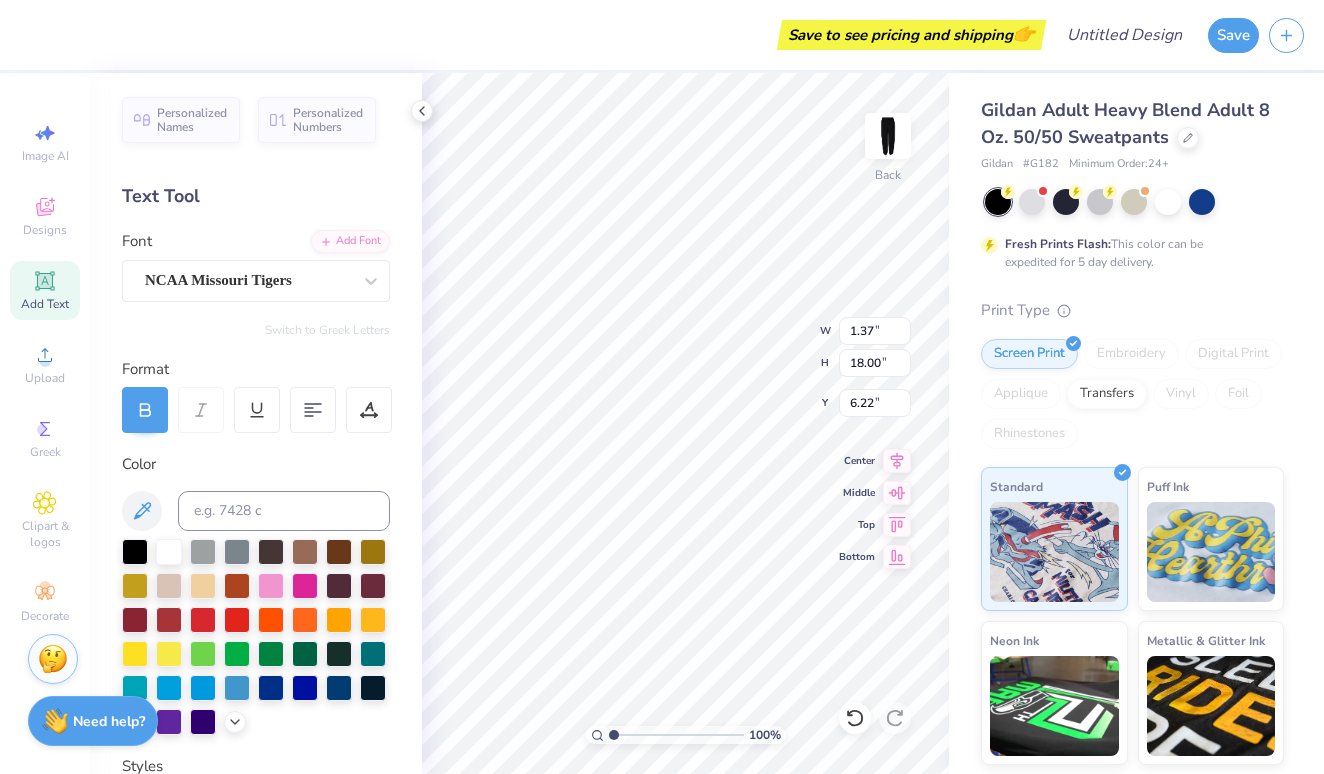 type on "G  DL    EN GIRLS" 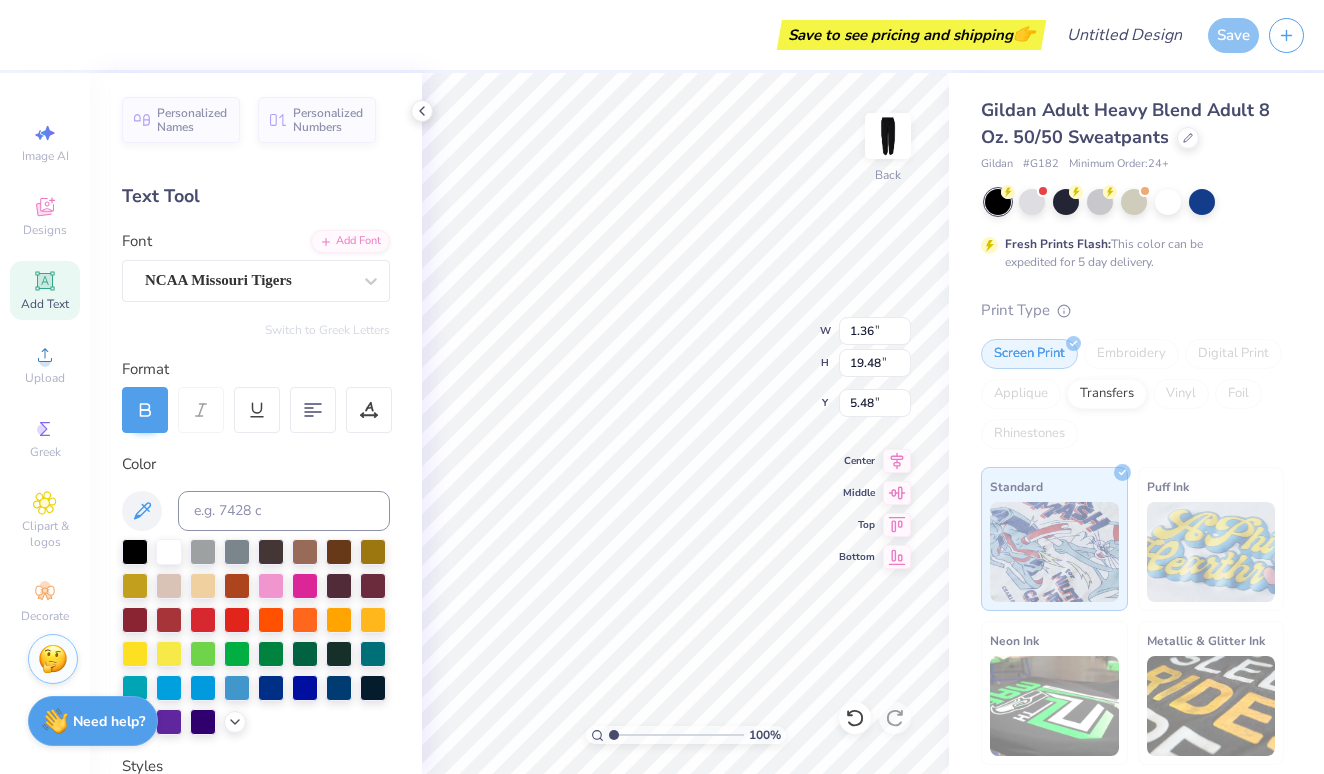 type on "5.41" 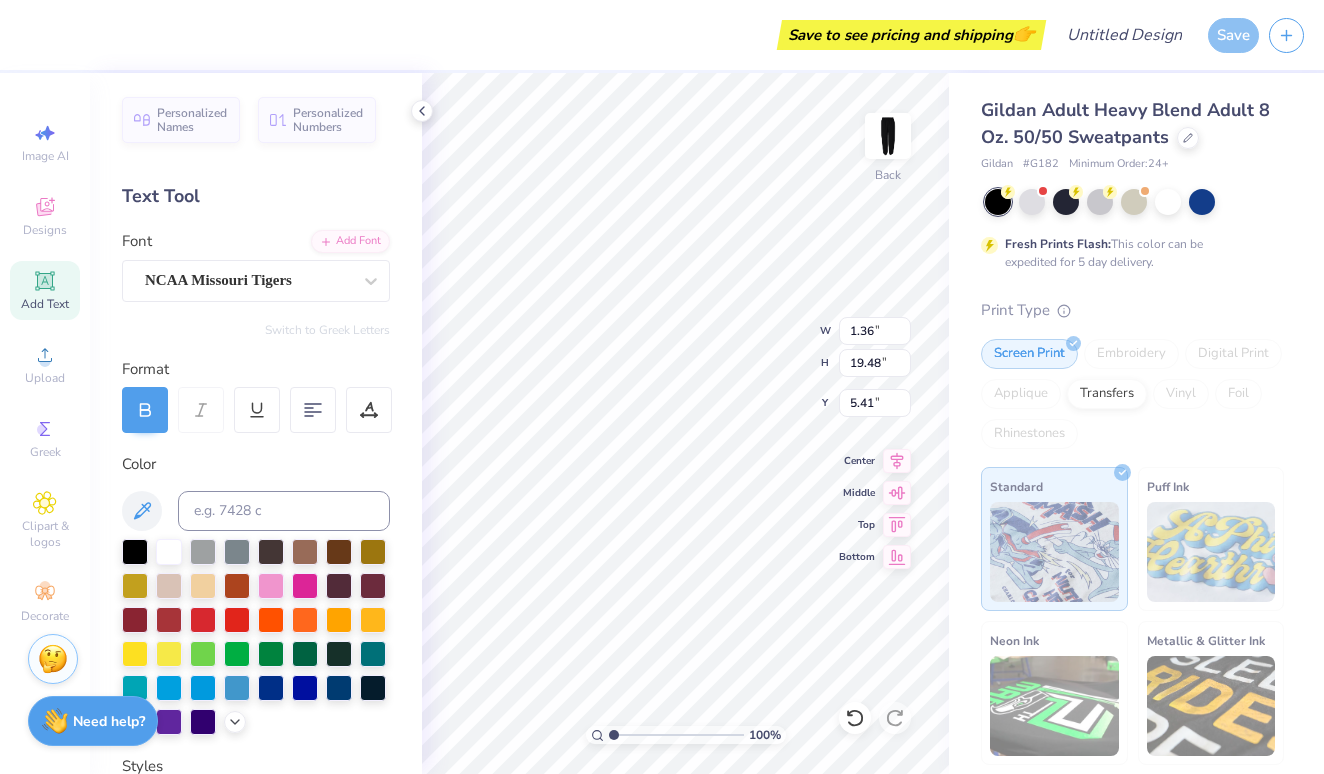 scroll, scrollTop: 0, scrollLeft: 6, axis: horizontal 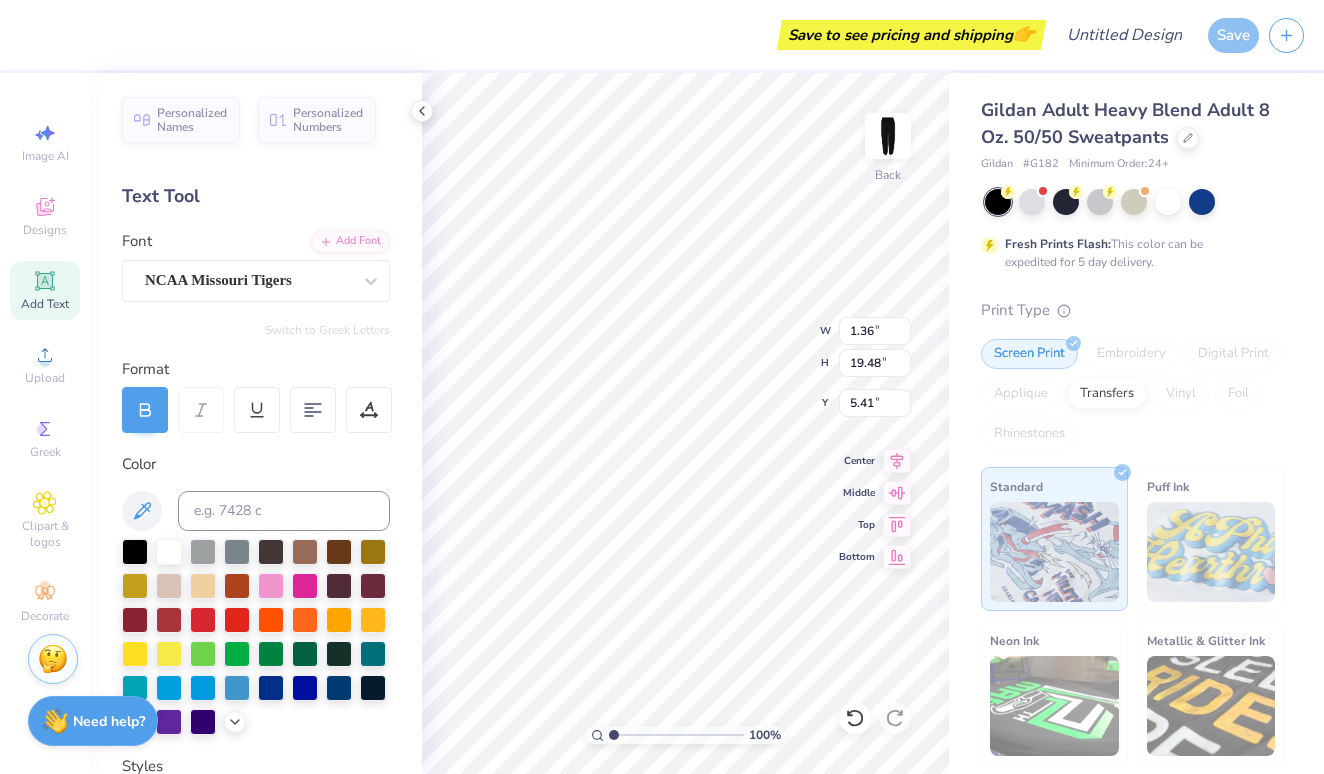 type on "G" 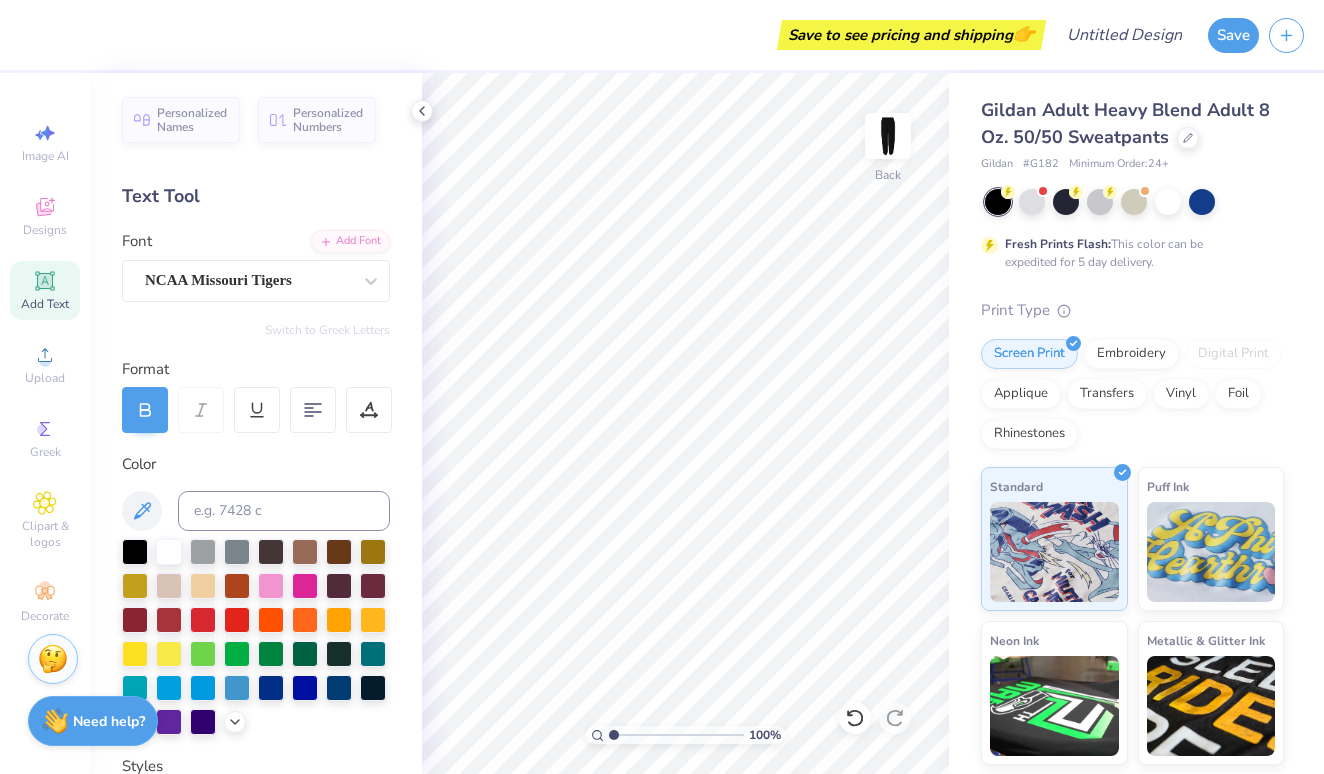 scroll, scrollTop: 0, scrollLeft: 0, axis: both 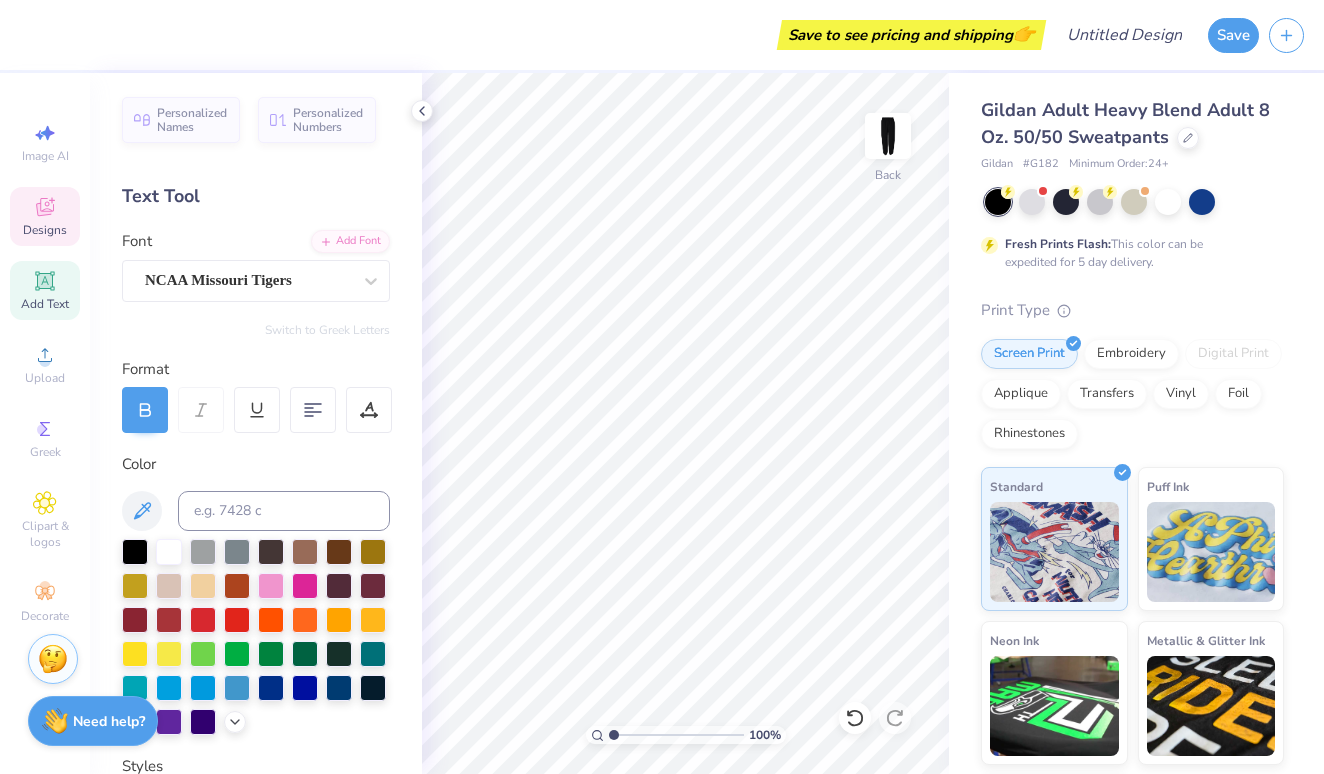 click on "Designs" at bounding box center [45, 216] 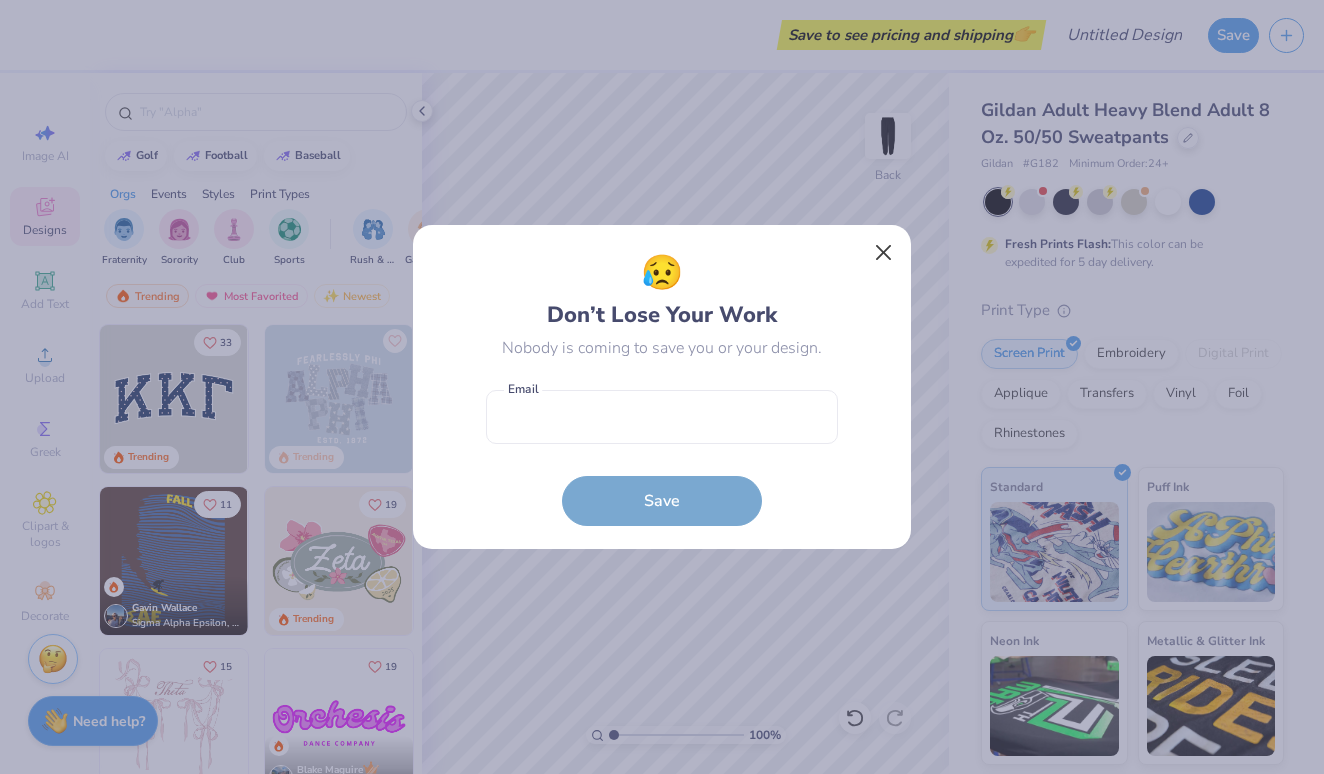 click at bounding box center (884, 253) 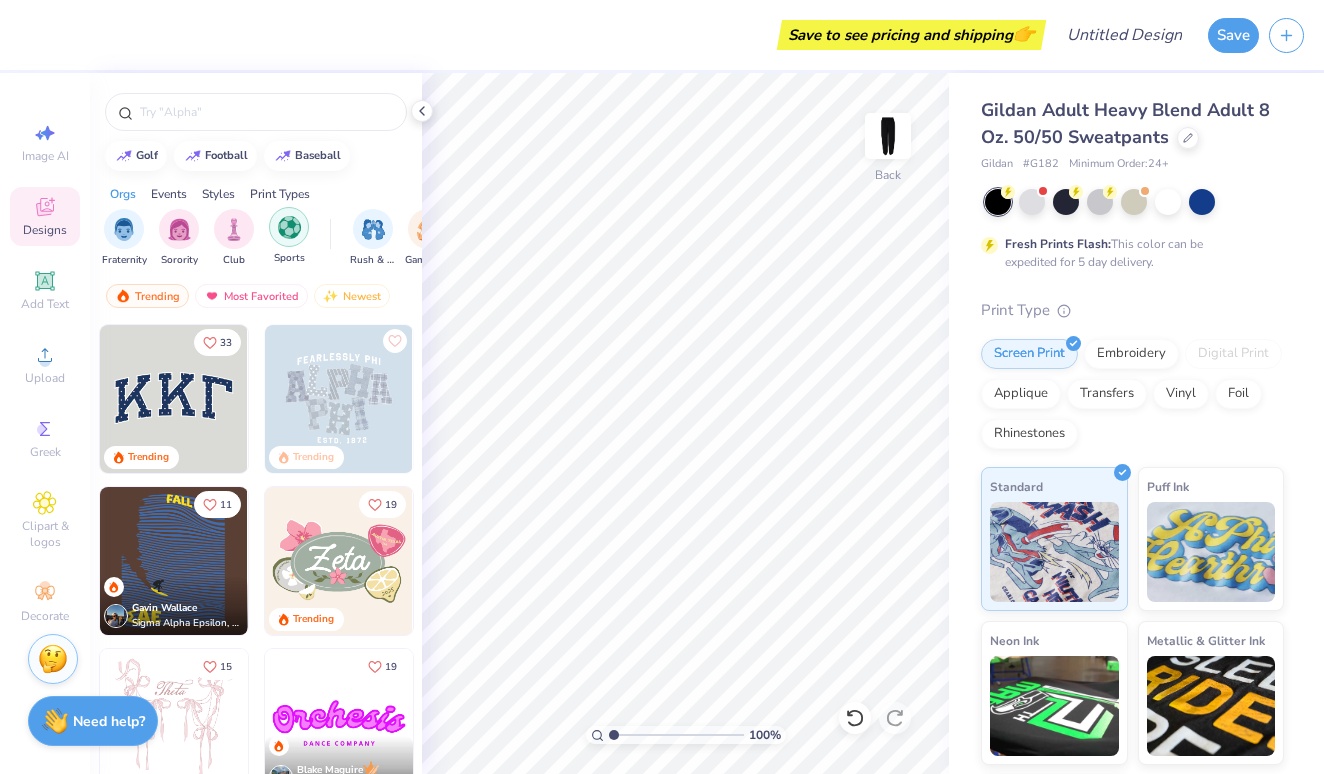 click at bounding box center [289, 227] 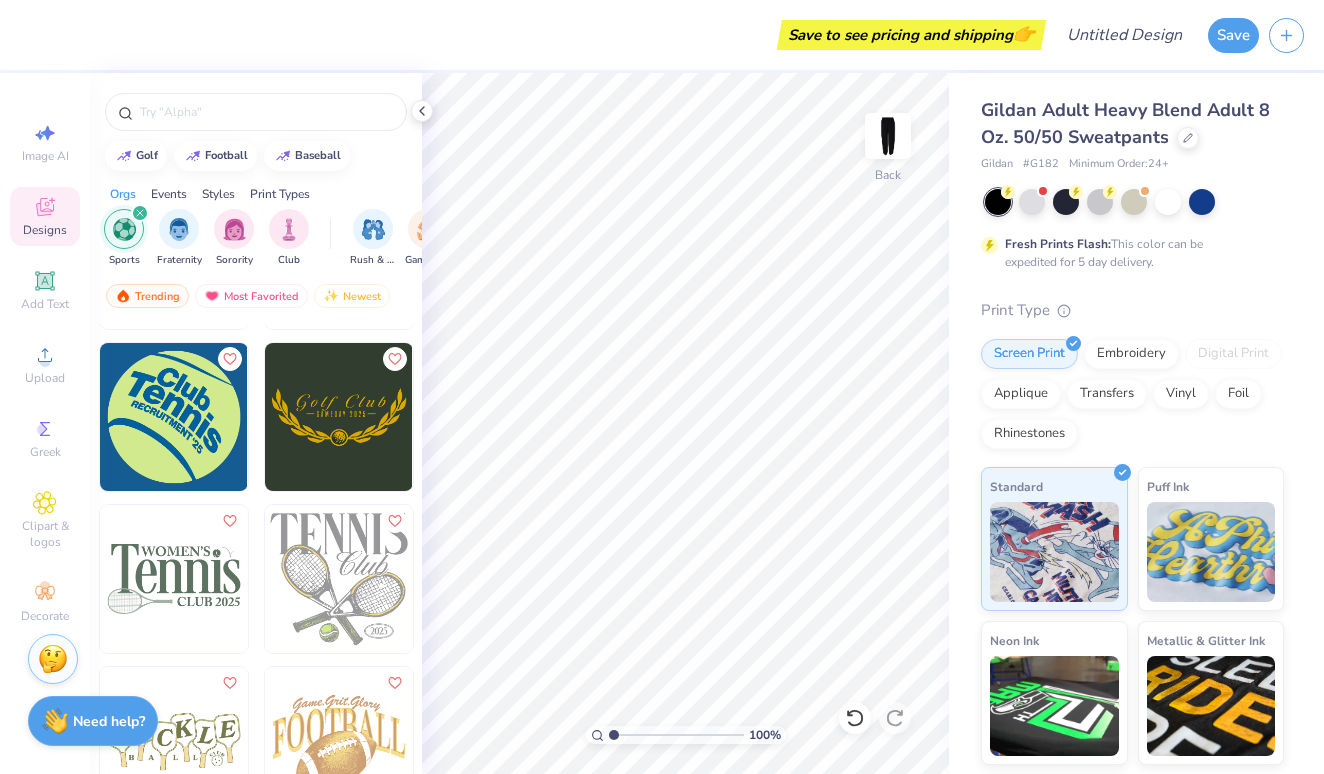 scroll, scrollTop: 2417, scrollLeft: 0, axis: vertical 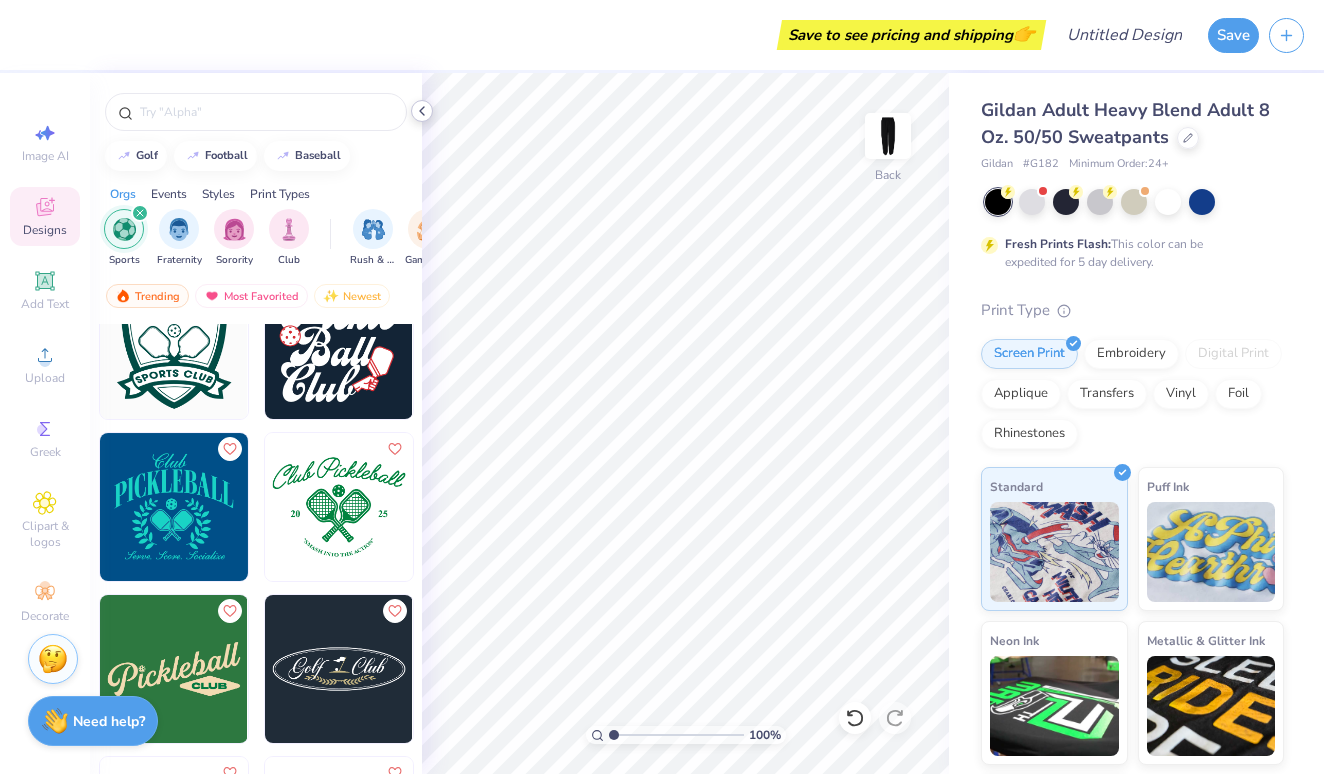 click 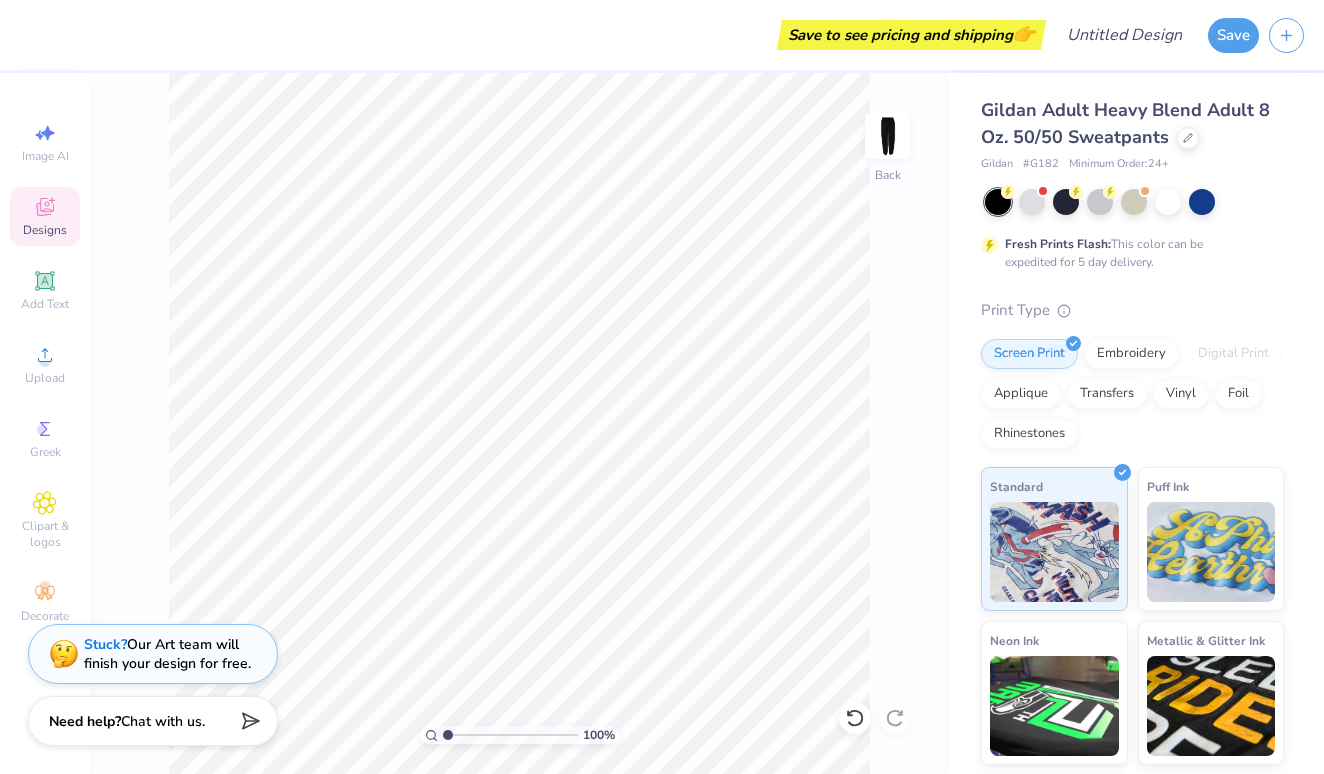 click on "Designs" at bounding box center (45, 230) 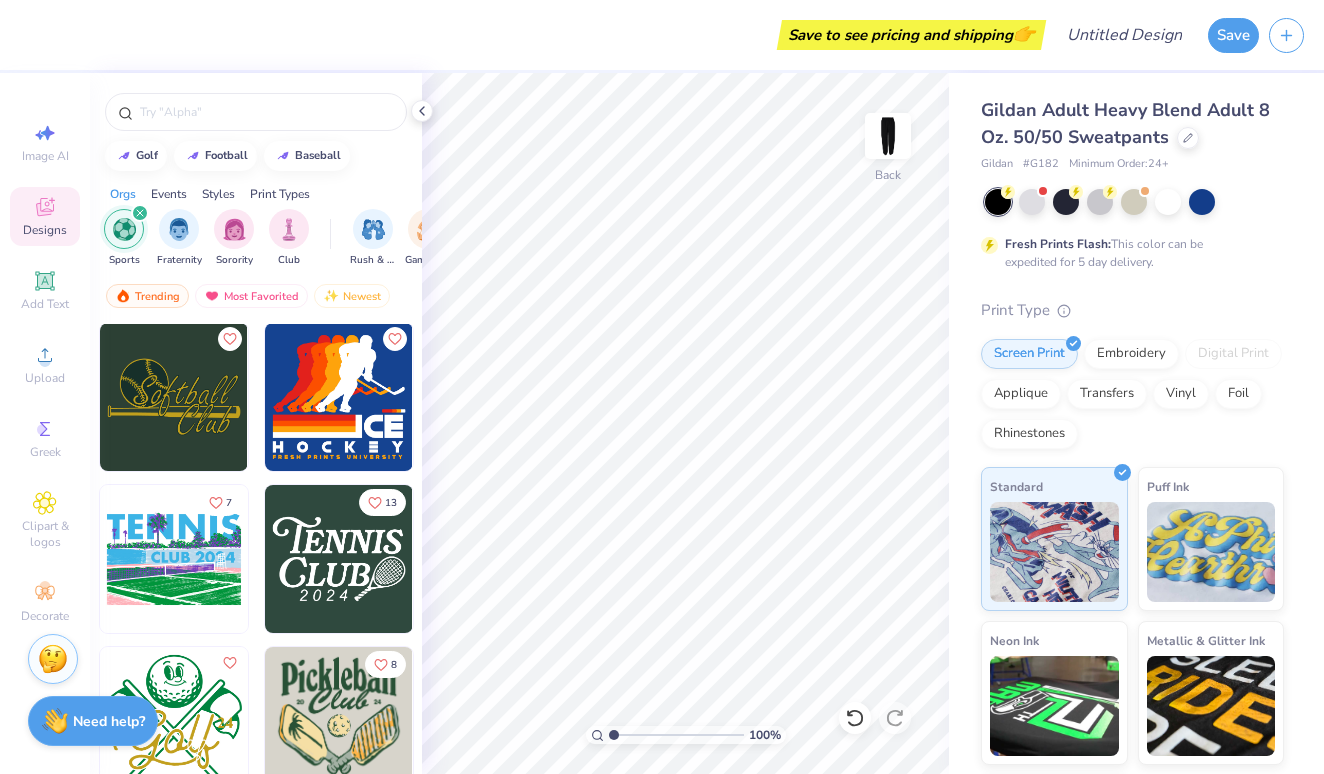 scroll, scrollTop: 4380, scrollLeft: 0, axis: vertical 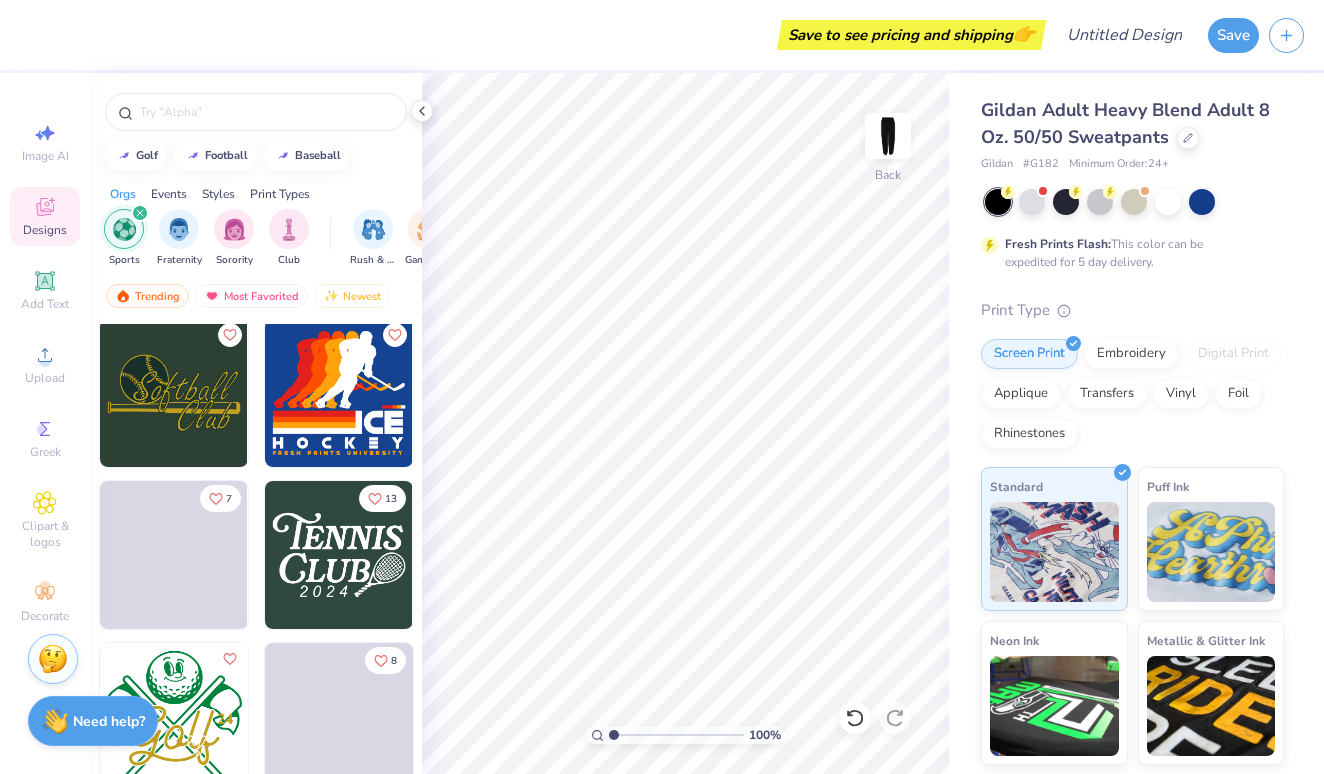 click at bounding box center [339, 393] 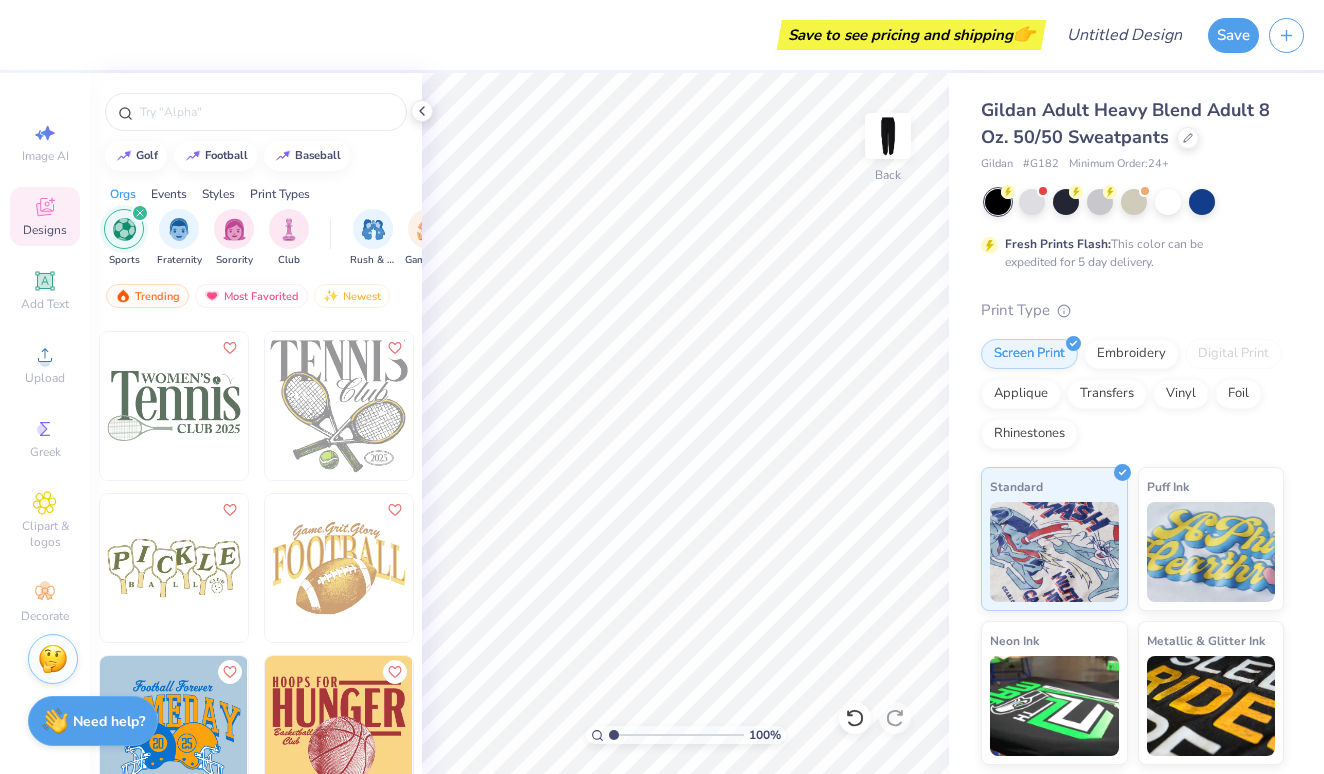 scroll, scrollTop: 2584, scrollLeft: 0, axis: vertical 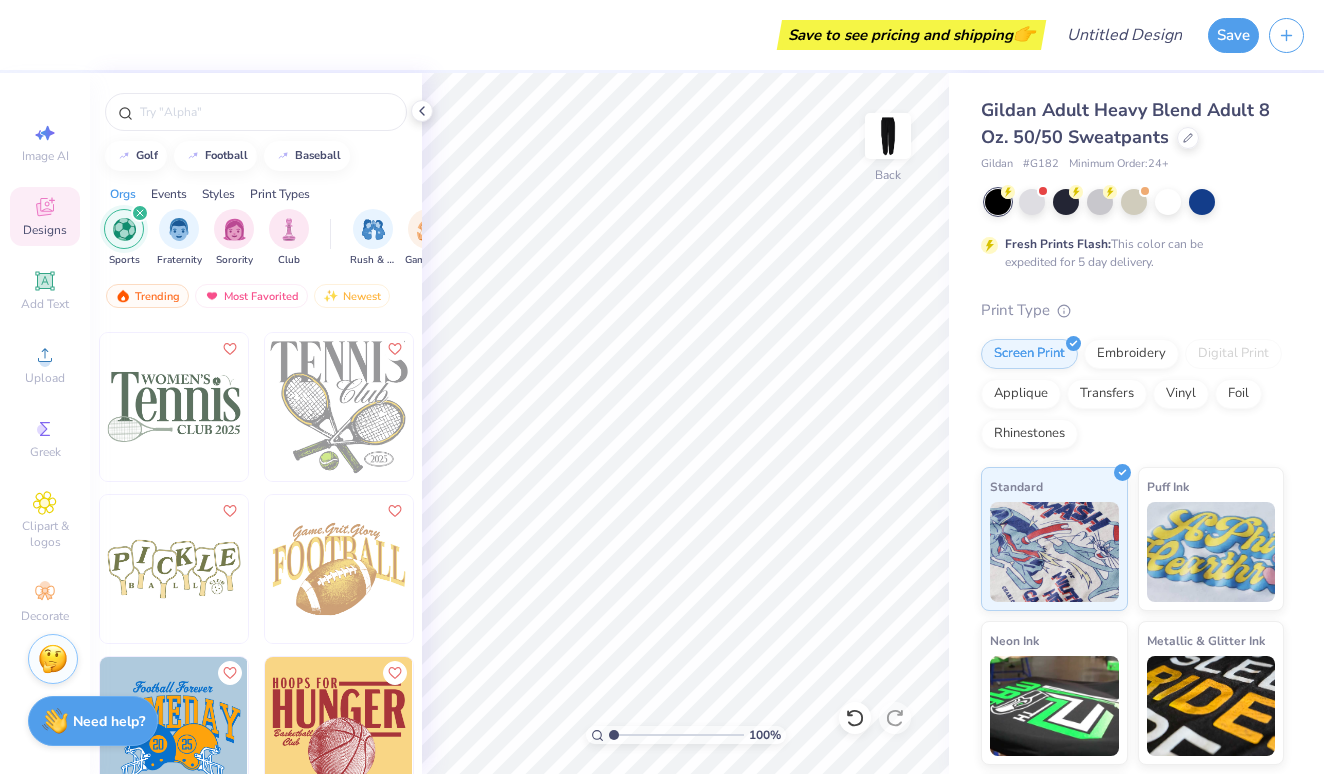 click at bounding box center [339, 407] 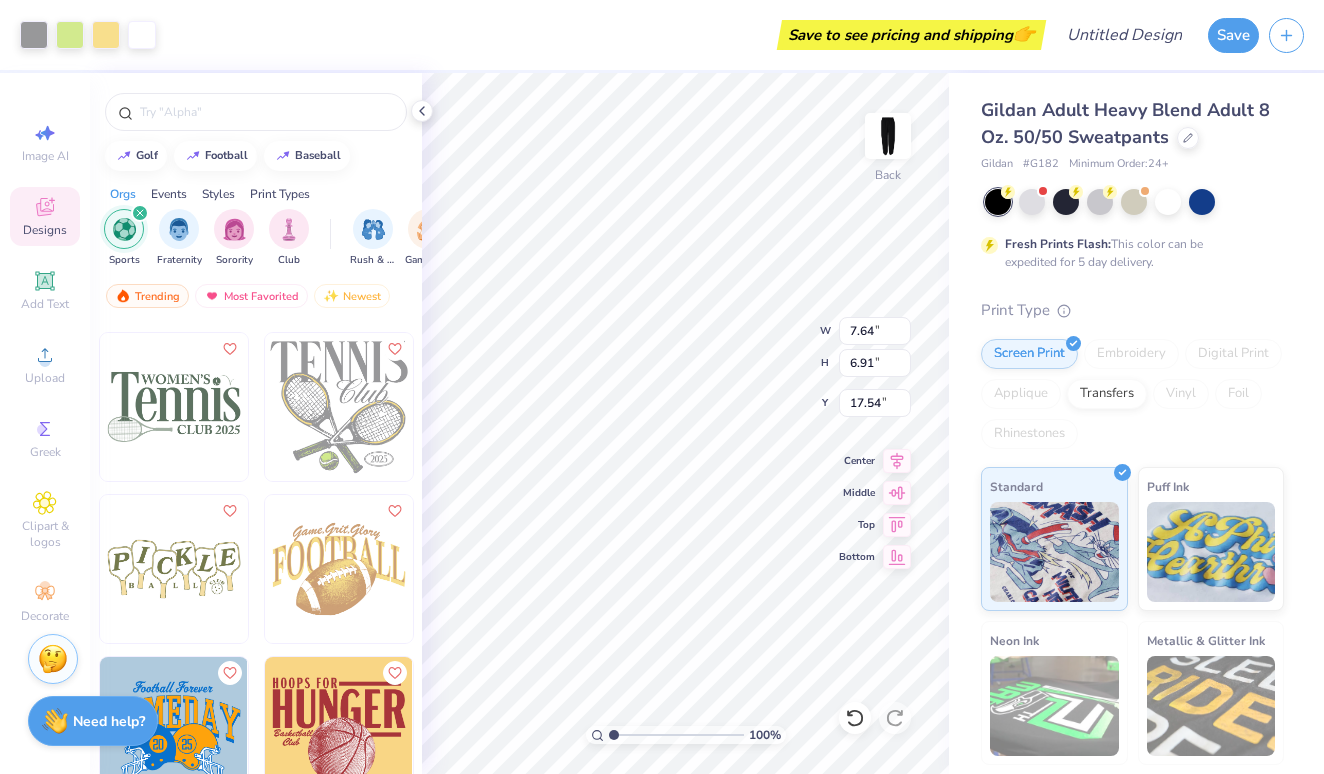 scroll, scrollTop: 0, scrollLeft: 0, axis: both 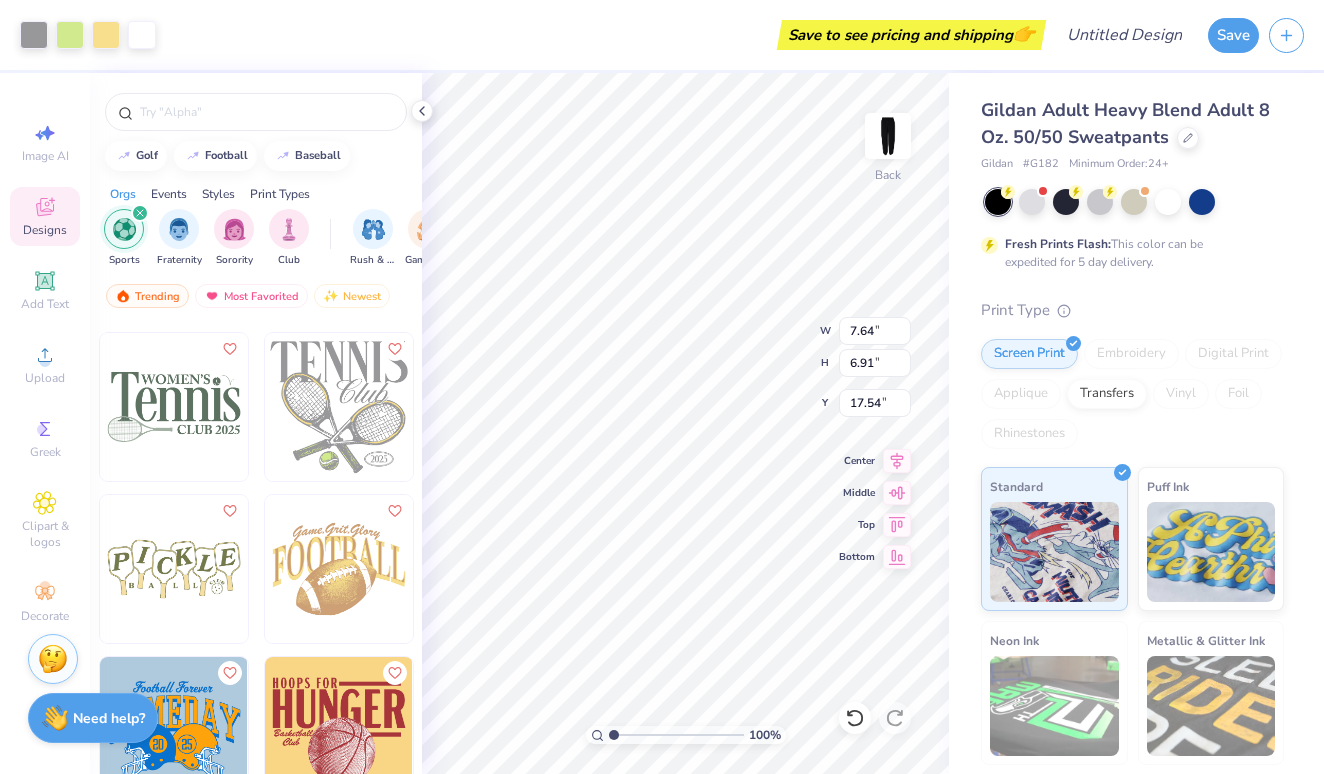click on "Need help?  Chat with us." at bounding box center [93, 718] 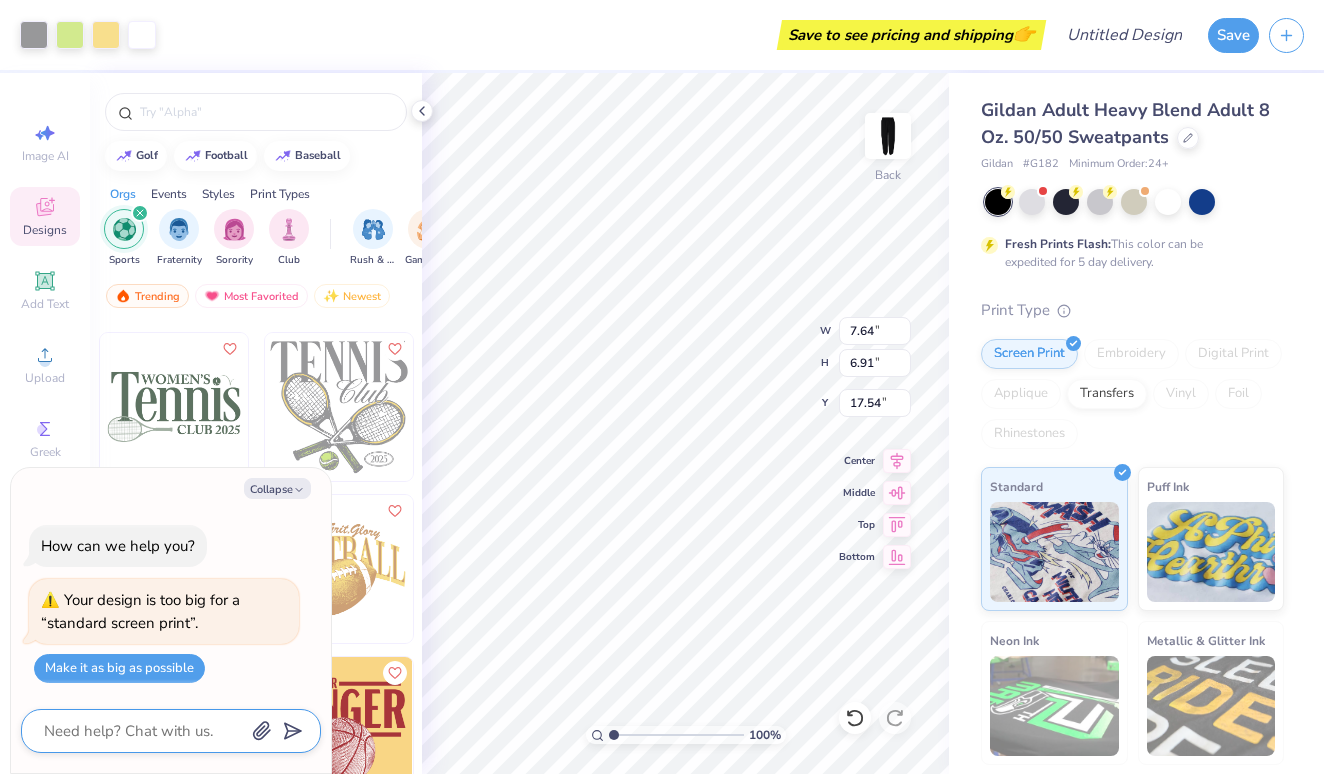 click at bounding box center (143, 731) 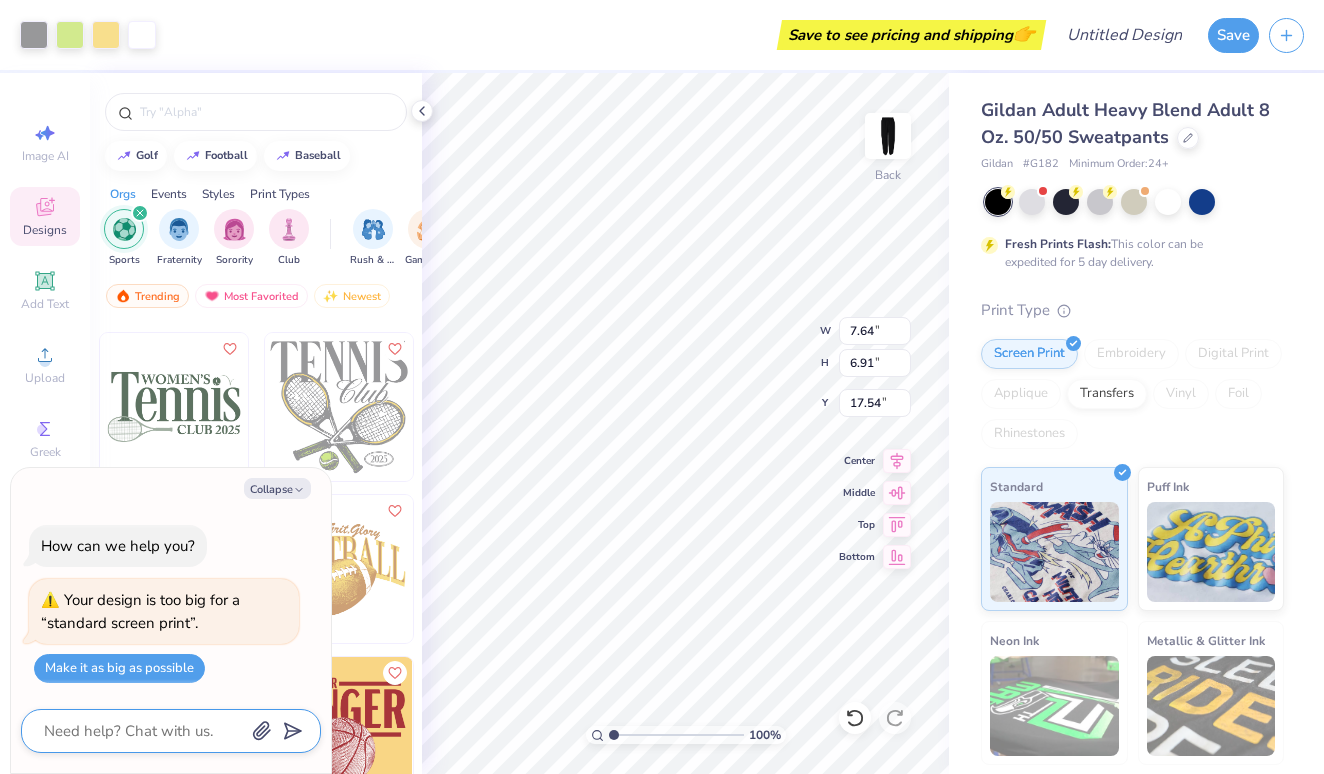 type on "x" 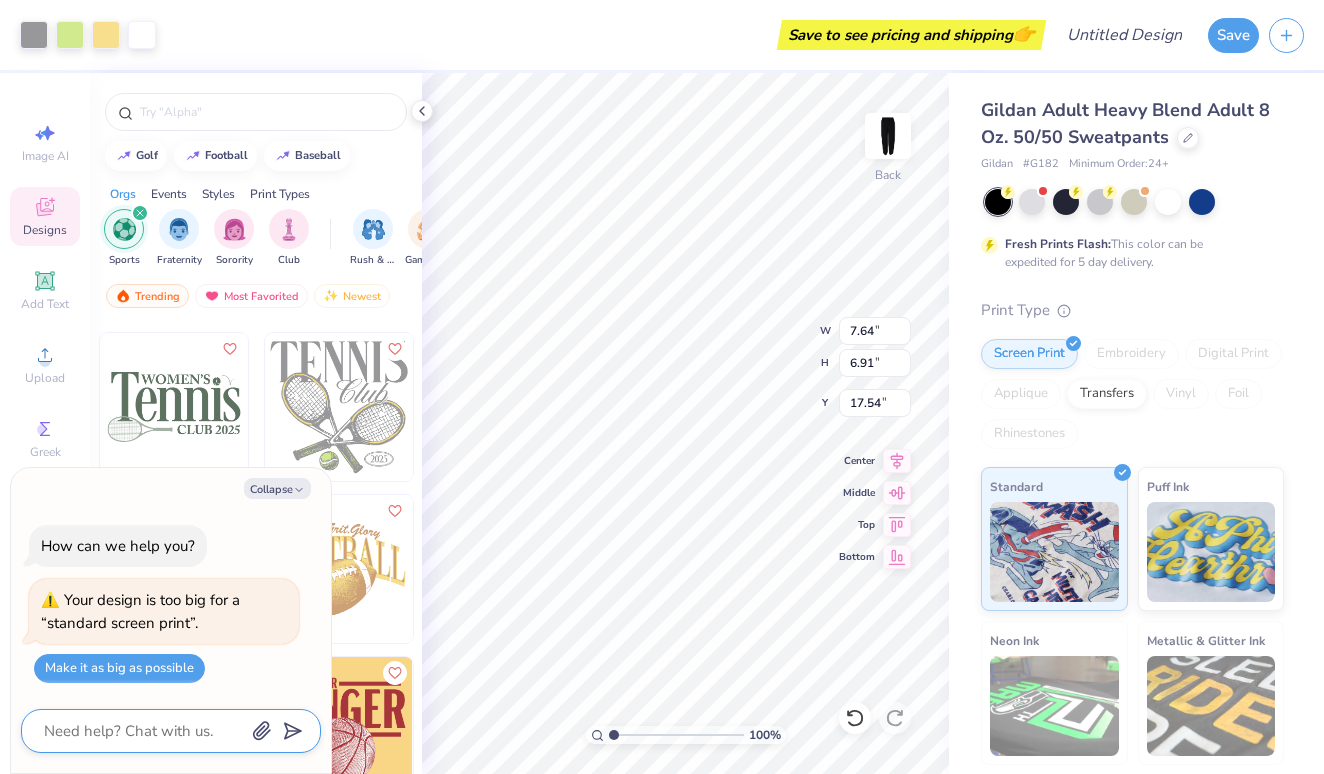 type on "H" 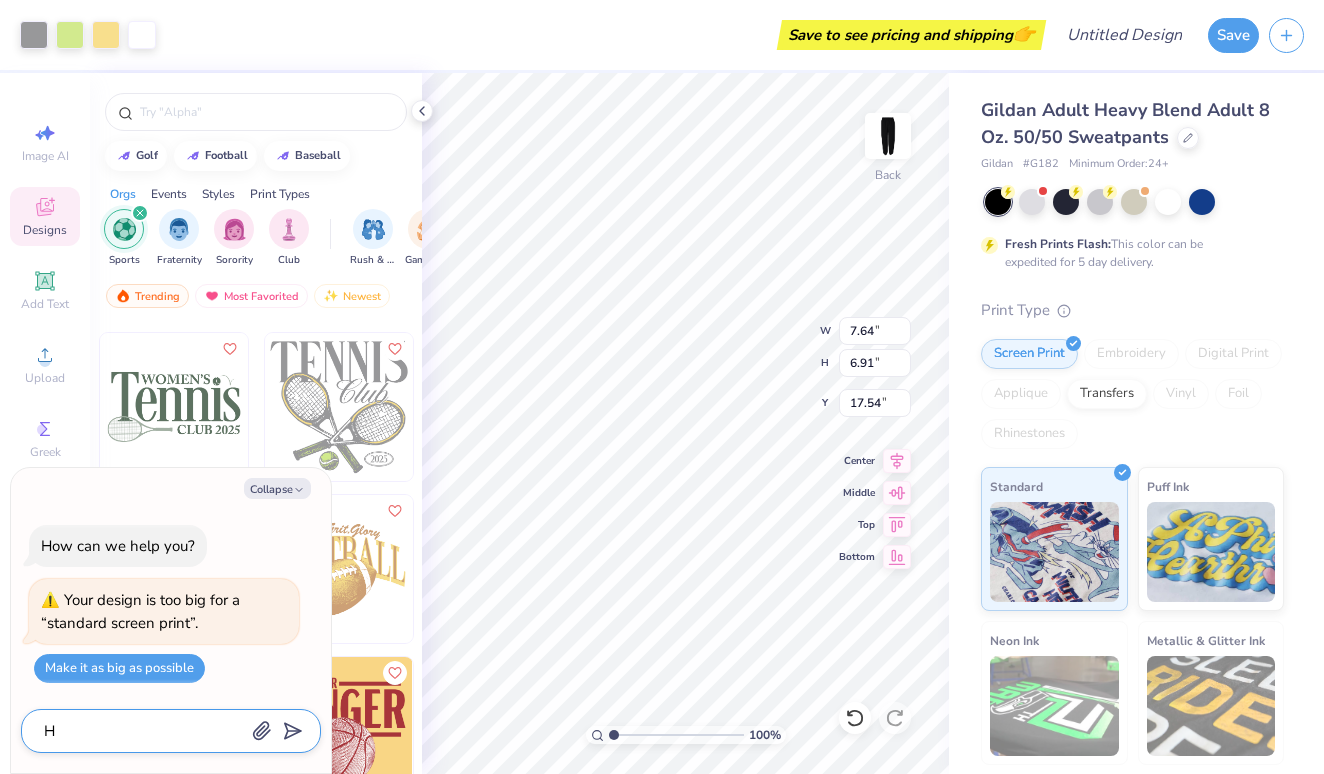 type on "x" 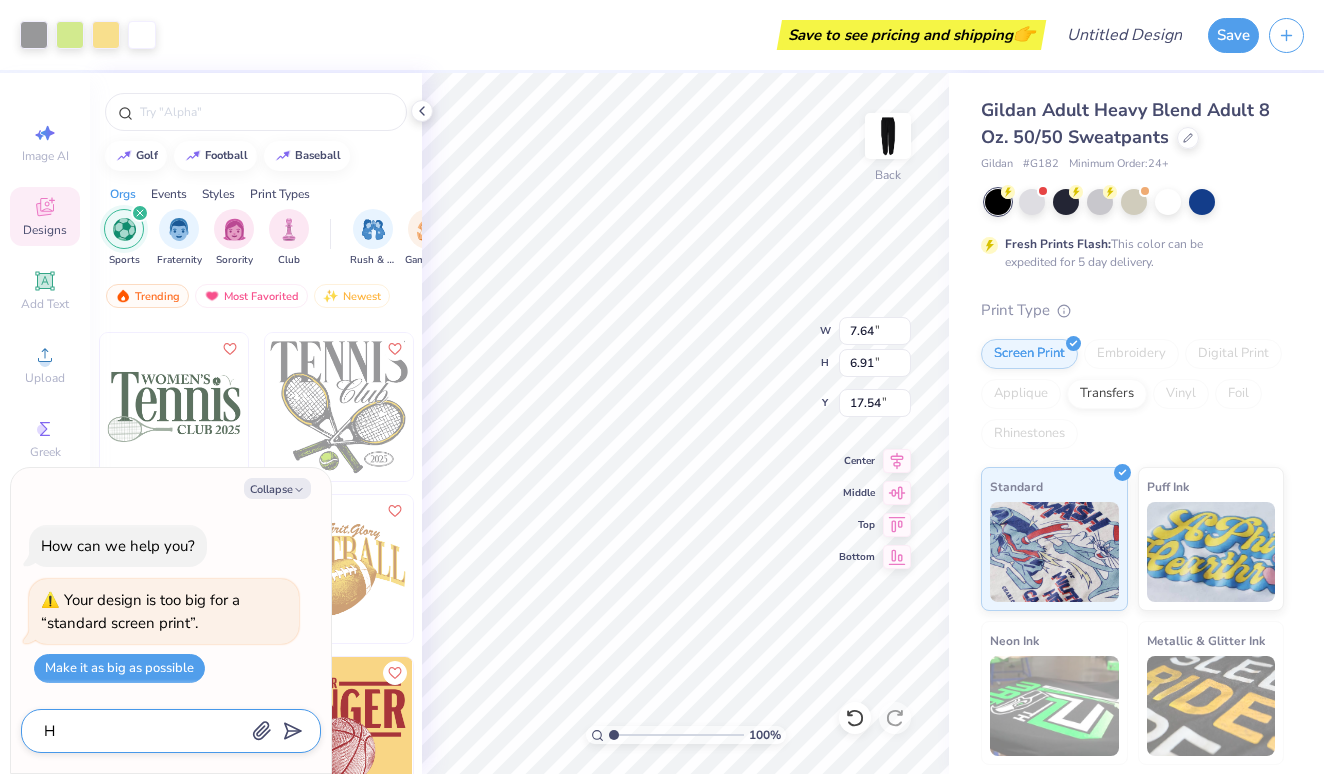 type on "HO" 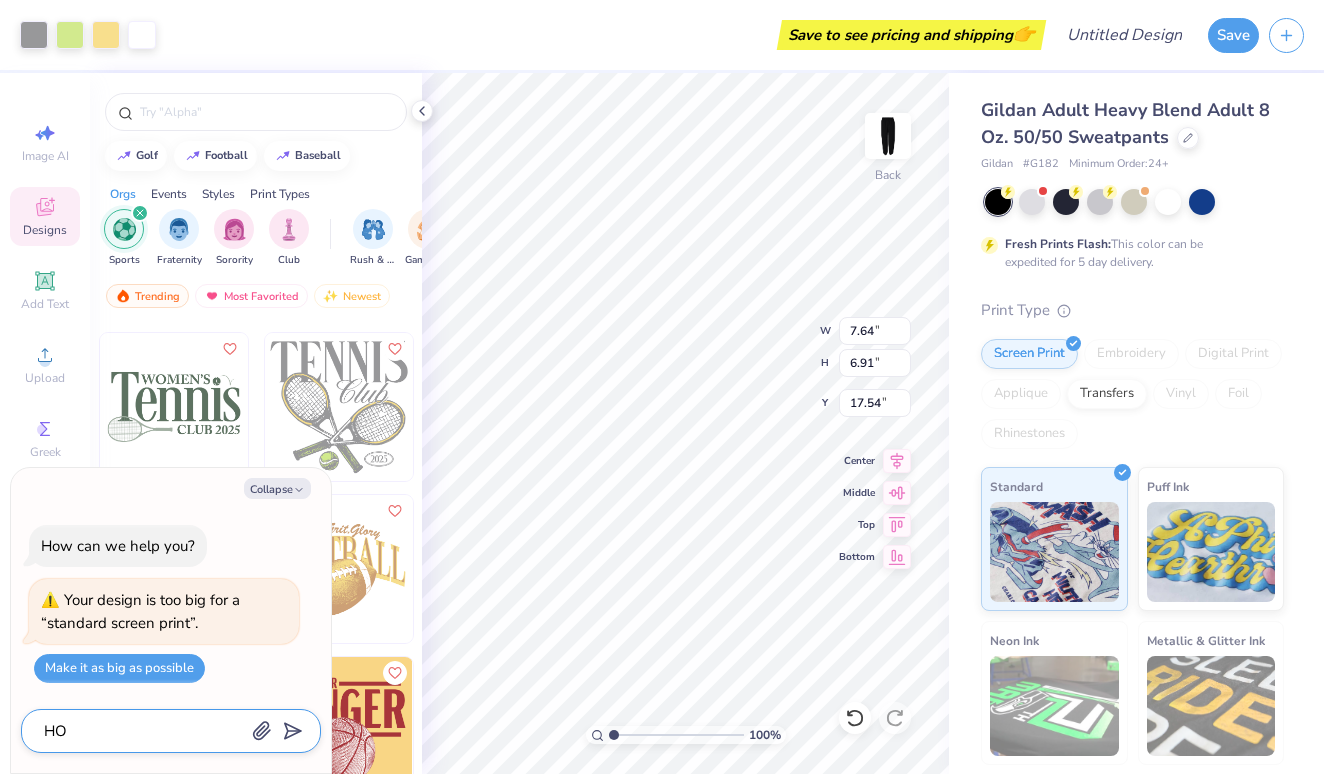 type on "x" 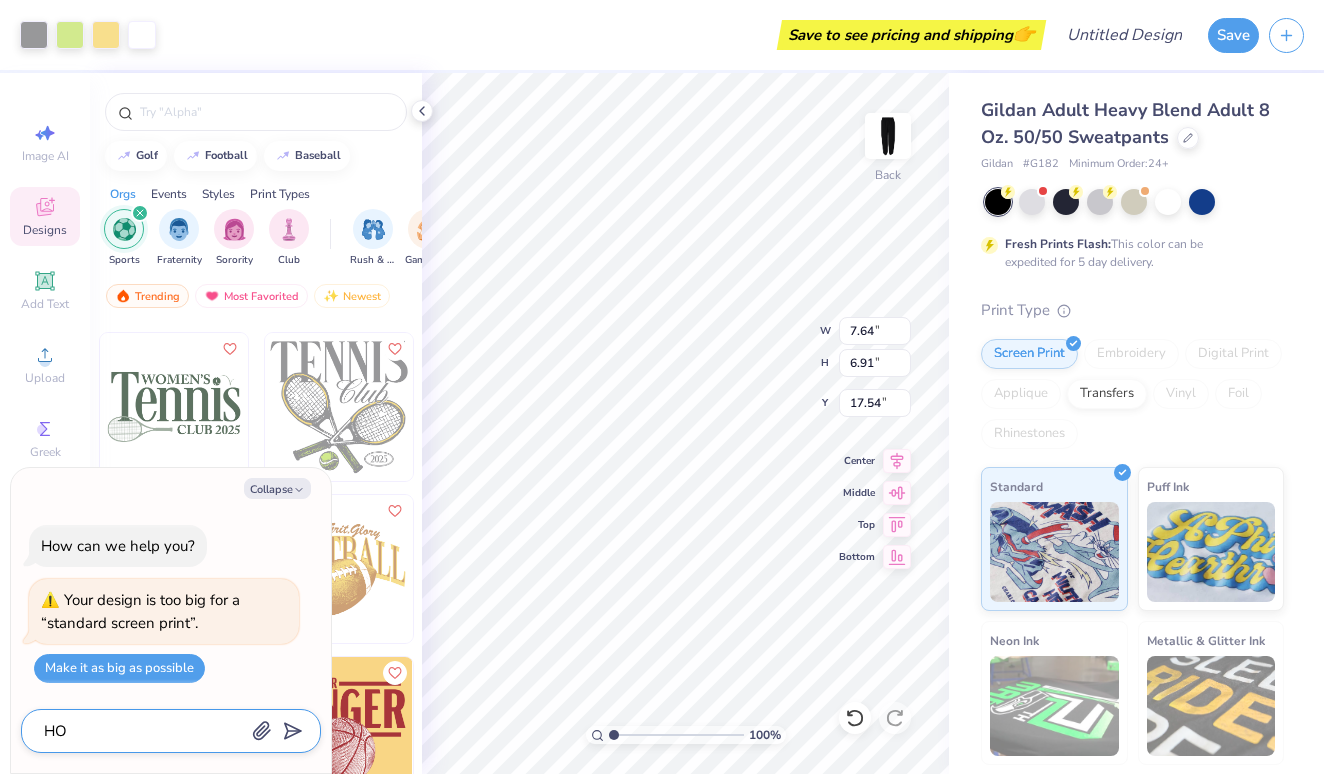 type on "HOW" 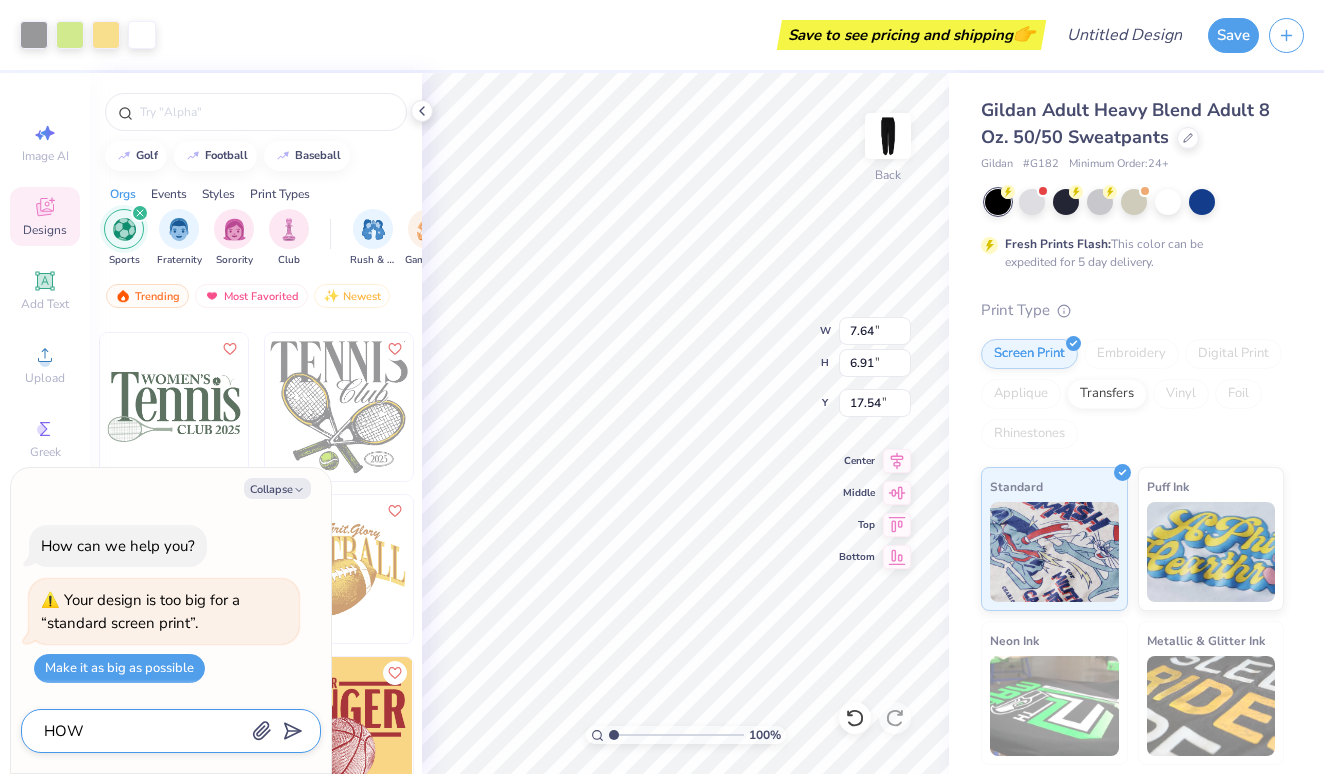 type on "x" 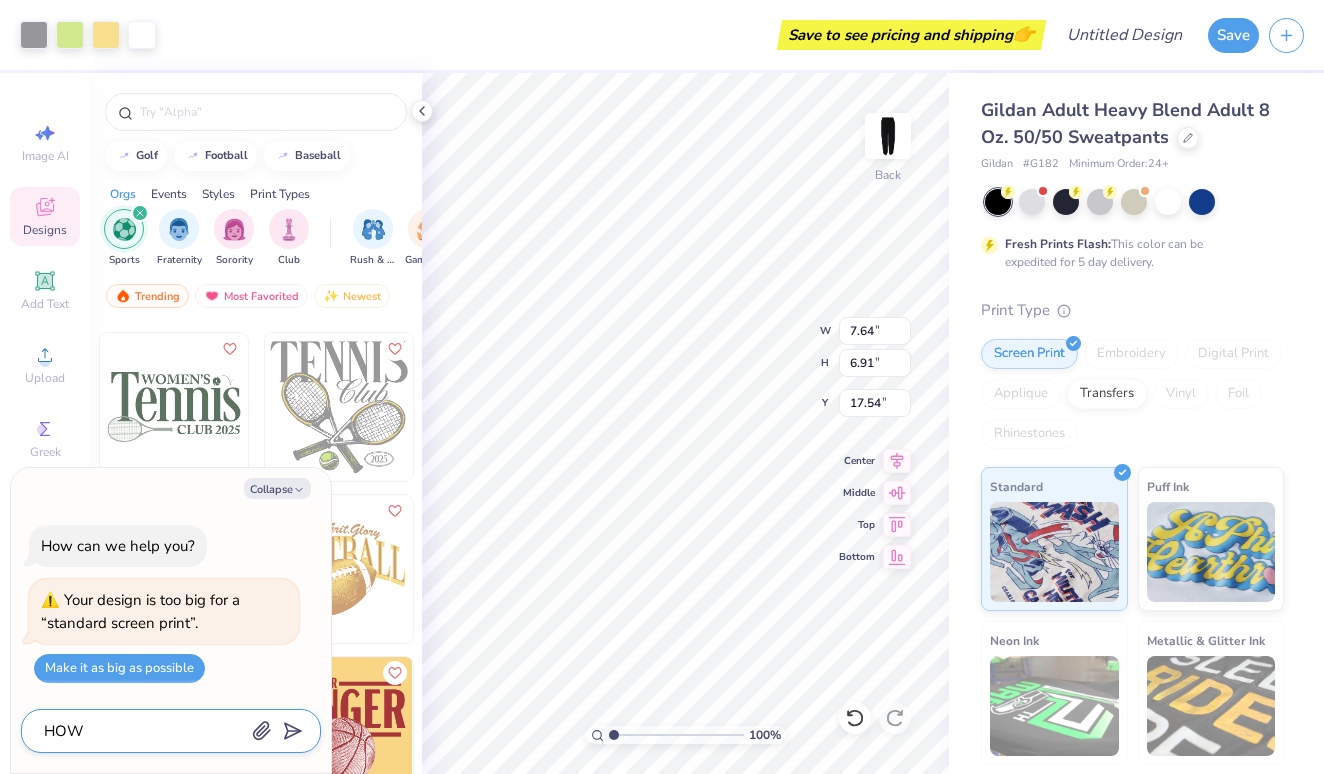 type on "HOW" 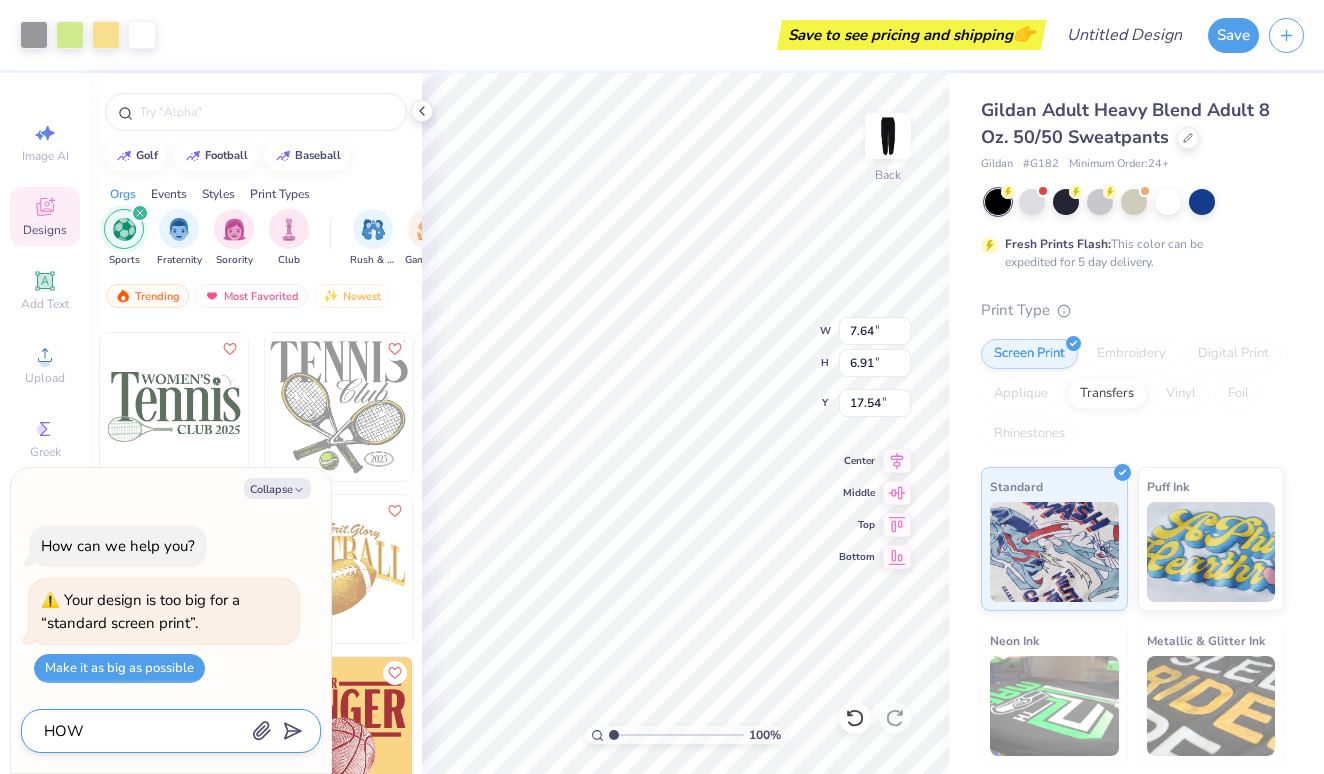 type on "x" 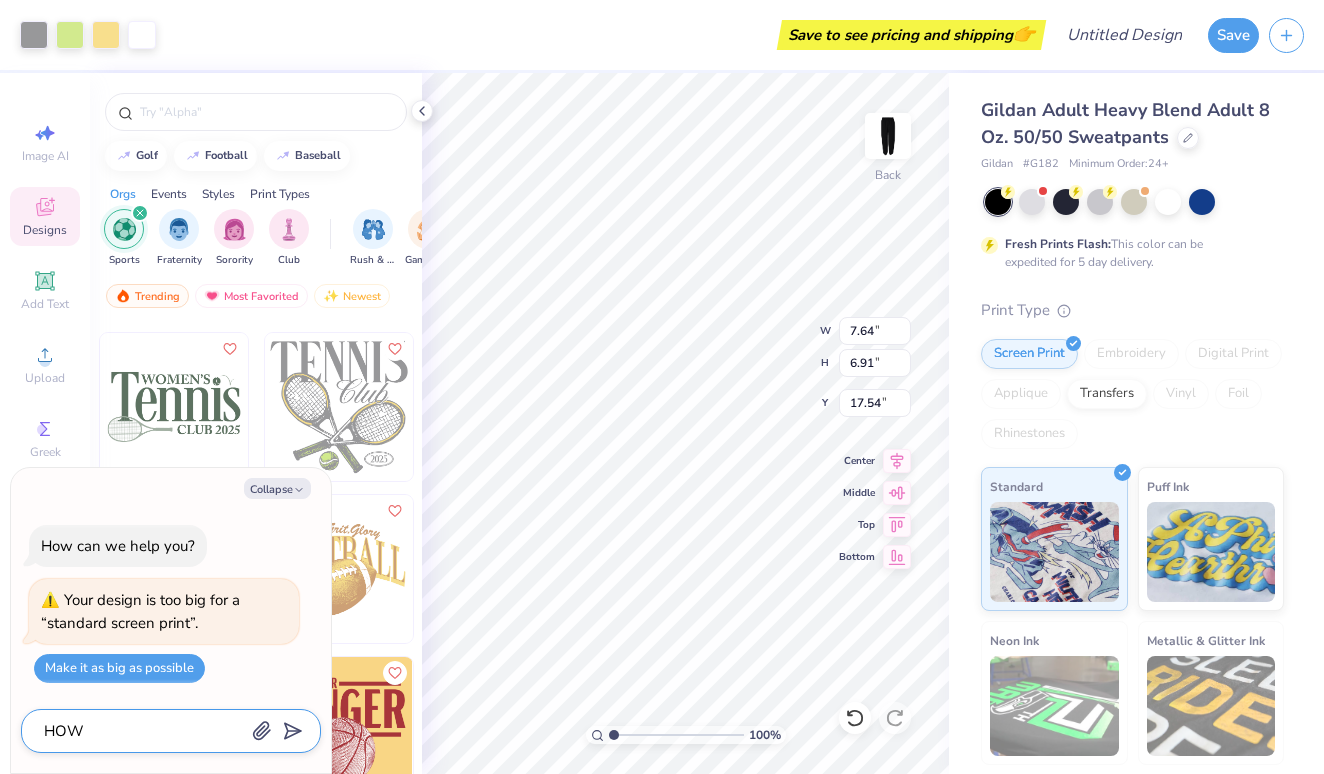 type on "HOW D" 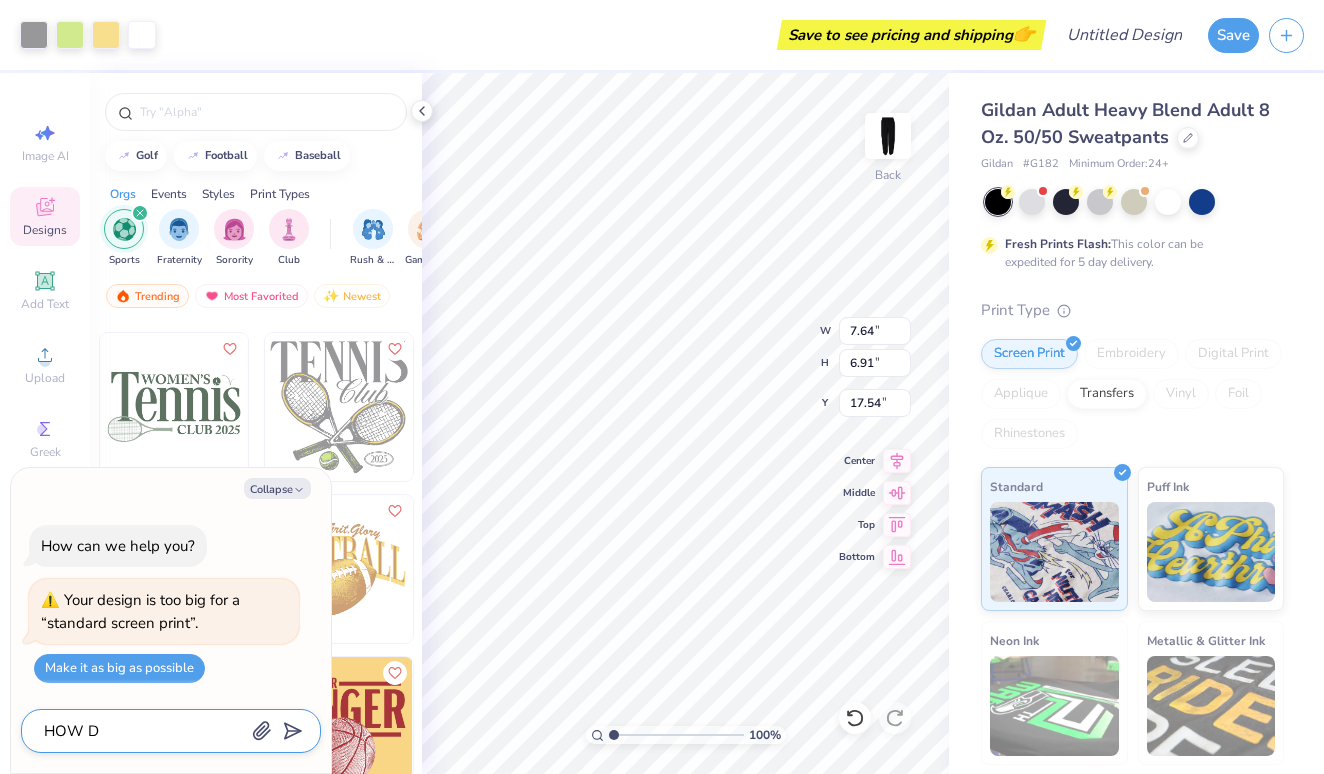 type on "x" 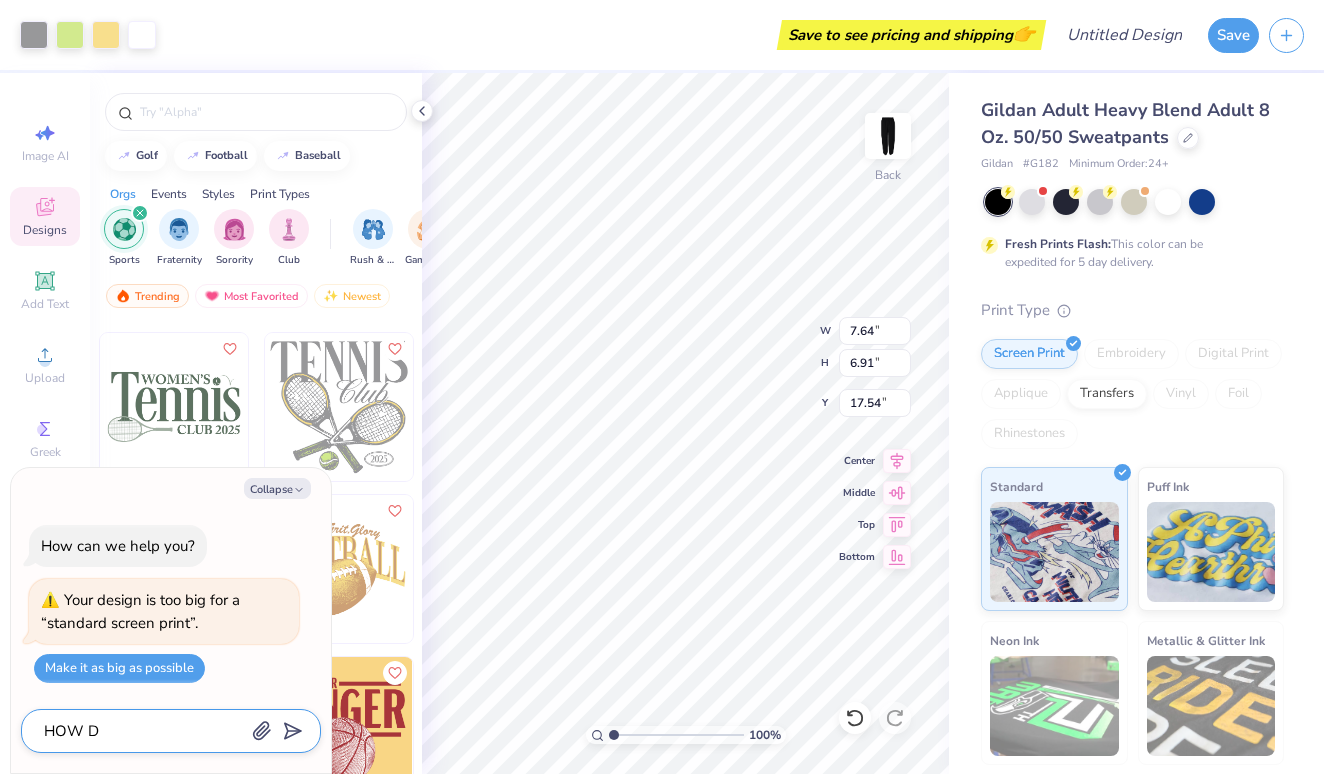 type on "HOW DO" 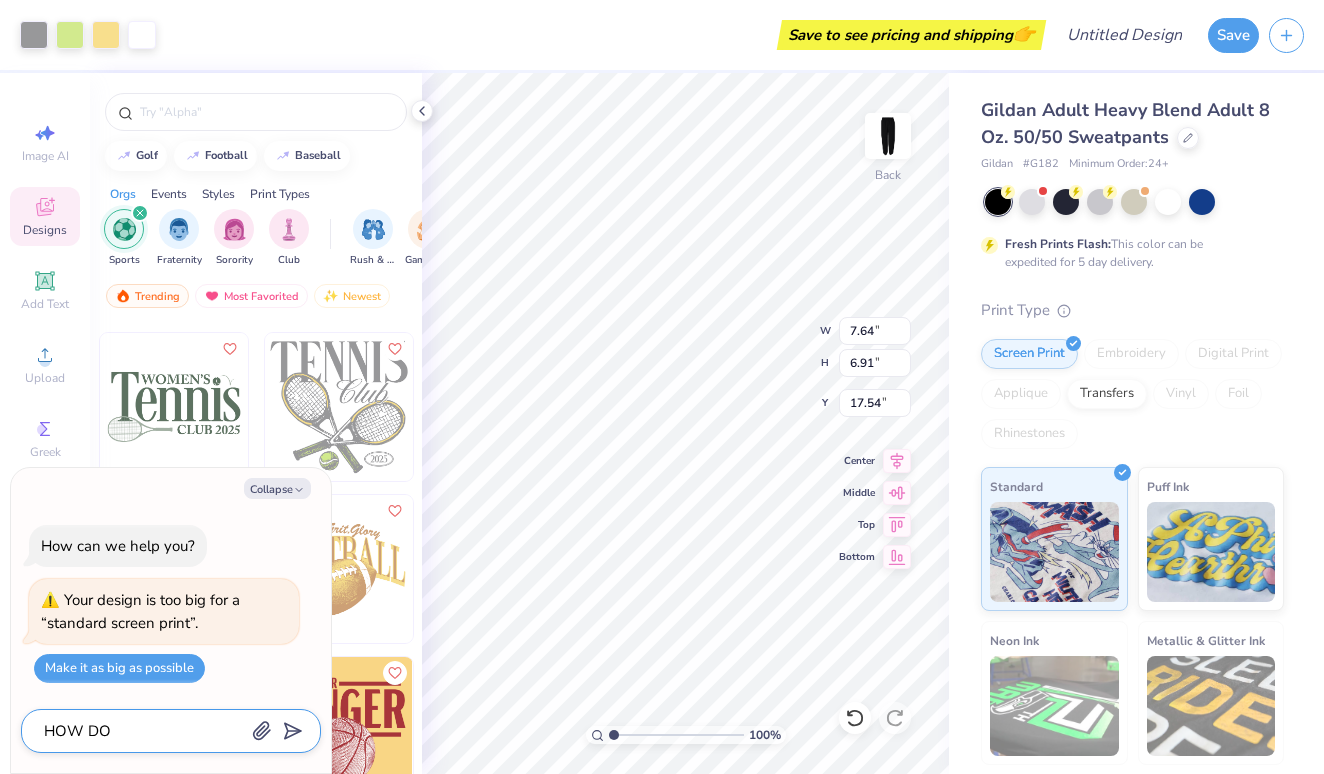 type on "x" 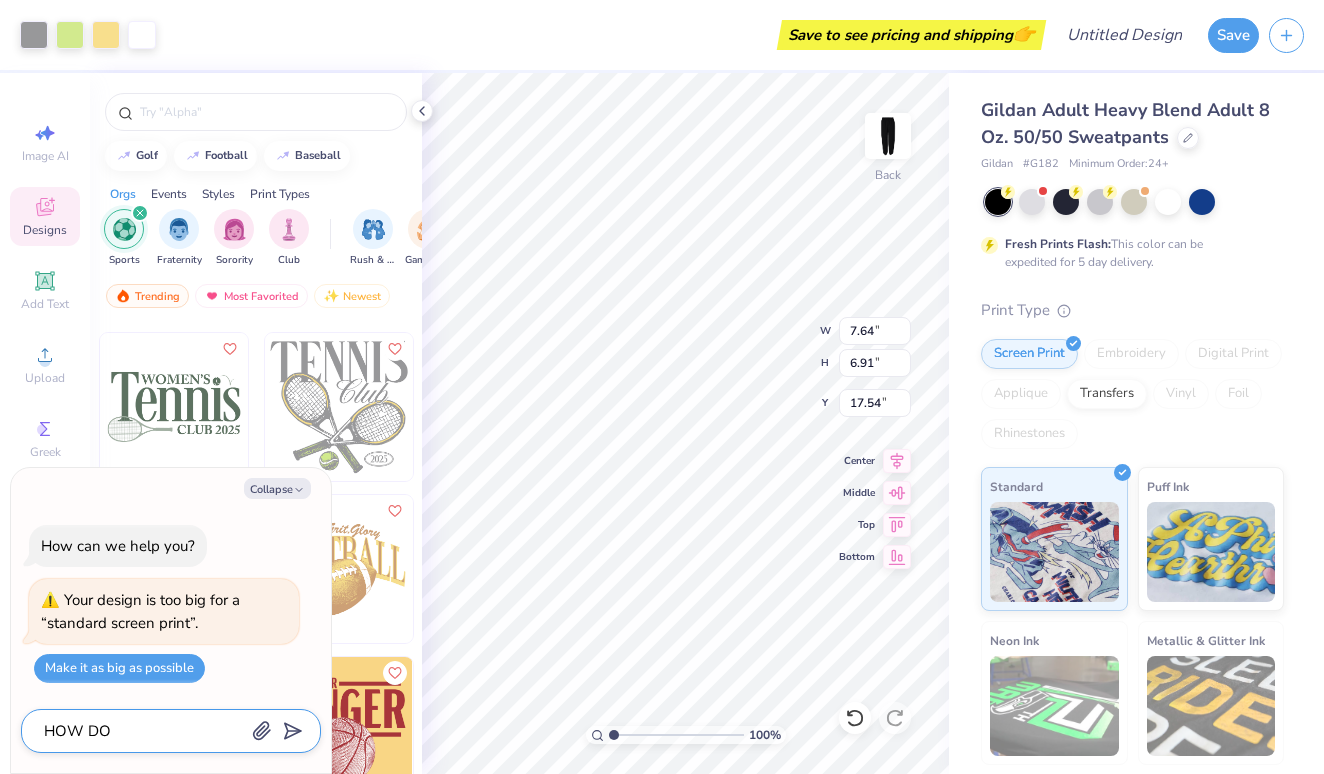 type on "HOW DO" 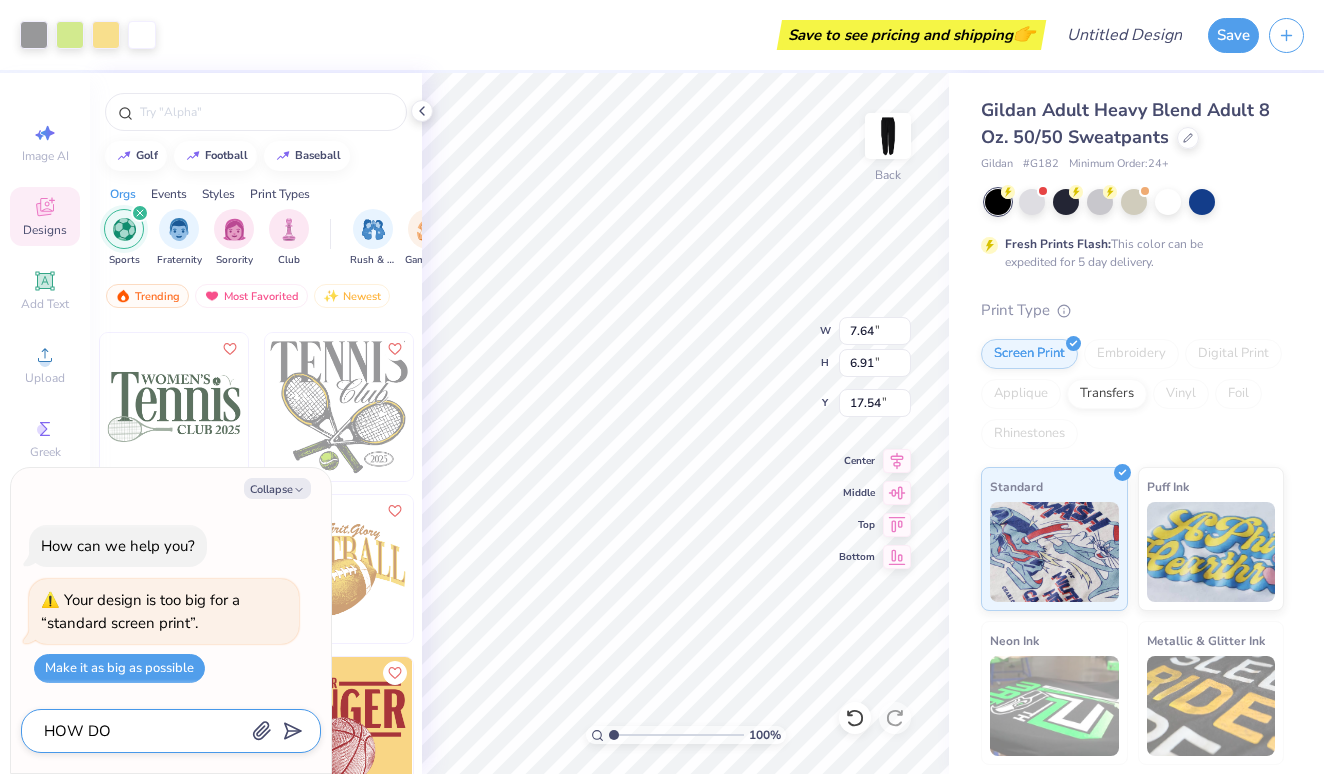 type on "x" 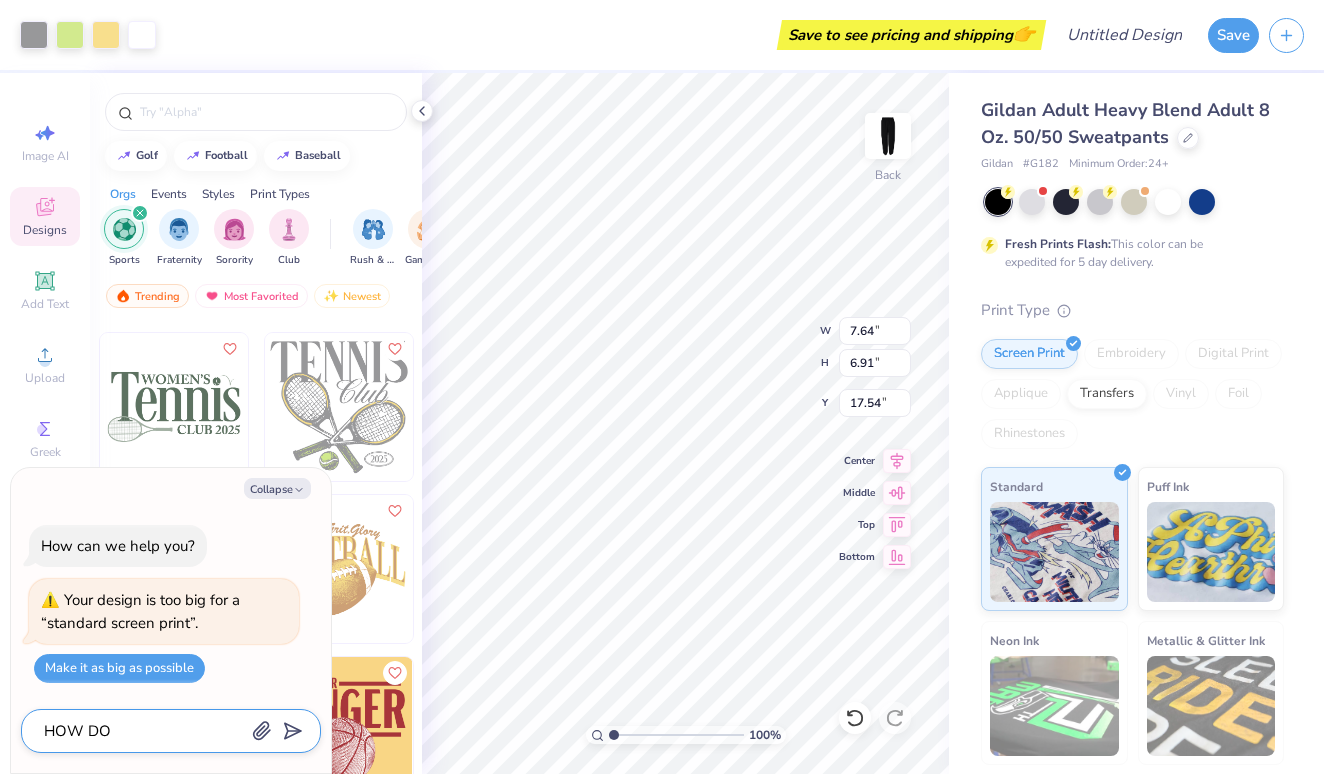 type on "HOW DO I" 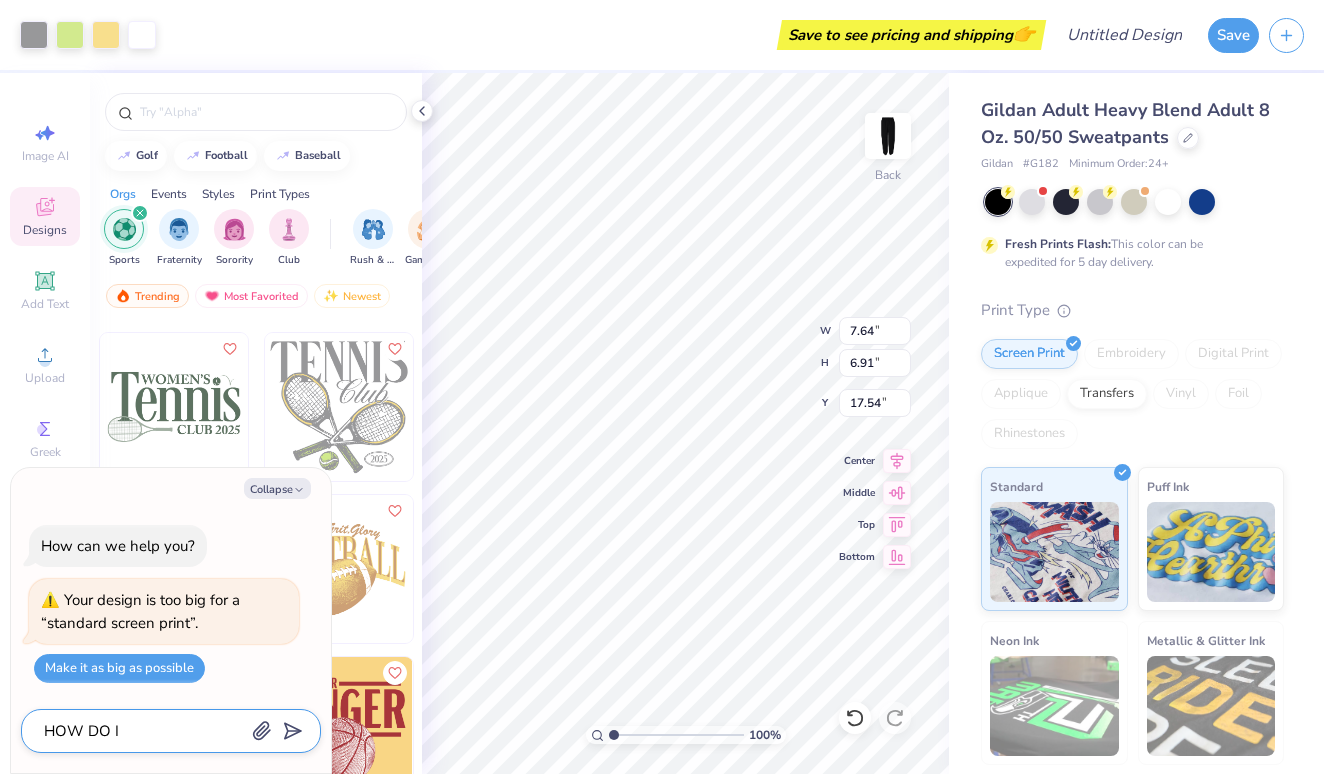 type on "x" 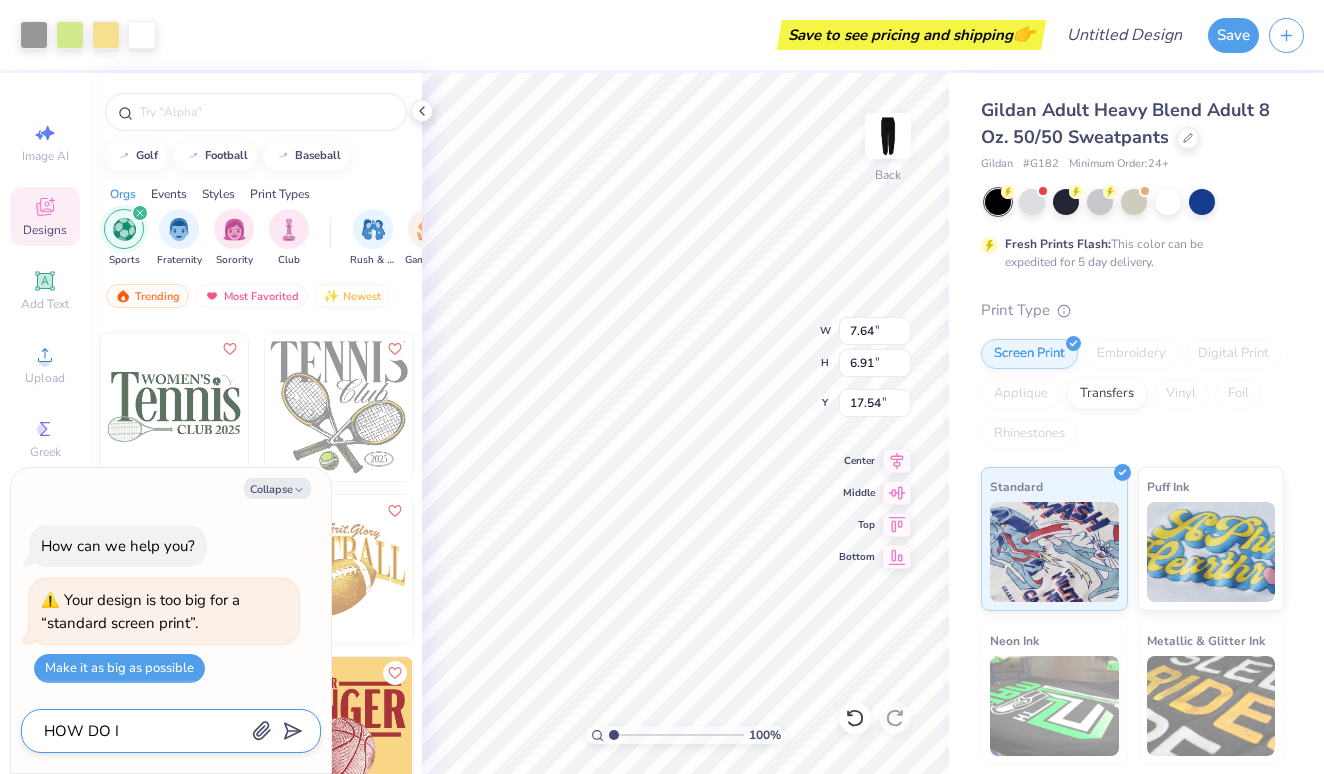type on "HOW DO I" 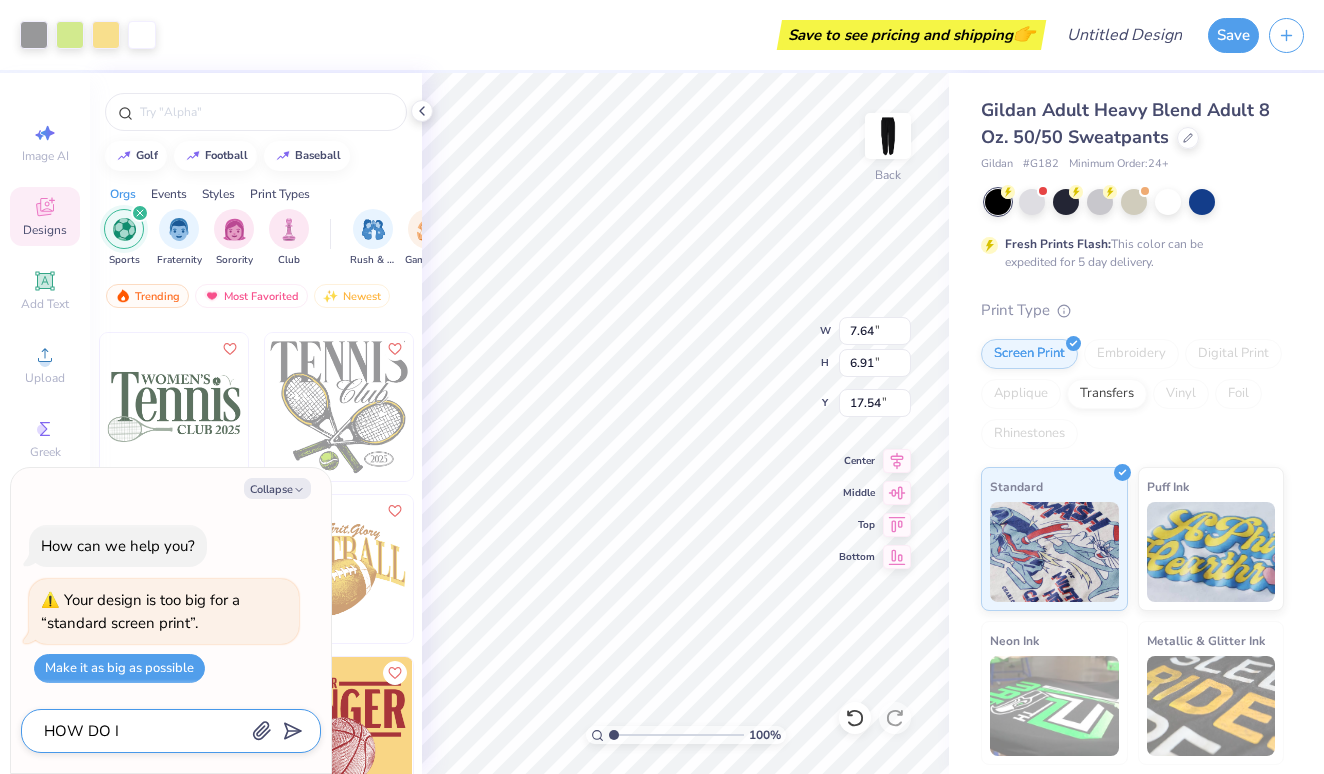 type on "x" 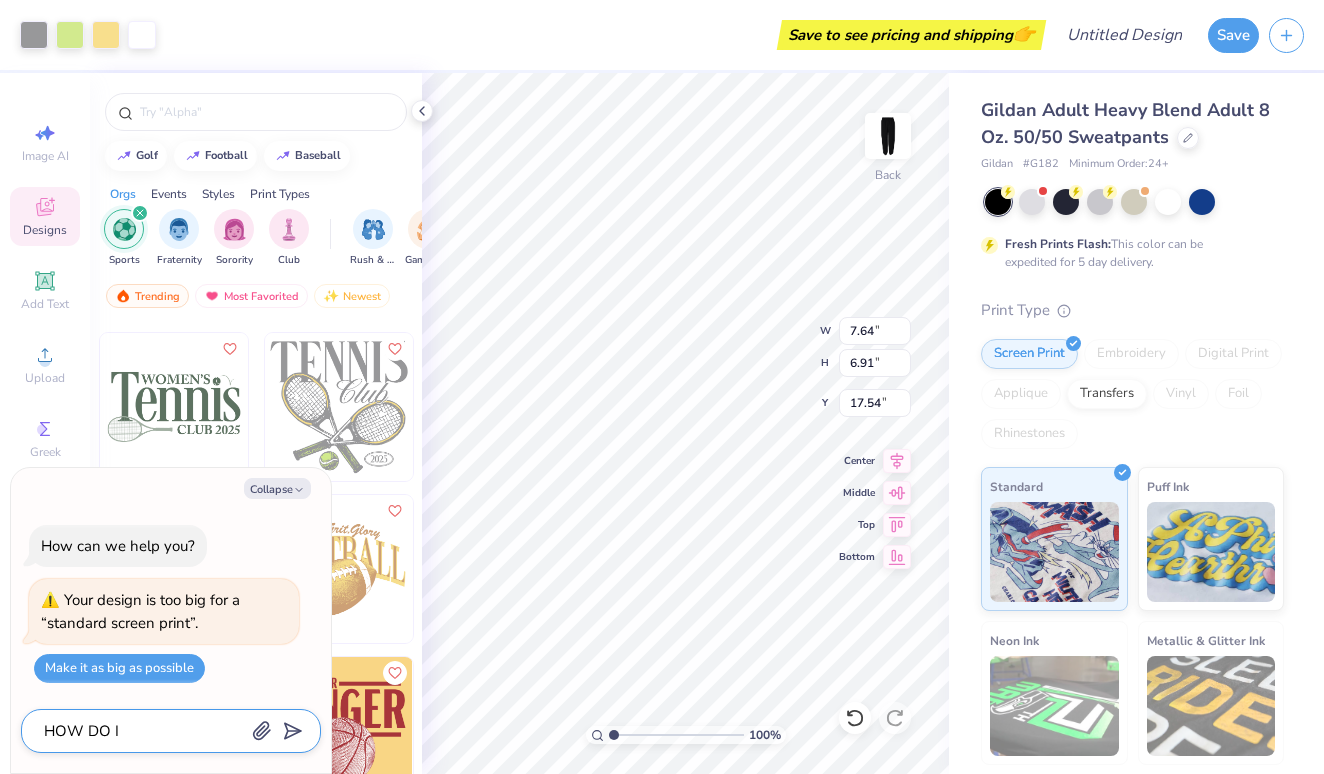 type on "HOW DO" 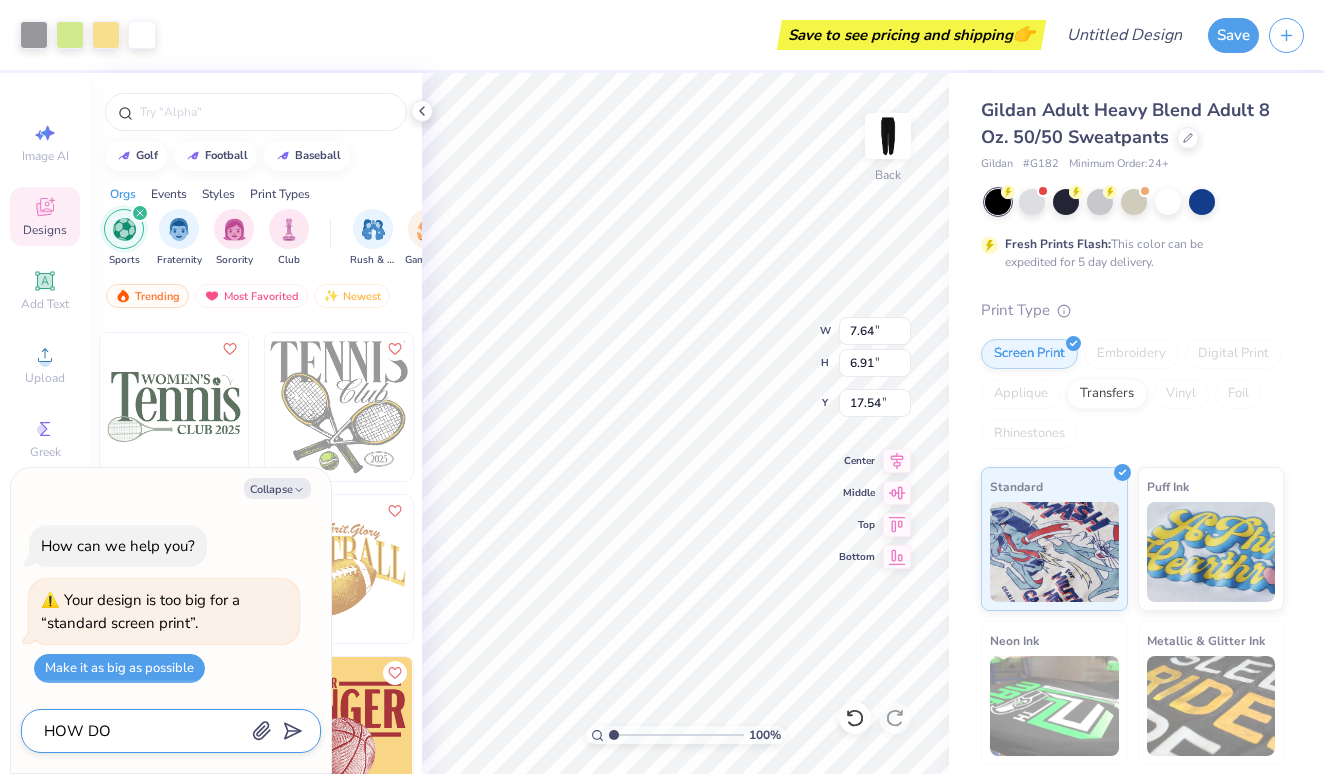 type on "x" 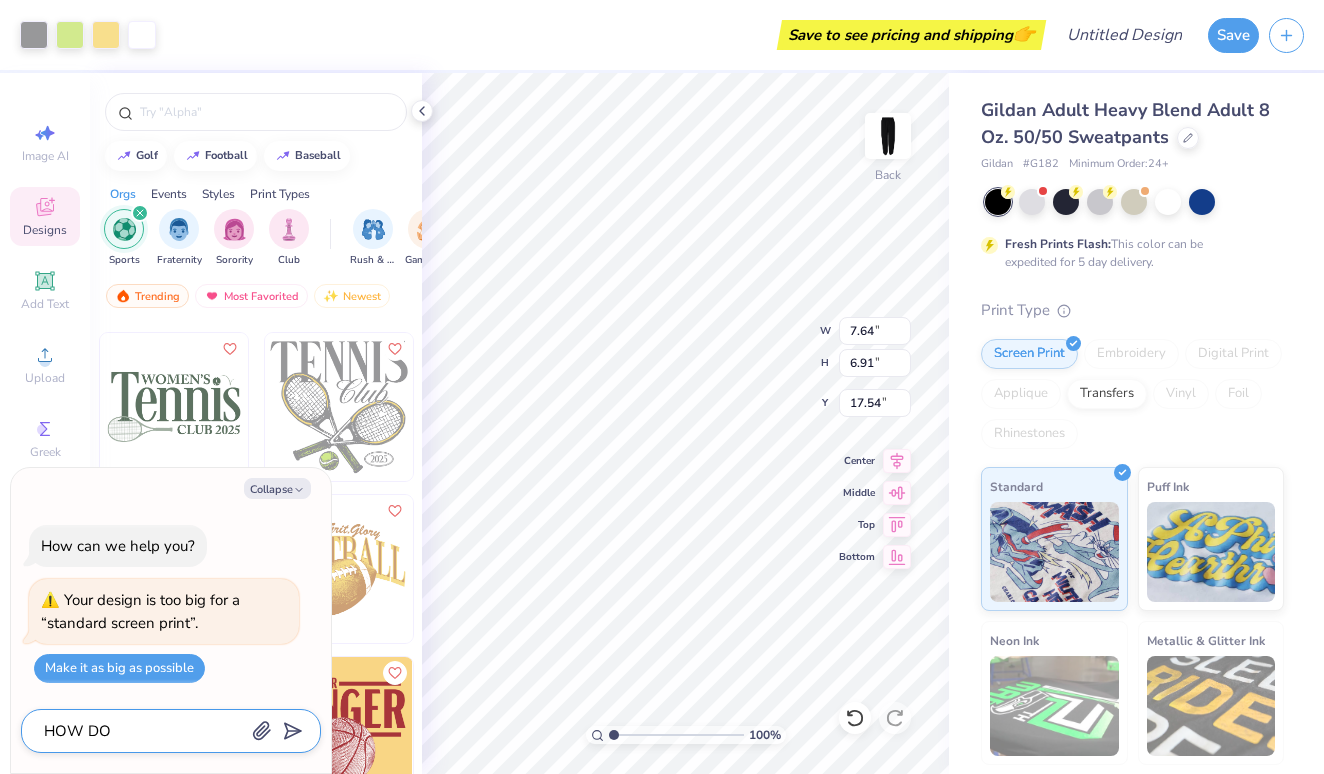 type on "HOW DO" 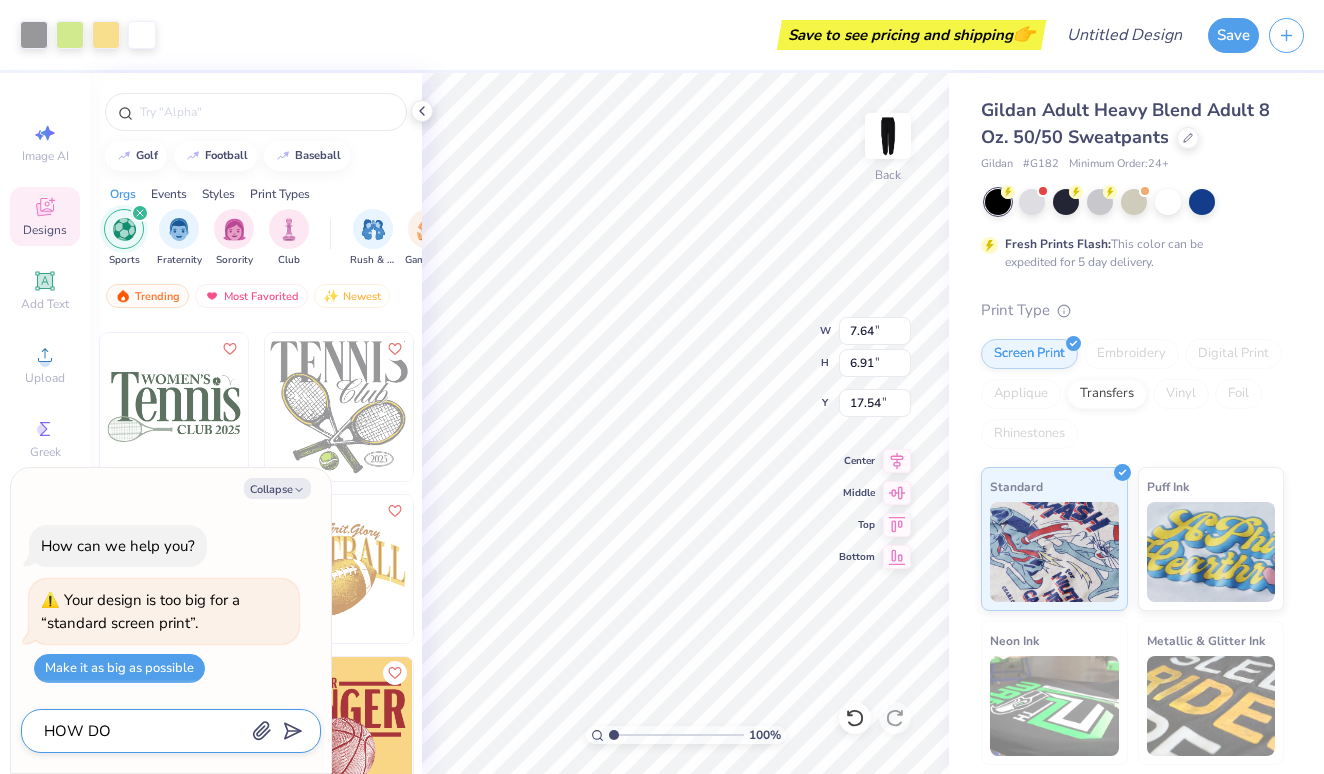 type on "x" 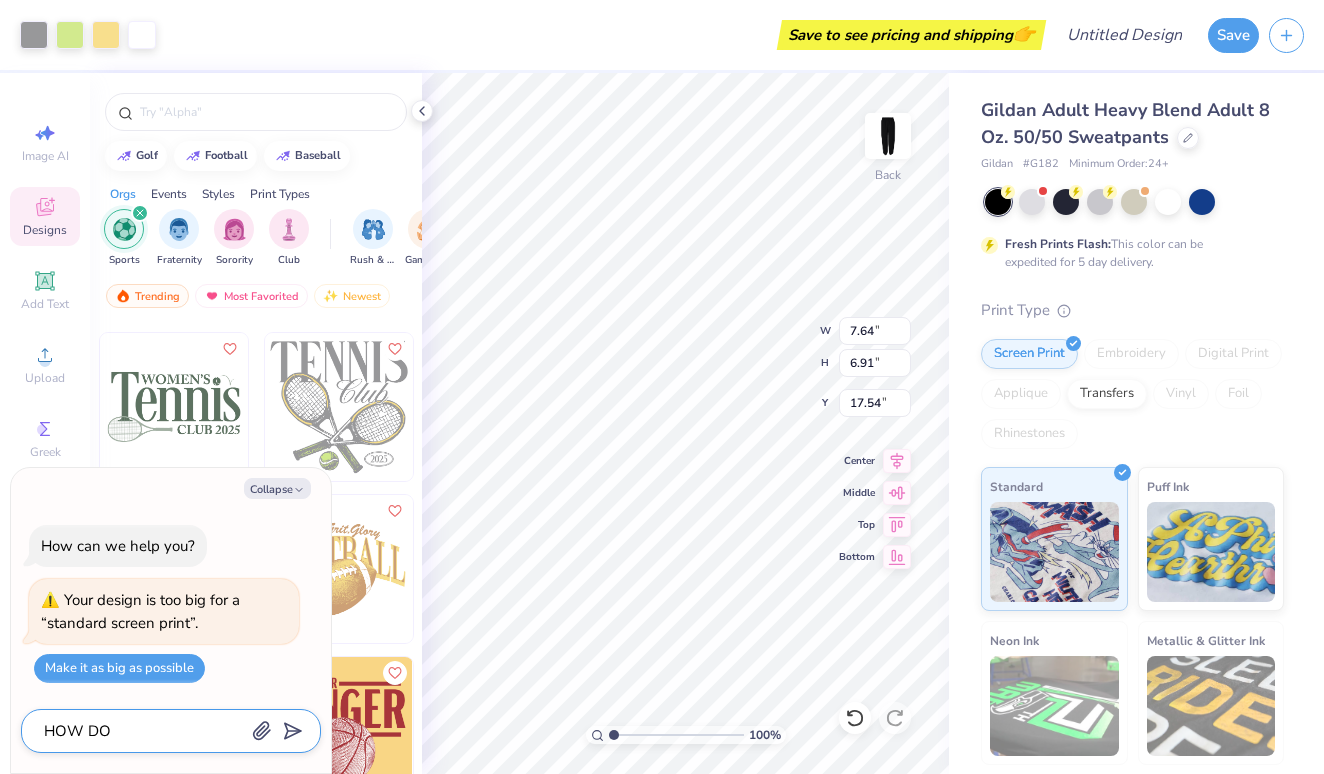 type on "HOW D" 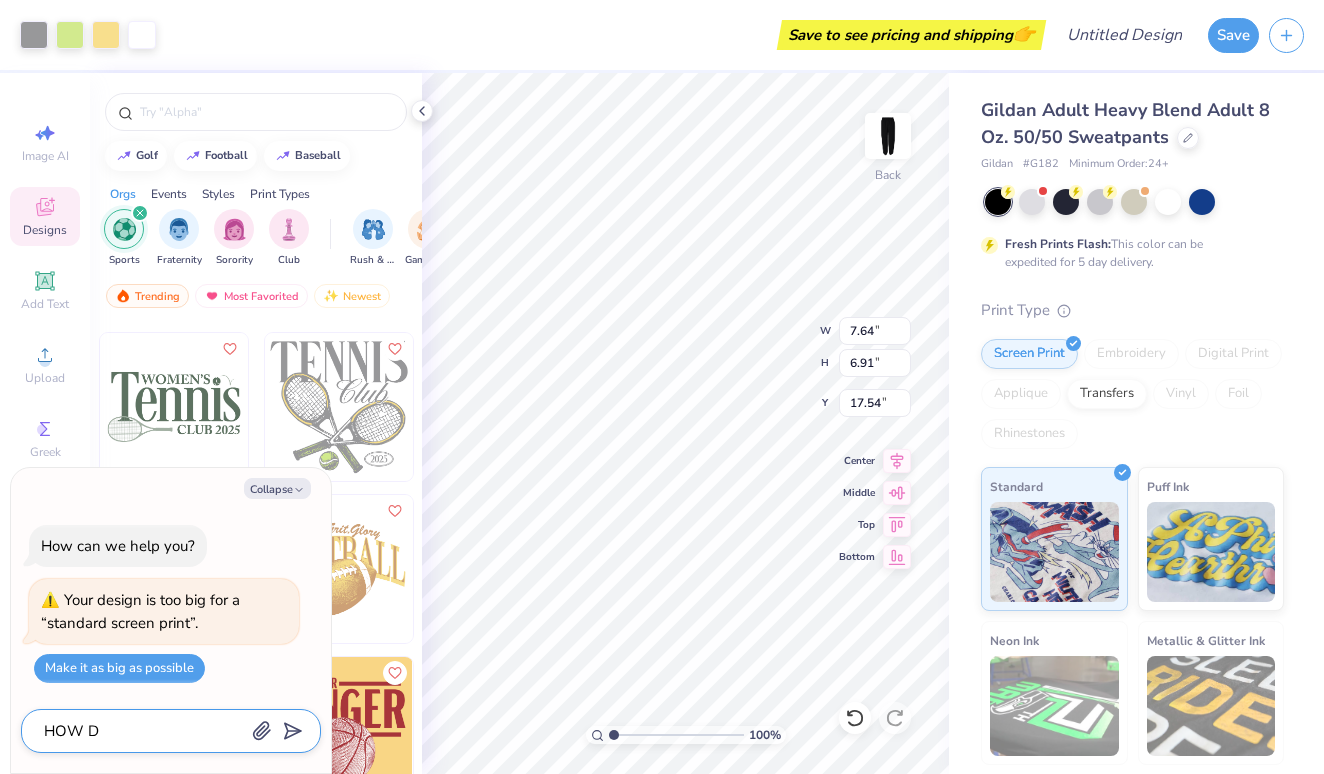 type on "x" 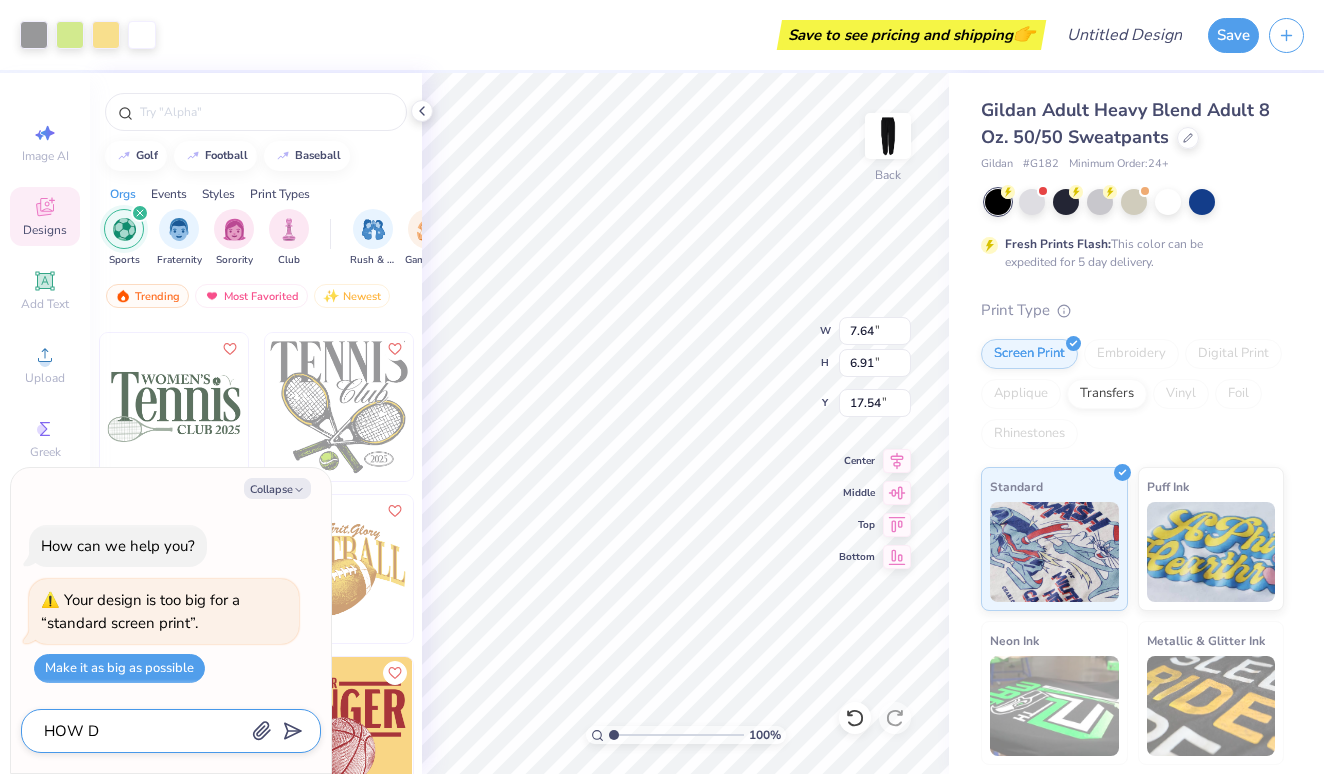 type on "HOW" 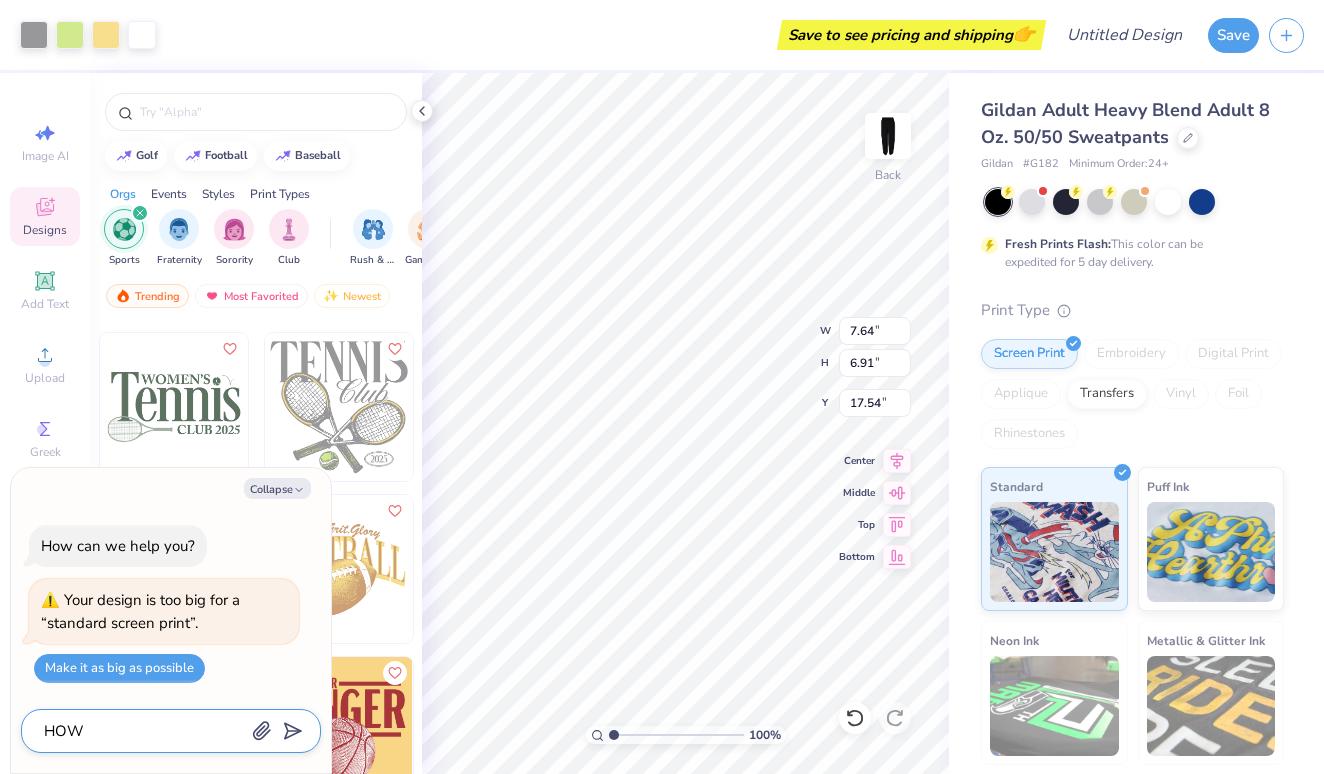 type on "x" 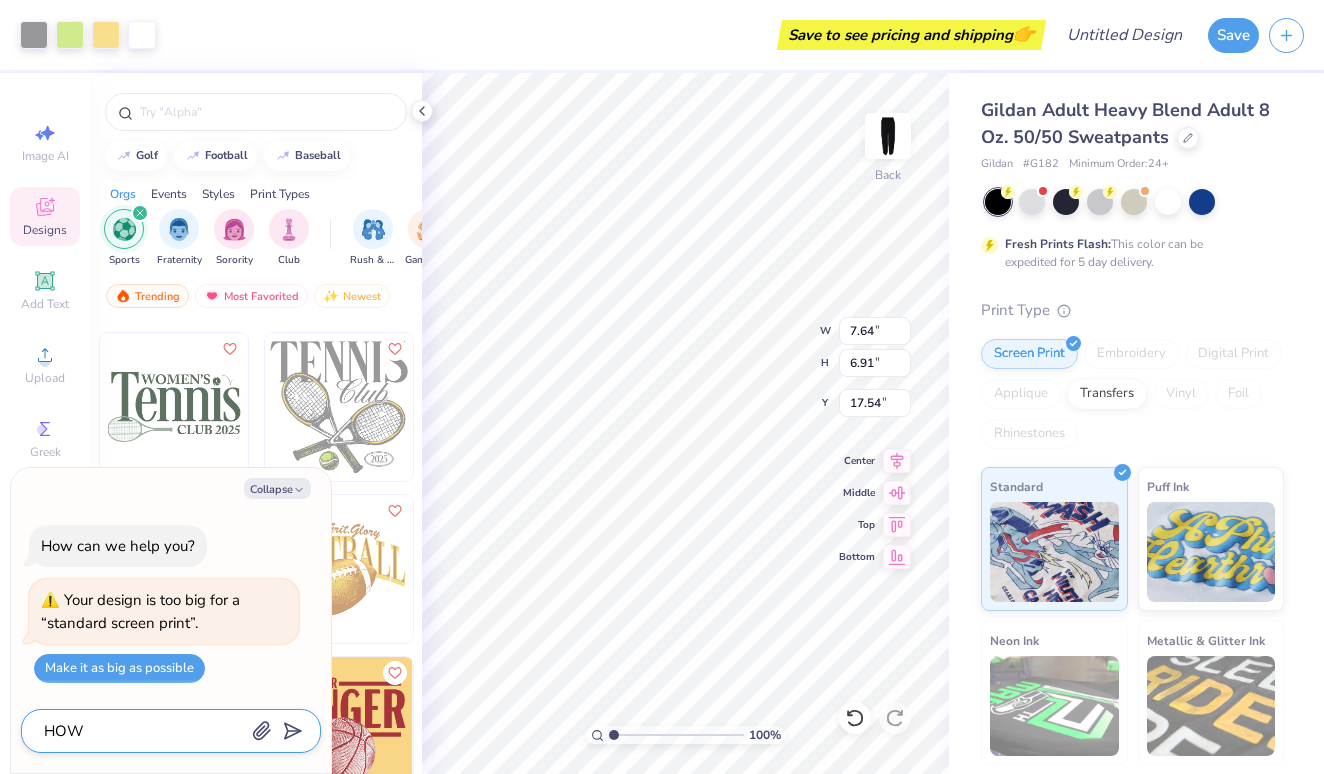 type on "HOW" 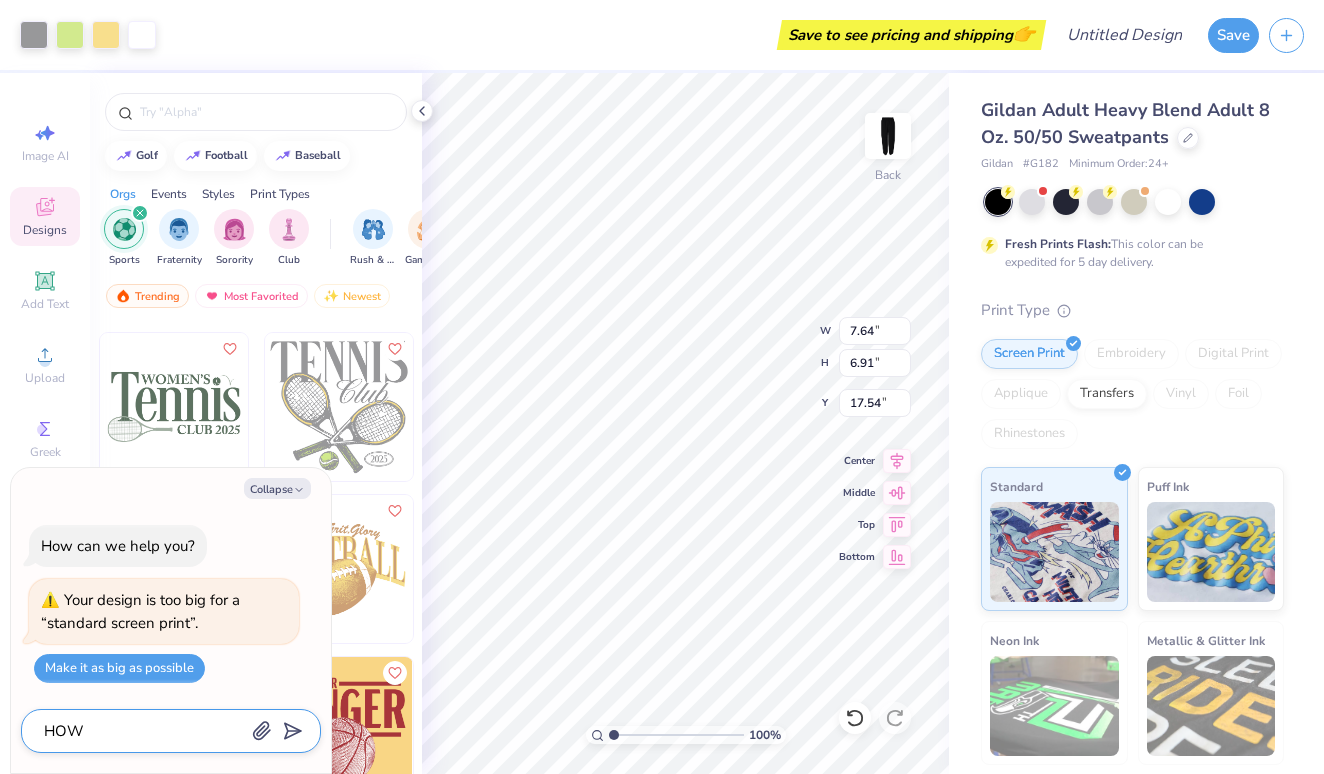 type on "x" 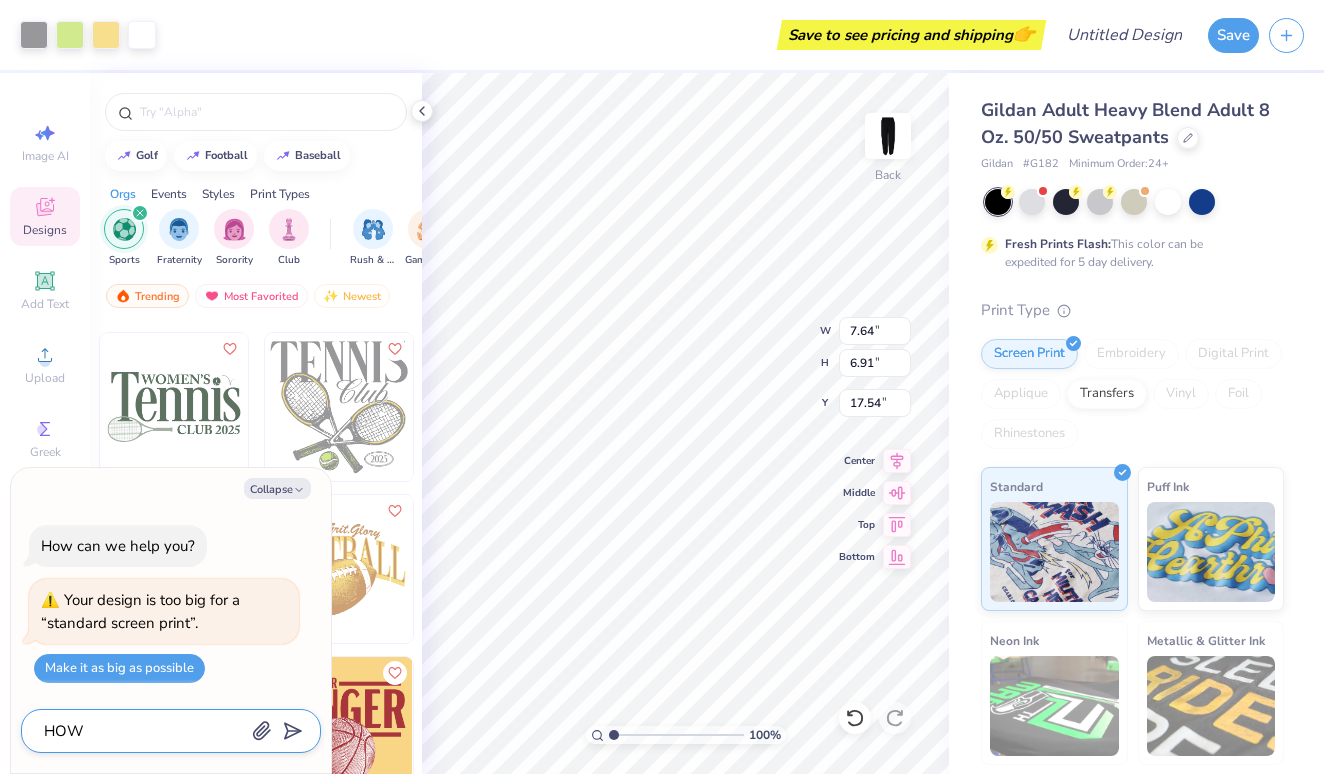 type on "HO" 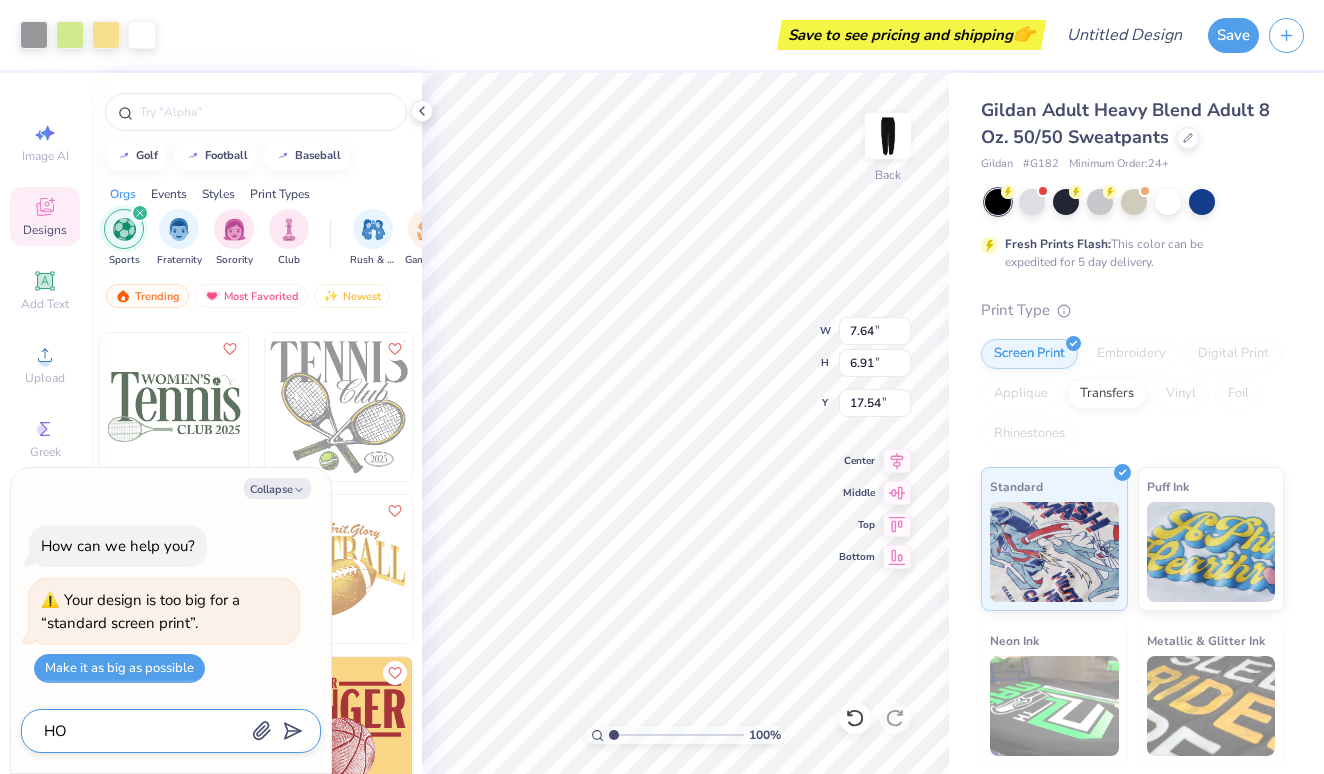 type on "x" 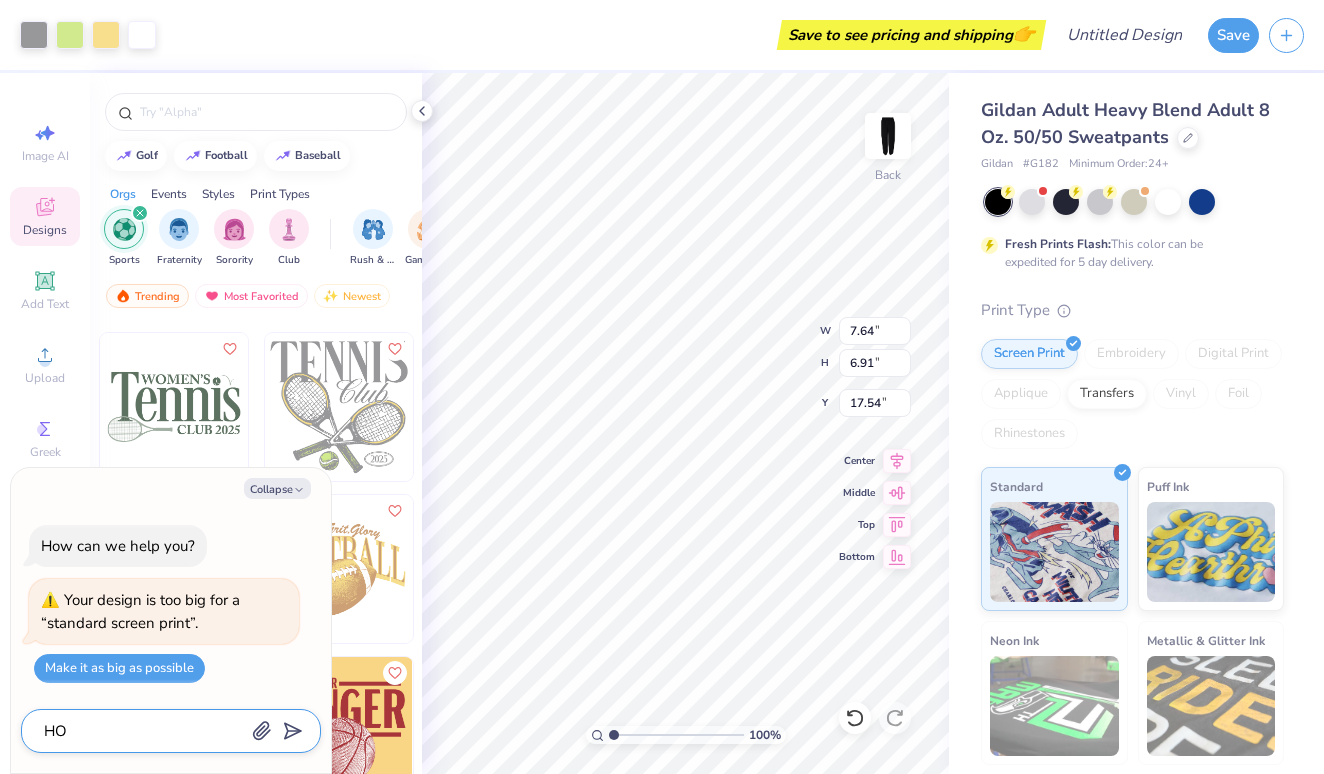 type on "H" 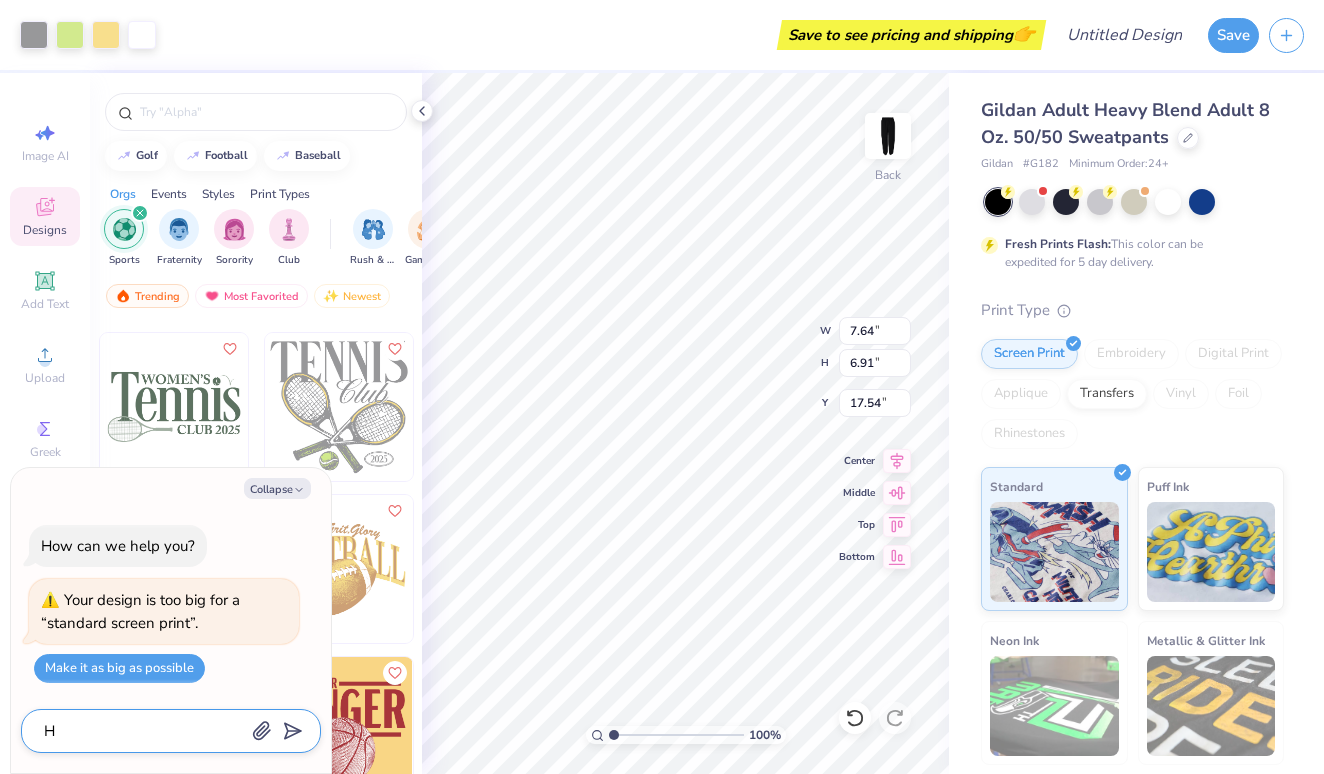 type on "x" 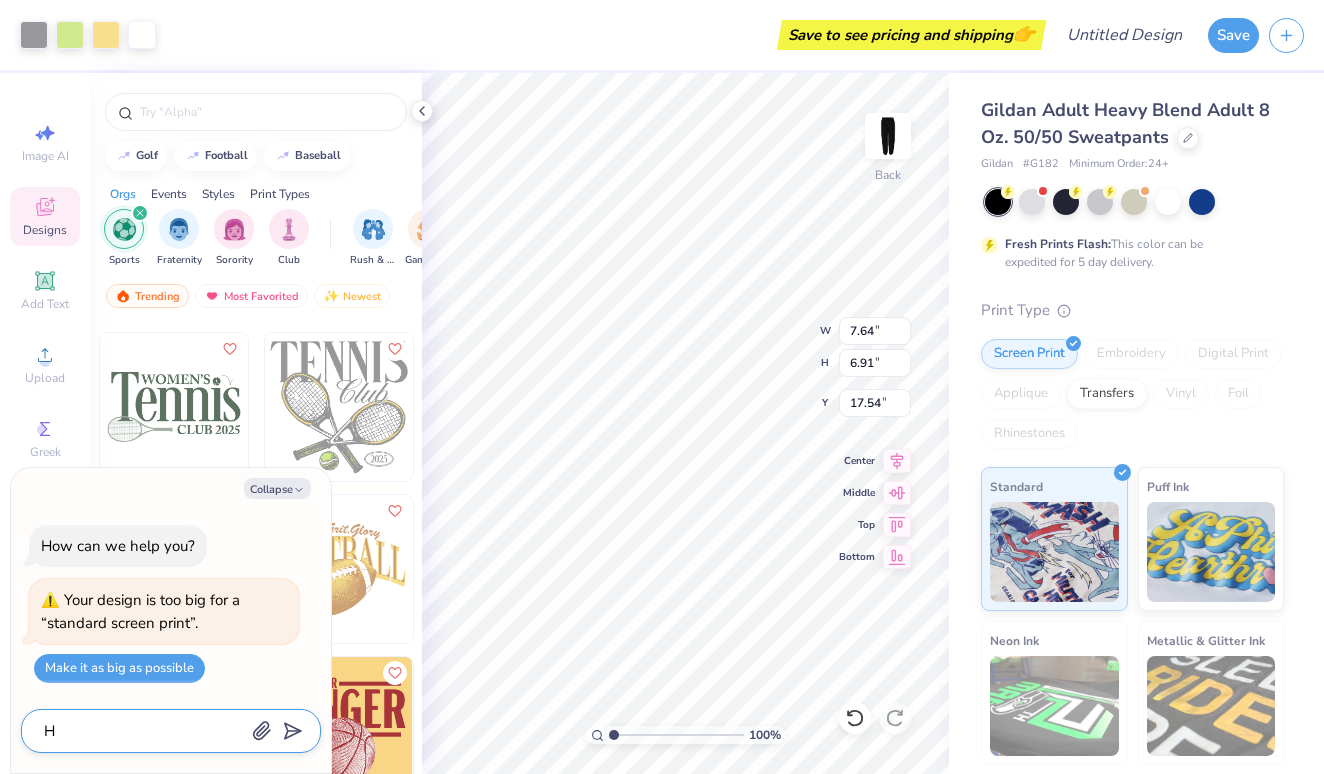 type on "Ho" 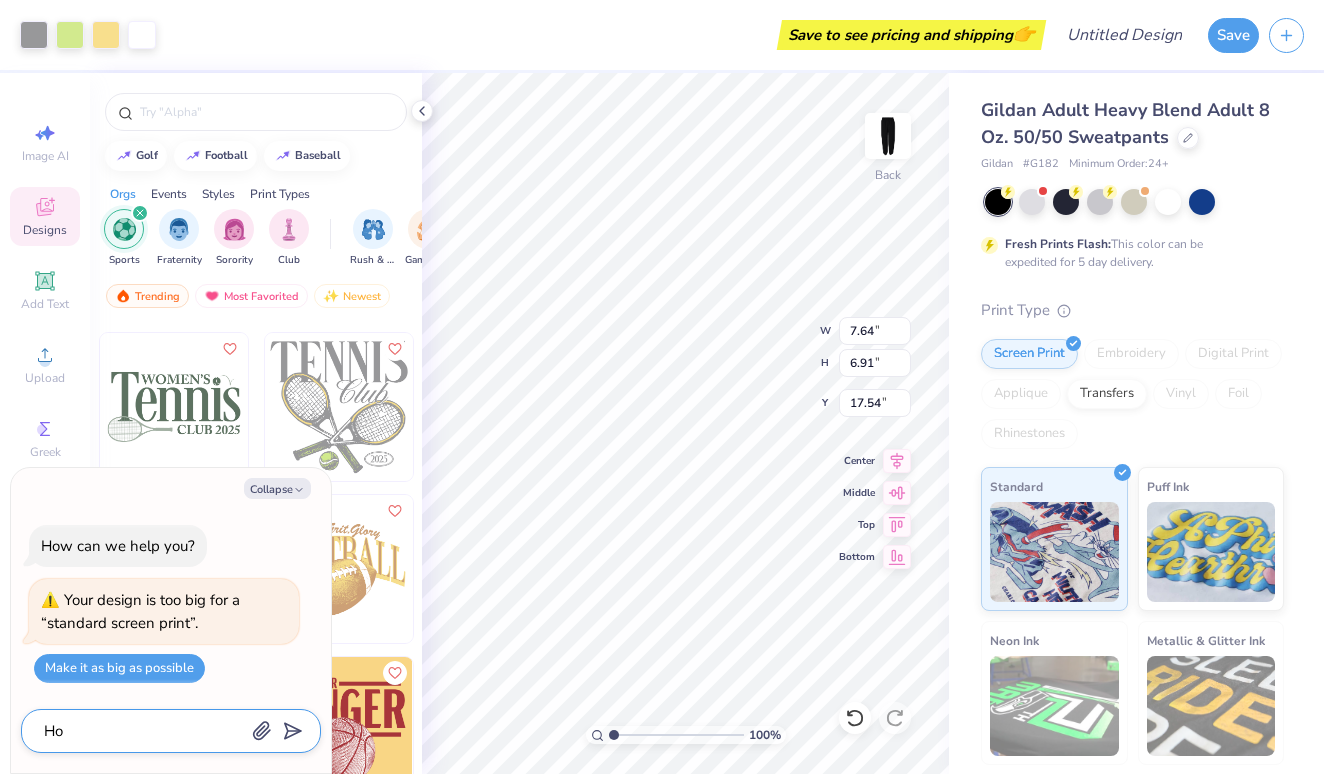 type on "x" 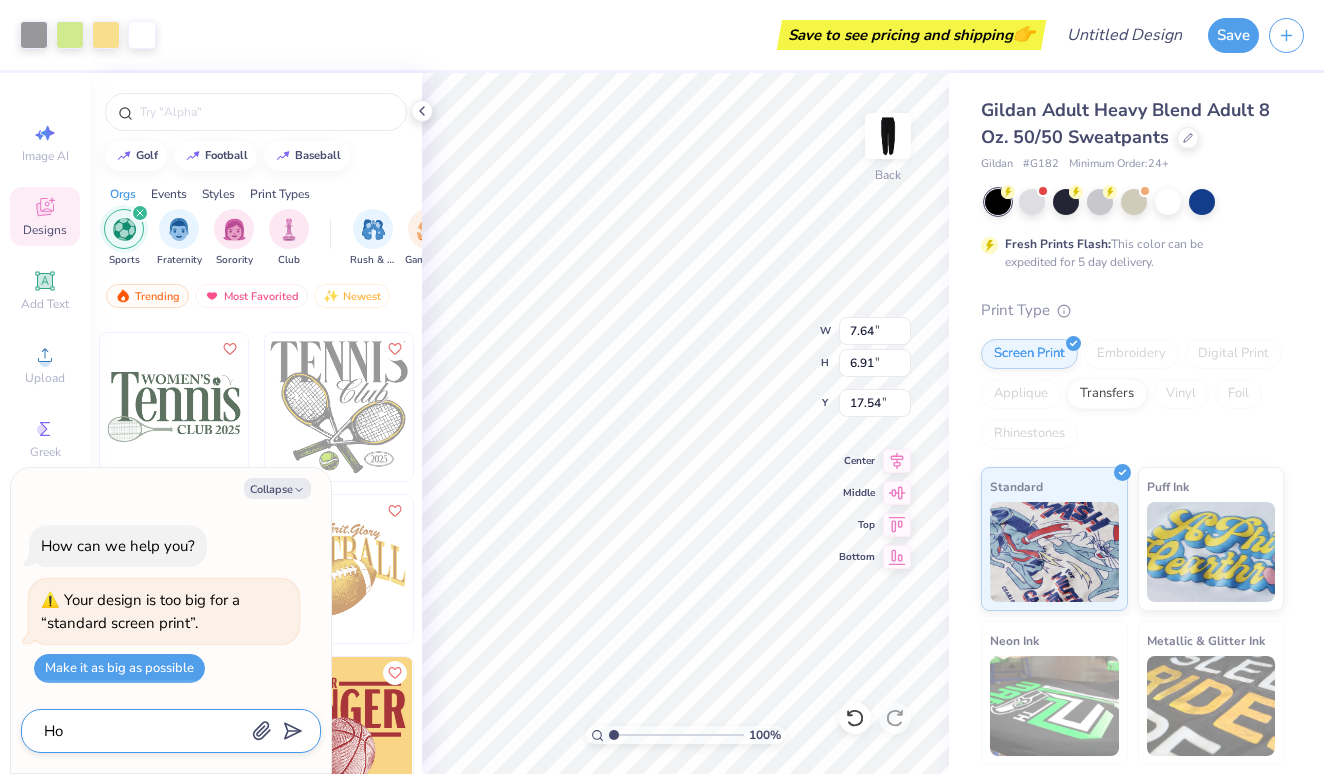 type on "How" 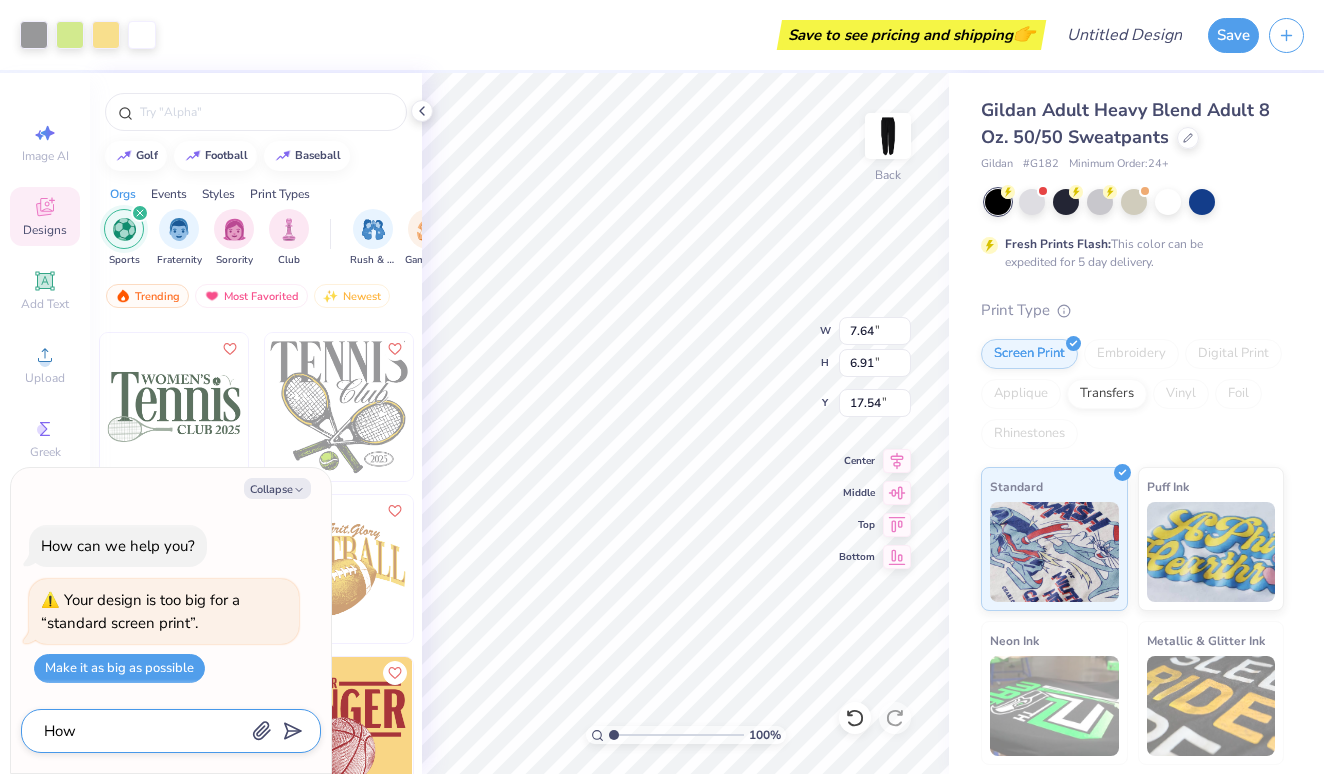 type on "x" 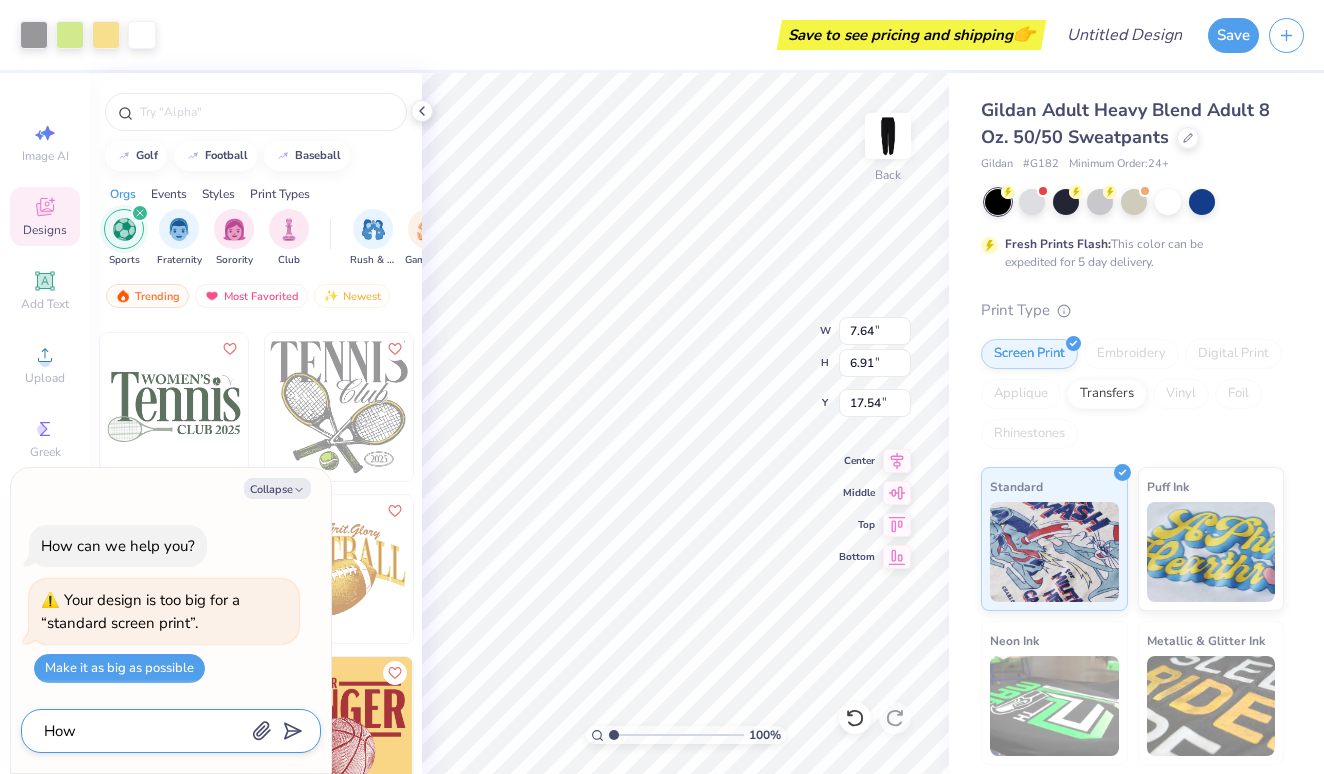 type on "How" 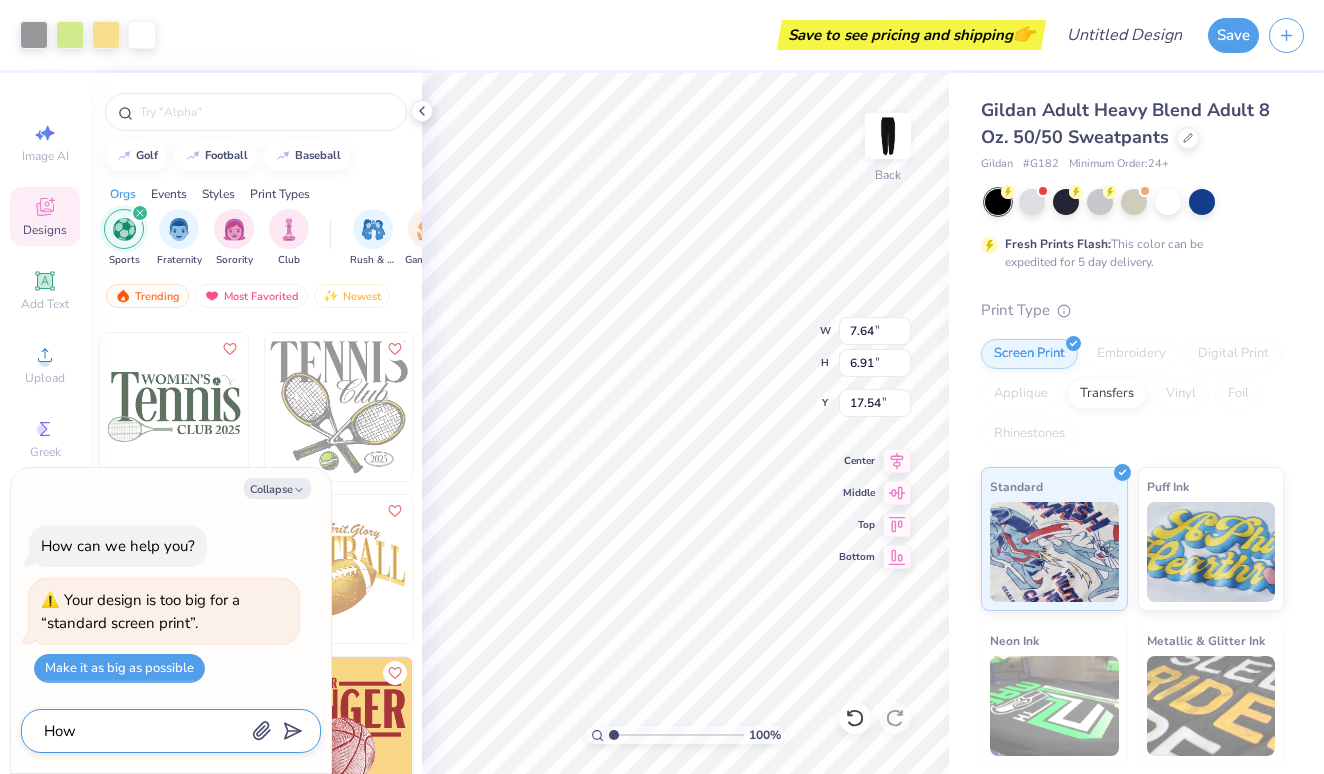 type on "x" 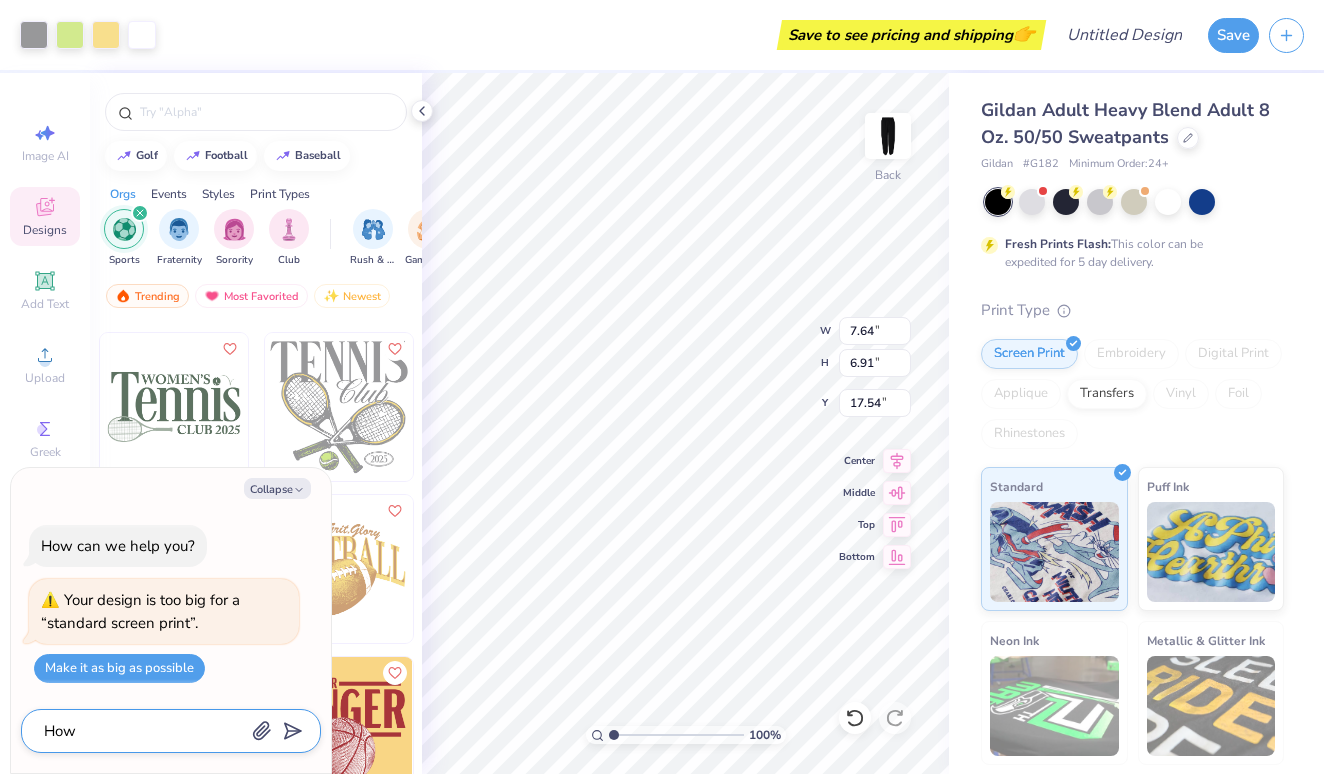 type on "How d" 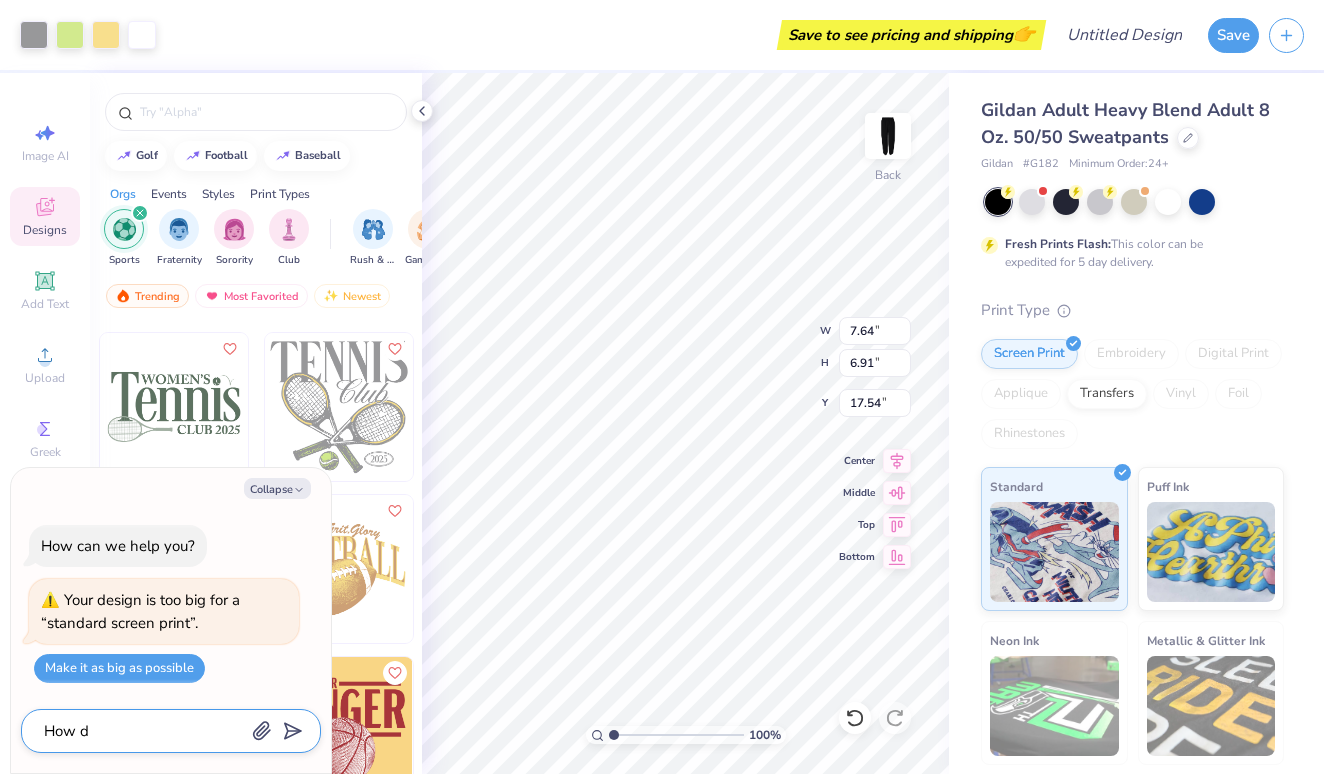 type on "x" 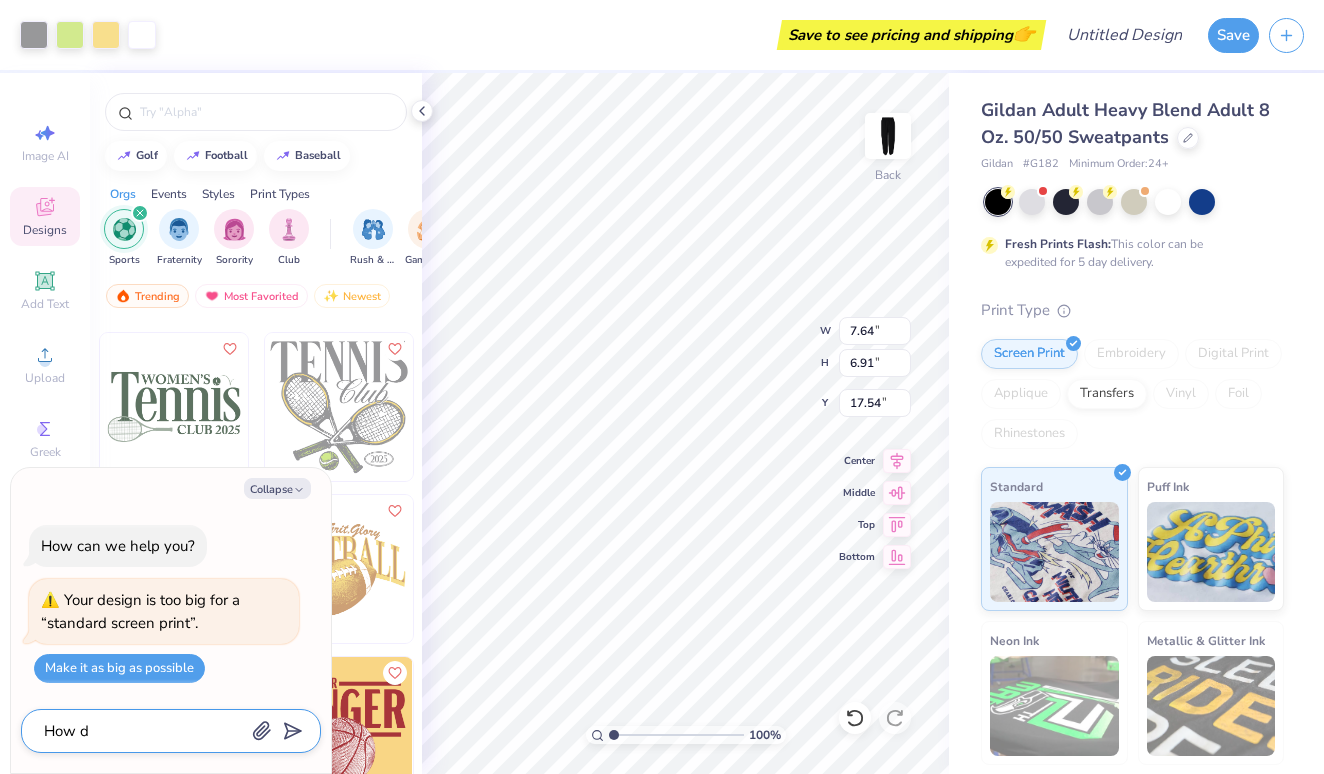 type on "How do" 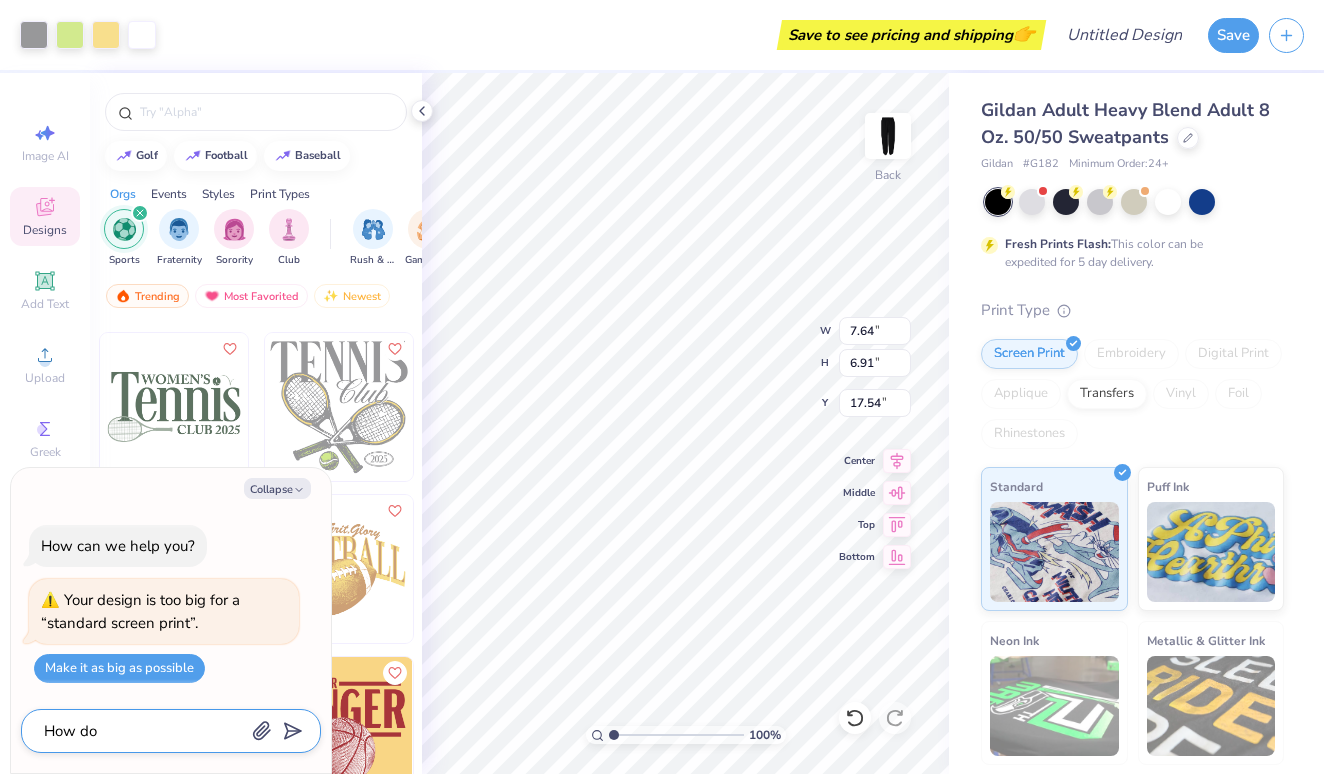 type on "x" 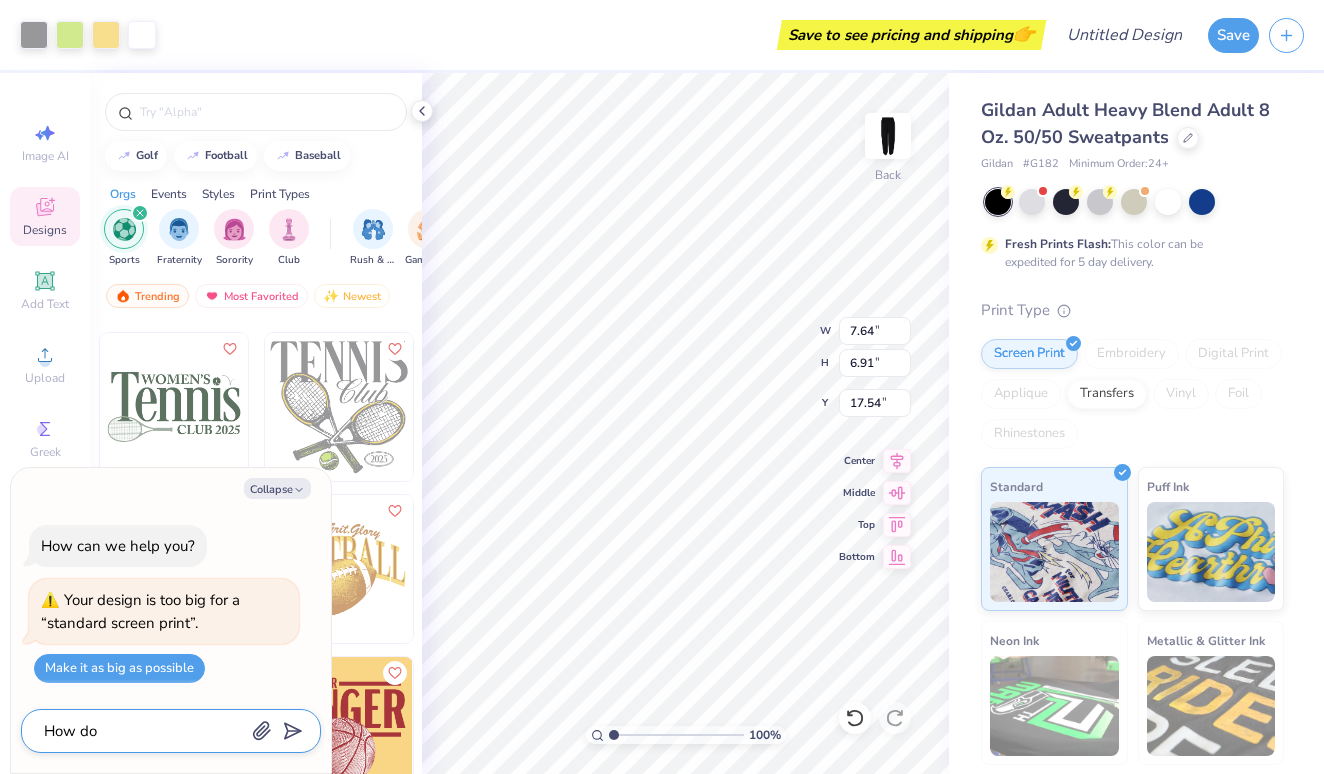 type on "How do." 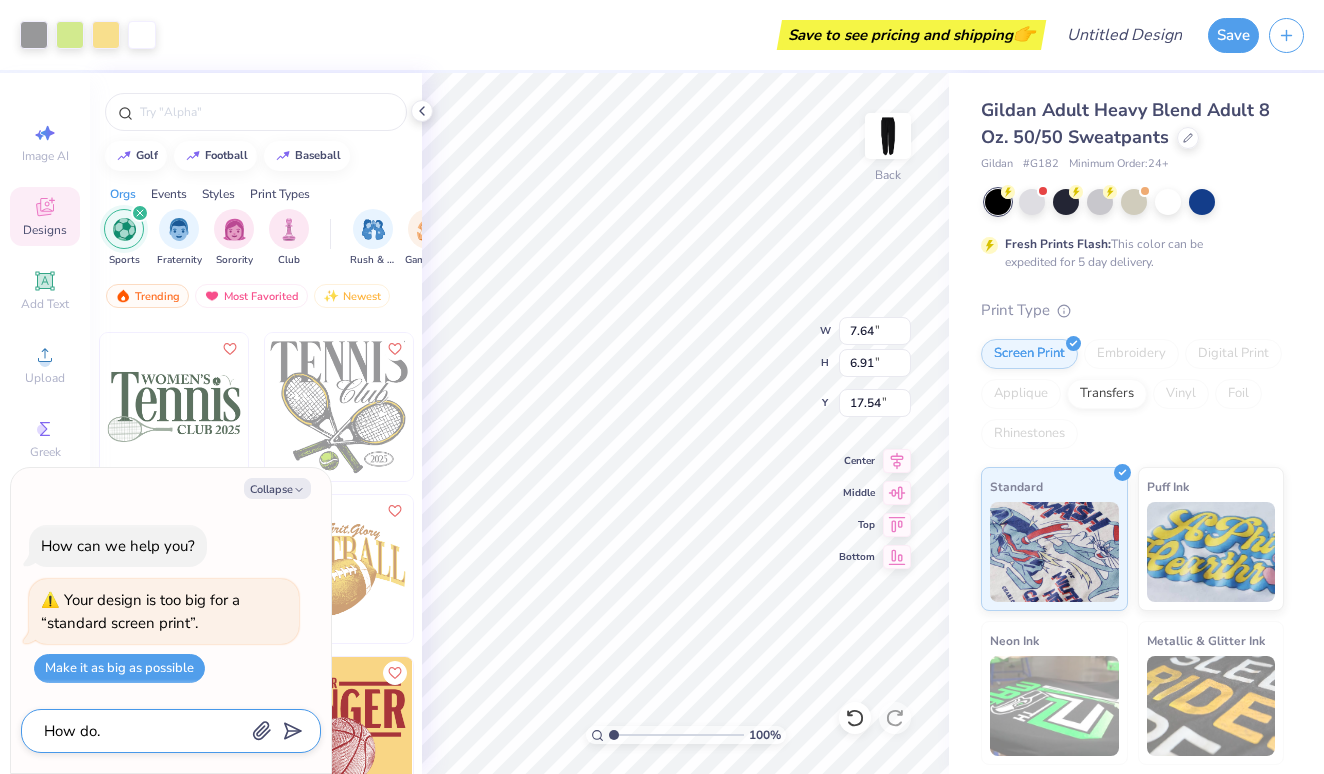 type on "x" 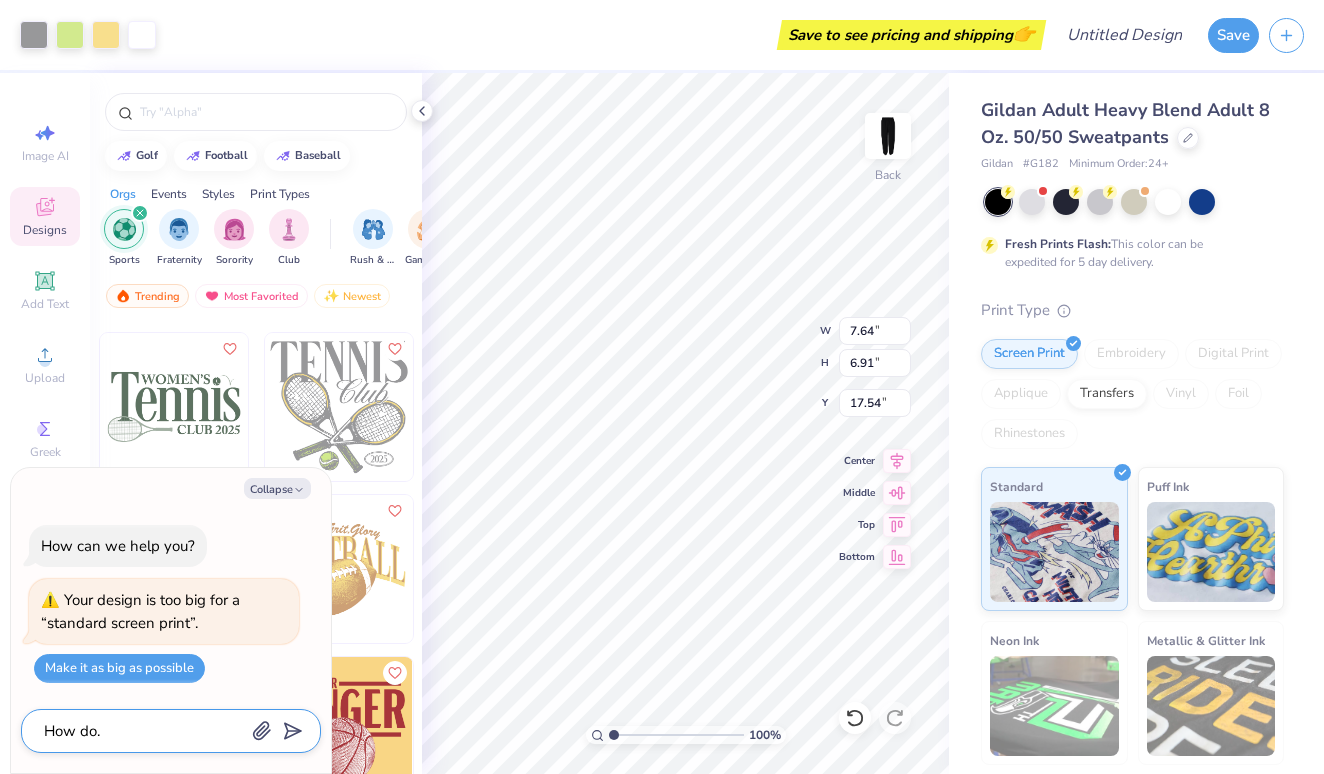 type on "How do." 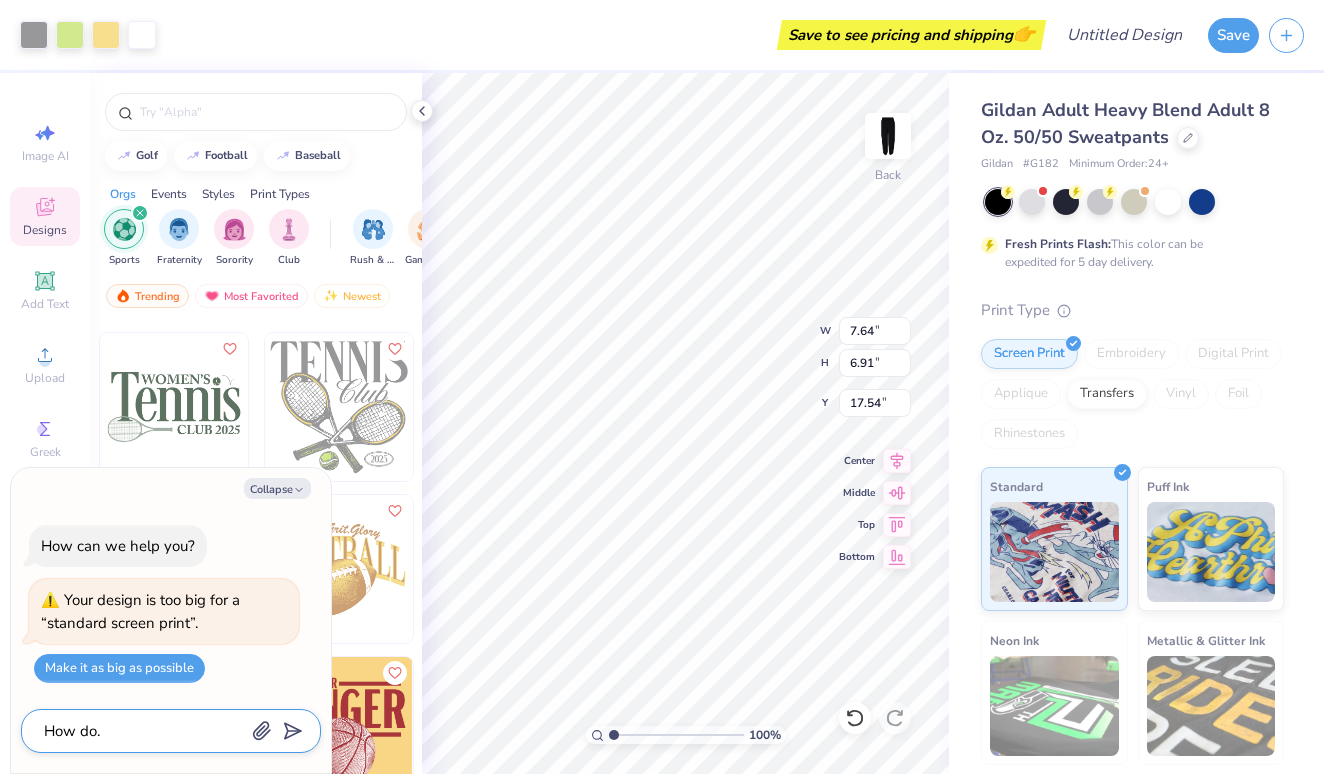 type on "x" 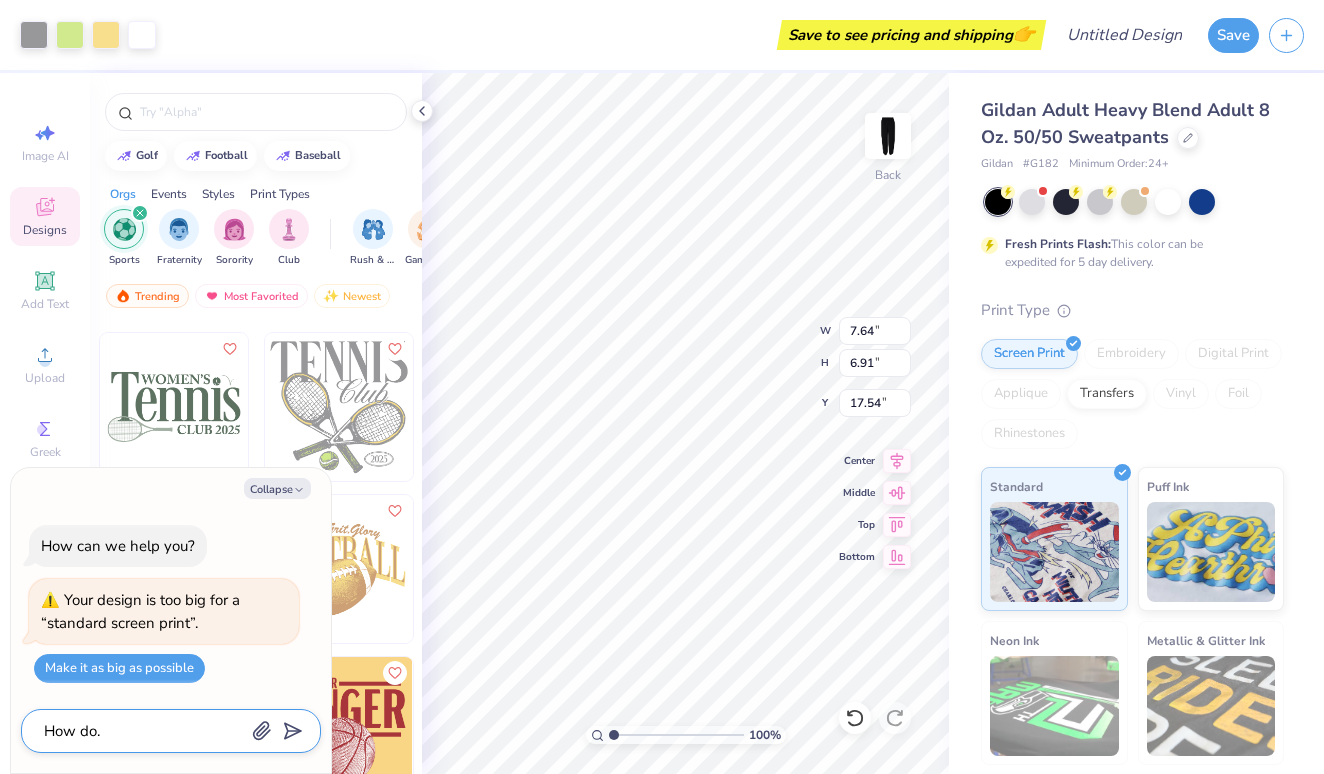 type on "How do" 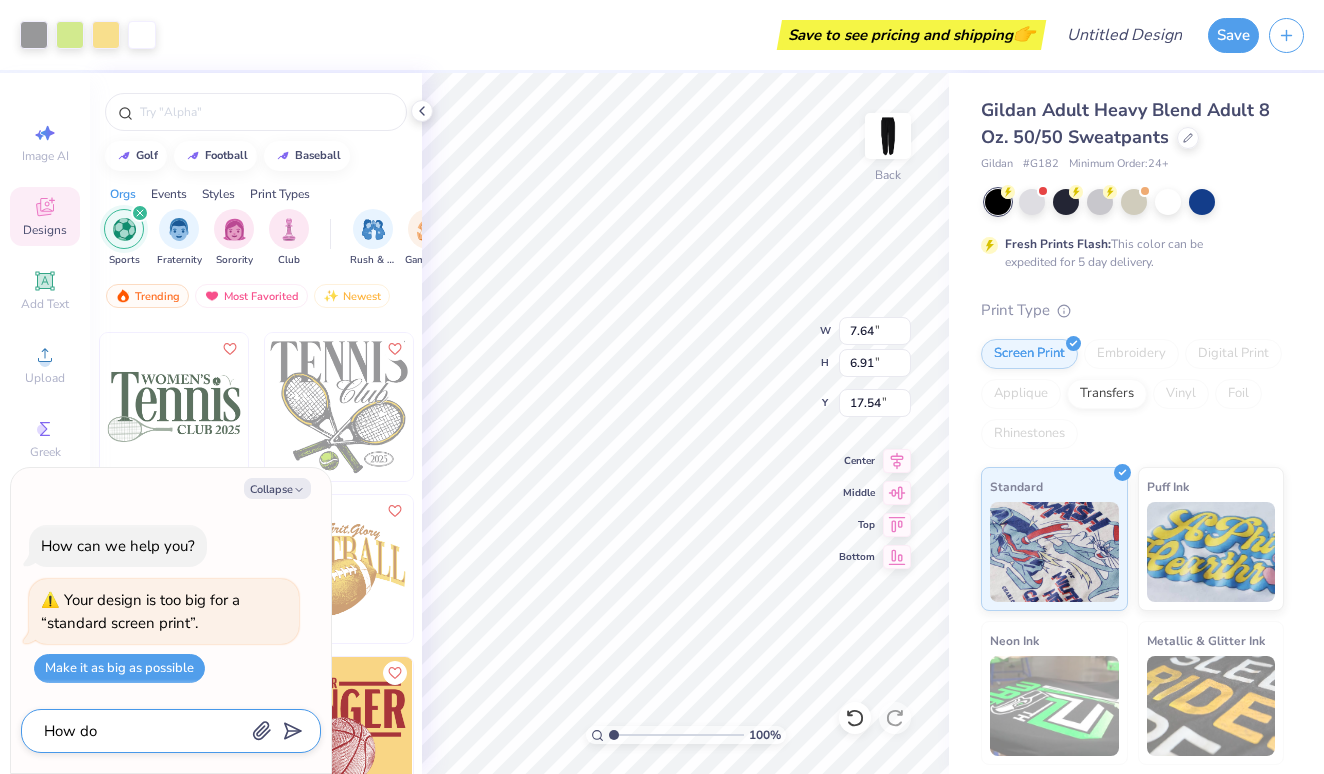type on "x" 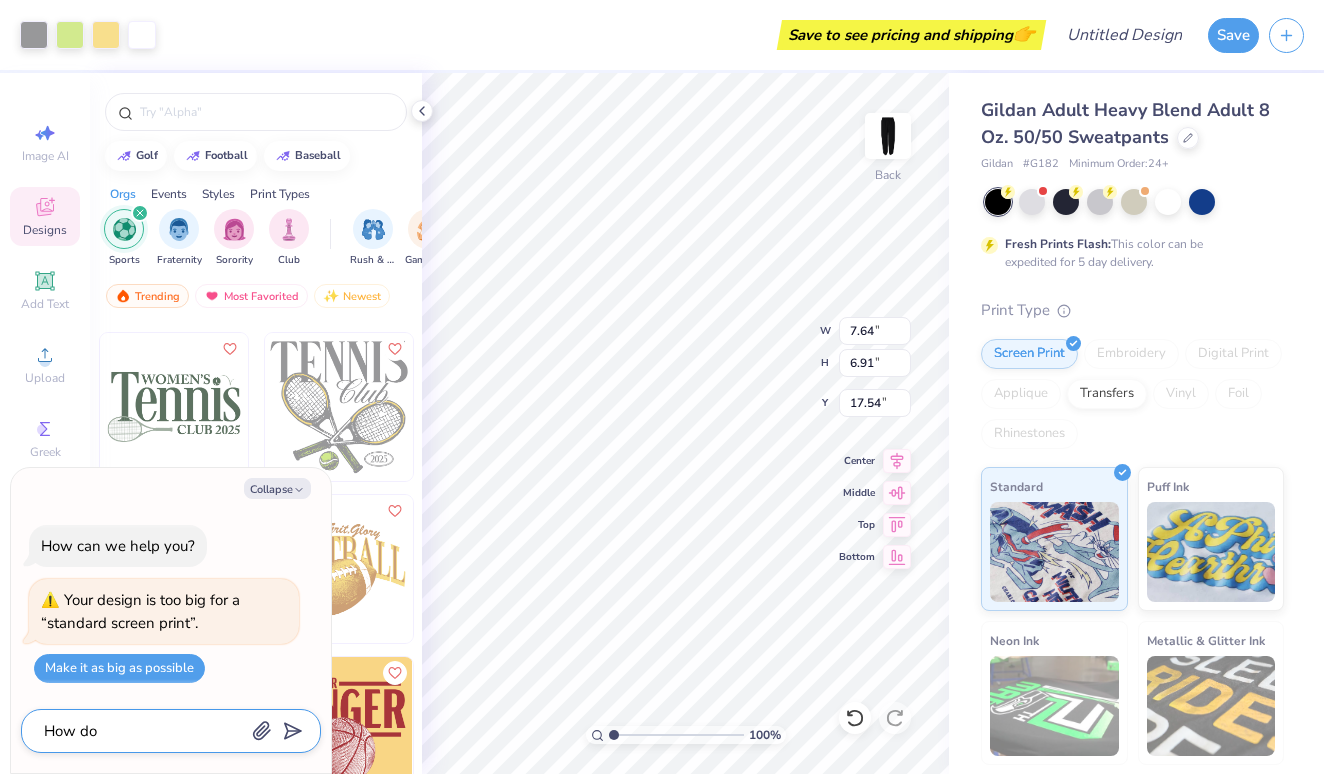 type on "How do" 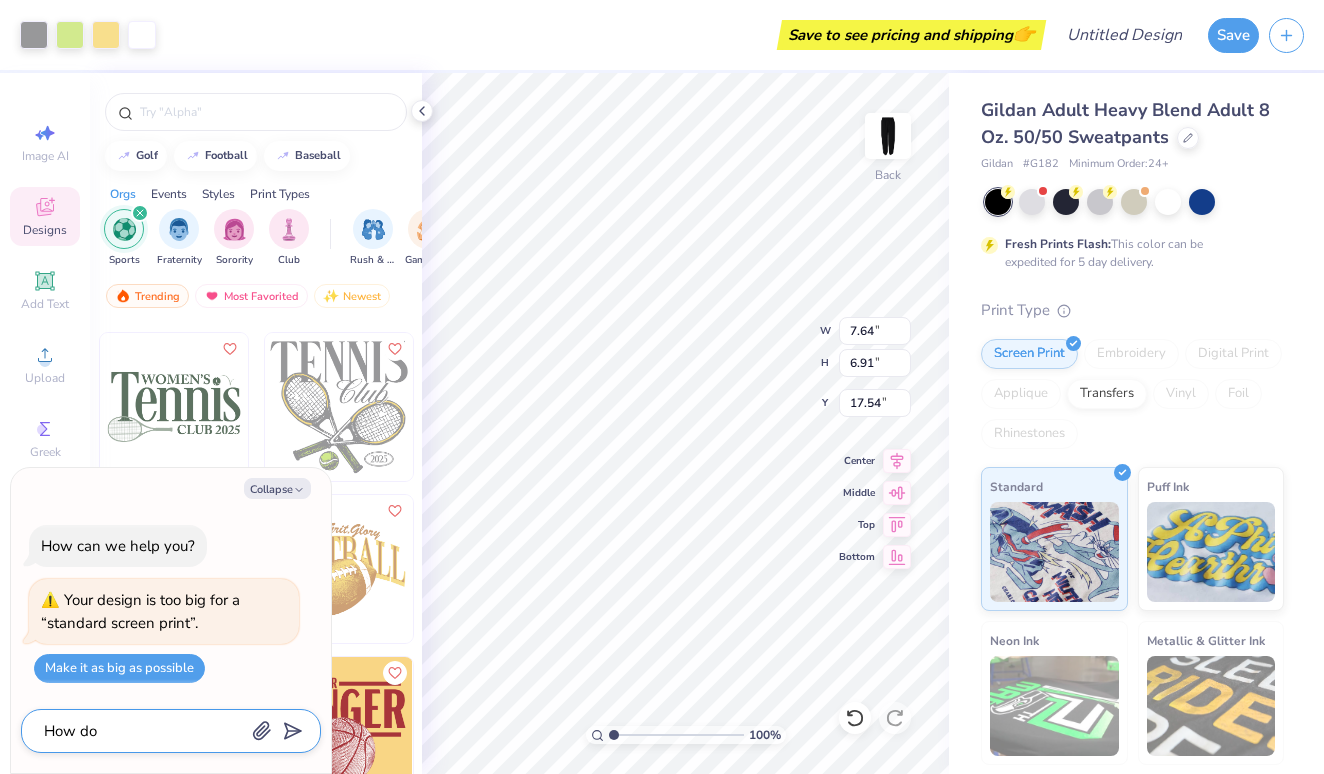 type on "x" 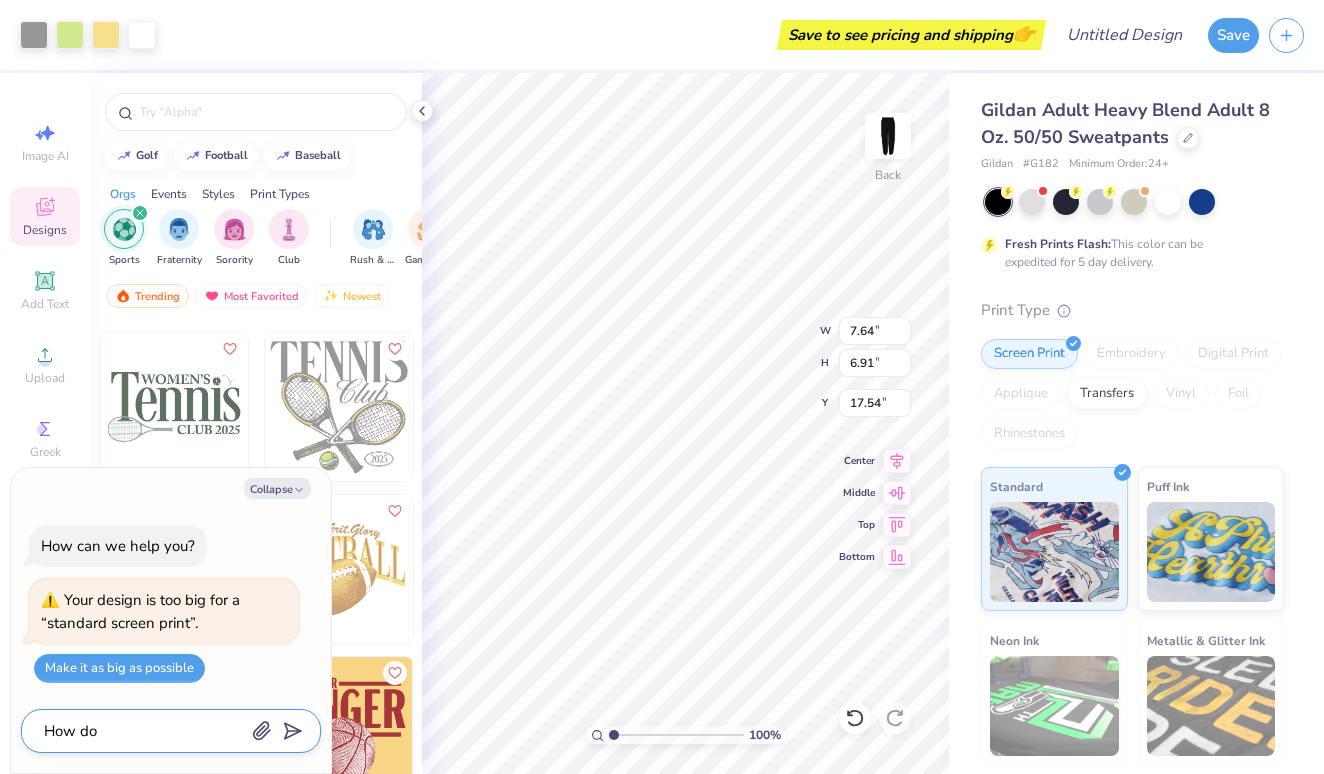 type on "How do I" 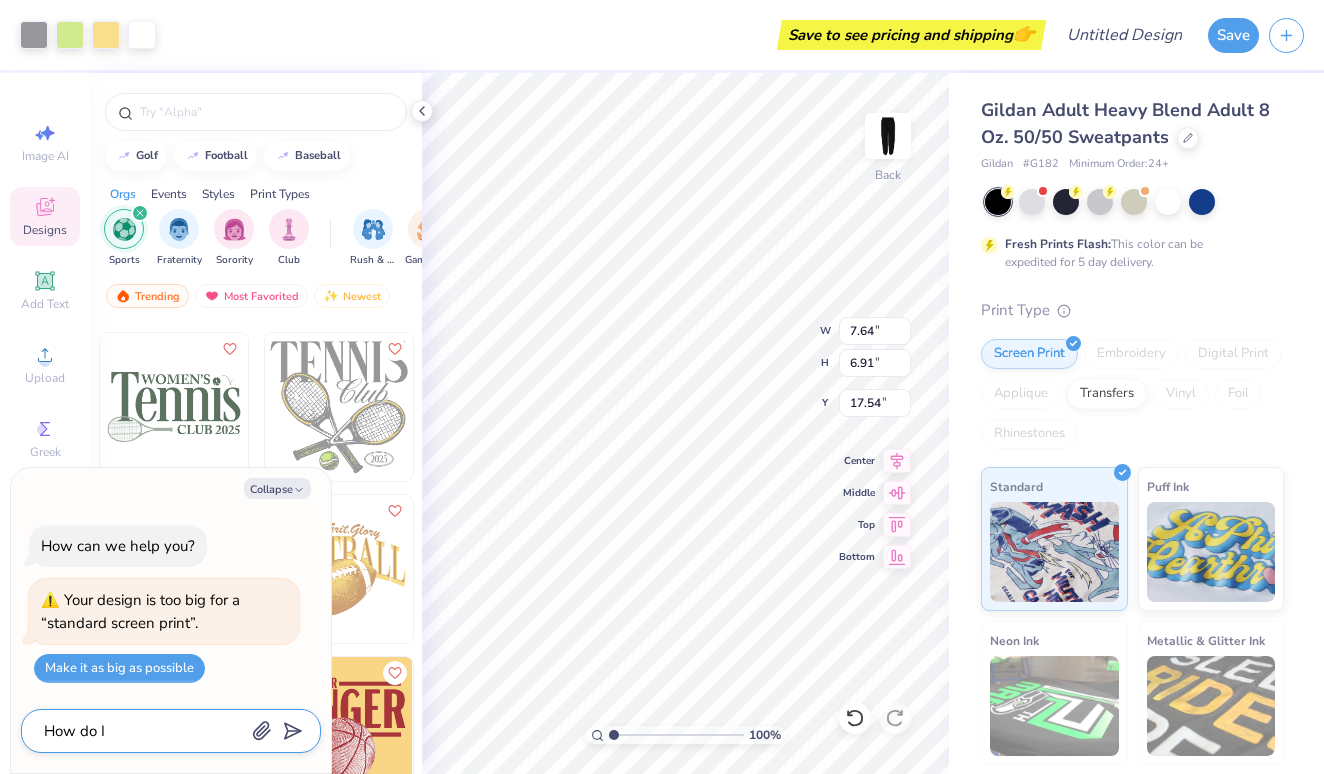 type on "x" 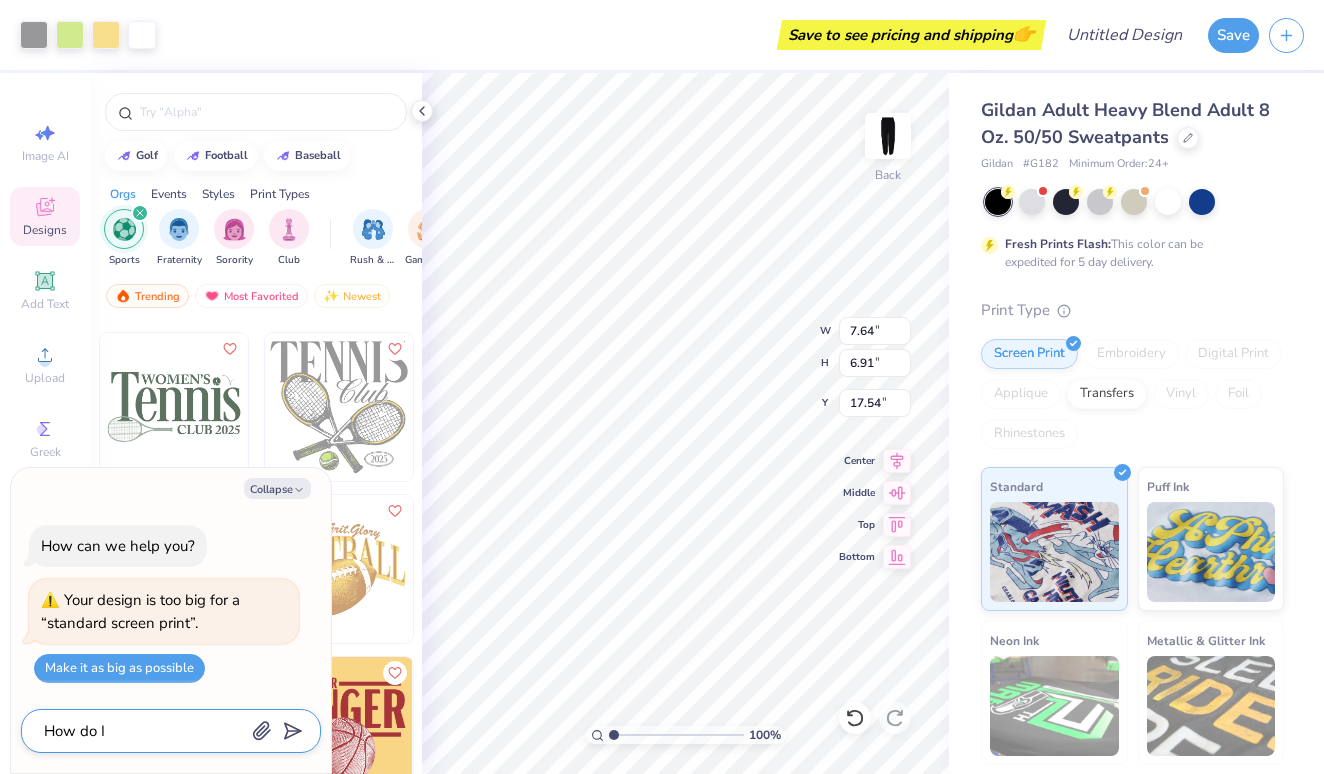 type on "How do I" 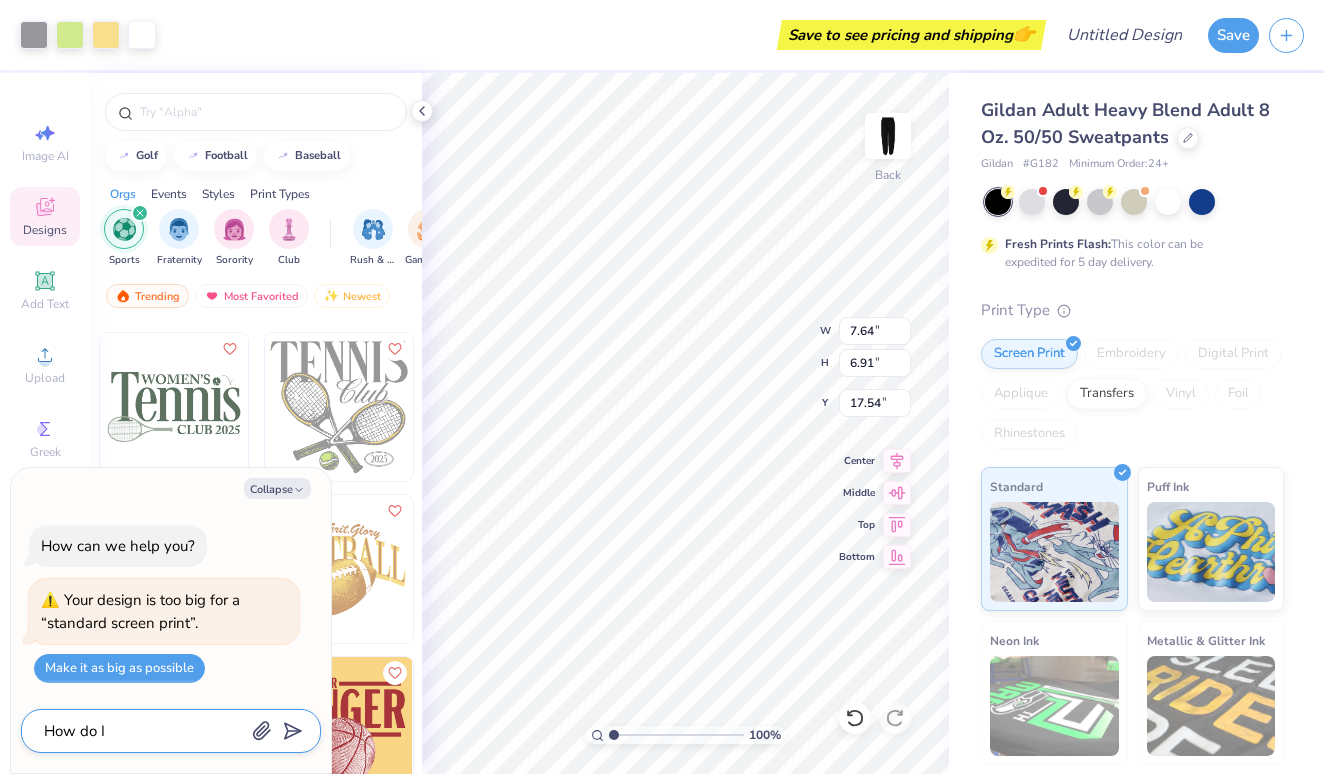 type on "x" 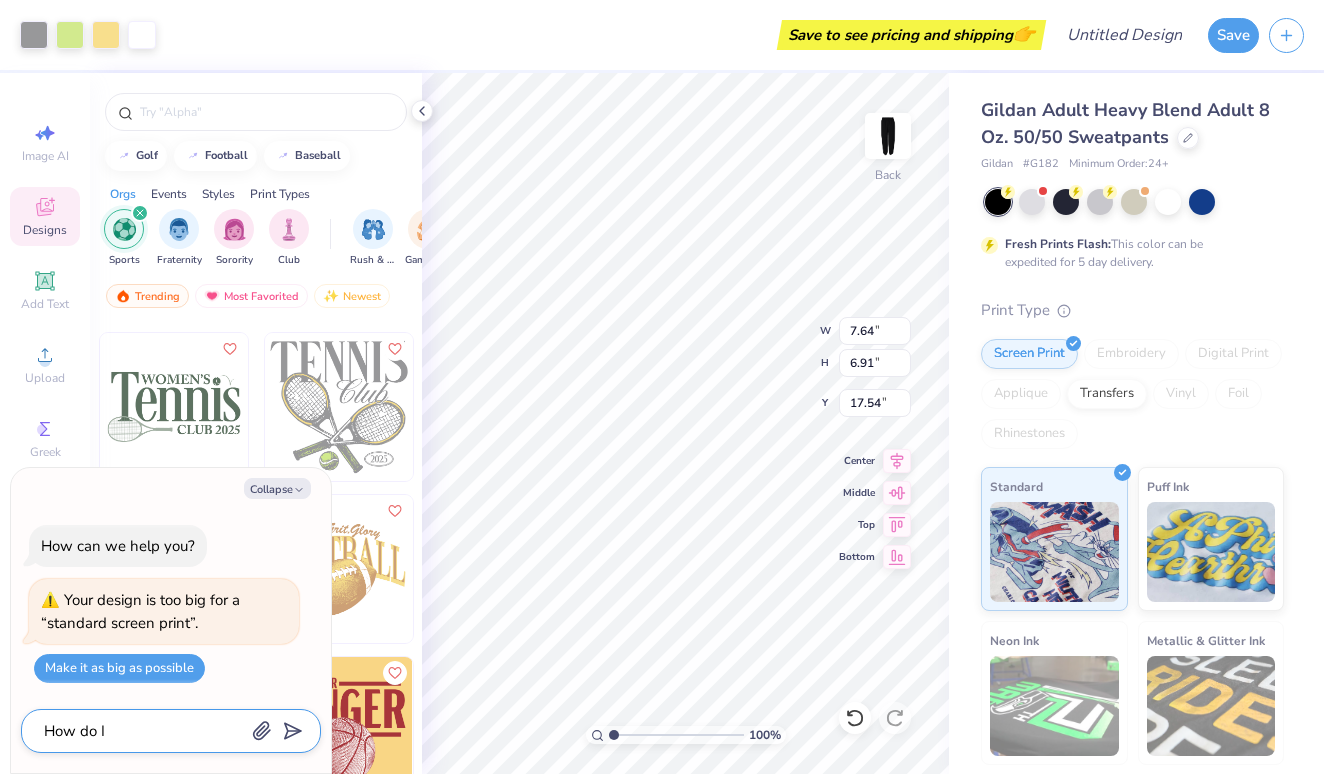 type on "How do I c" 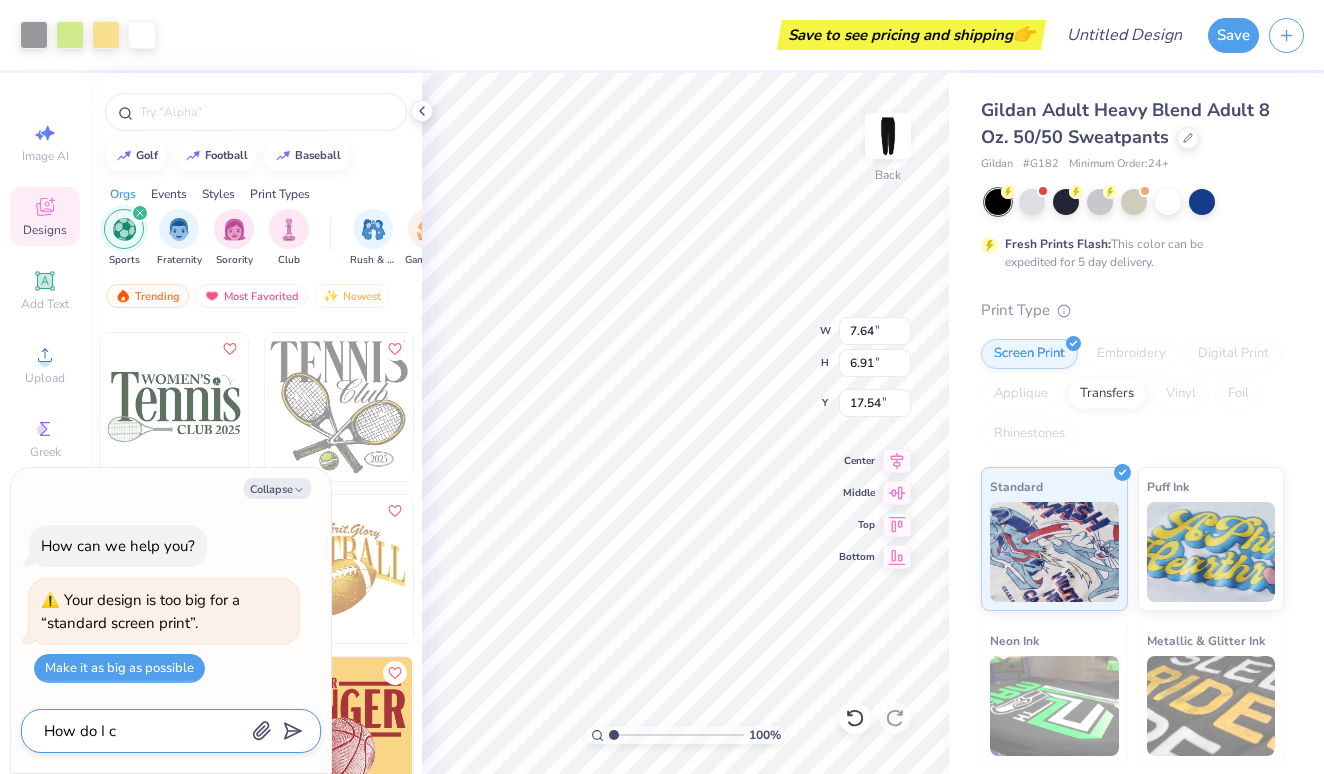 type on "x" 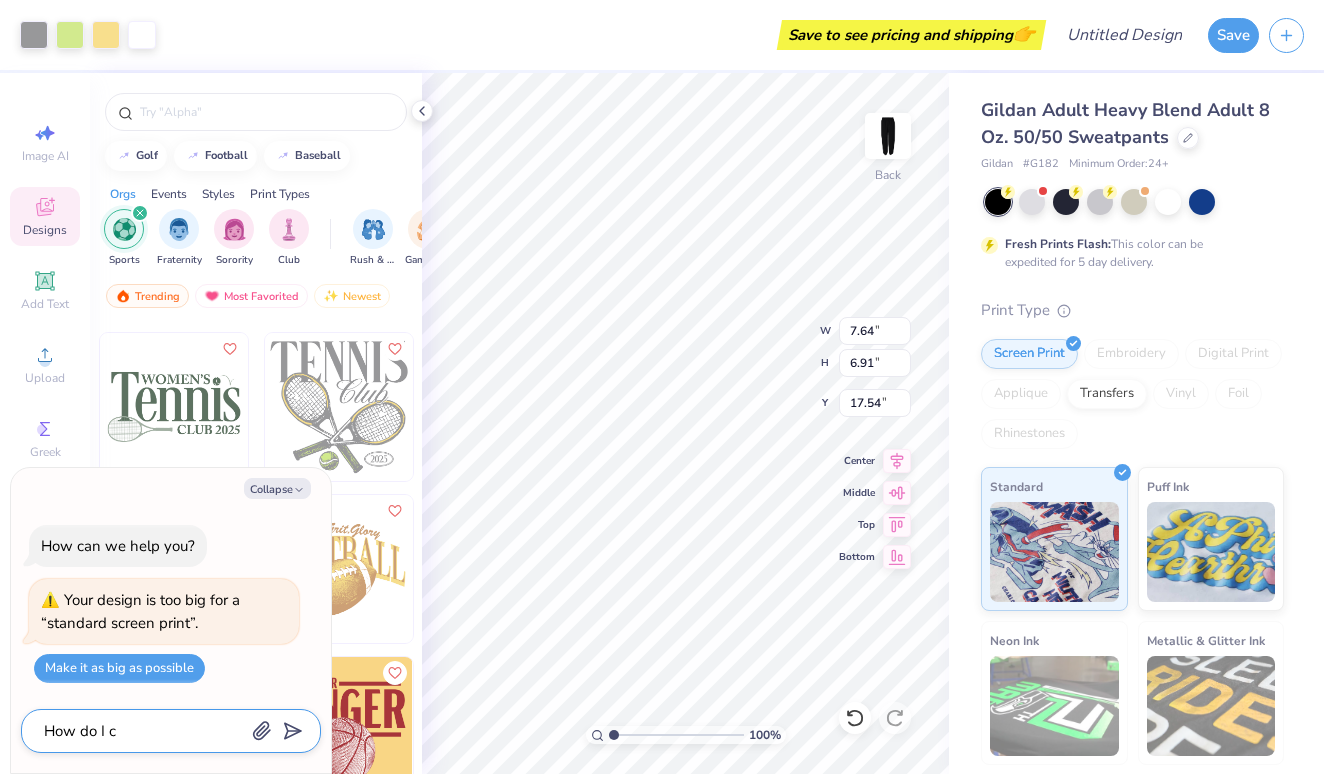 type on "How do I cu" 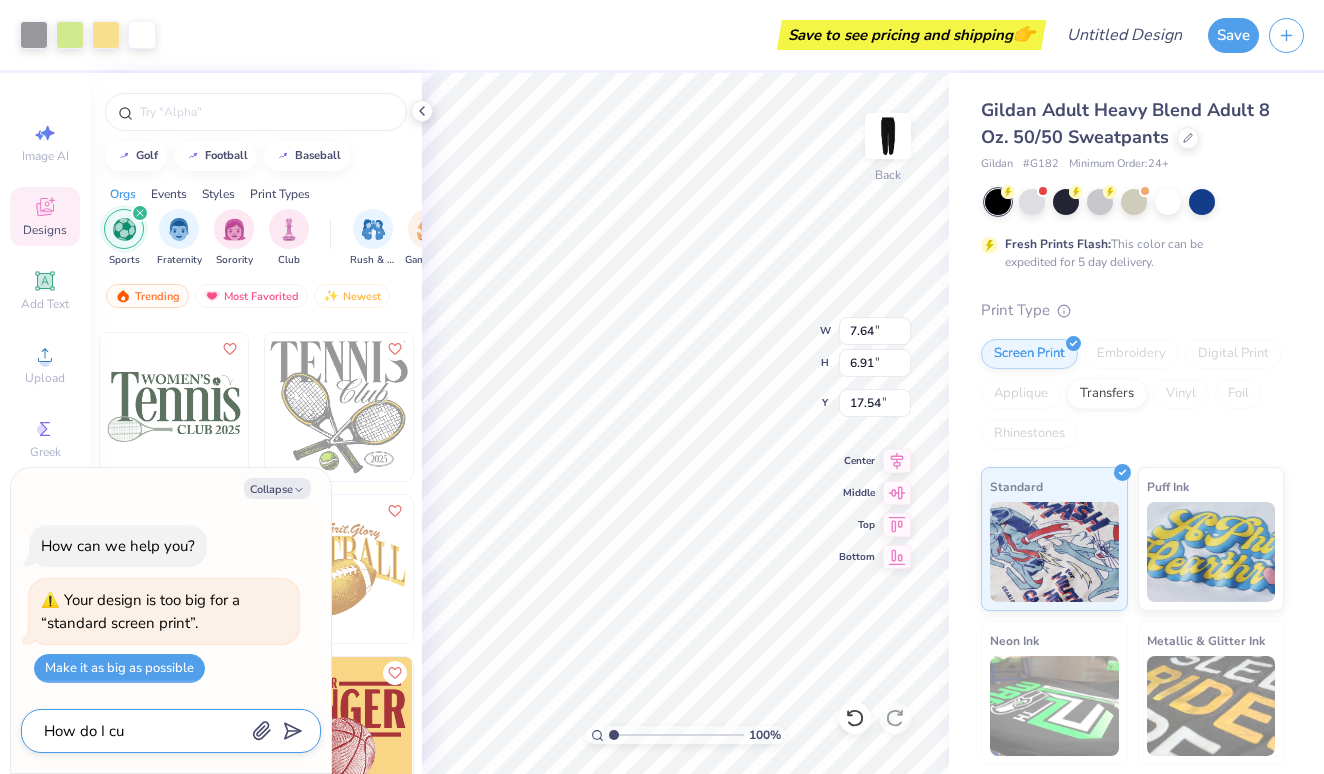 type on "x" 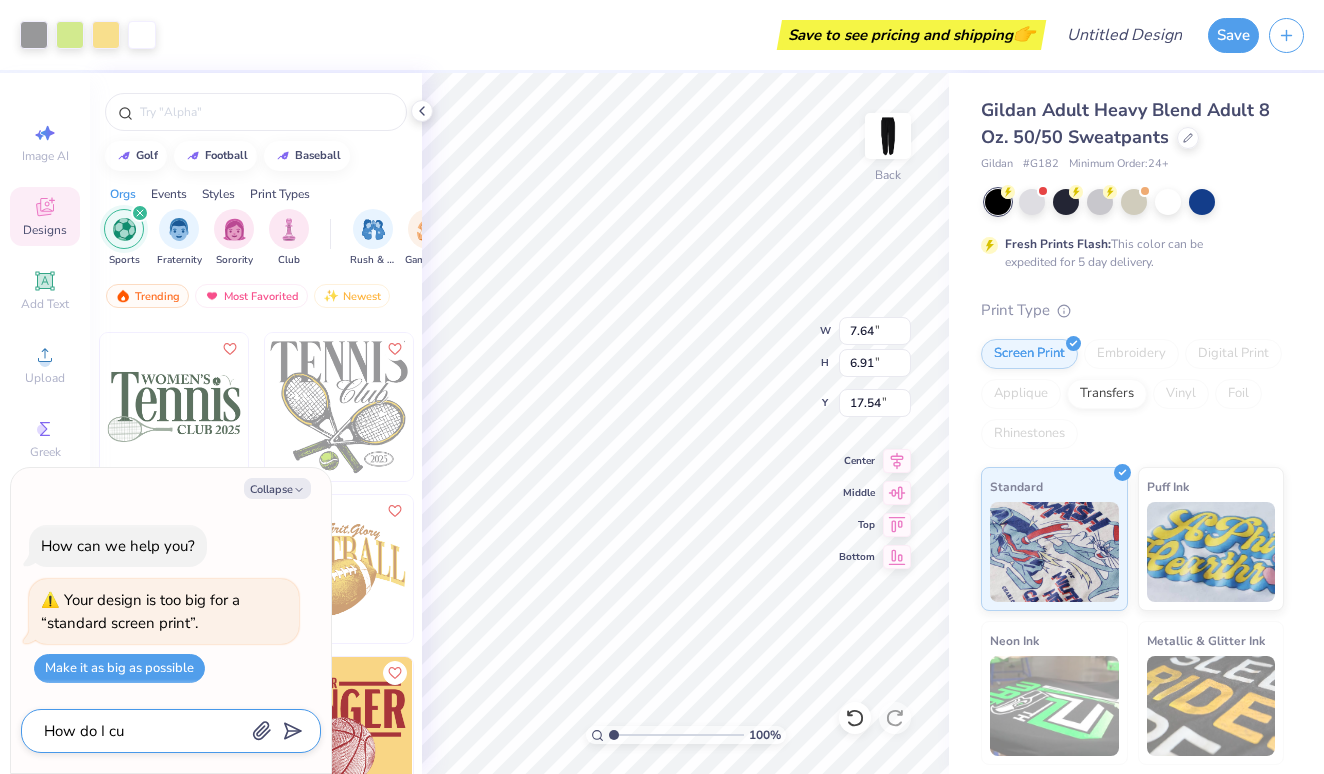 type on "How do I cus" 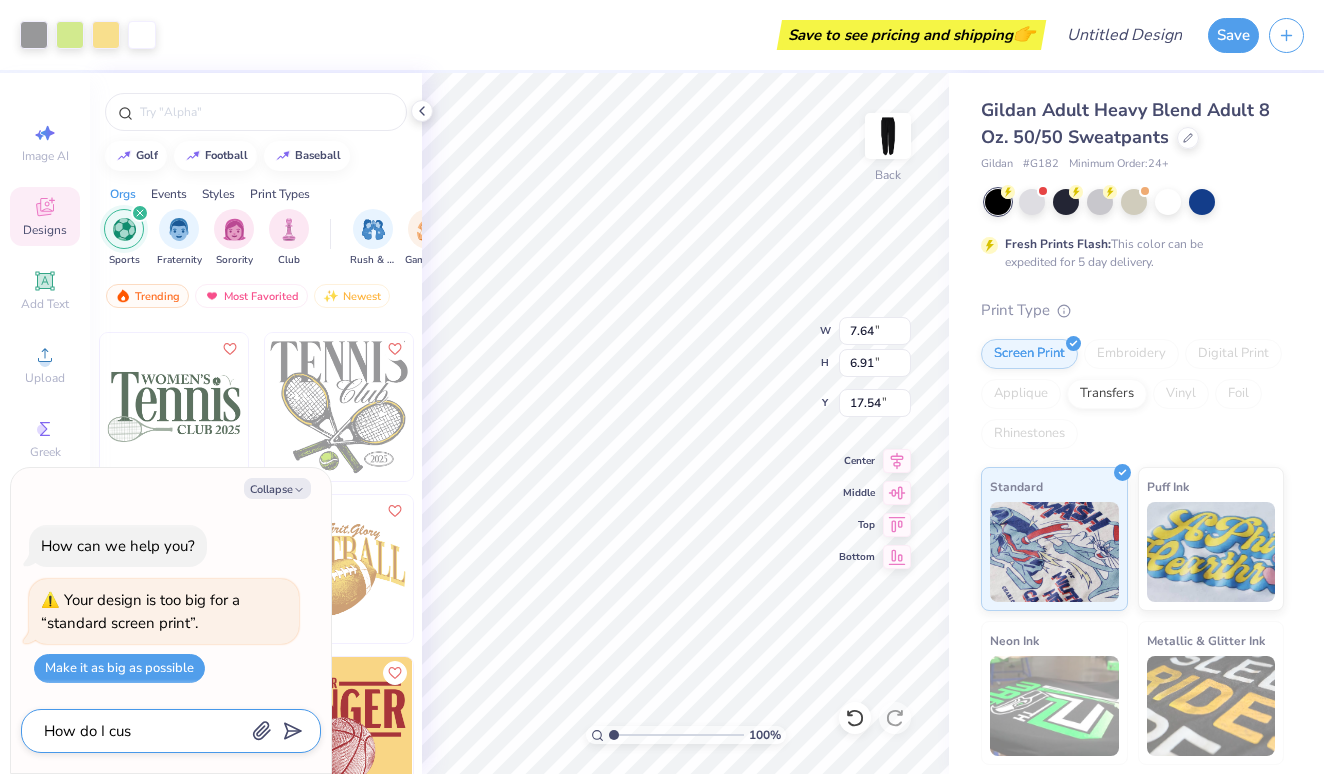 type on "x" 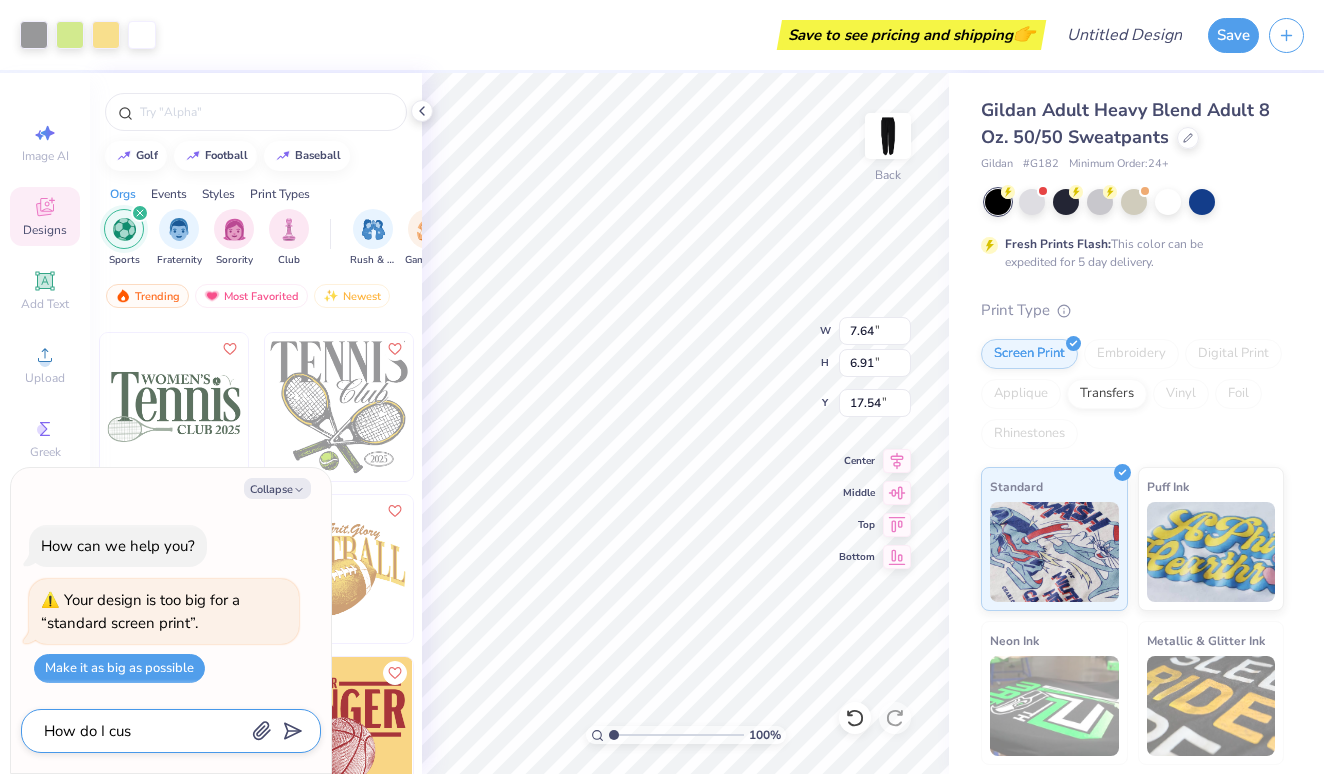 type on "How do I cust" 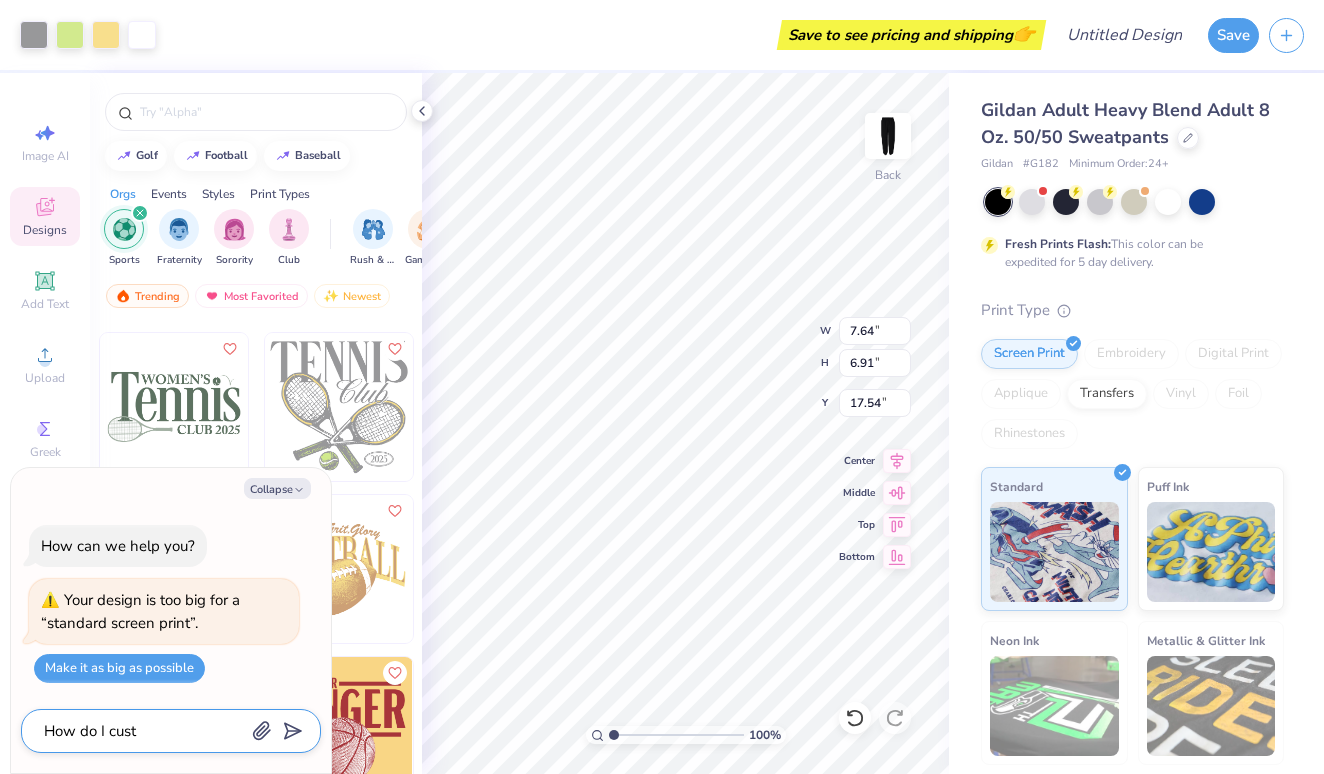 type on "x" 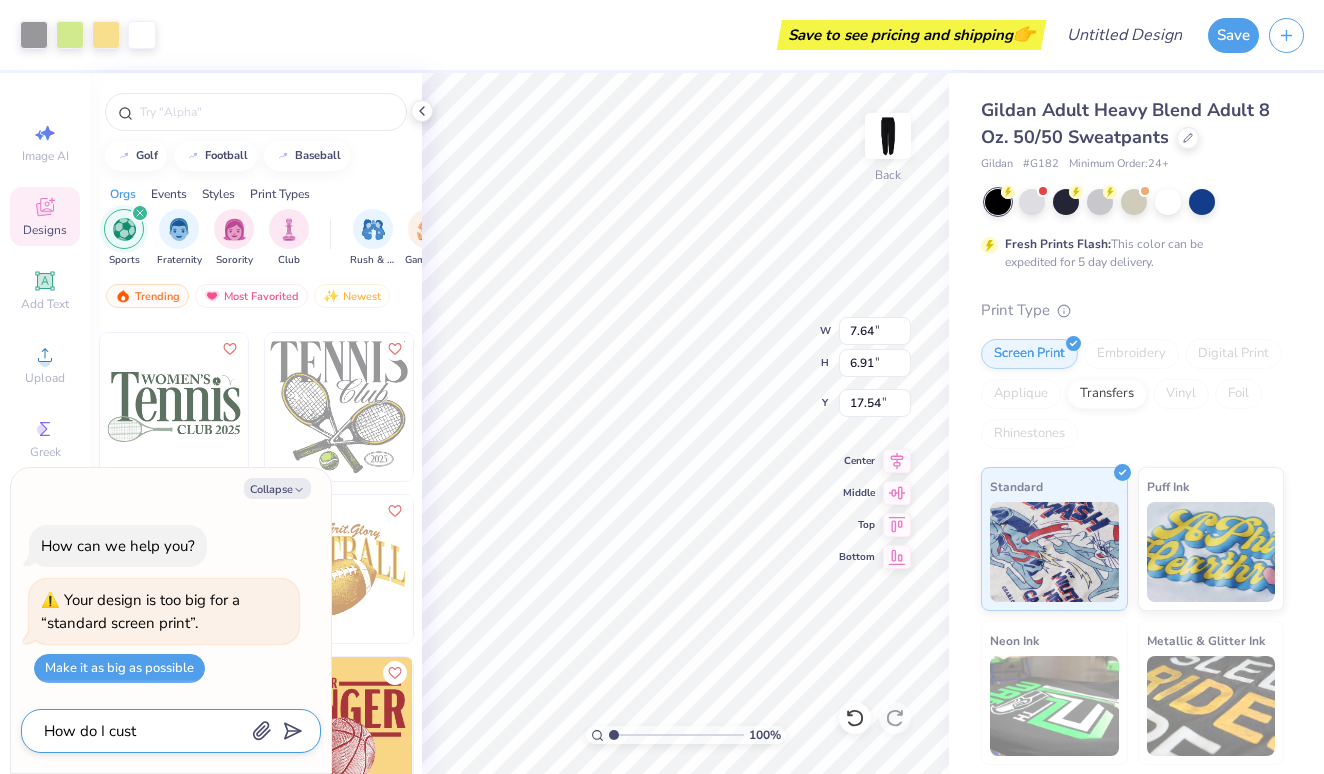 type on "How do I custo" 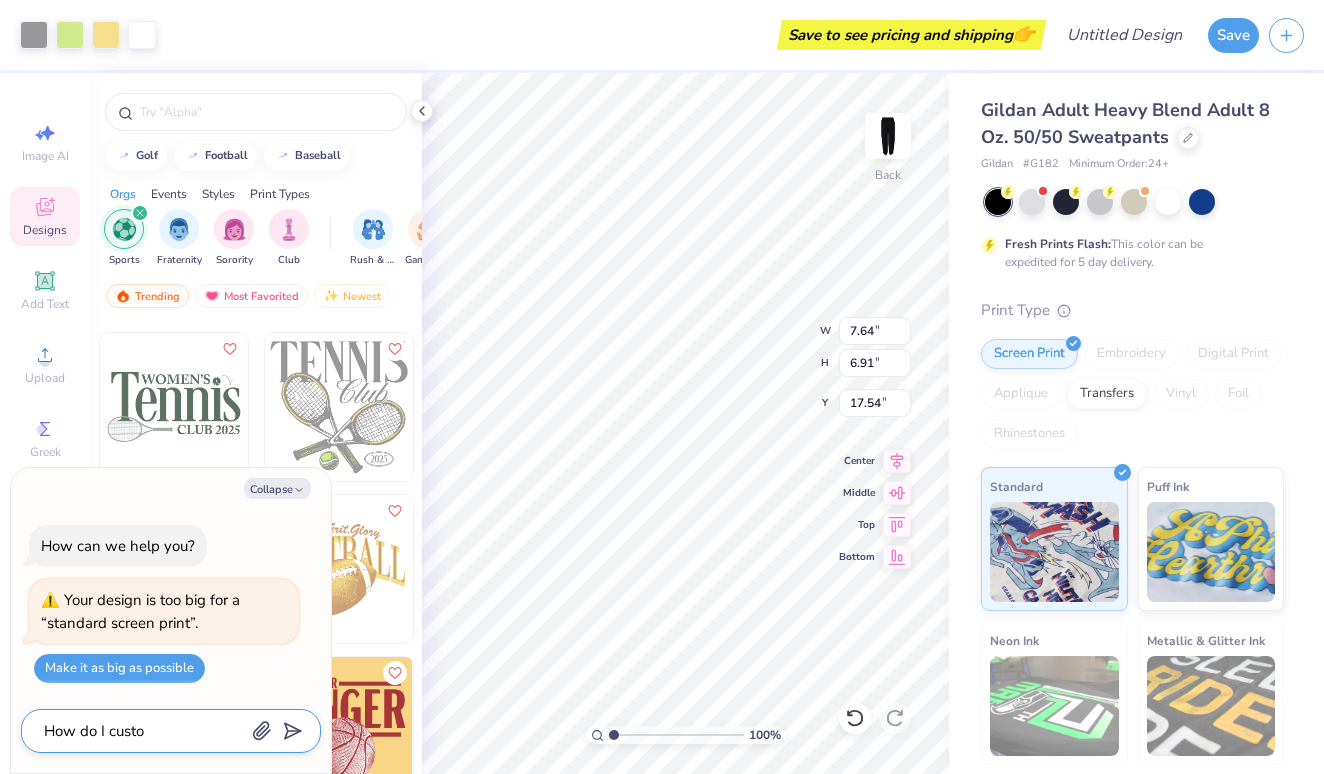 type on "x" 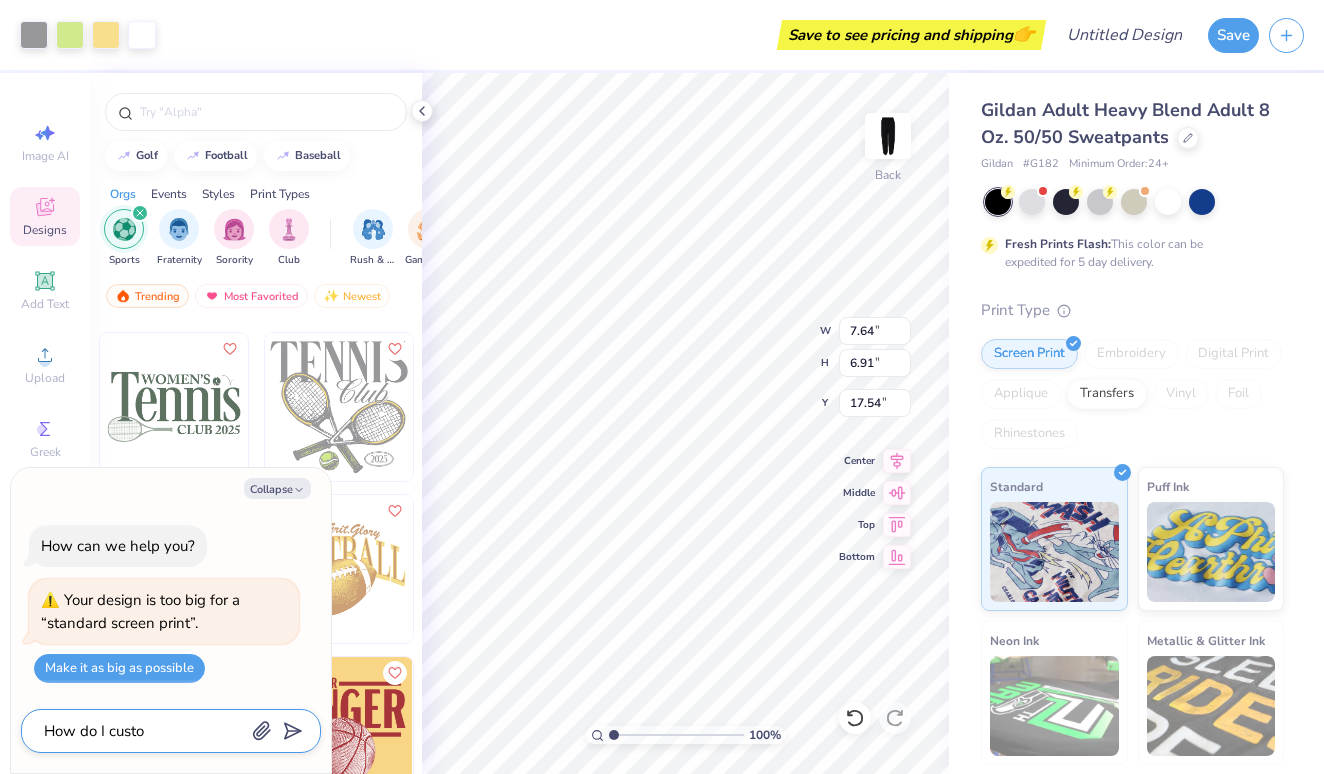 type on "How do I custom" 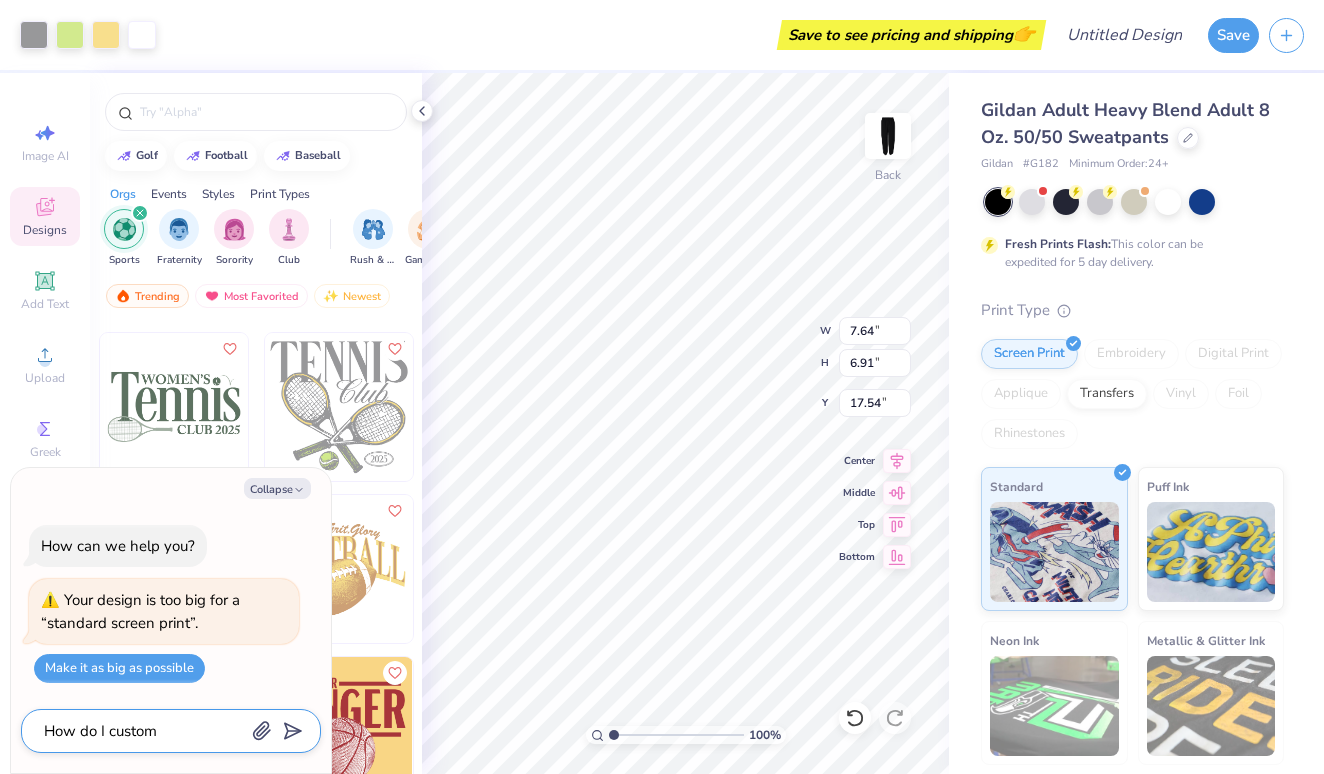 type on "x" 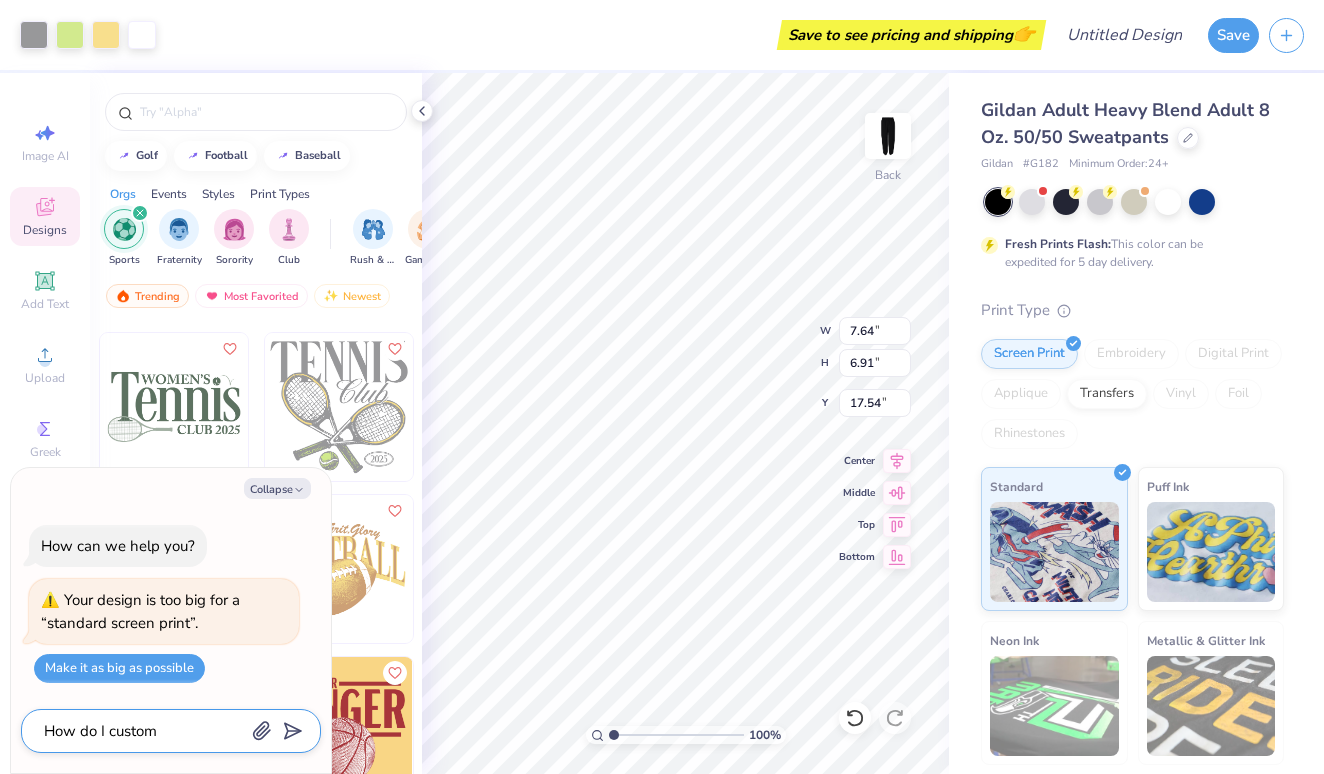 type on "How do I customi" 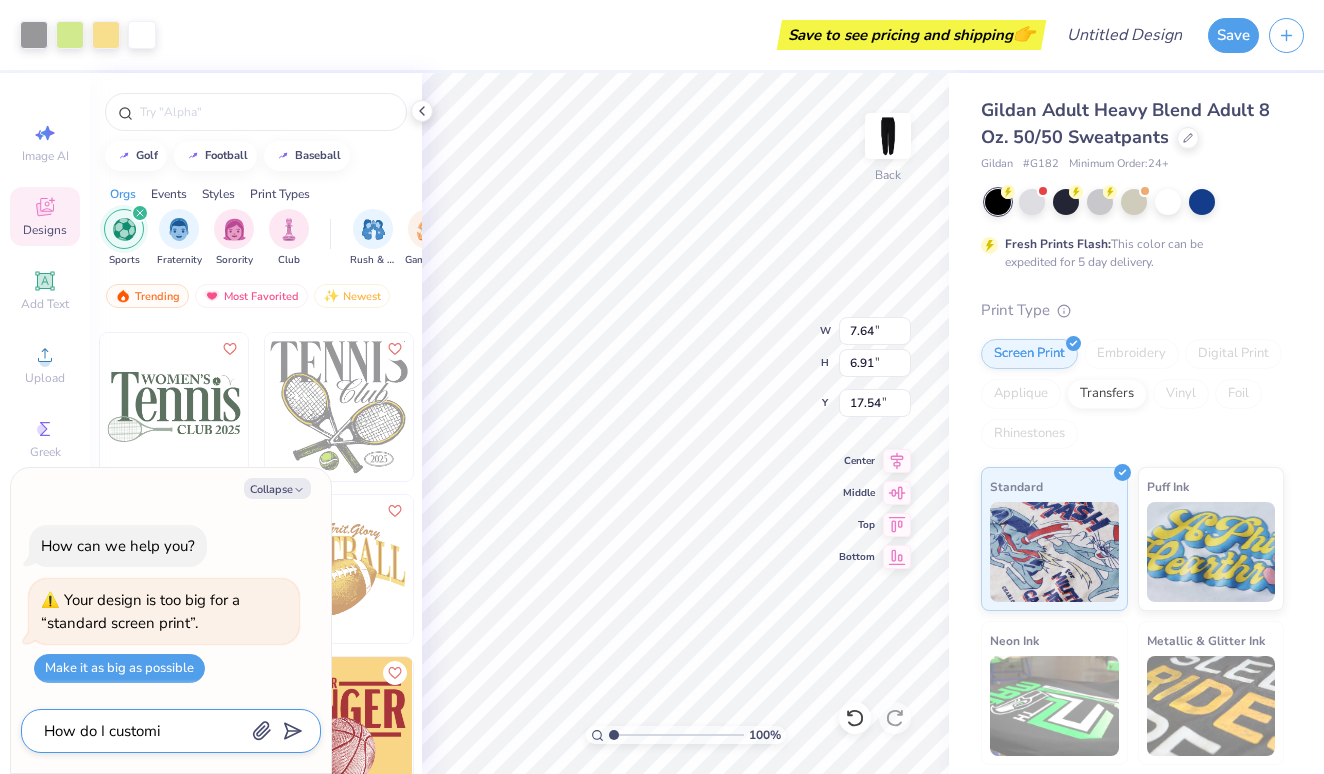 type on "x" 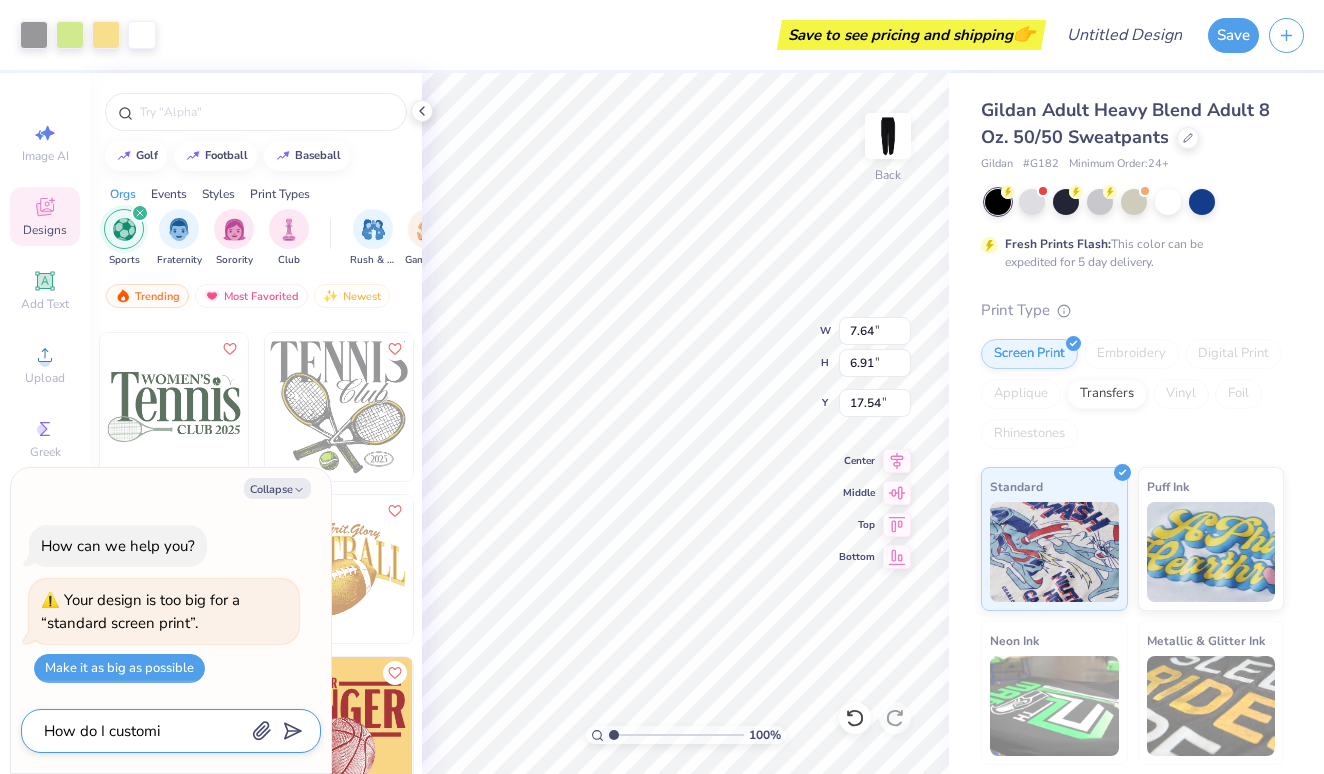 type on "How do I customiz" 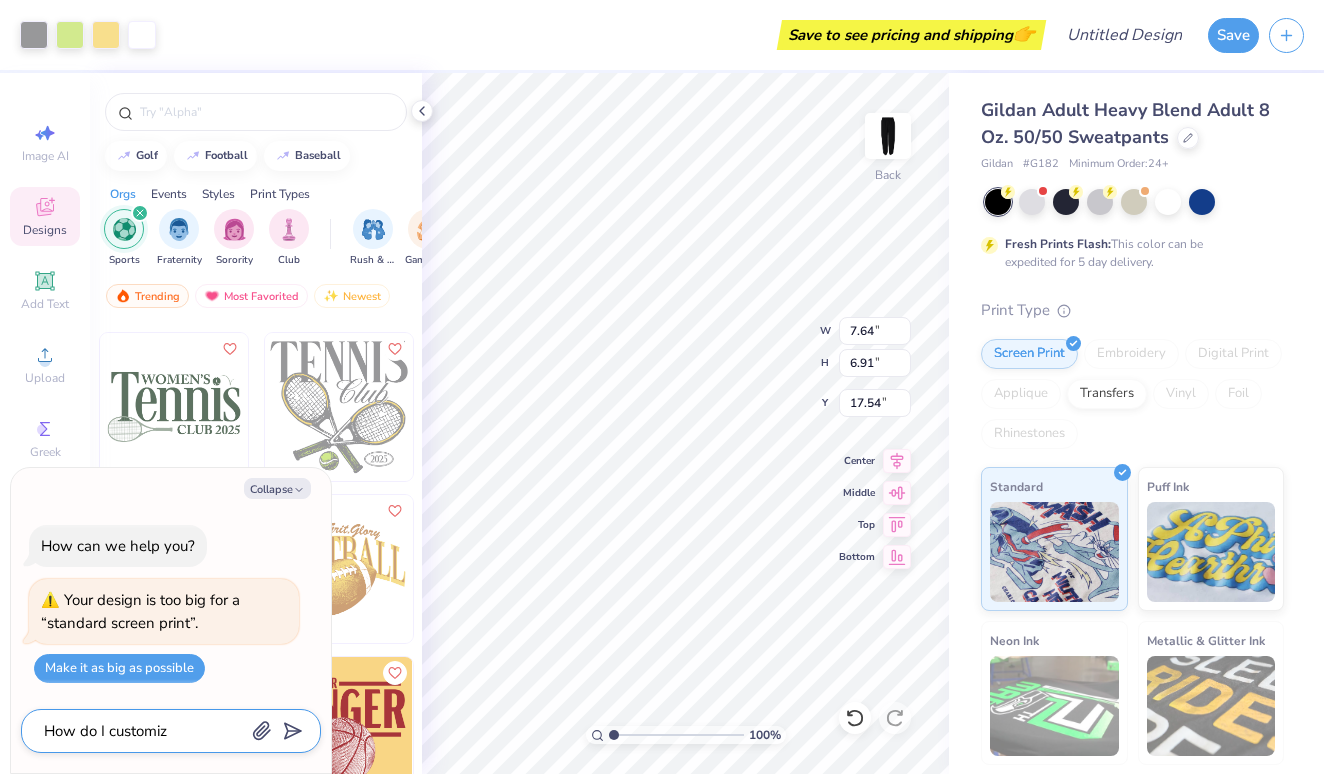 type on "x" 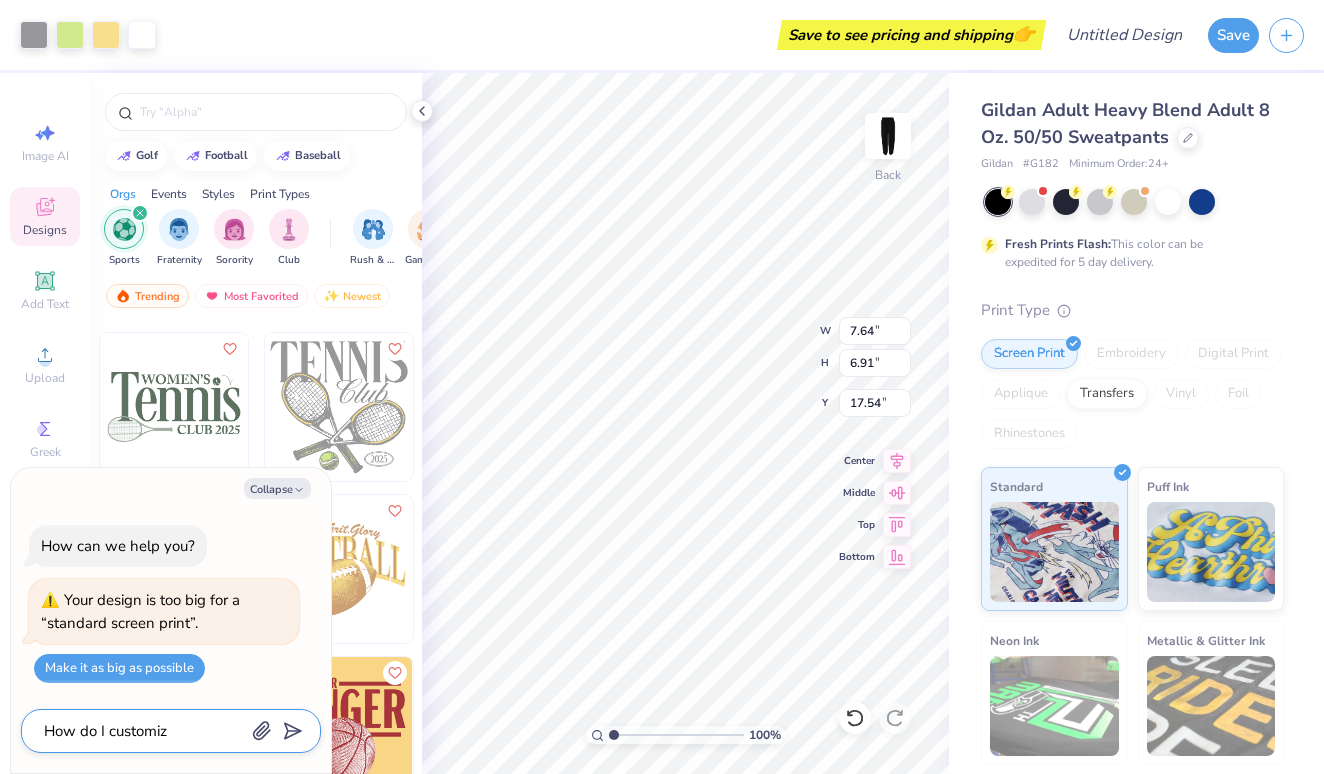 type on "How do I customize" 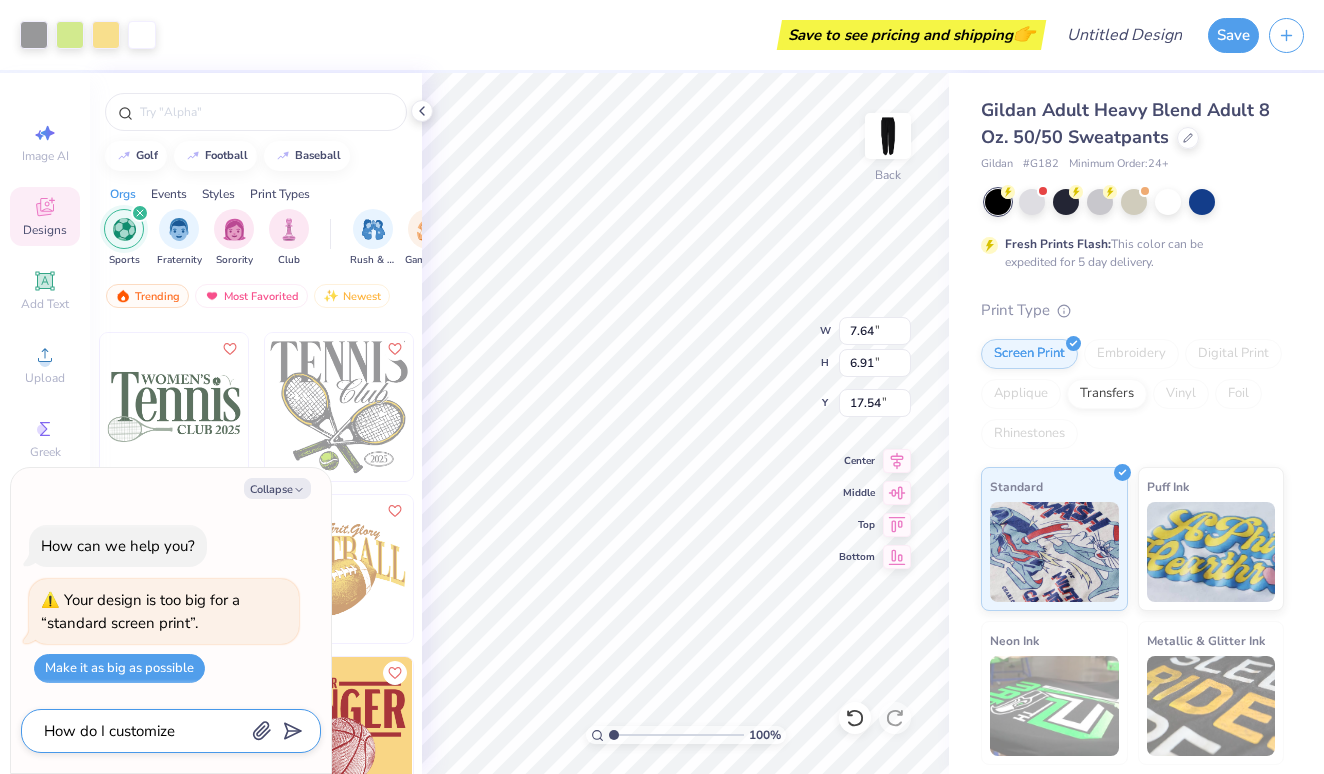 type on "x" 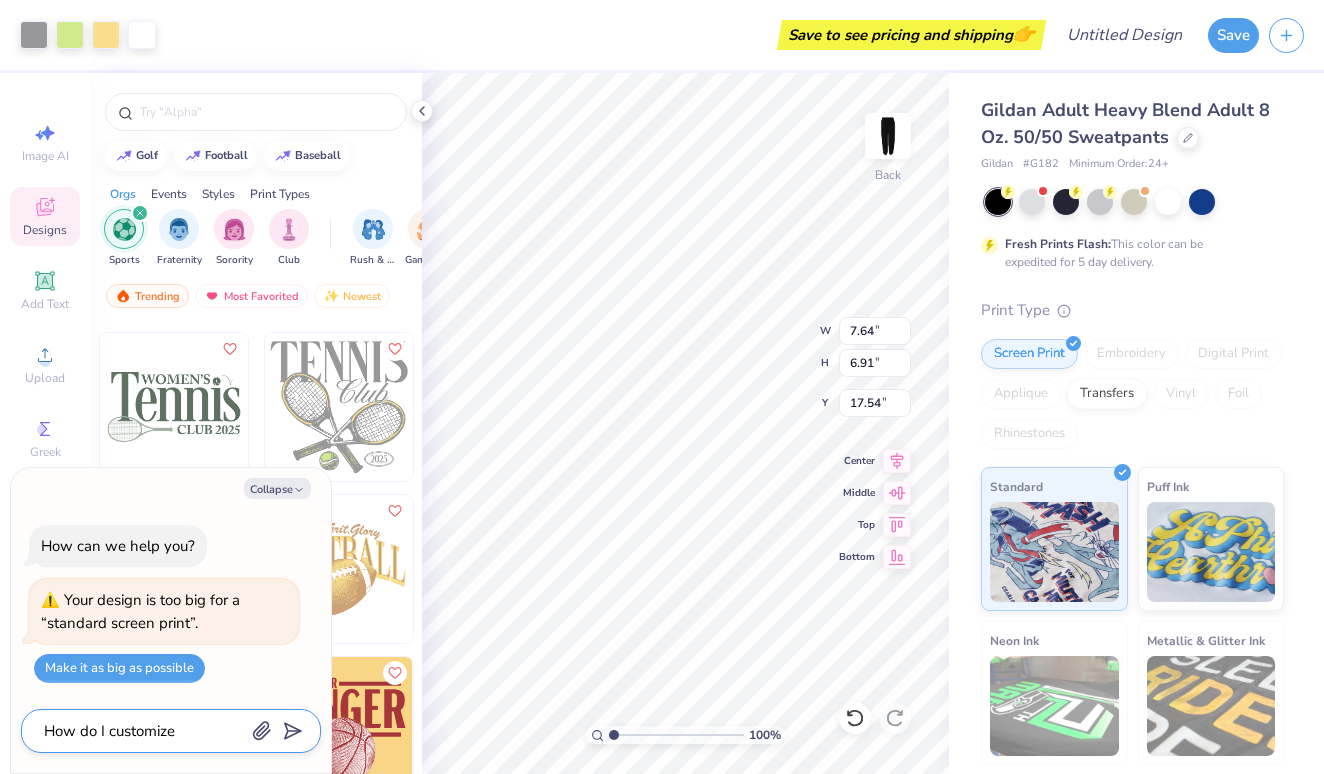 type on "How do I customize" 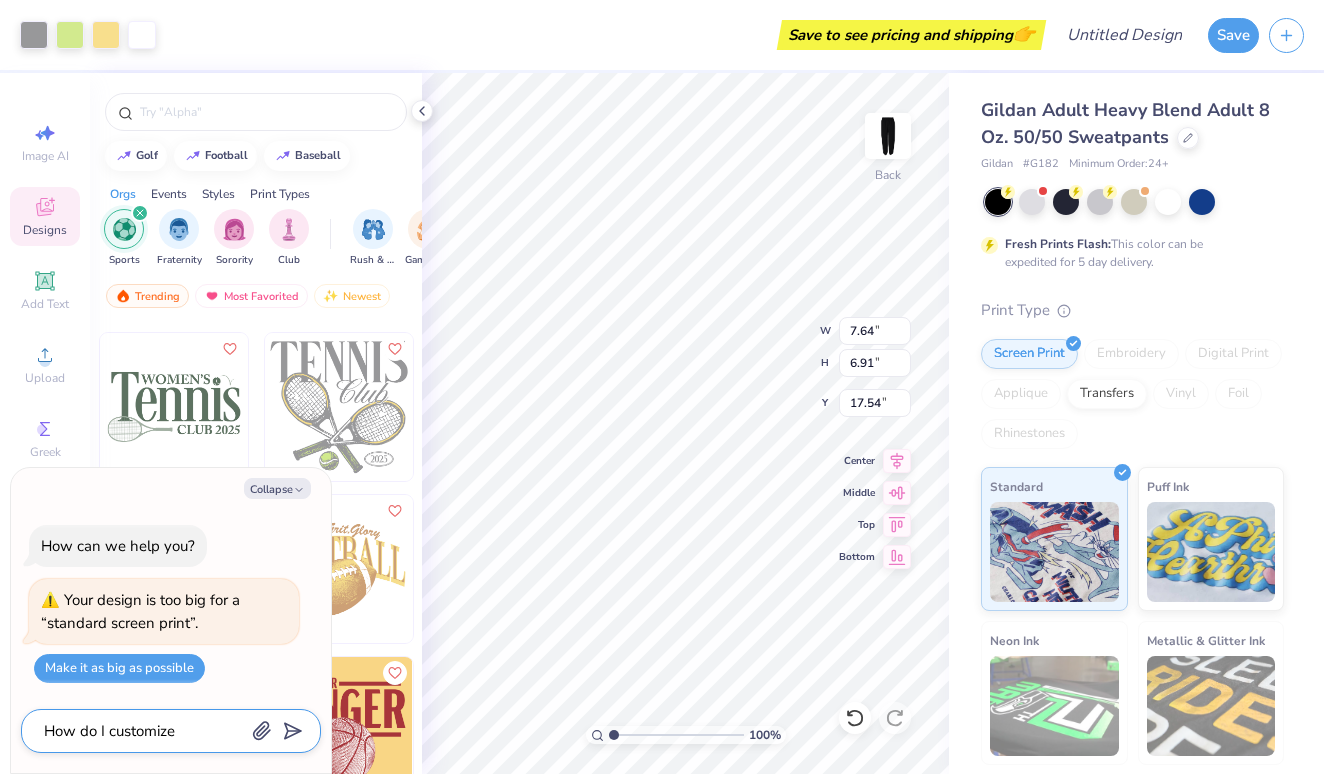 type on "x" 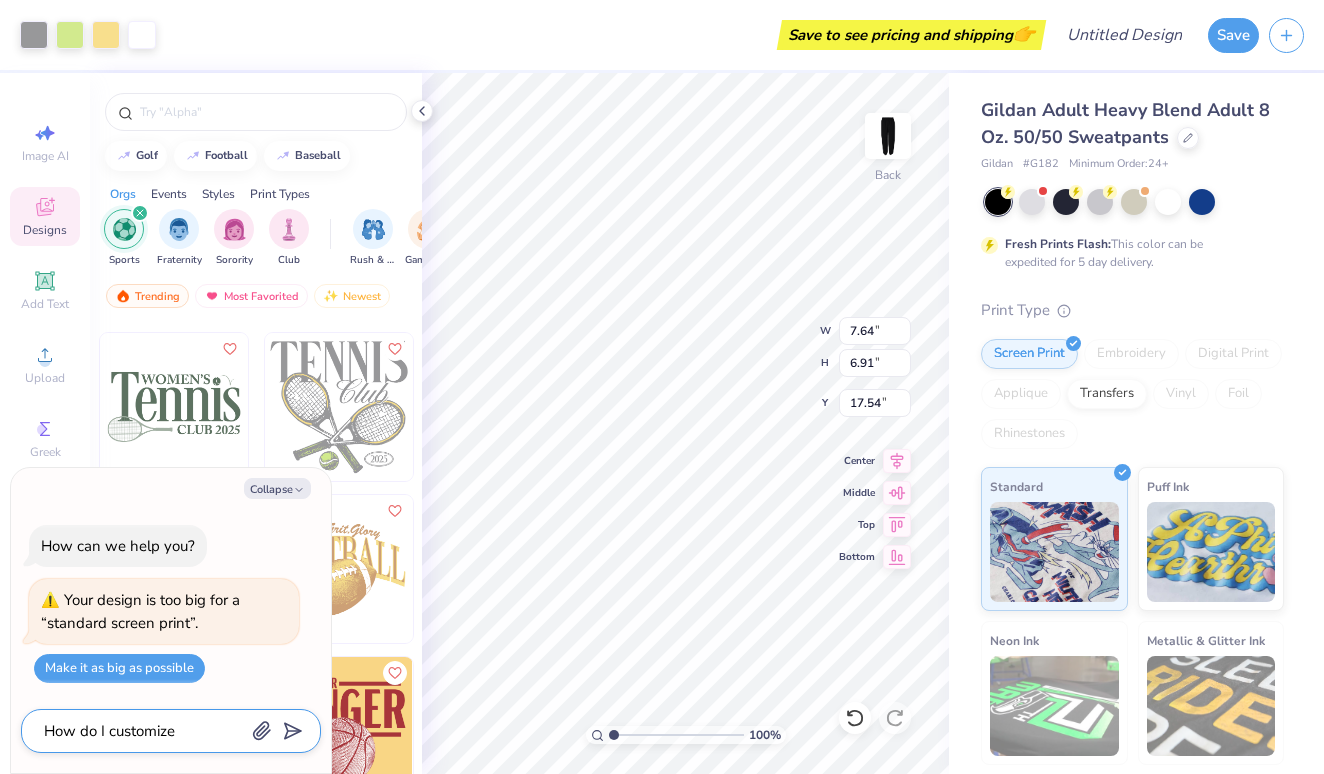 type on "How do I customize t" 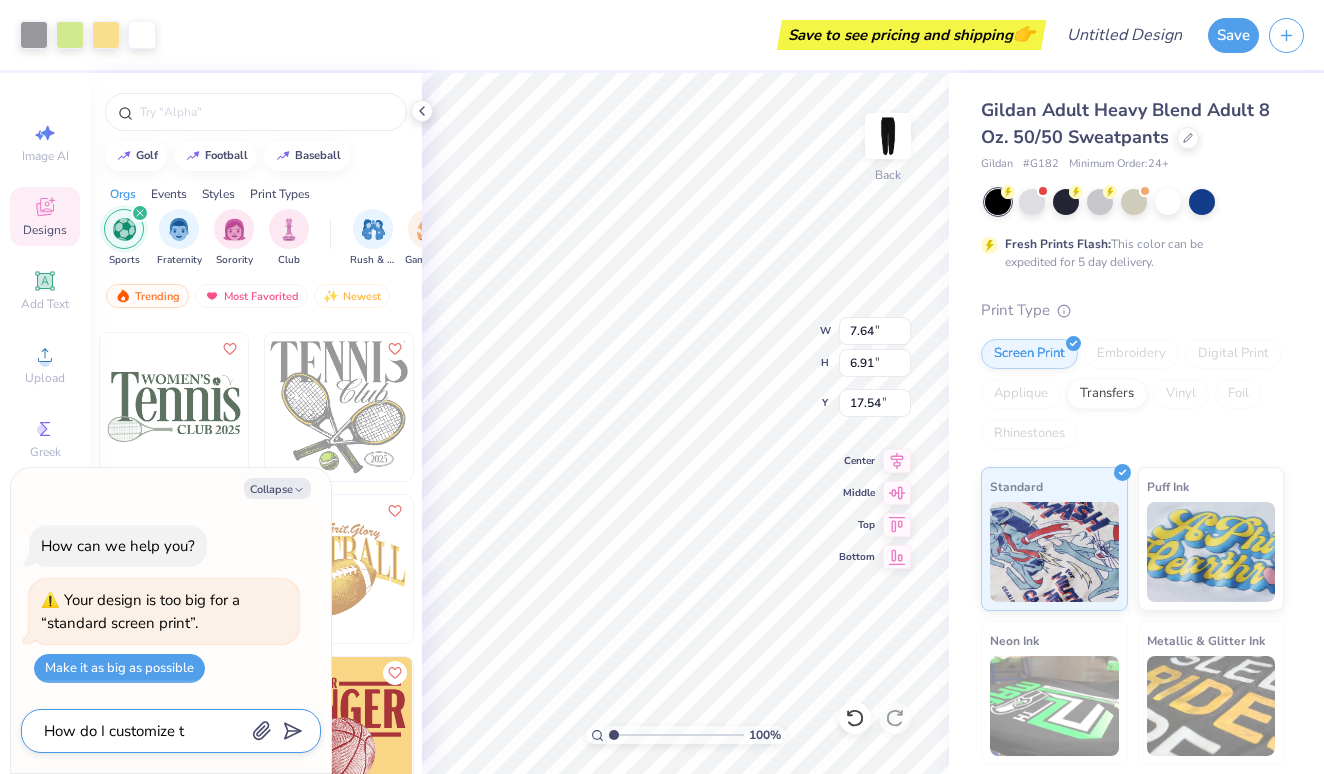 type on "x" 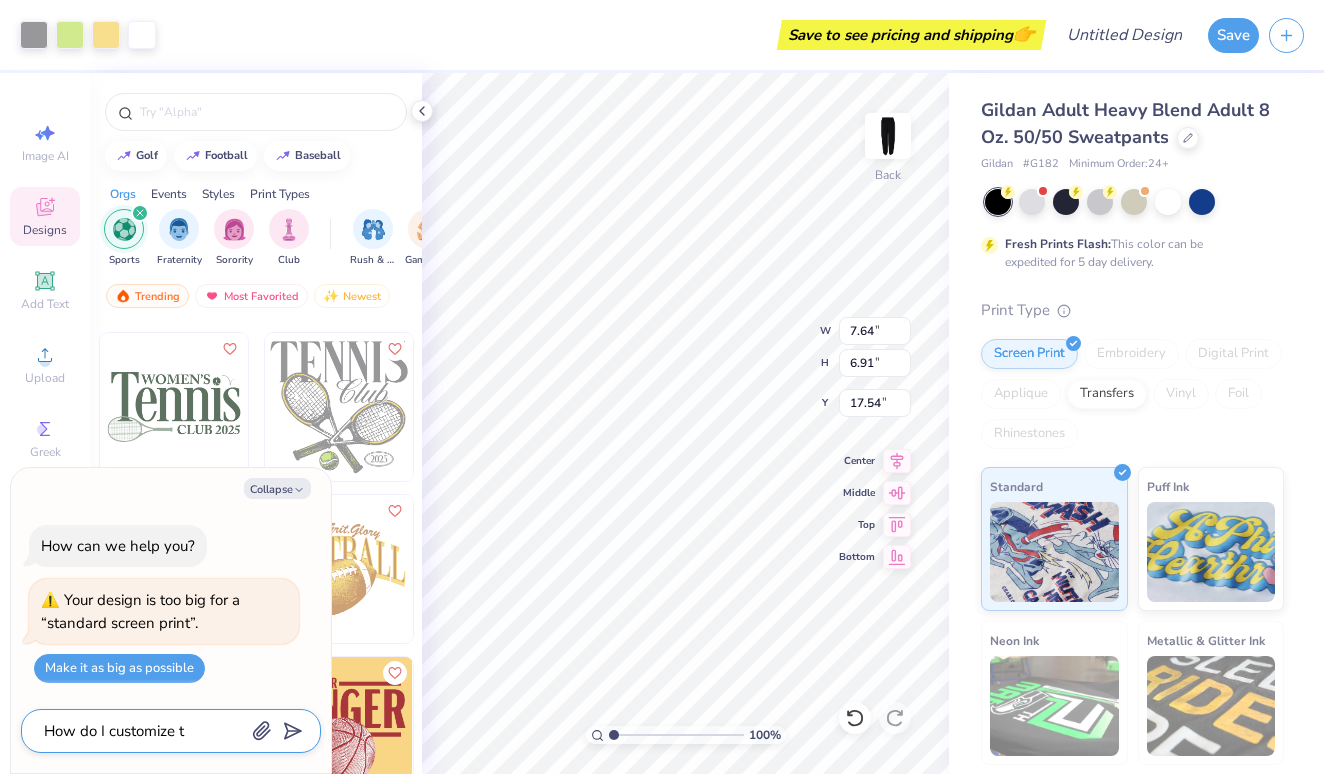 type on "How do I customize th" 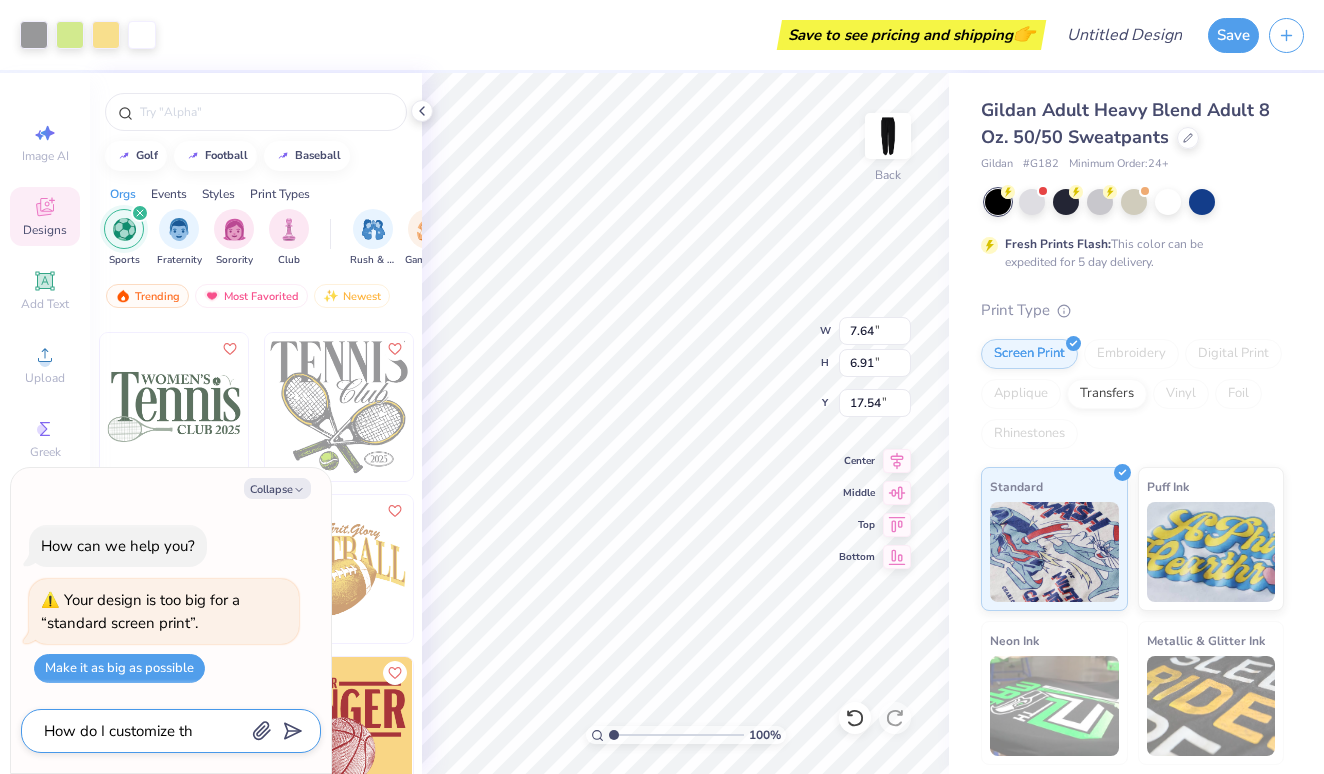 type on "x" 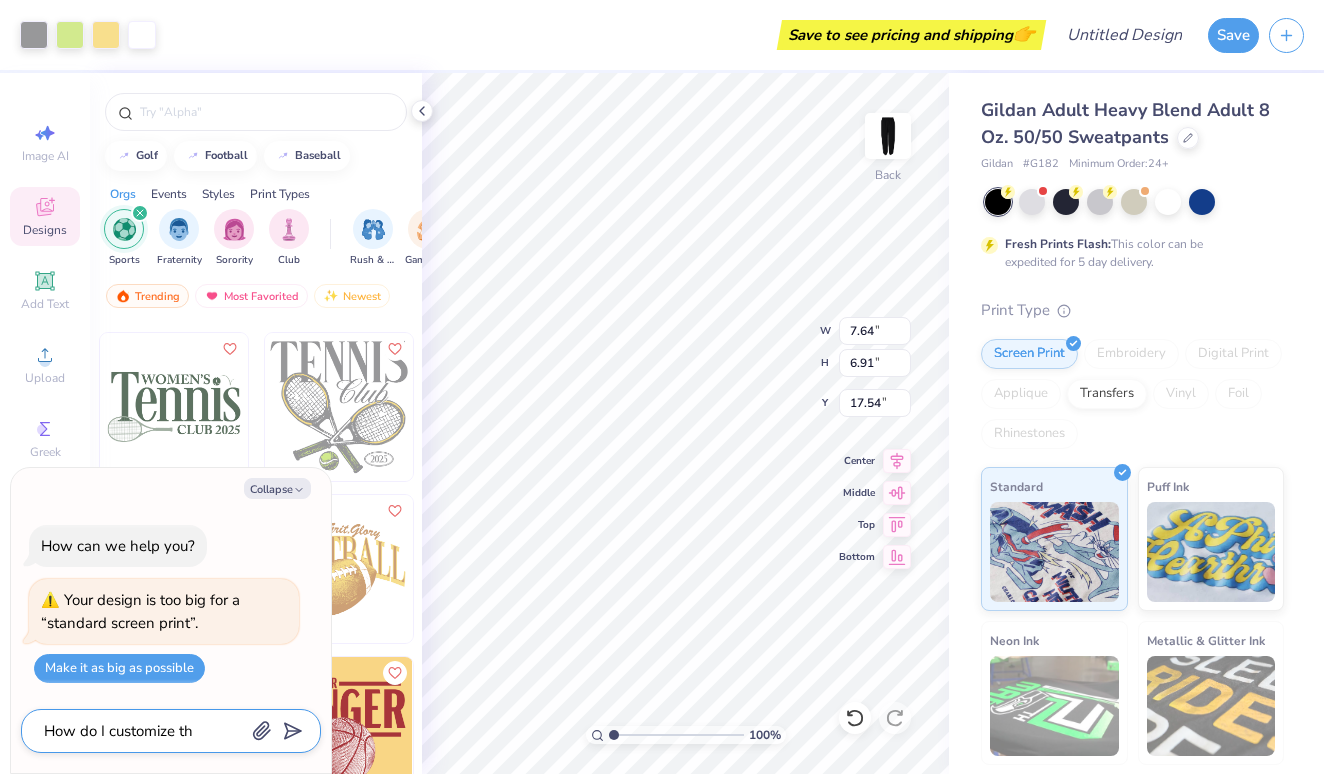 type on "How do I customize thi" 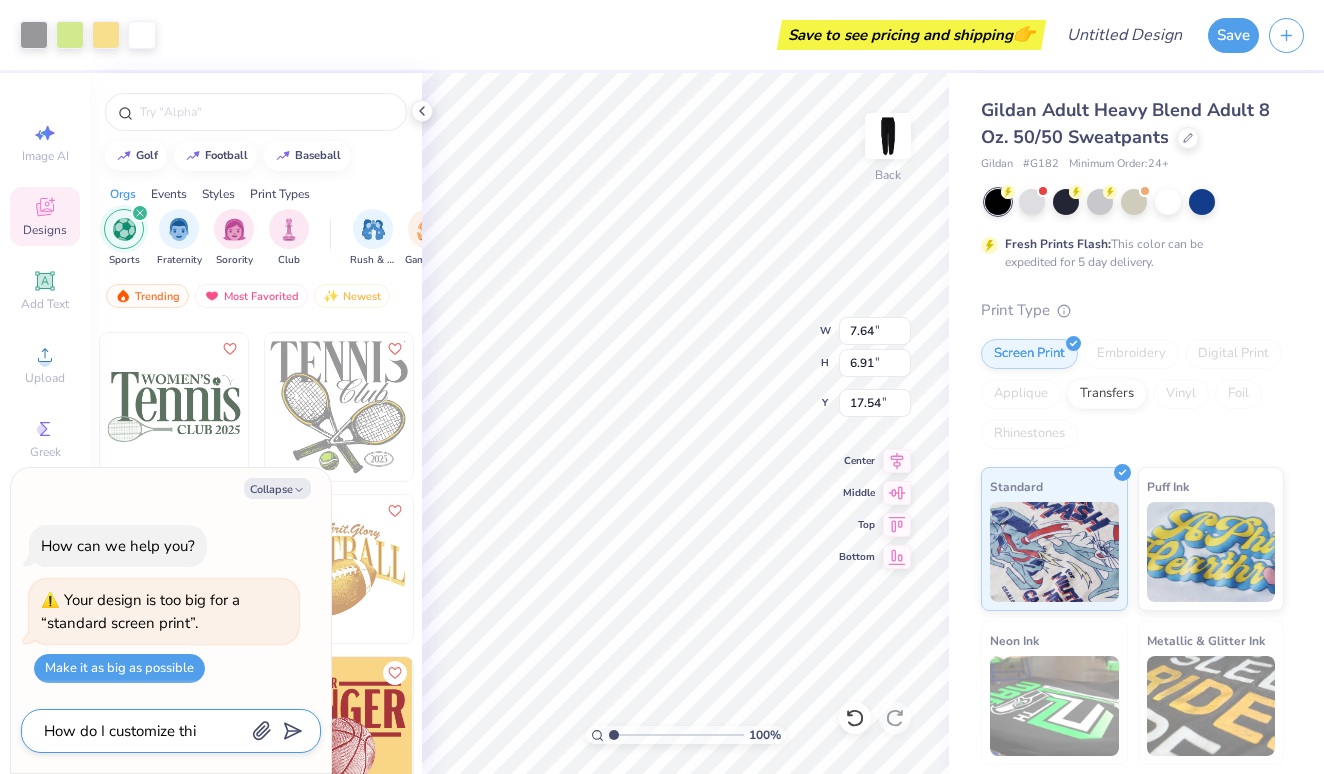 type on "x" 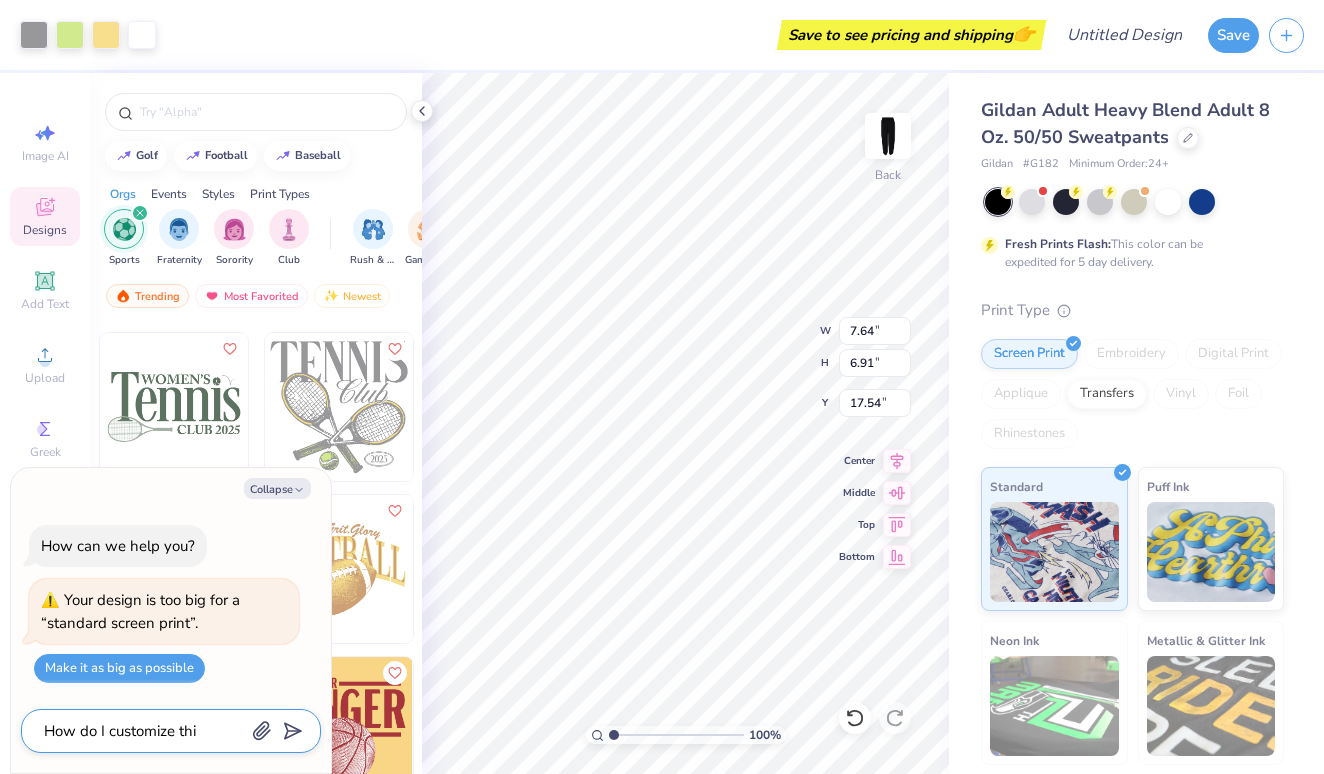 type on "How do I customize this" 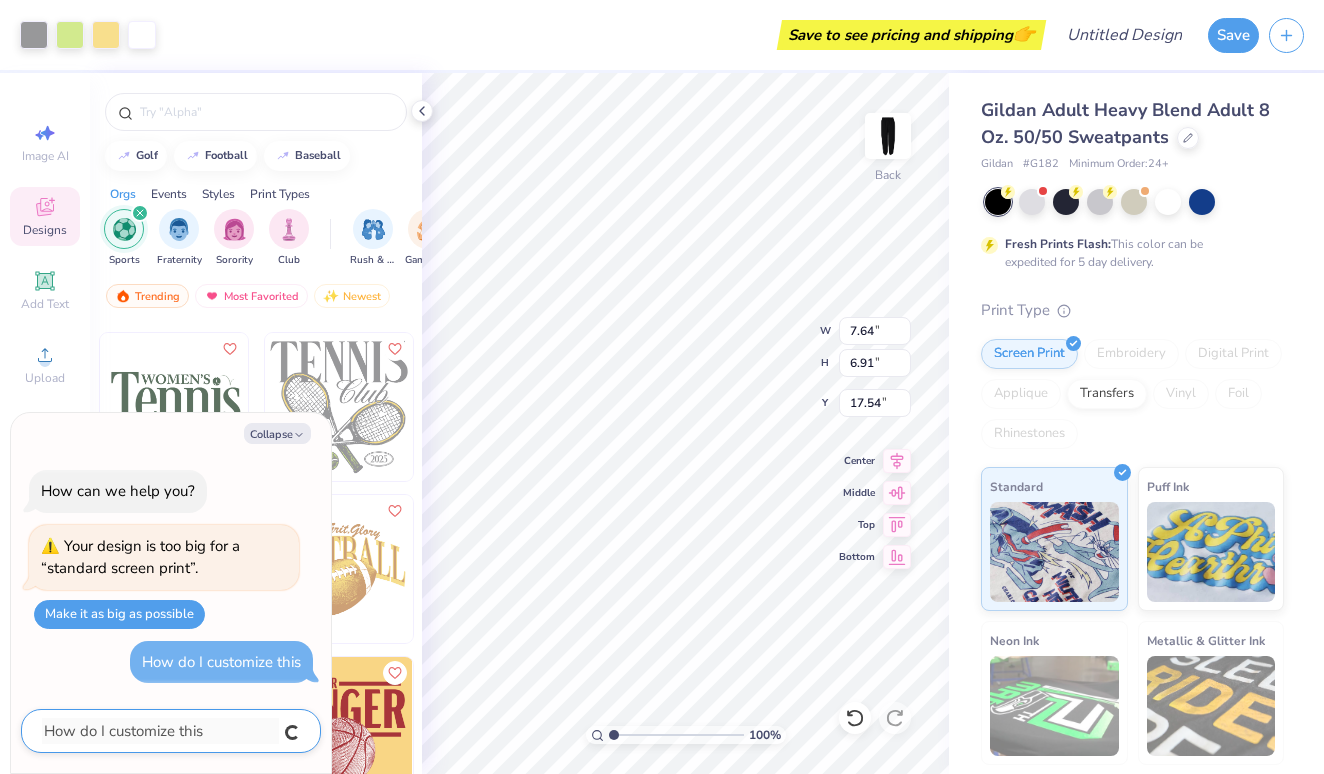 type on "x" 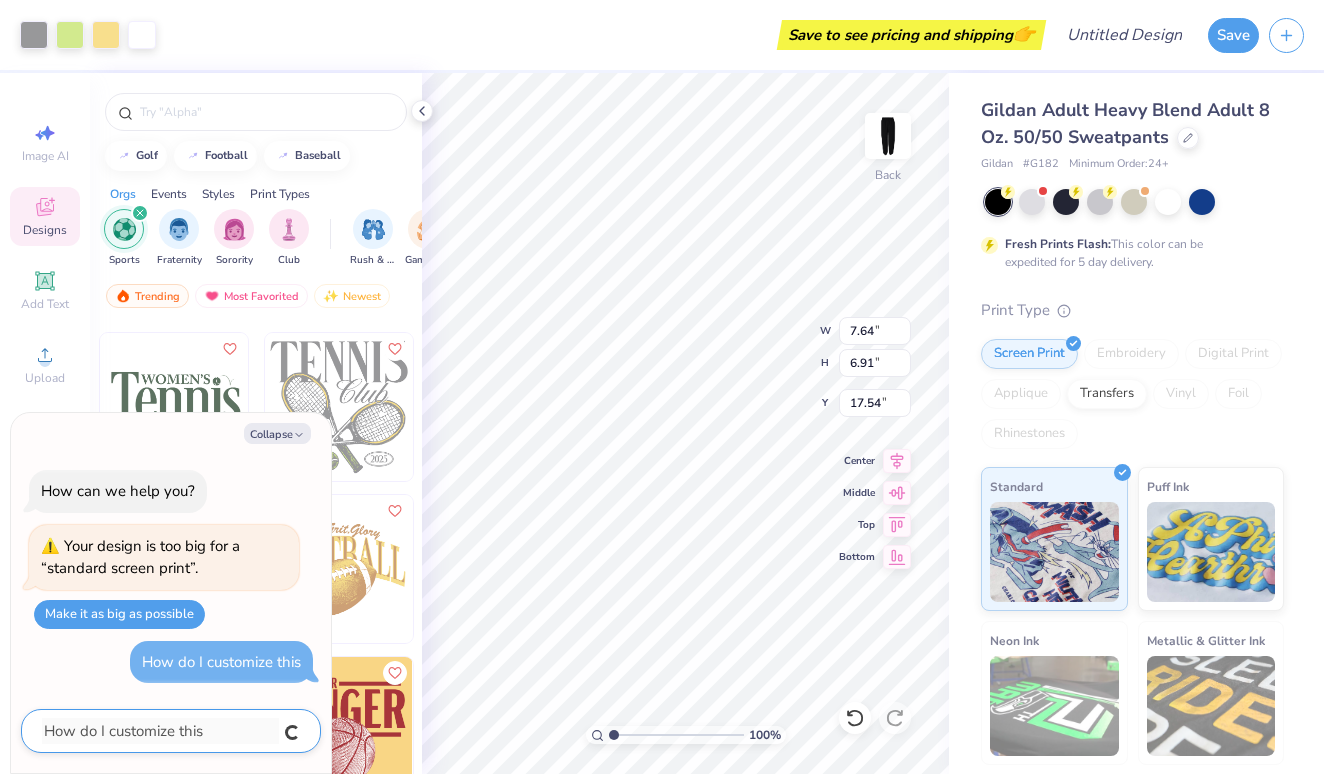 type 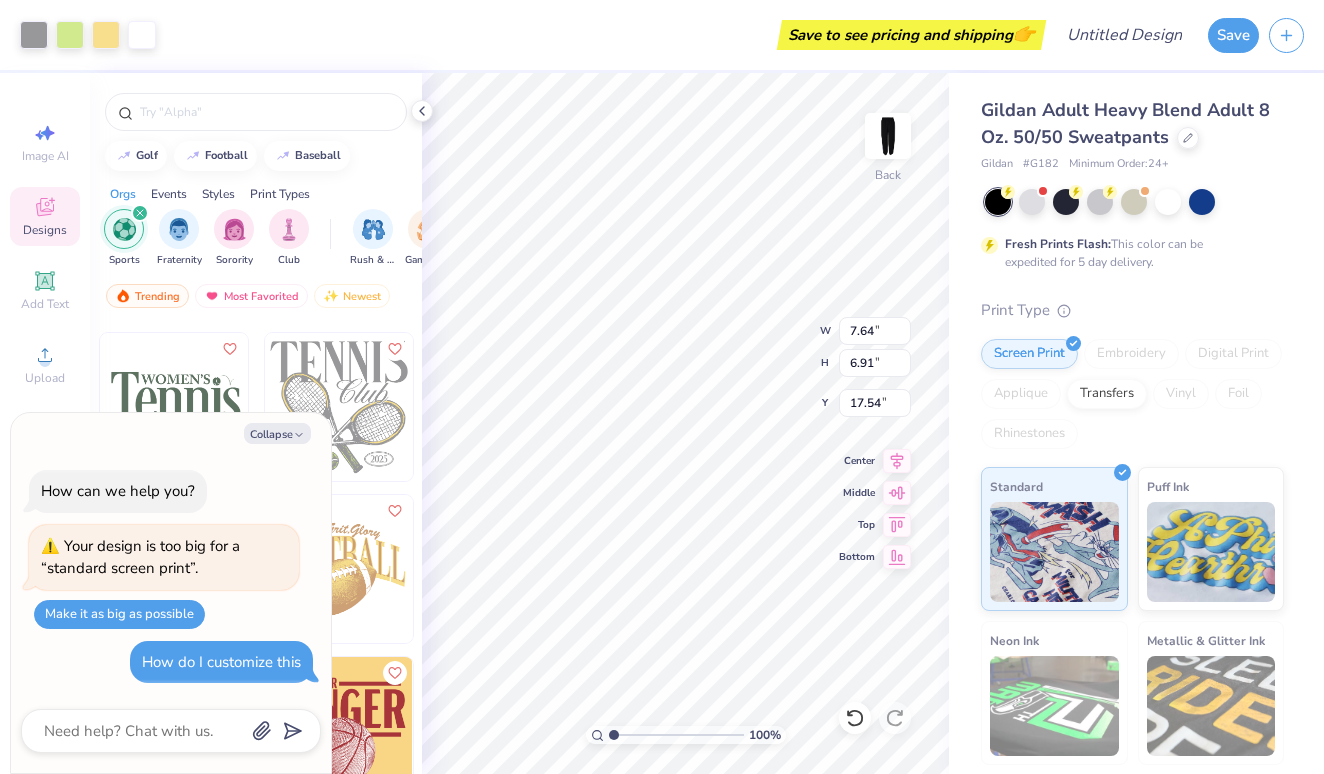 type on "x" 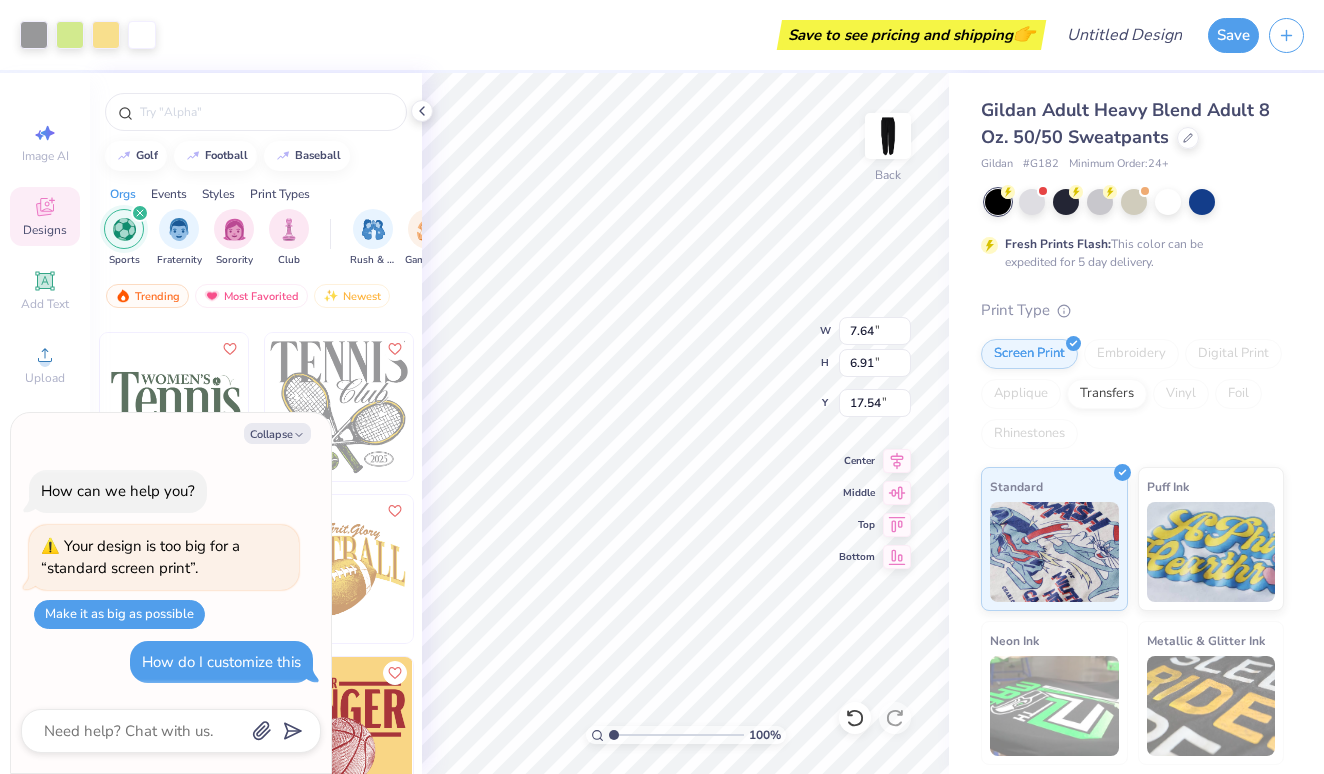 type on "1.20" 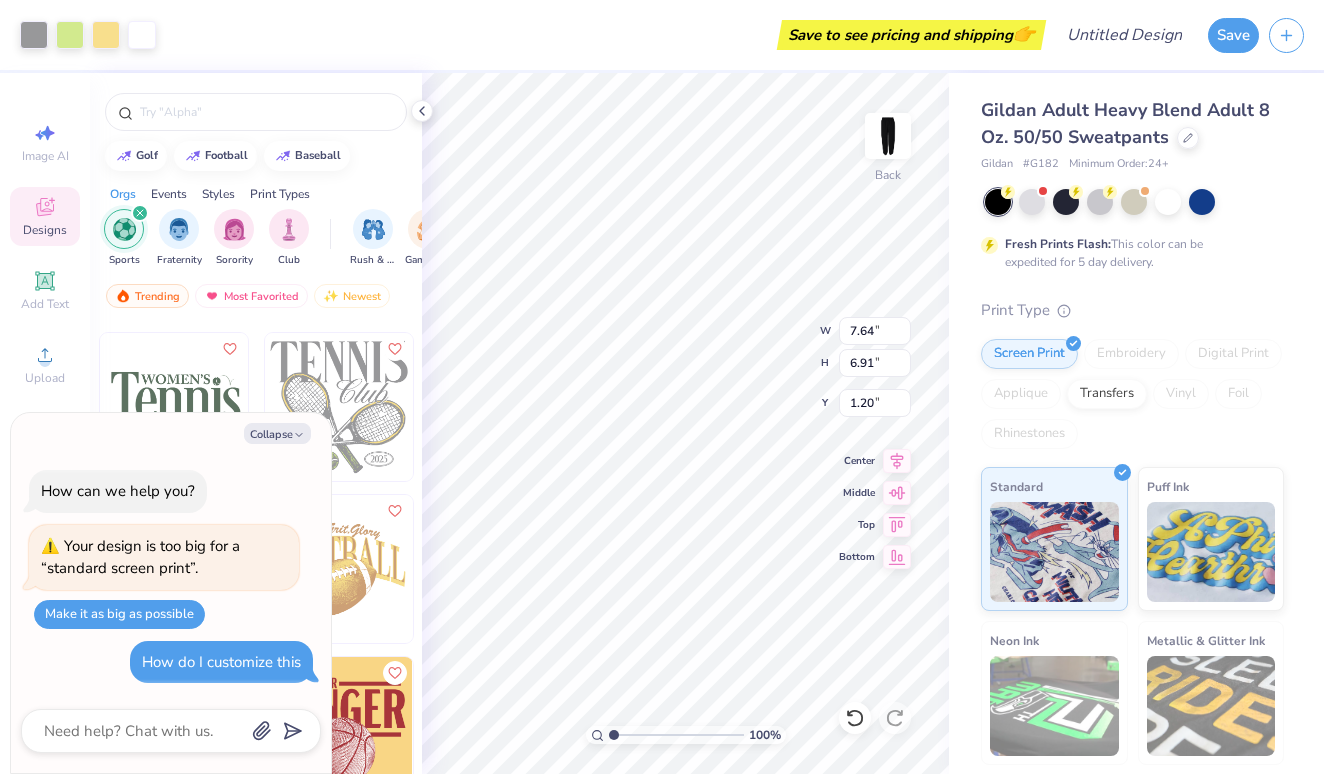 type on "x" 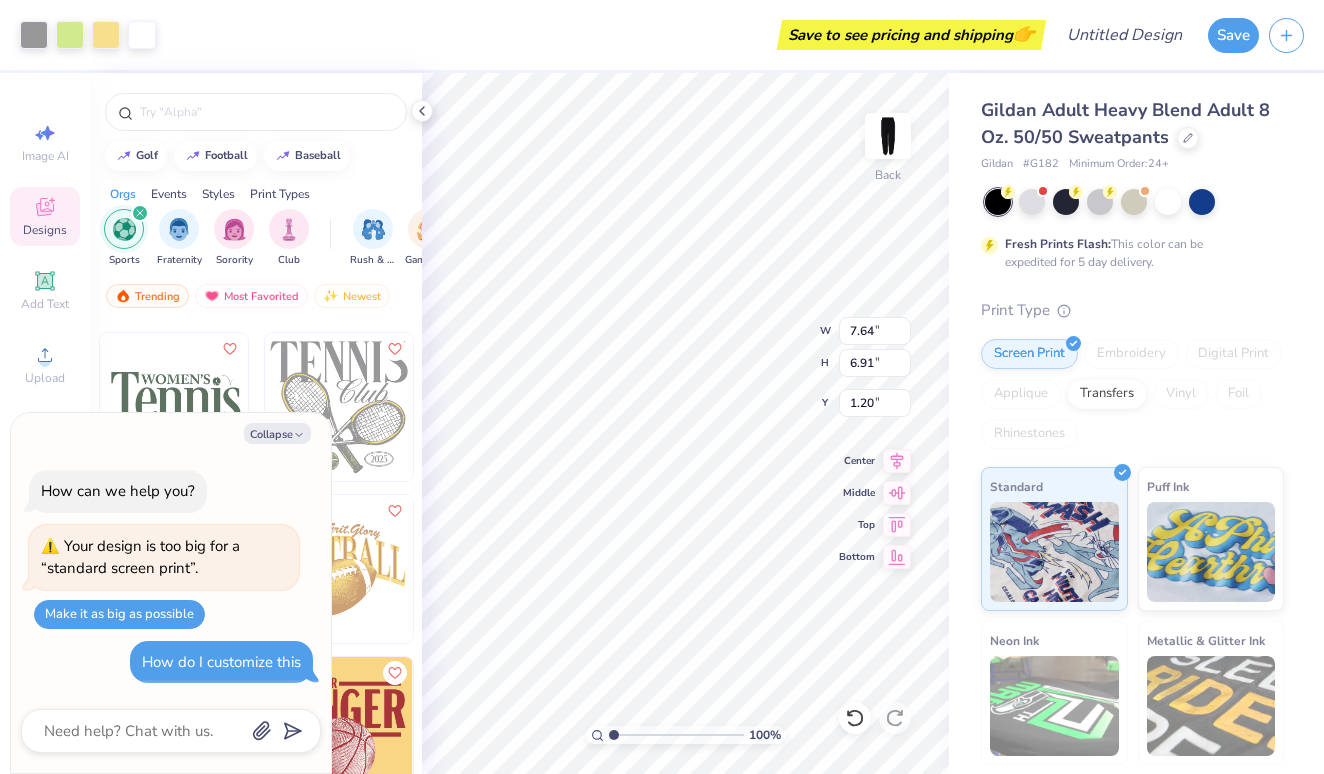 type on "3.52" 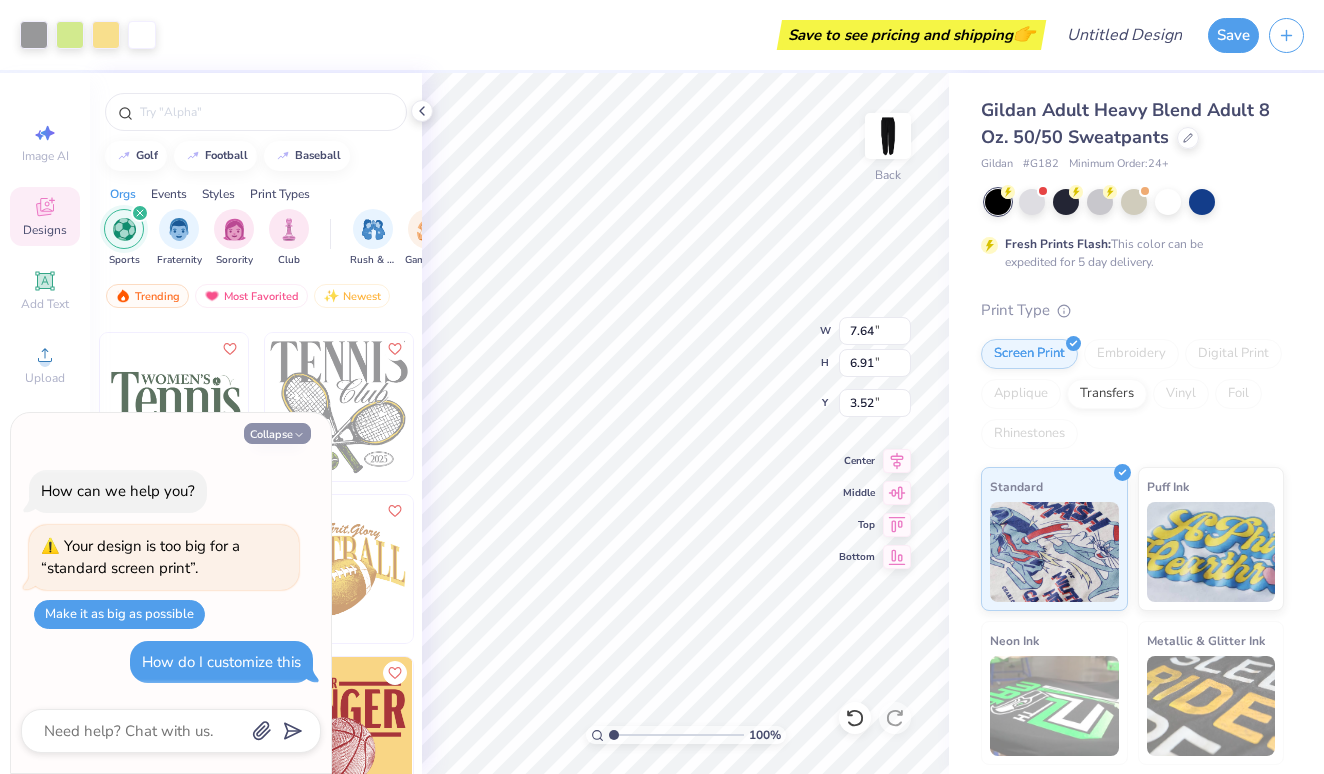 click on "Collapse" at bounding box center (277, 433) 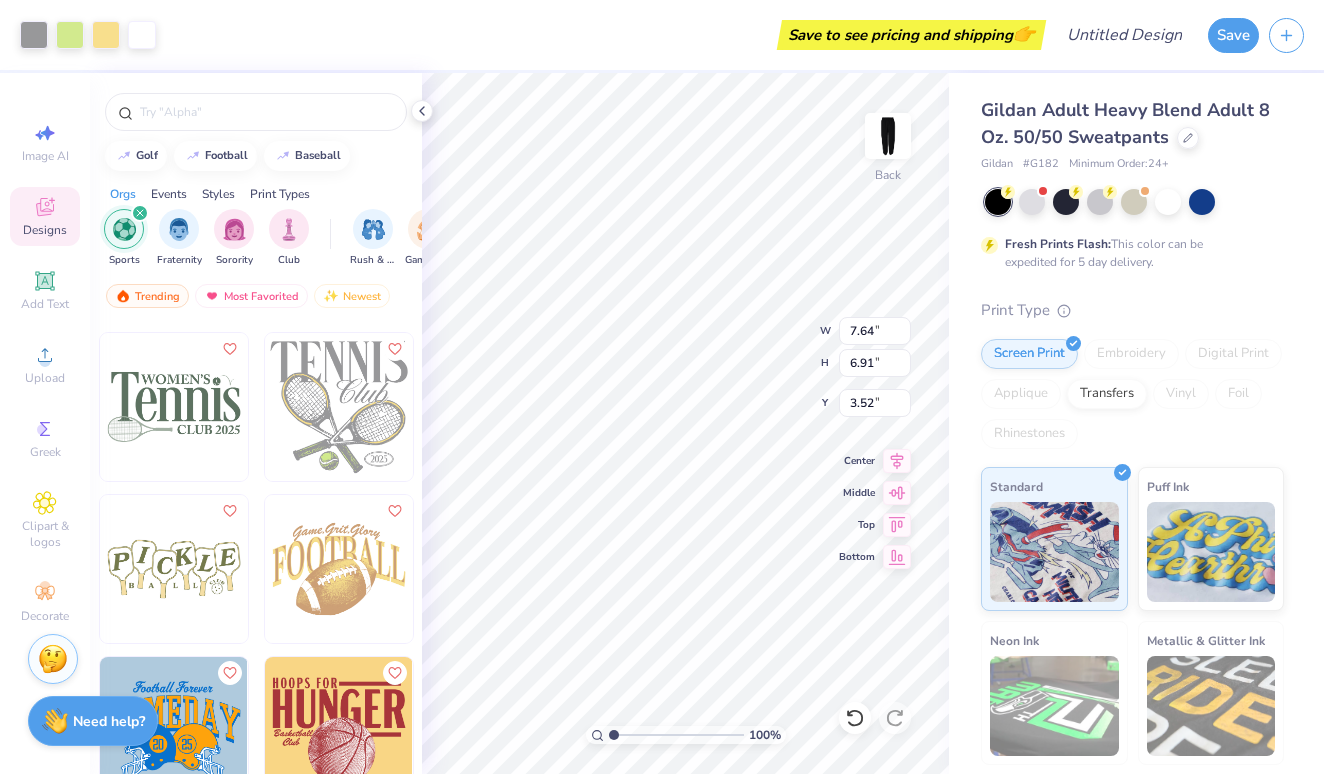 type on "x" 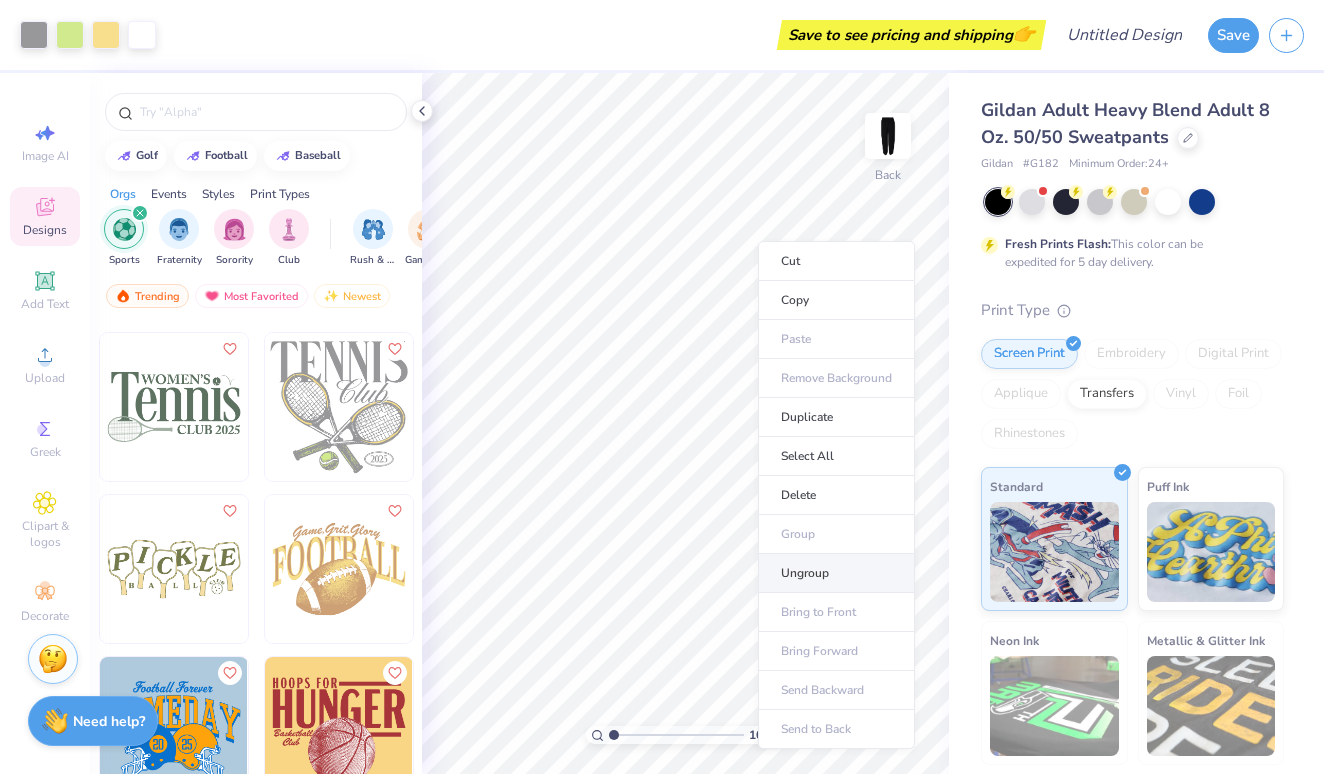 scroll, scrollTop: 0, scrollLeft: 0, axis: both 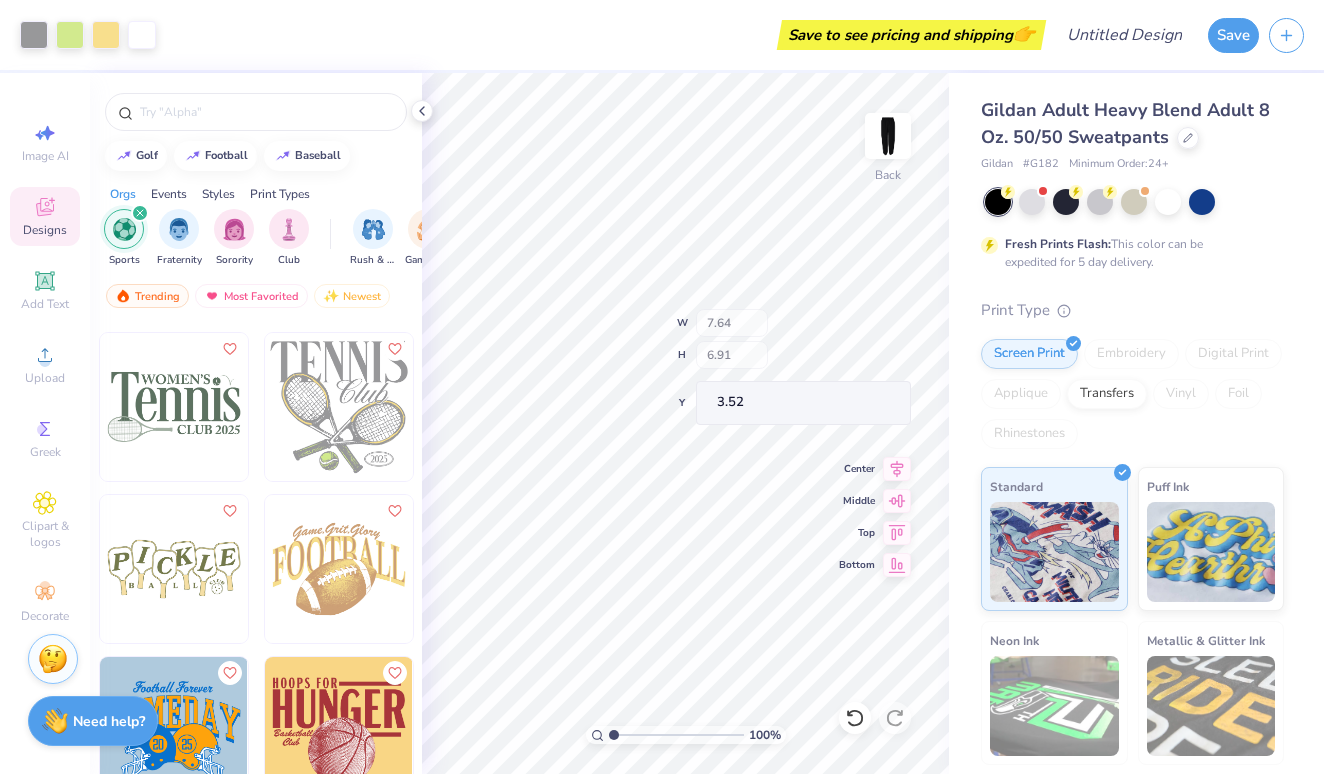 type on "2.93" 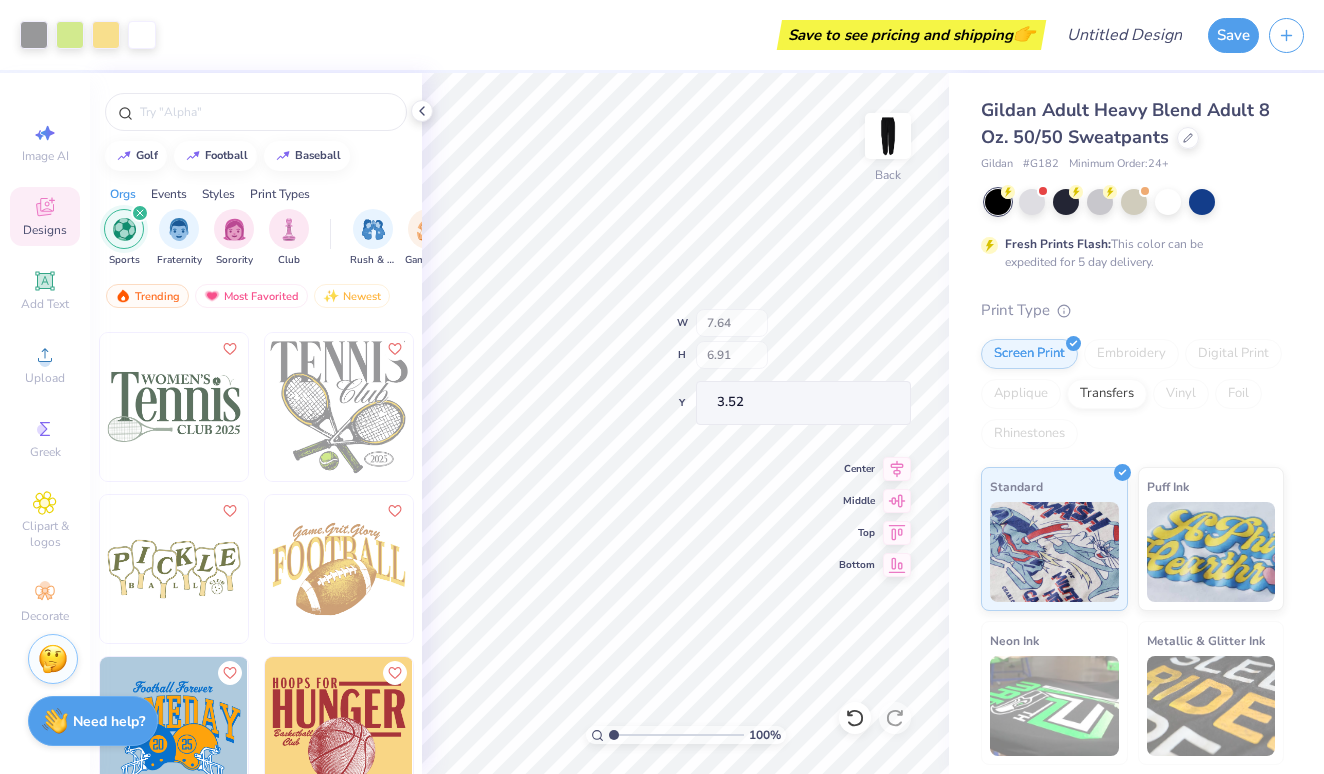 type on "1.42" 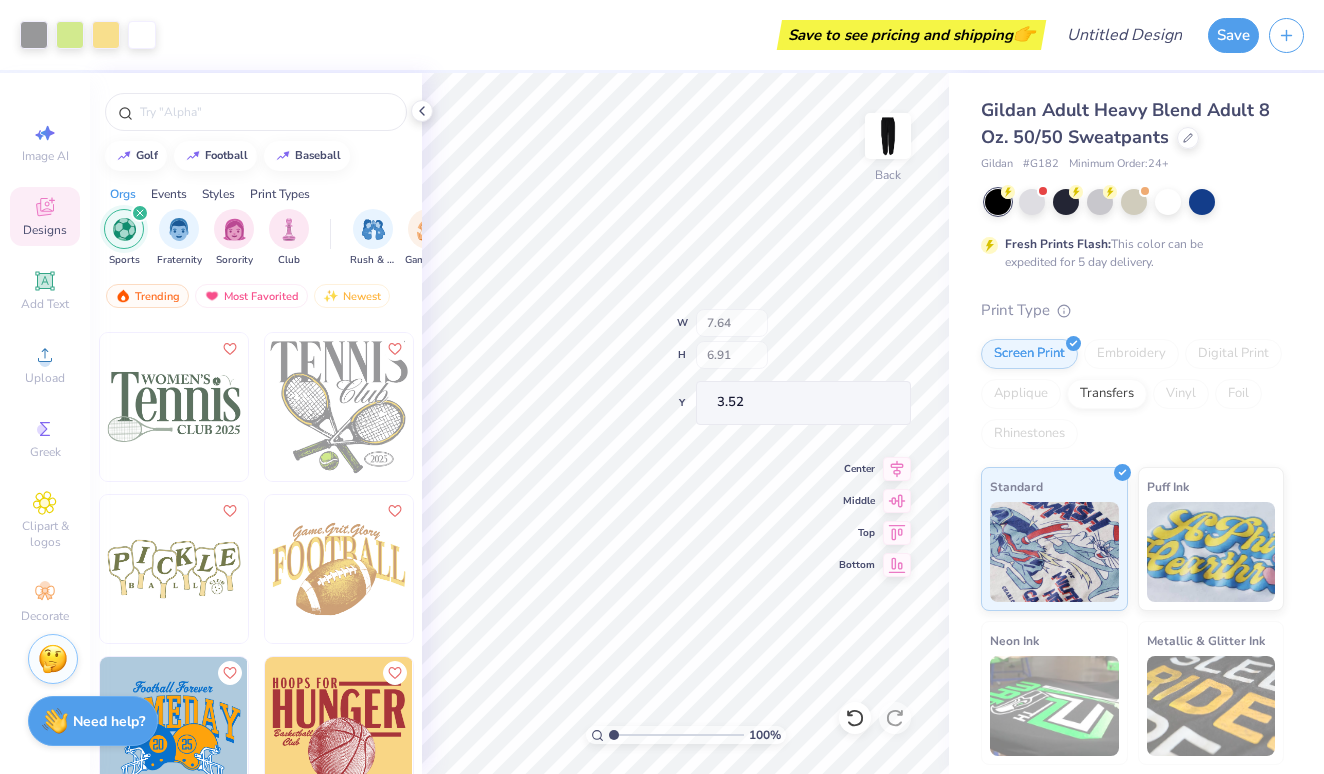 type on "5.16" 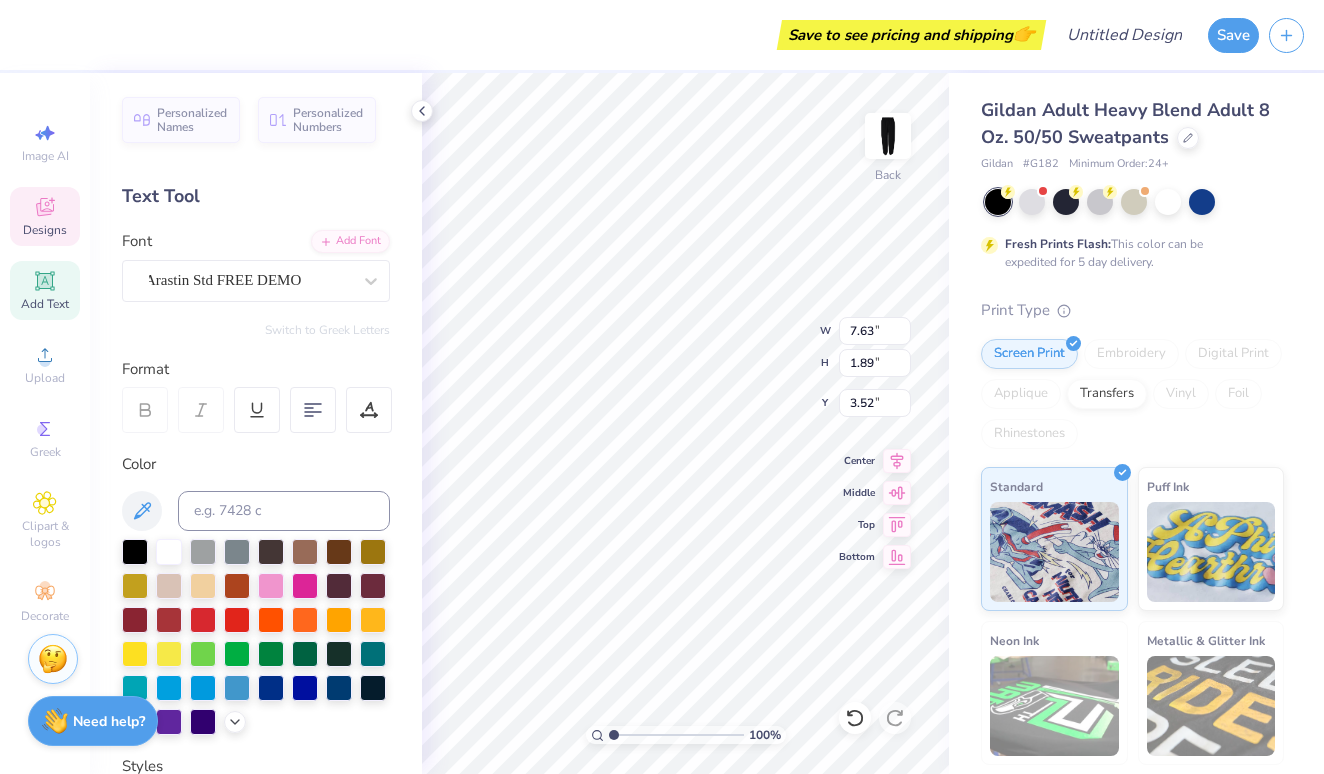 scroll, scrollTop: 0, scrollLeft: 0, axis: both 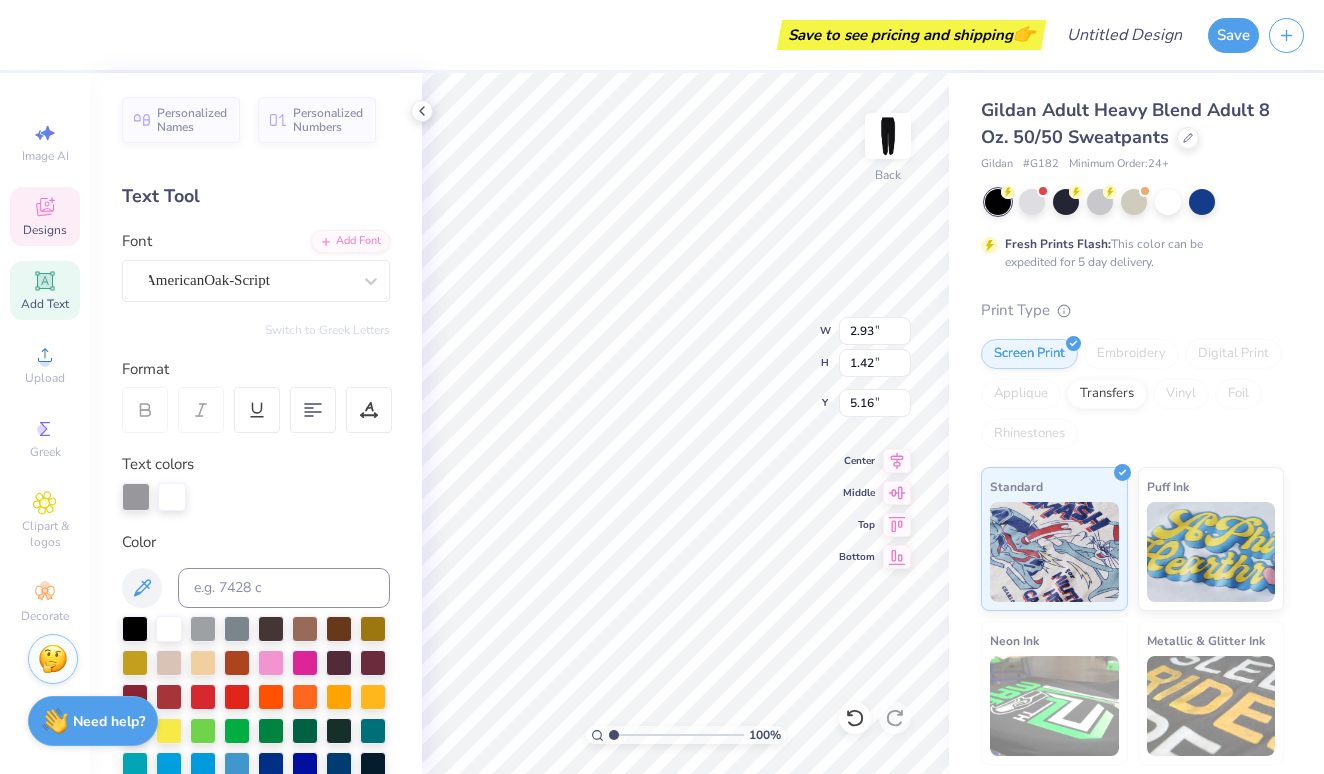 type on "6.23" 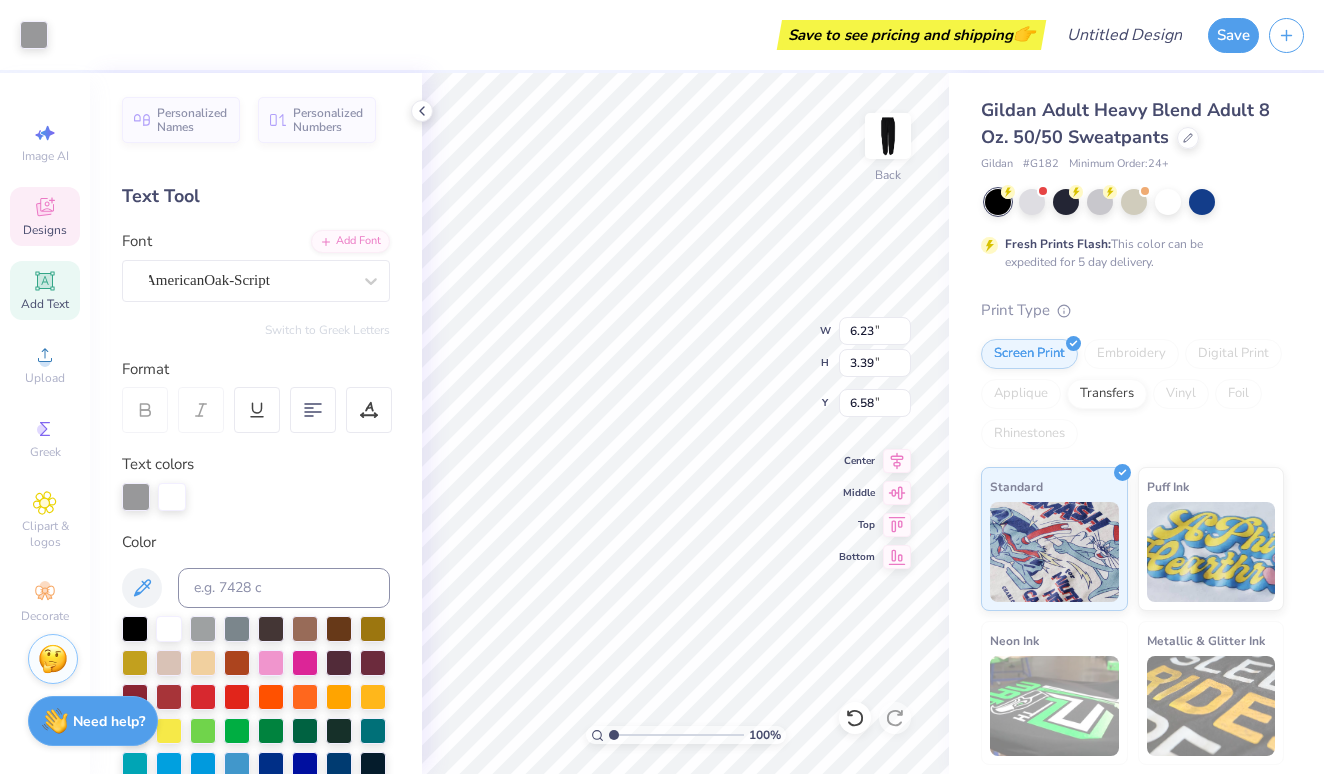 type on "13.87" 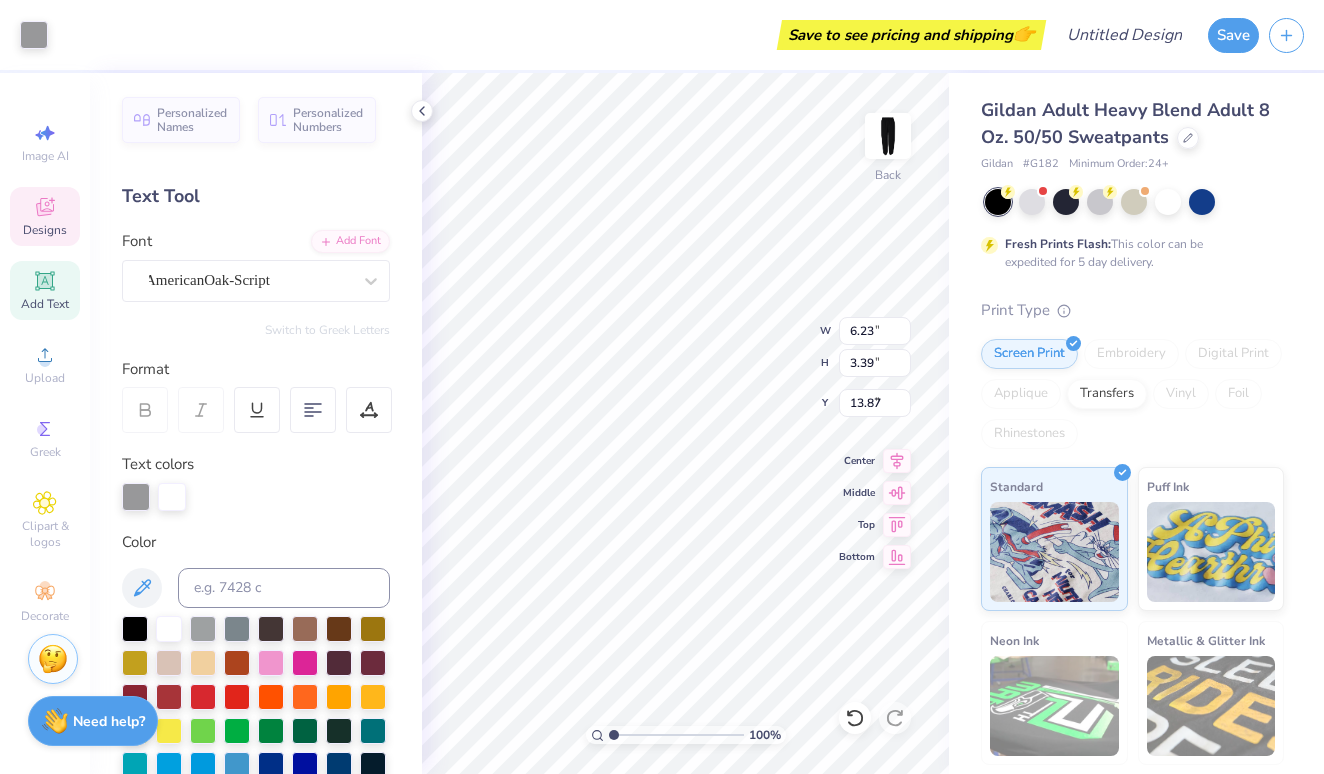 type on "4.51" 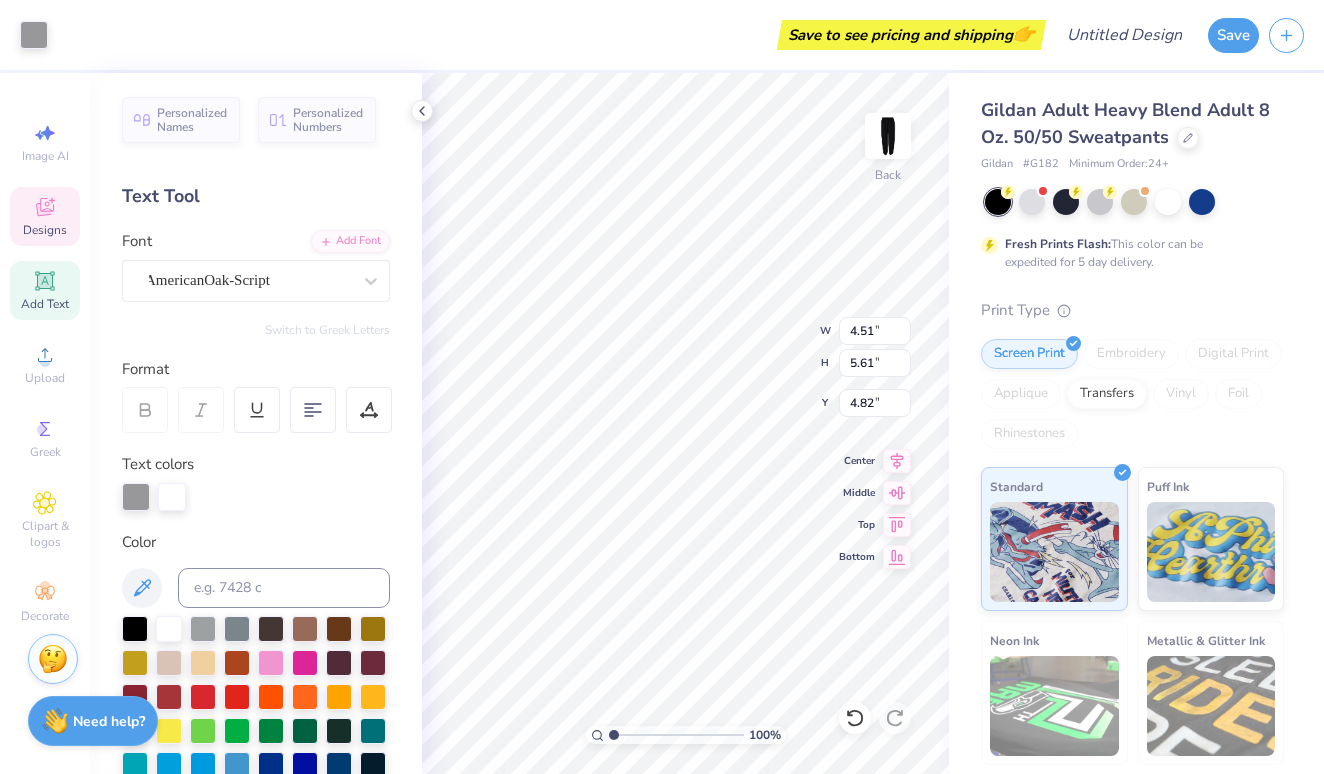 type on "13.19" 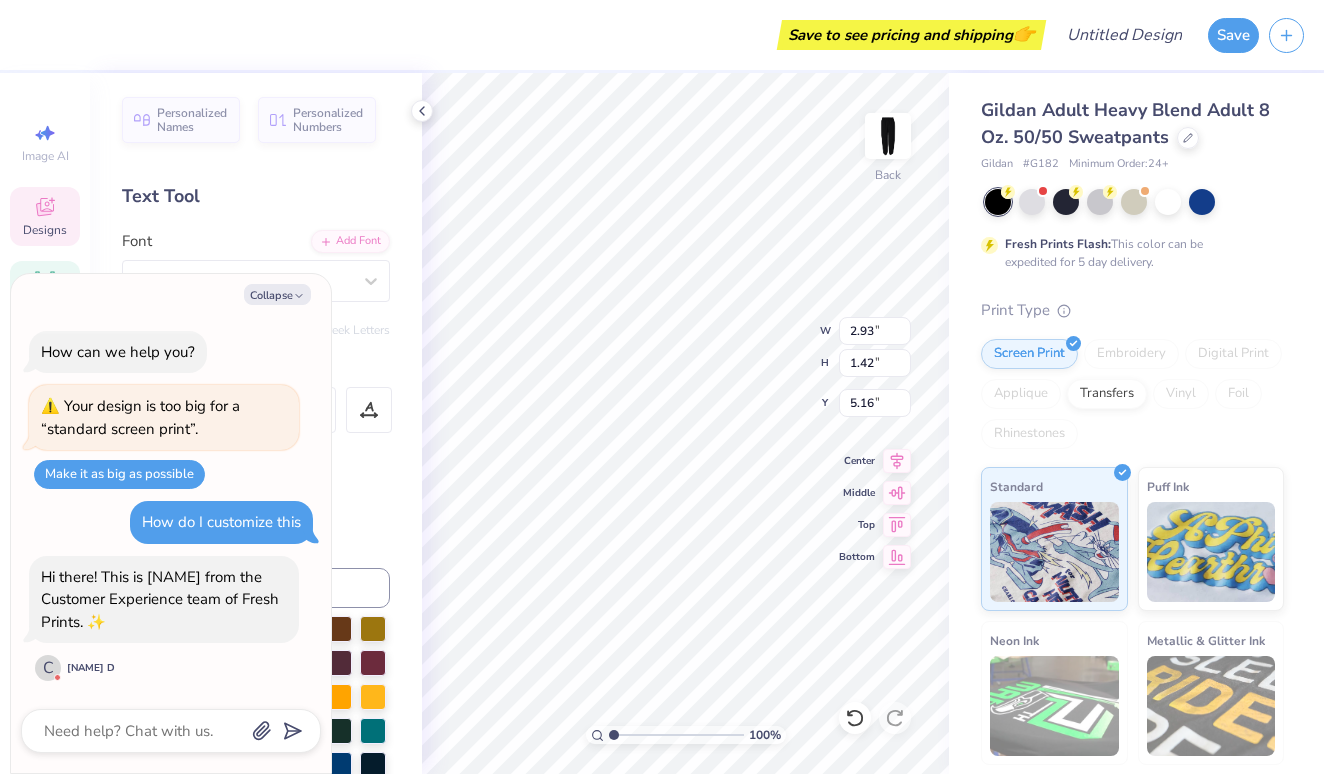 type on "x" 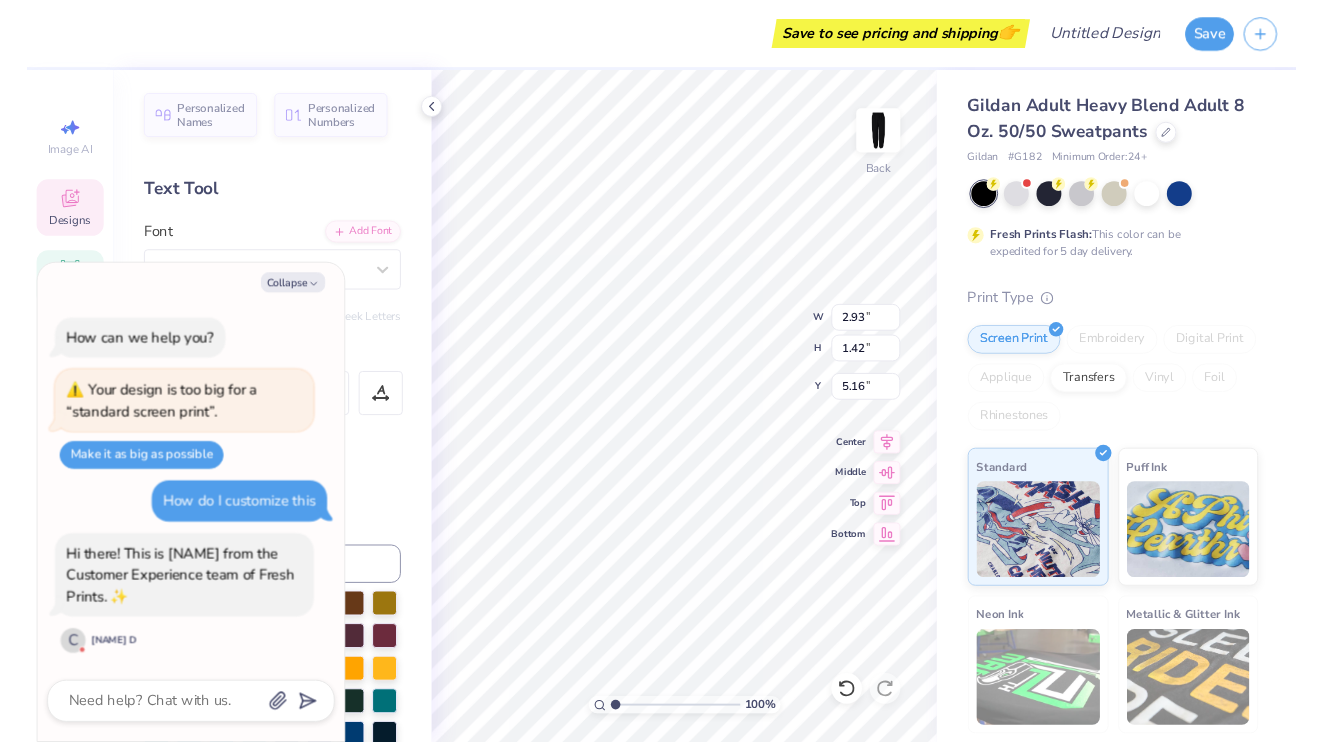 scroll, scrollTop: 0, scrollLeft: 3, axis: horizontal 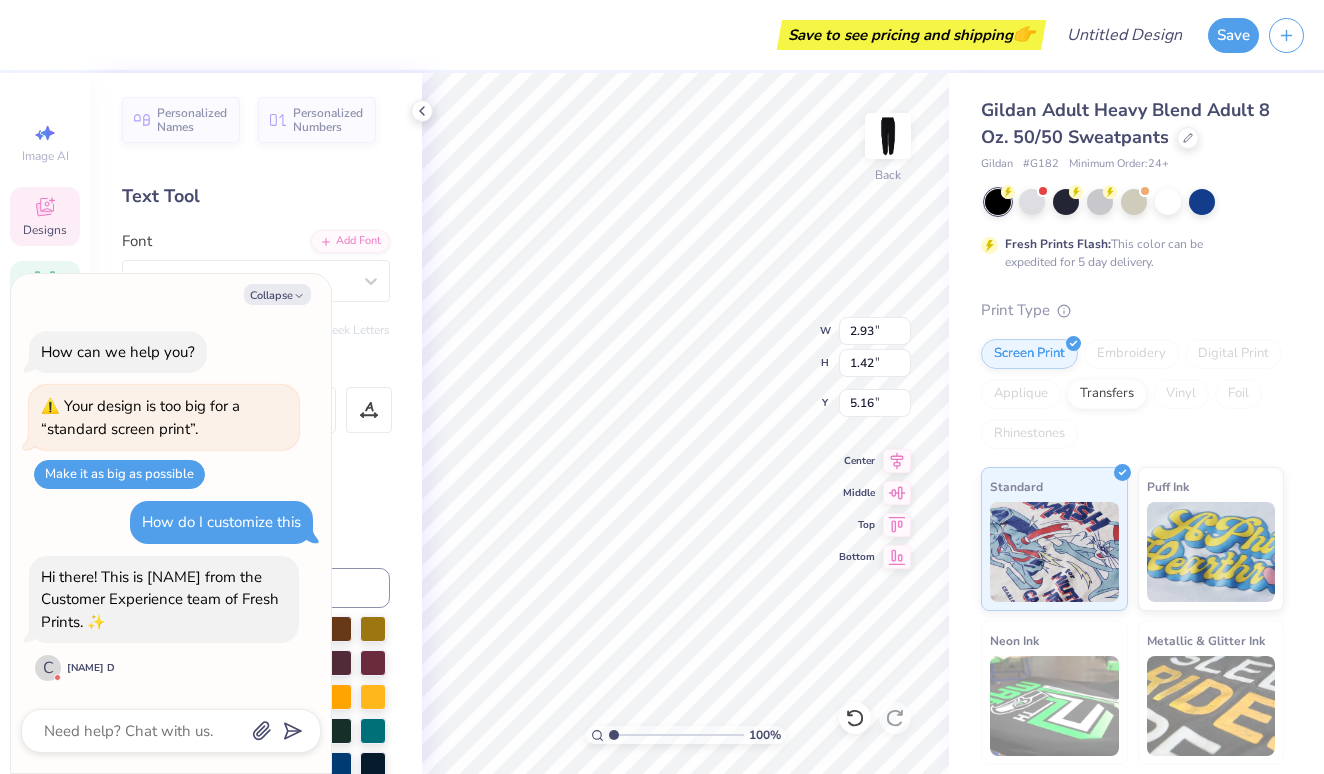 type on "x" 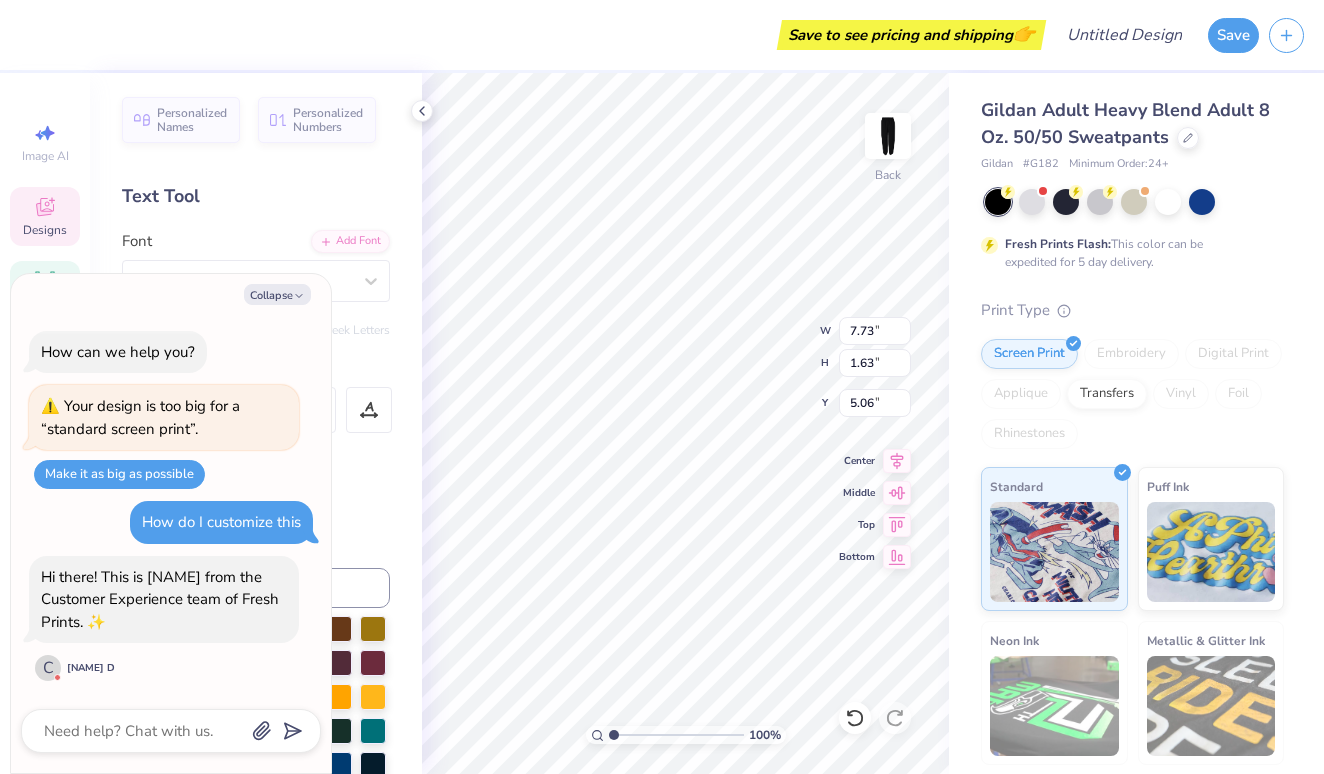 type on "x" 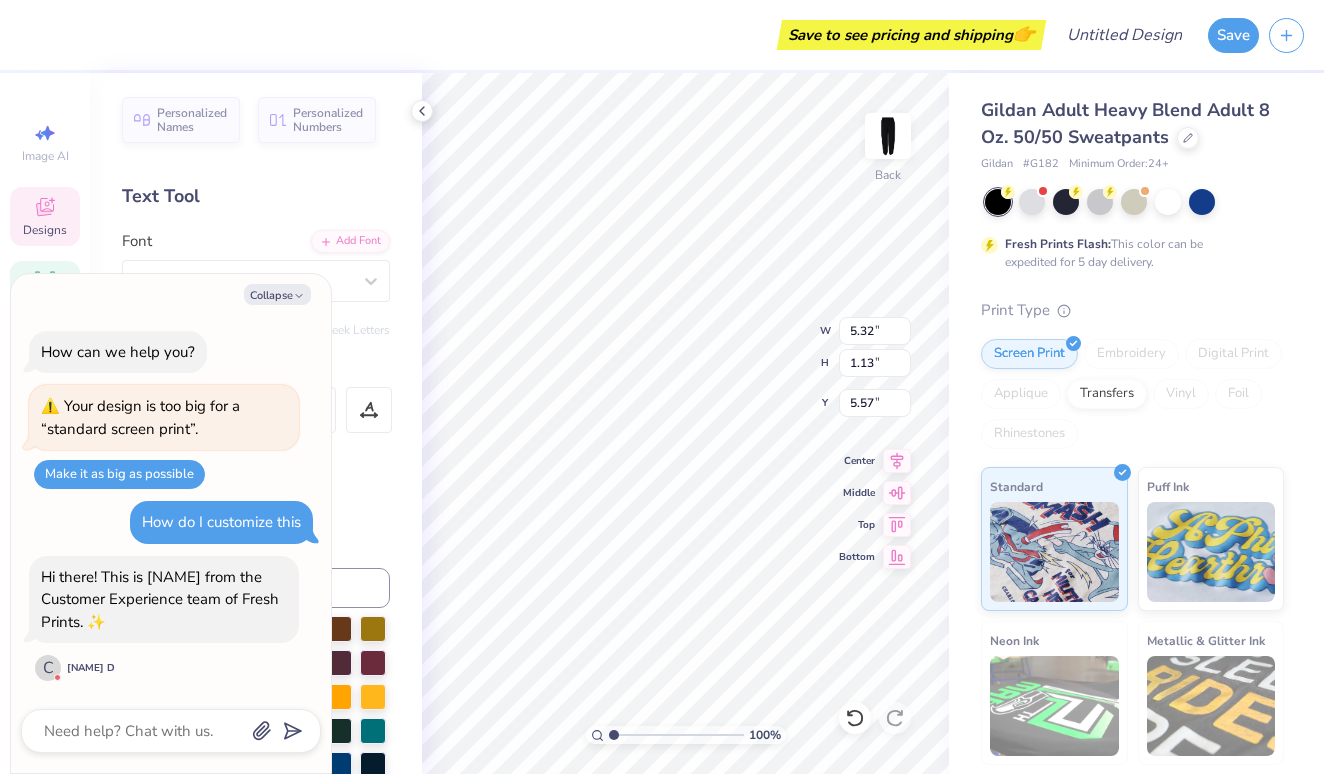 type on "x" 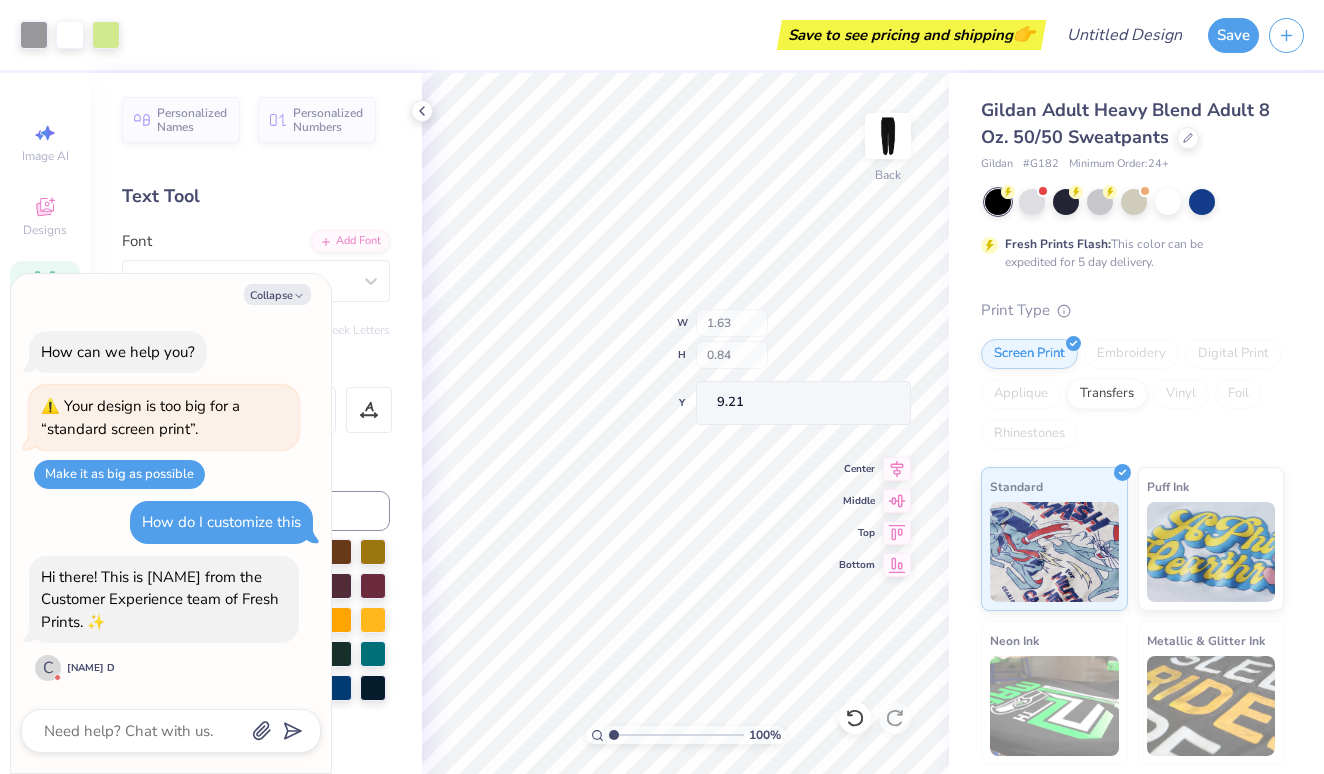 click on "100 % Back W 1.63 H 0.84 Y 9.21 Center Middle Top Bottom" at bounding box center [685, 423] 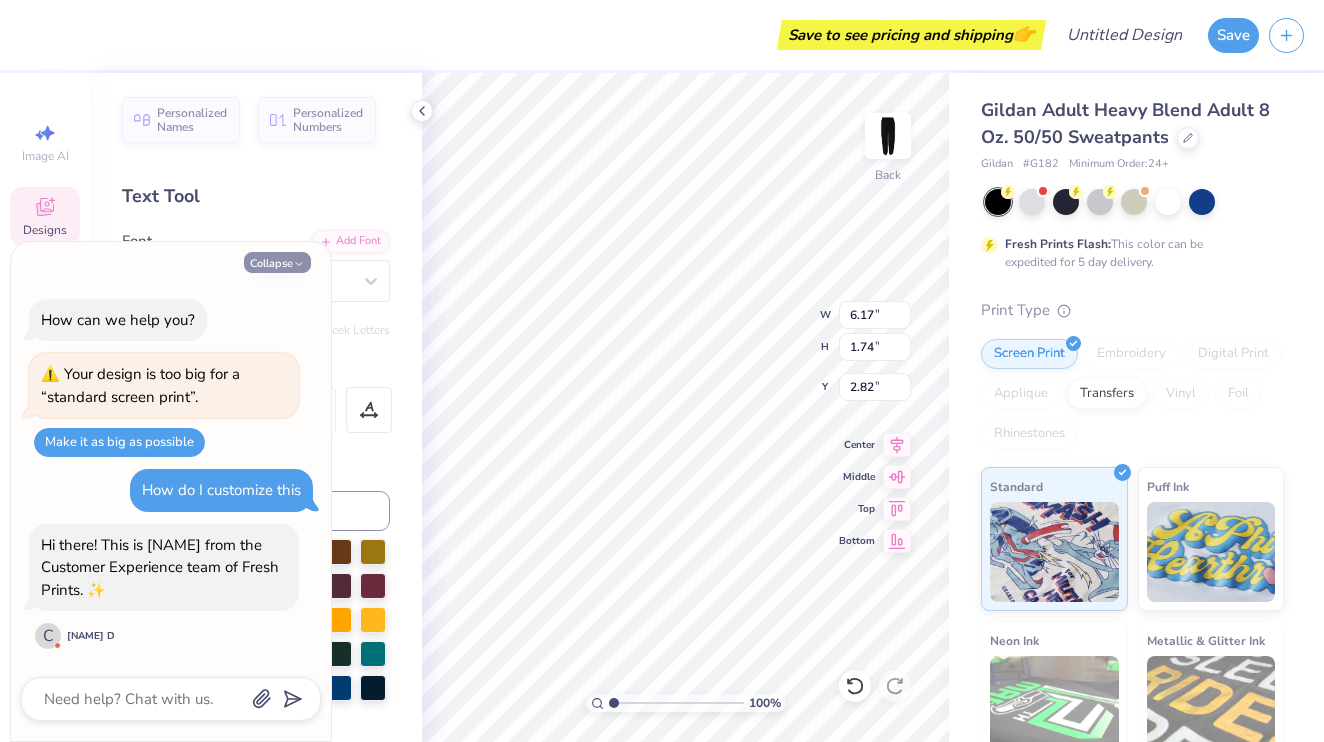 click on "Collapse" at bounding box center (277, 262) 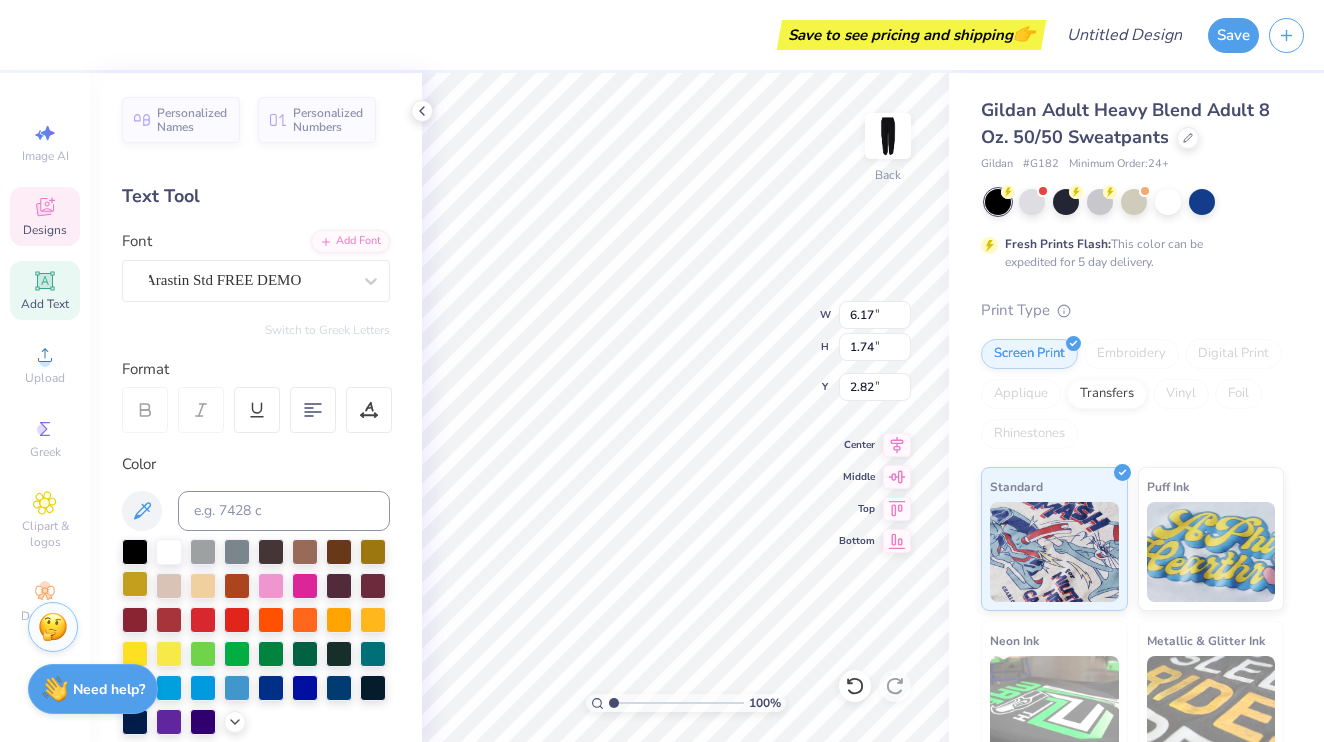 click at bounding box center [135, 584] 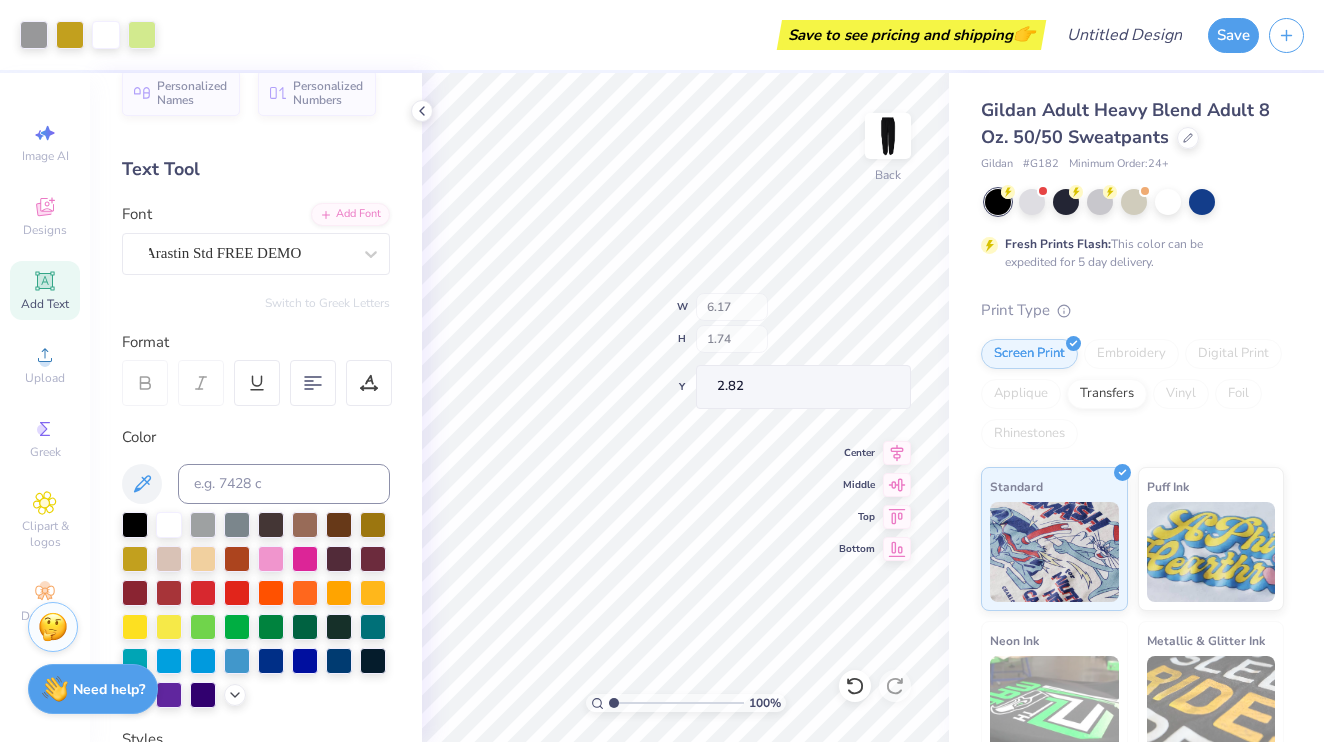 scroll, scrollTop: 25, scrollLeft: 0, axis: vertical 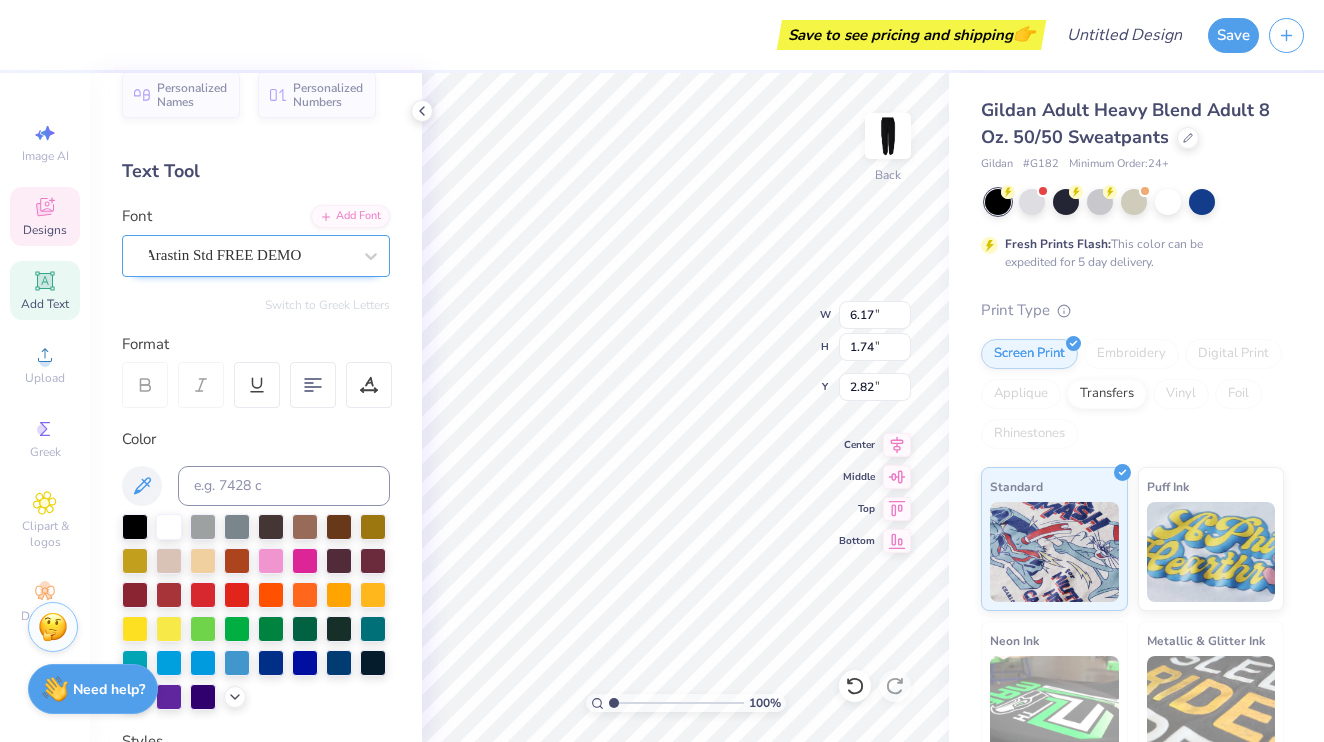 click on "Arastin Std FREE DEMO" at bounding box center [248, 255] 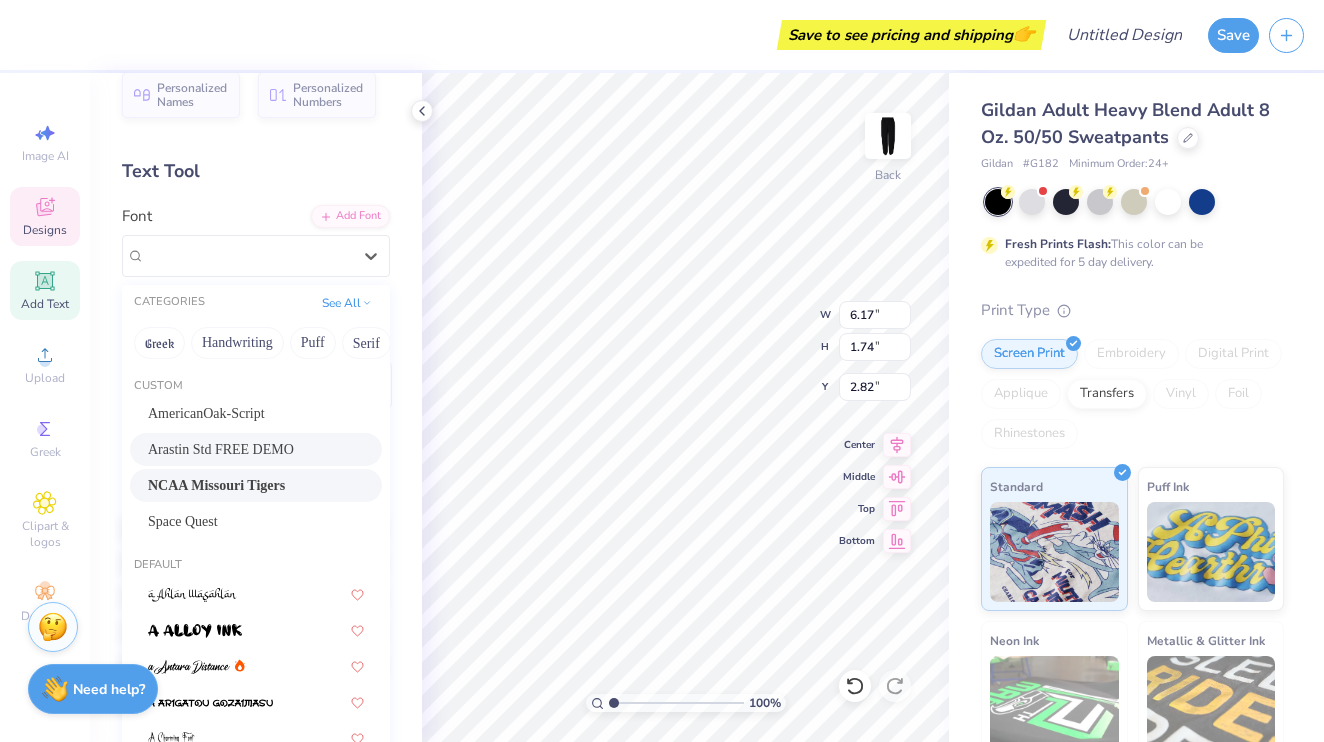 click on "NCAA Missouri Tigers" at bounding box center [216, 485] 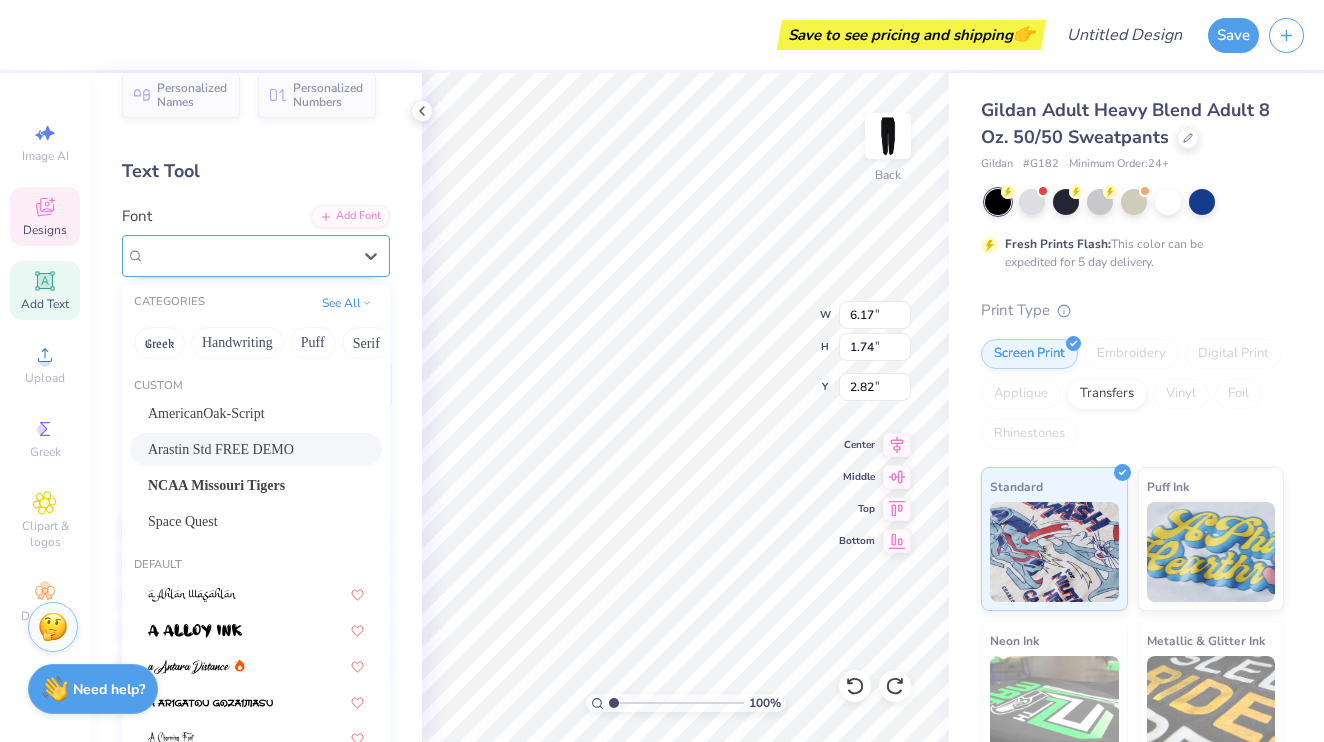 click on "Arastin Std FREE DEMO" at bounding box center [223, 255] 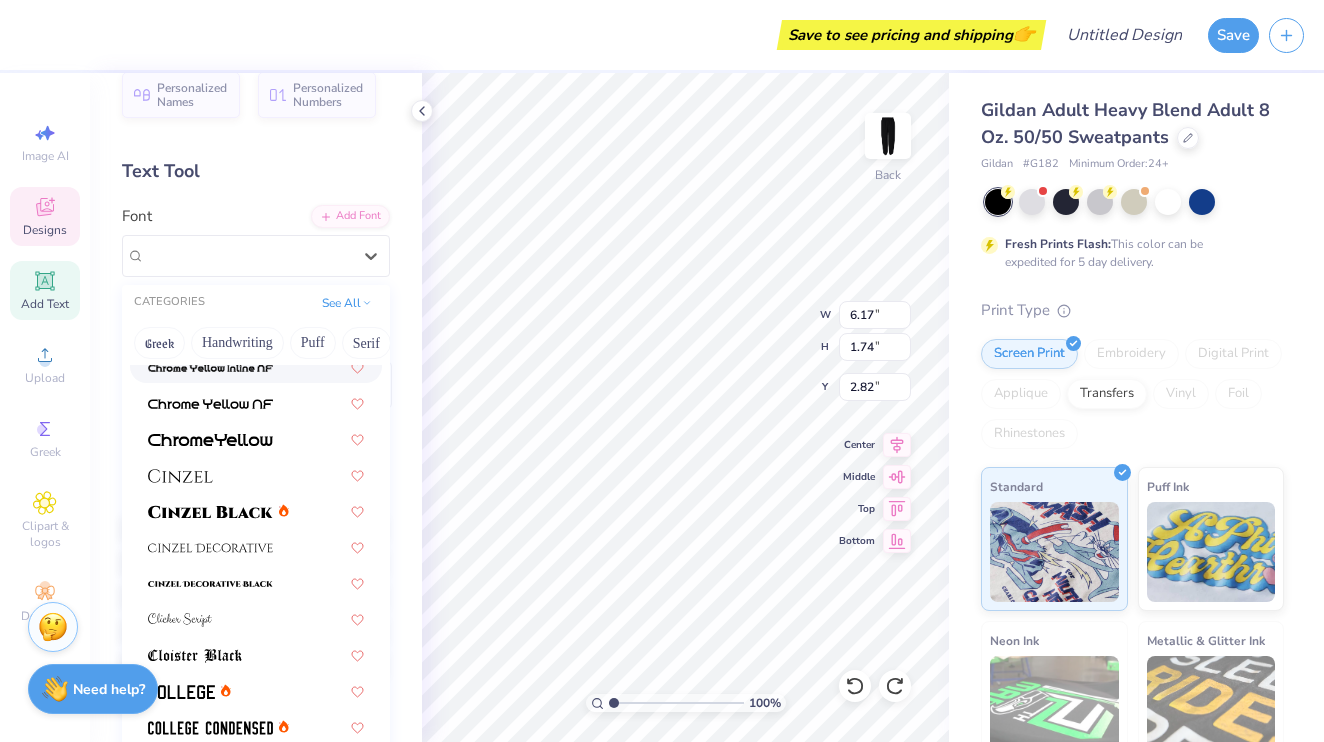 scroll, scrollTop: 2500, scrollLeft: 0, axis: vertical 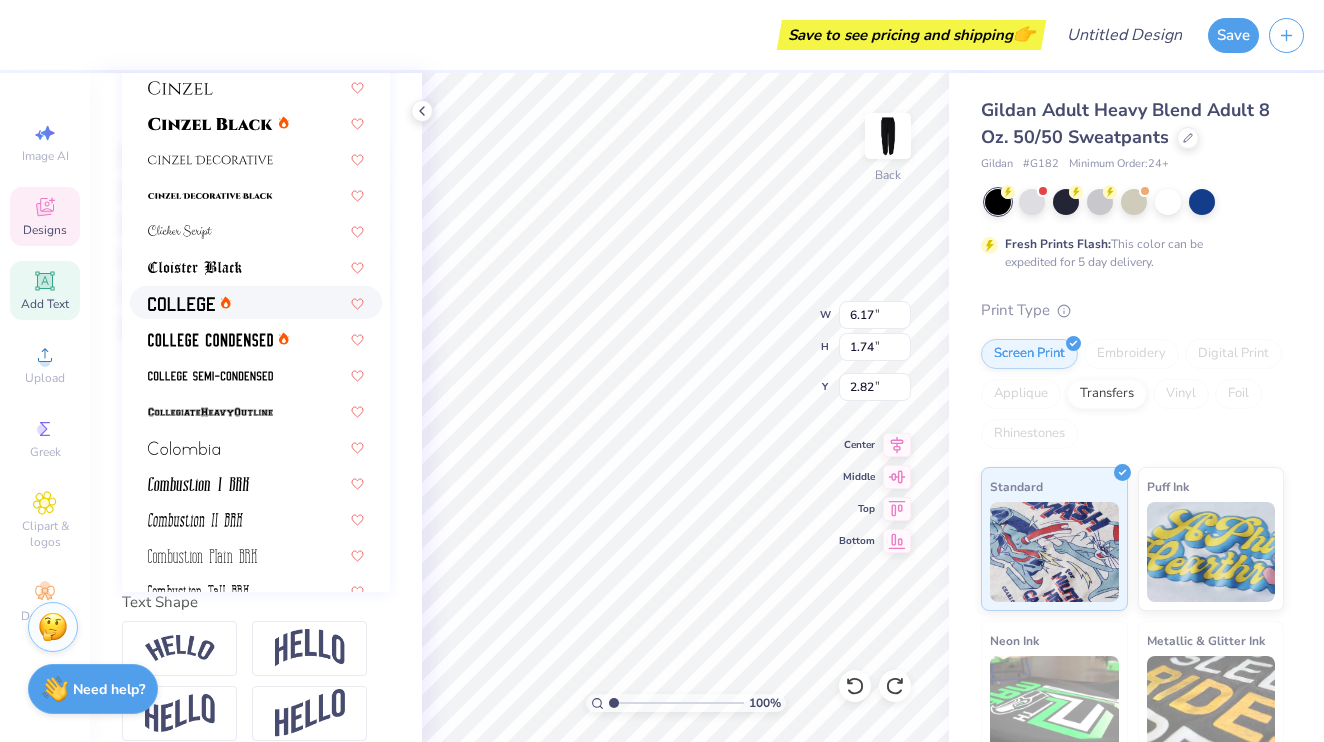 click at bounding box center (189, 302) 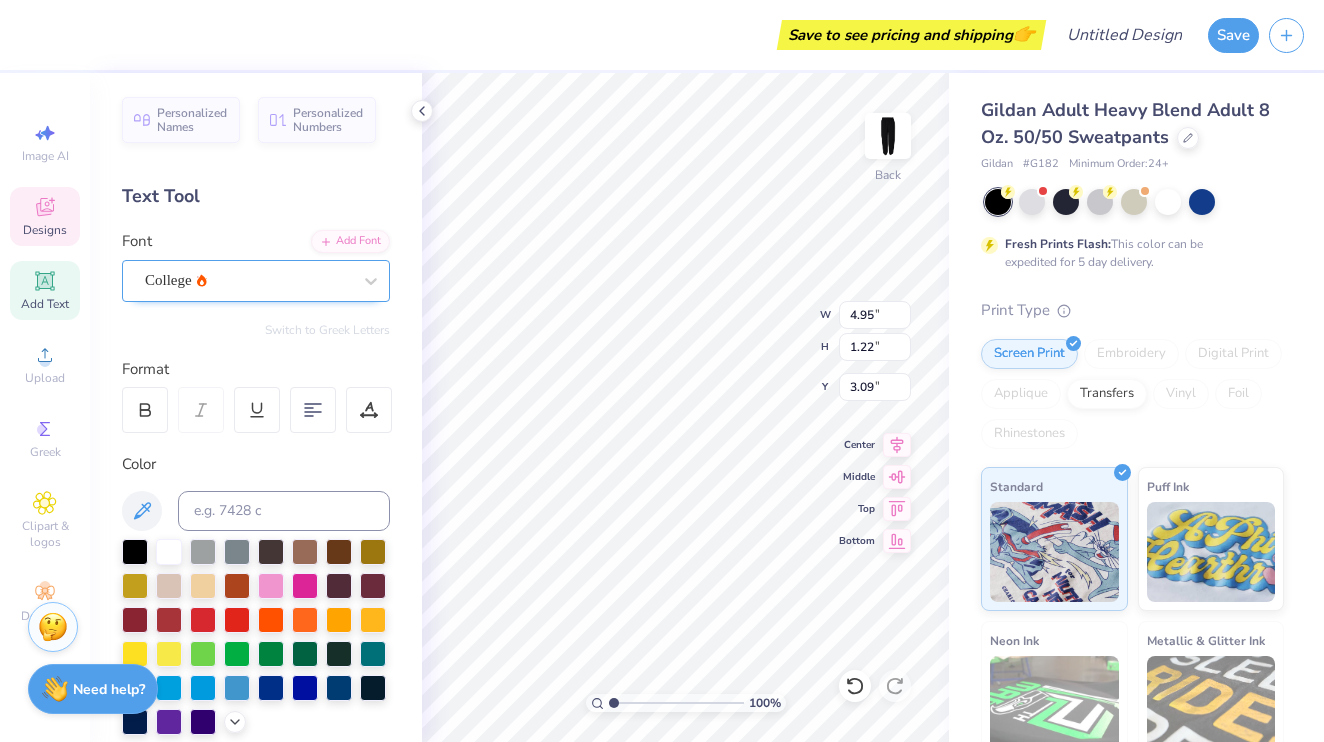 scroll, scrollTop: 0, scrollLeft: 0, axis: both 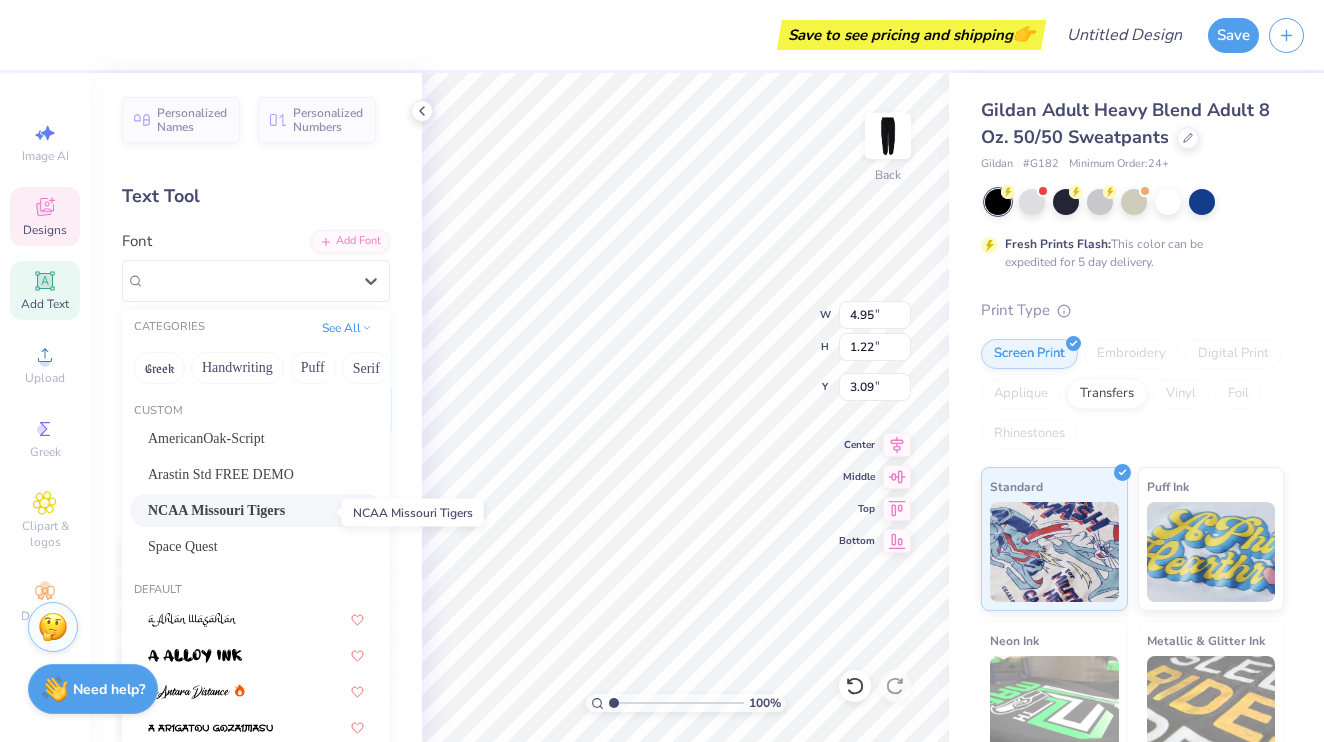 click on "NCAA Missouri Tigers" at bounding box center [216, 510] 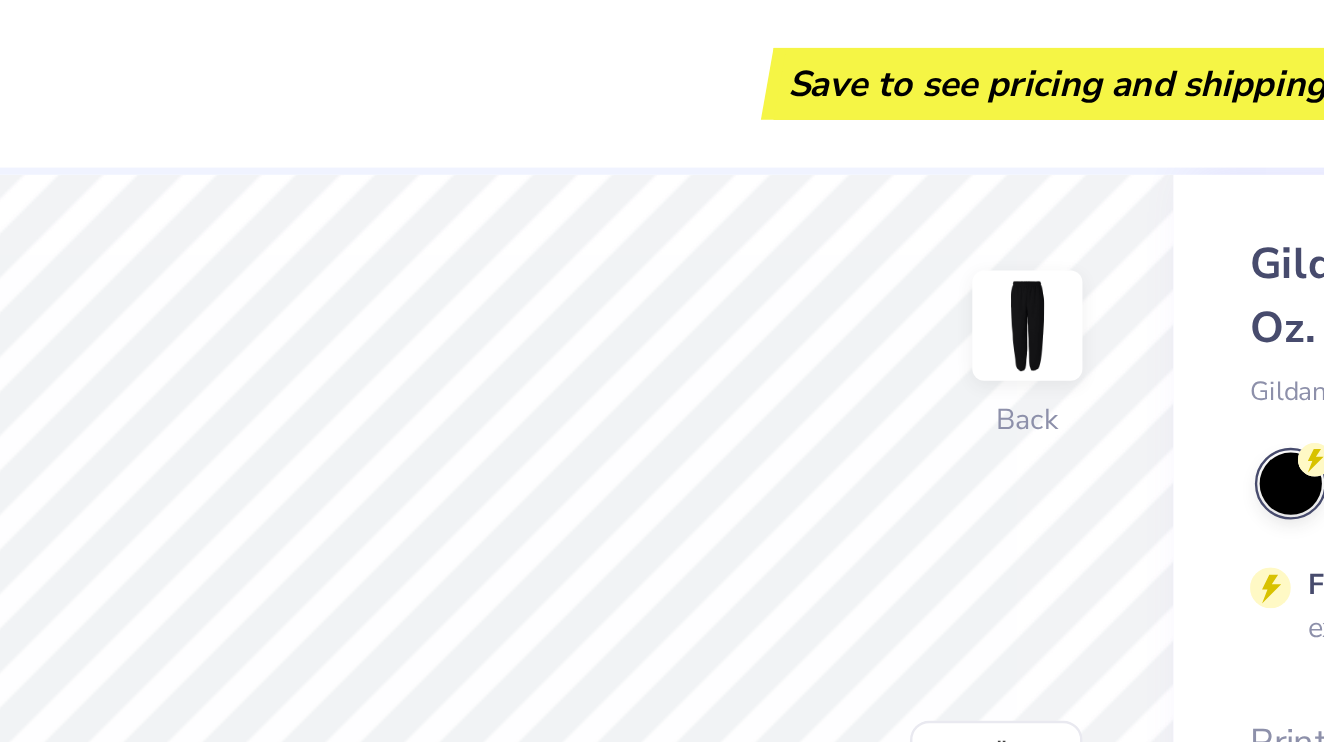 scroll, scrollTop: 0, scrollLeft: 0, axis: both 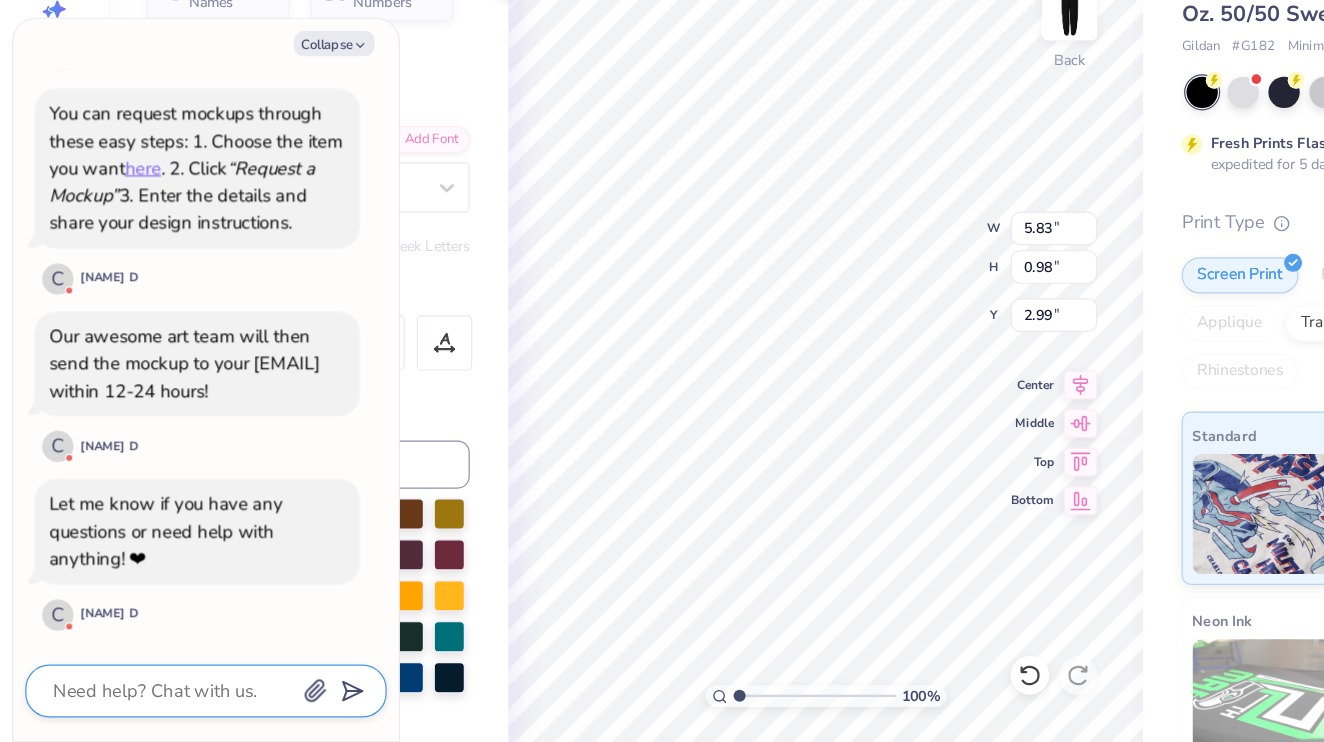 click at bounding box center (143, 699) 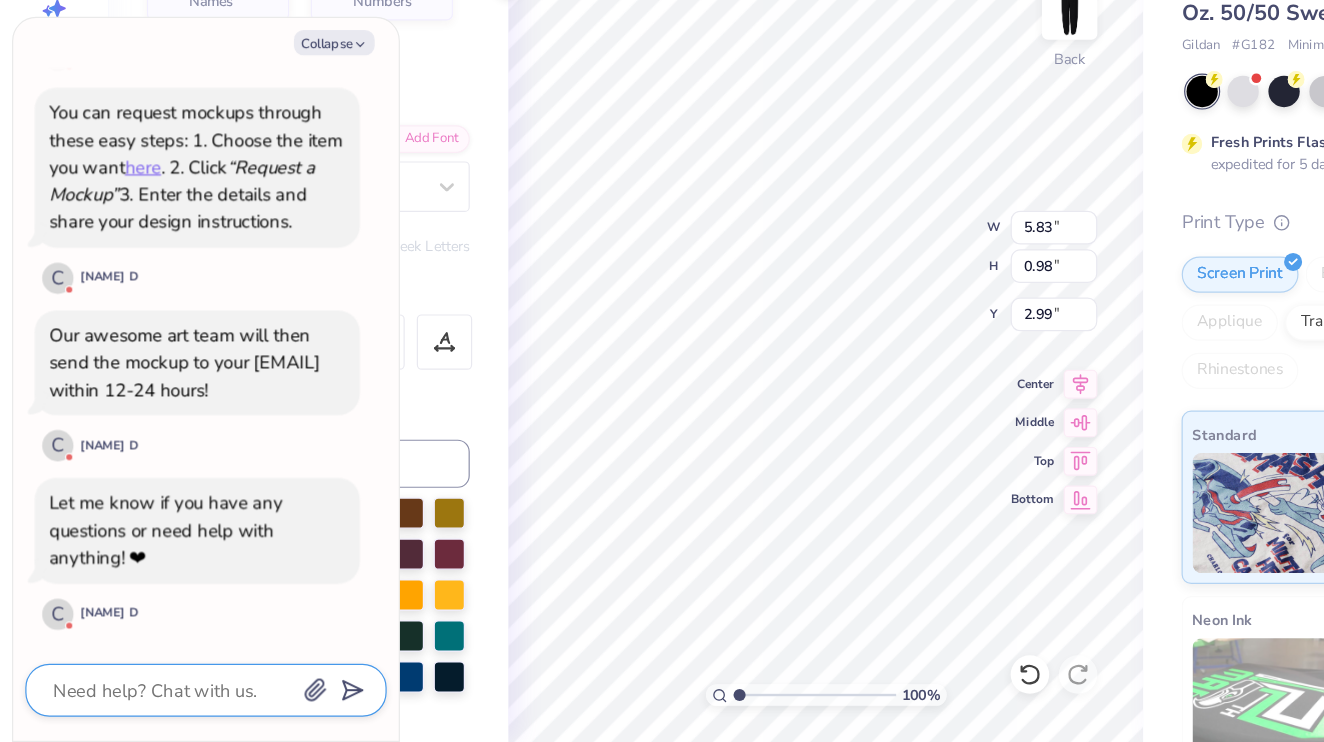 scroll, scrollTop: 0, scrollLeft: 0, axis: both 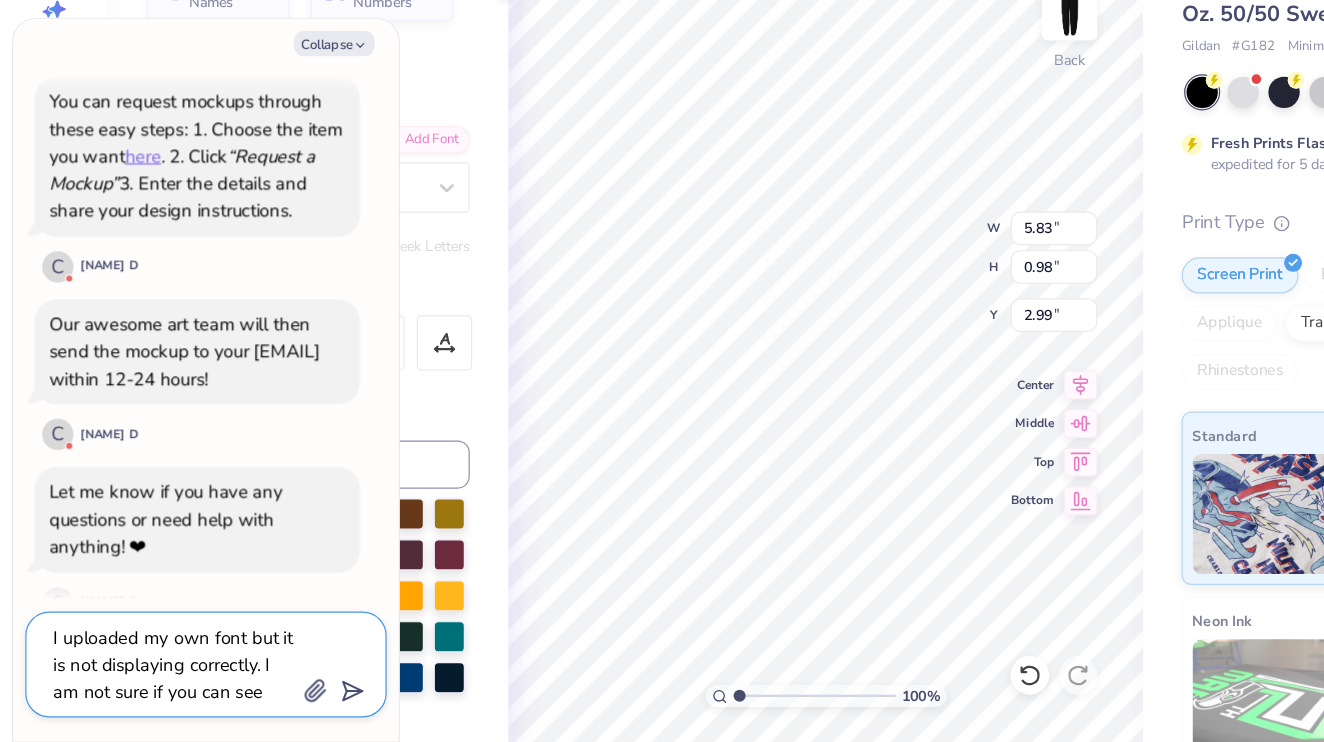 click on "I uploaded my own font but it is not displaying correctly. I am not sure if you can see that. I am trying to type but the letters are appearing jumbled." at bounding box center (143, 677) 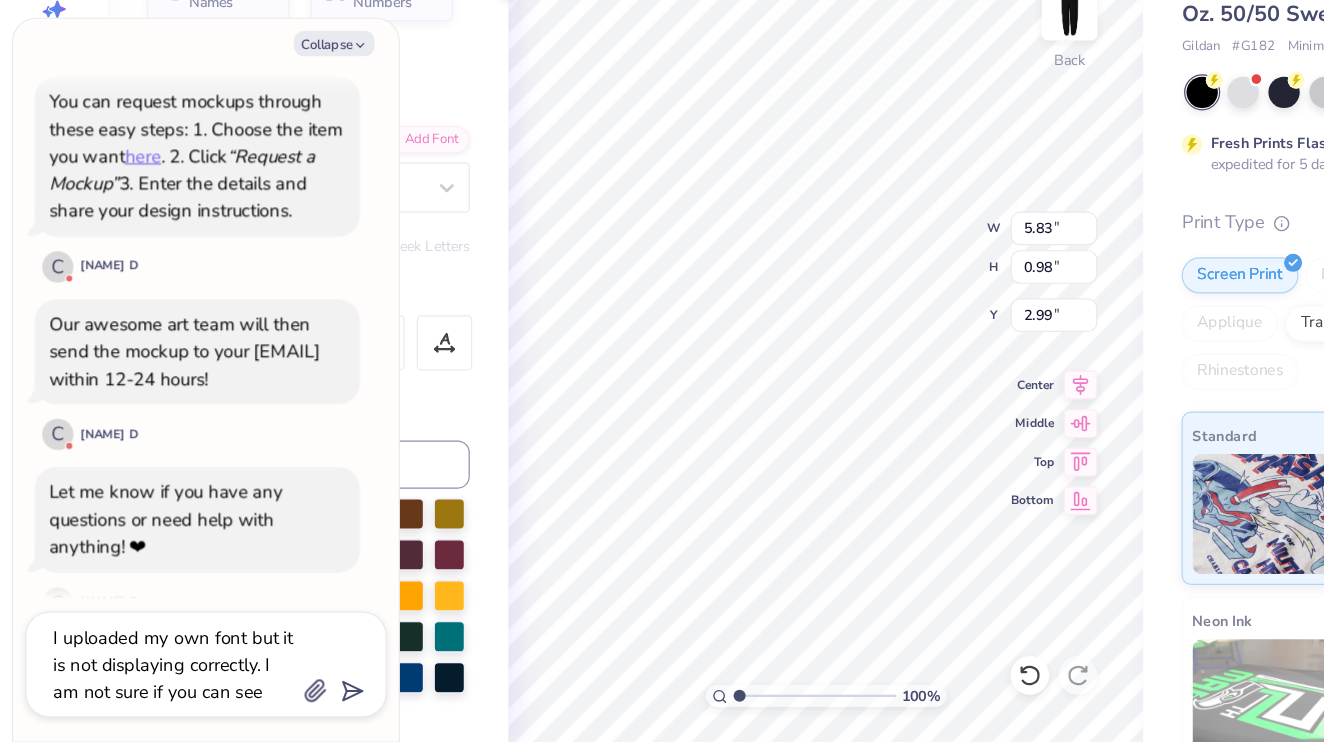 click on "I uploaded my own font but it is not displaying correctly. I am not sure if you can see that. I am trying to type but the letters are appearing jumbled." at bounding box center (171, 677) 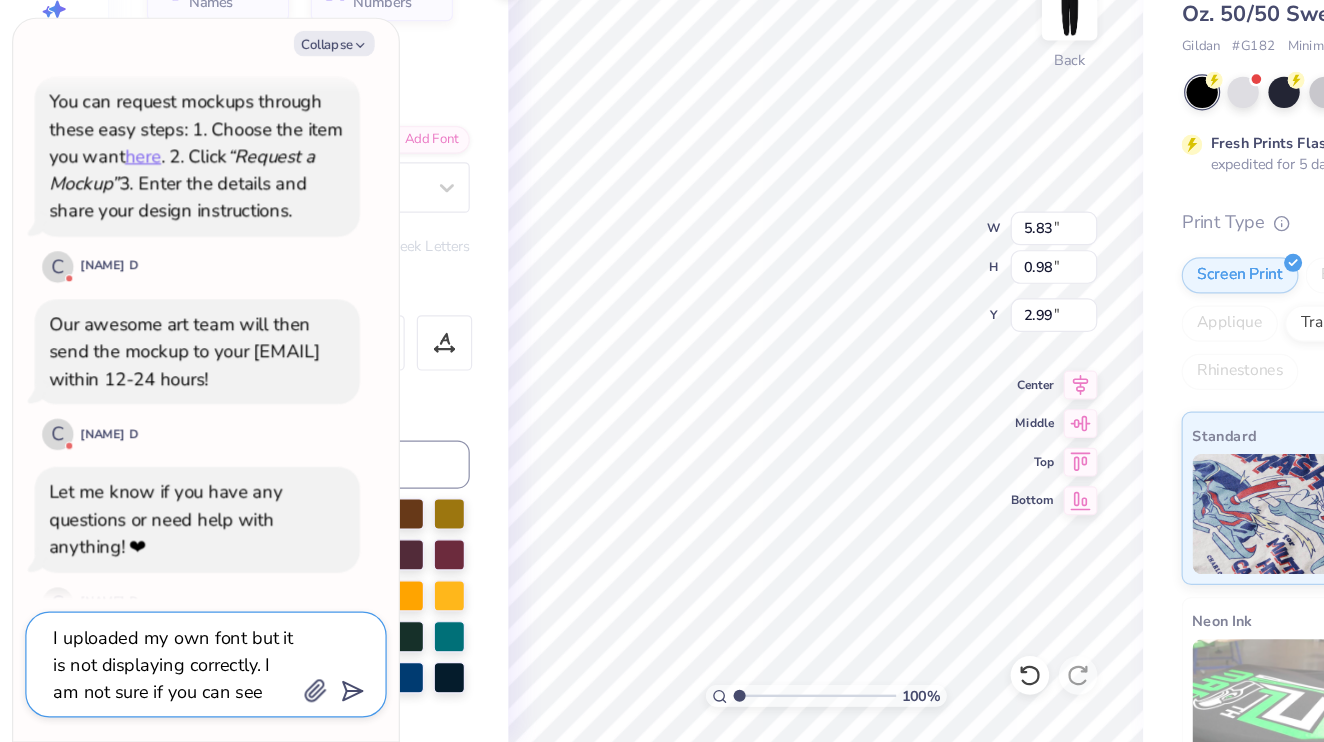 click on "I uploaded my own font but it is not displaying correctly. I am not sure if you can see that. I am trying to type but the letters are appearing jumbled." at bounding box center [143, 677] 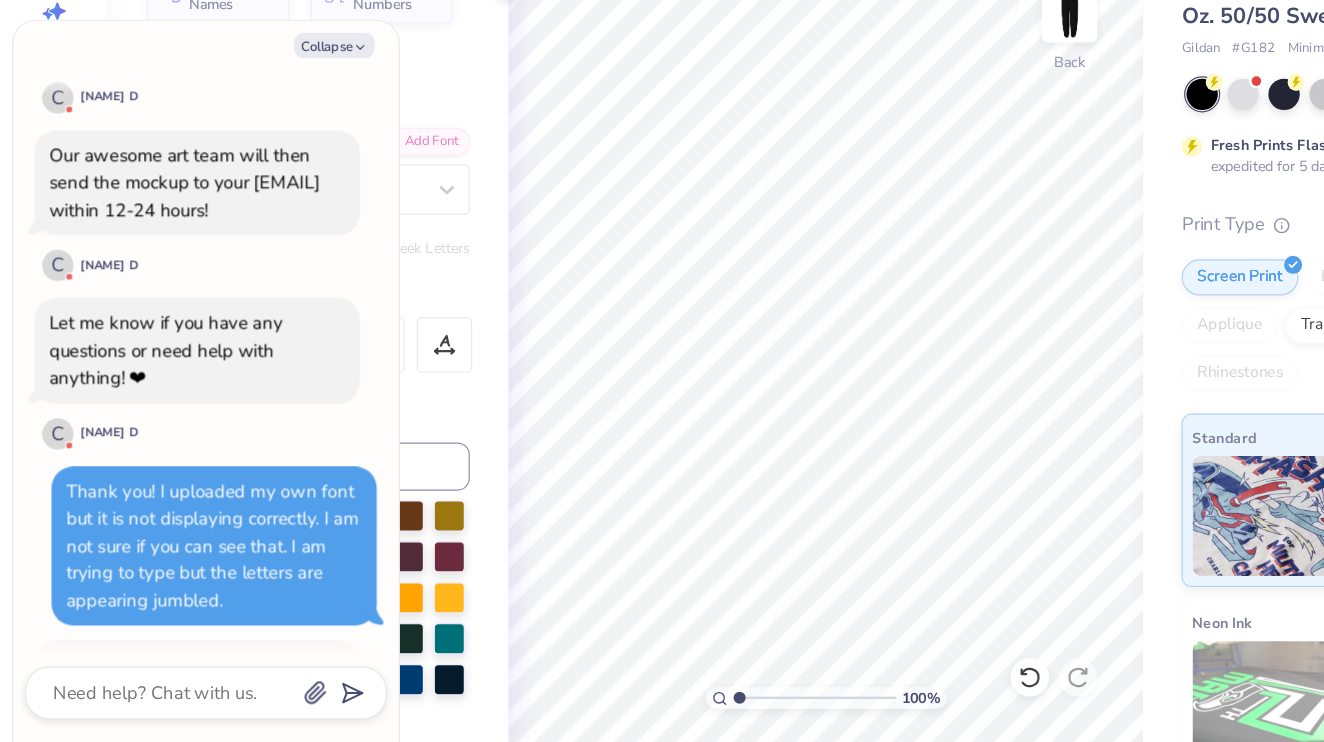 scroll, scrollTop: 882, scrollLeft: 0, axis: vertical 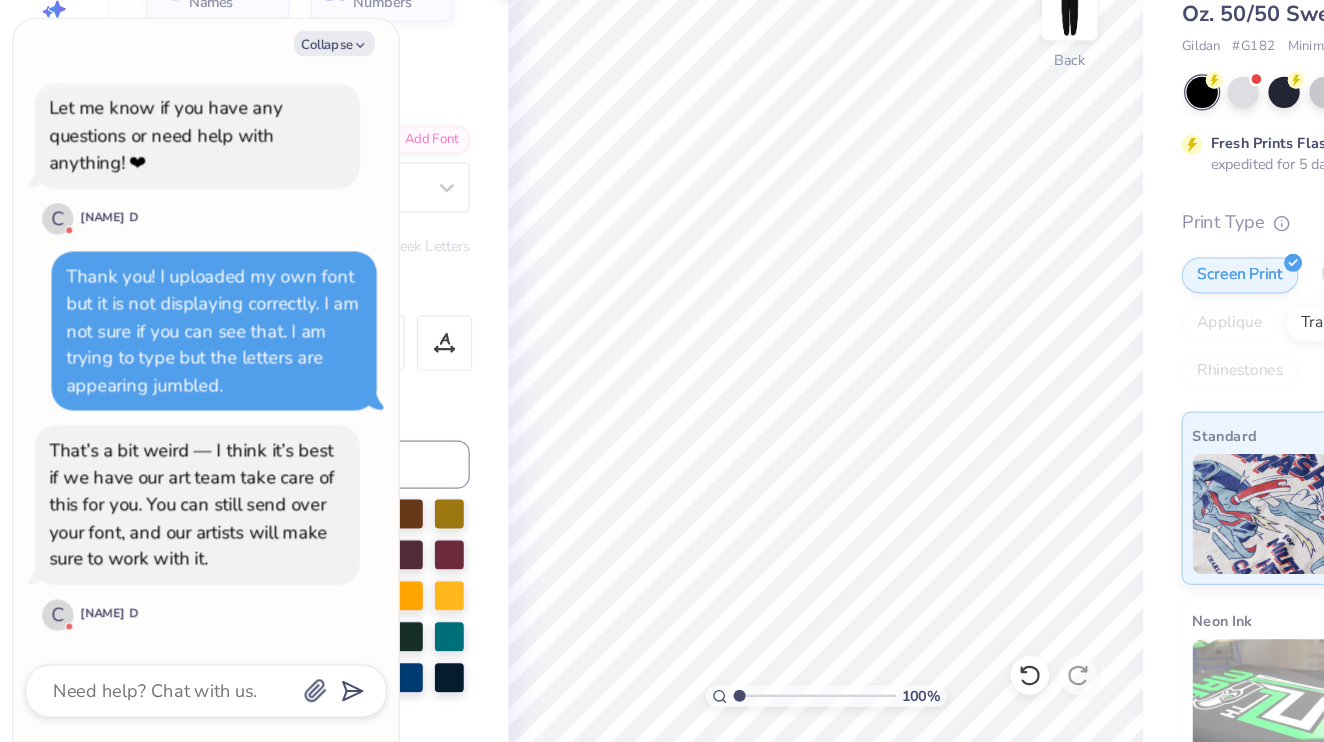 click at bounding box center [171, 699] 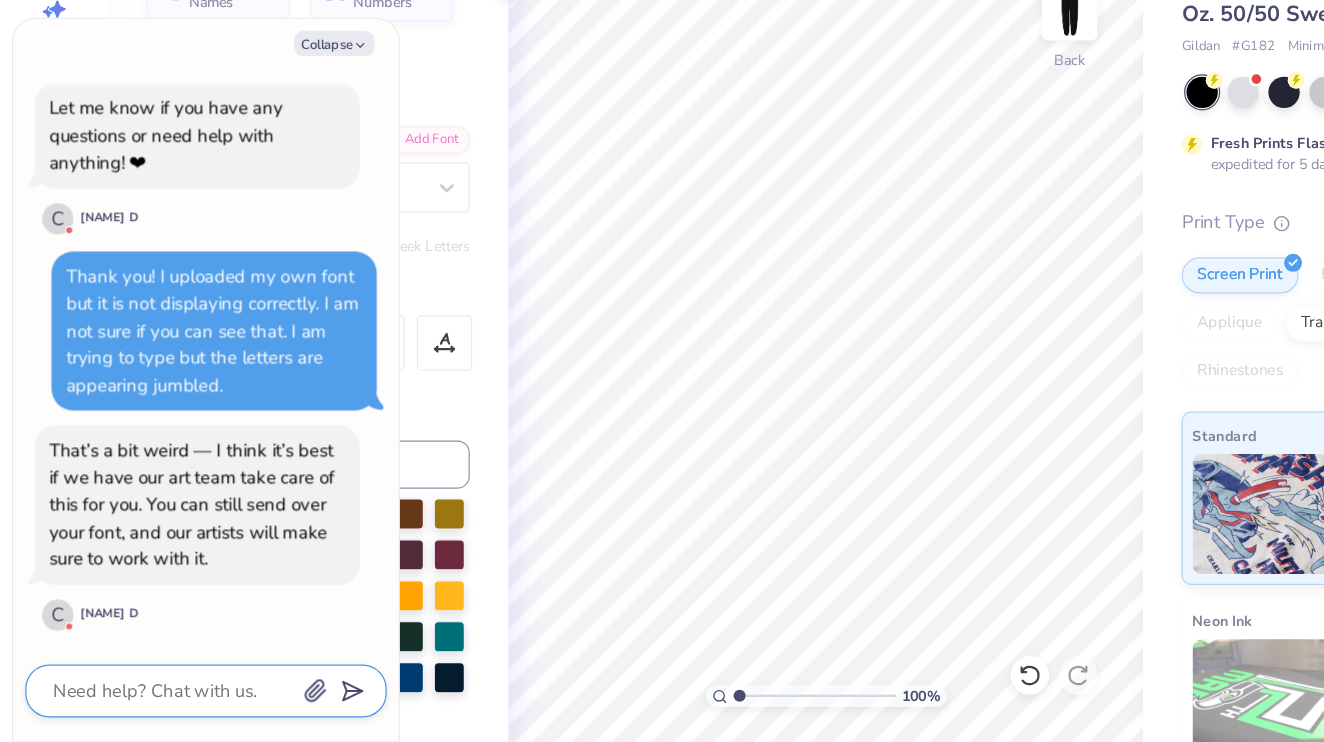 click at bounding box center [143, 699] 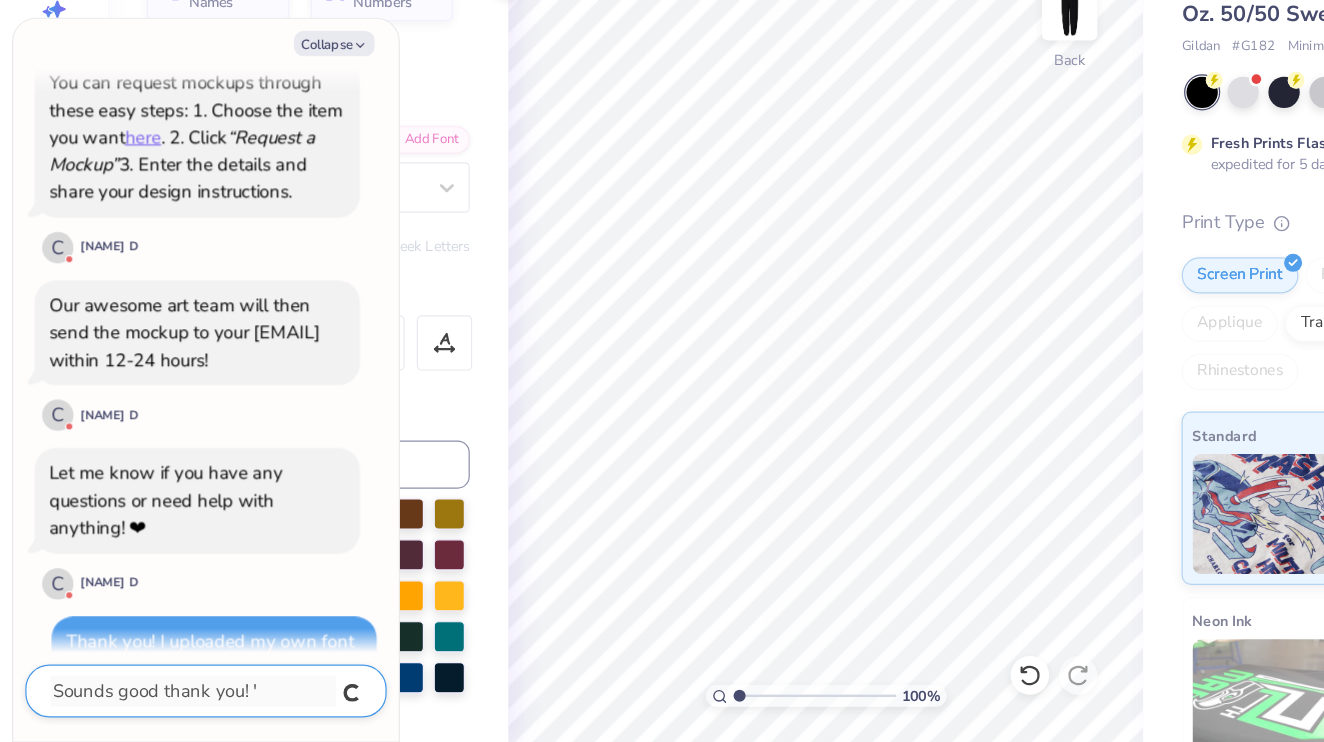 scroll, scrollTop: 549, scrollLeft: 0, axis: vertical 